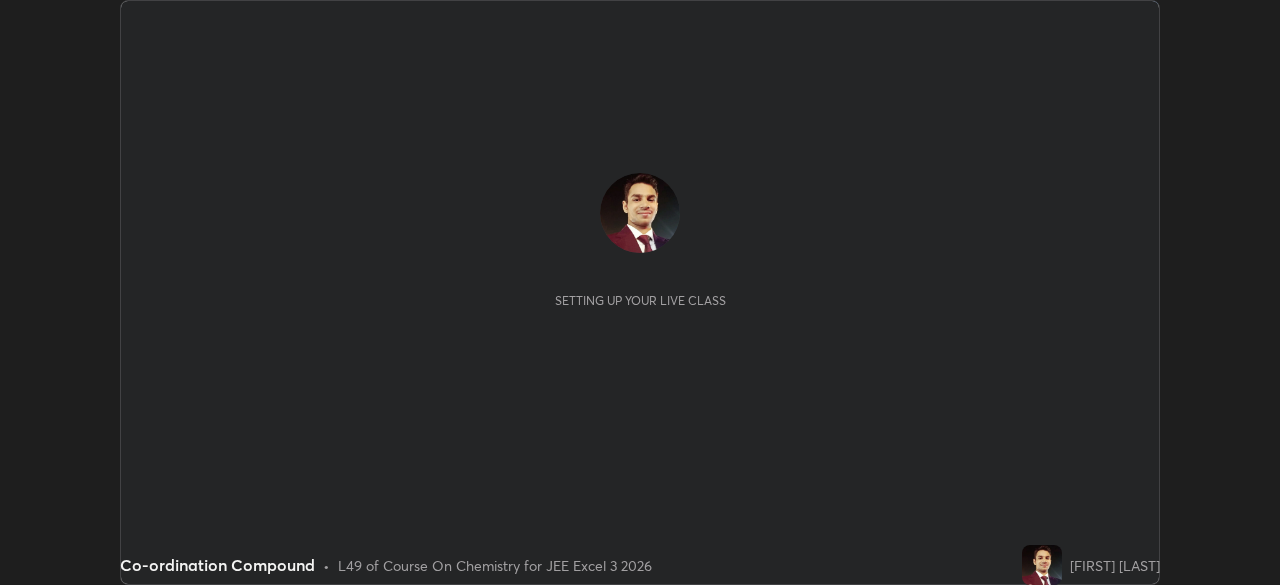 scroll, scrollTop: 0, scrollLeft: 0, axis: both 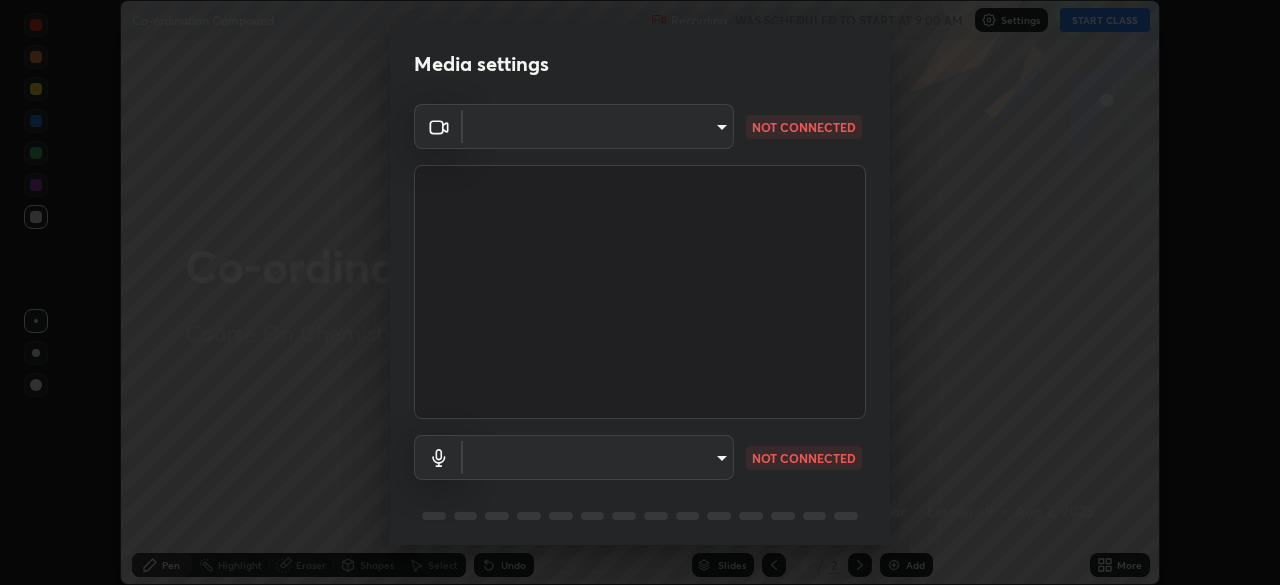 type on "[HASH]" 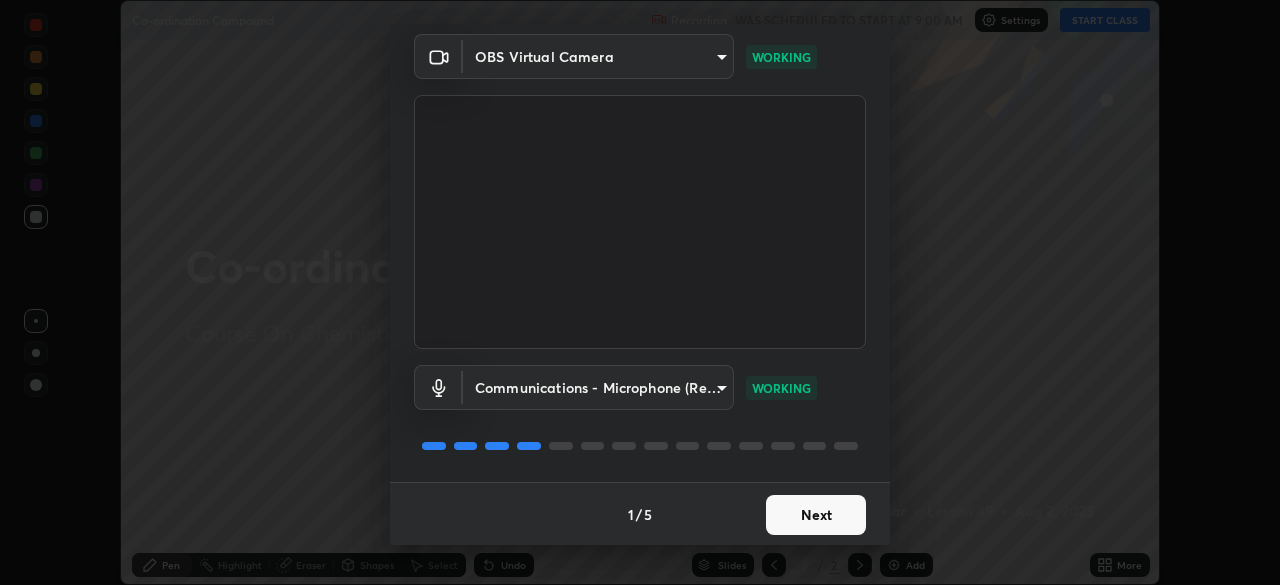 scroll, scrollTop: 71, scrollLeft: 0, axis: vertical 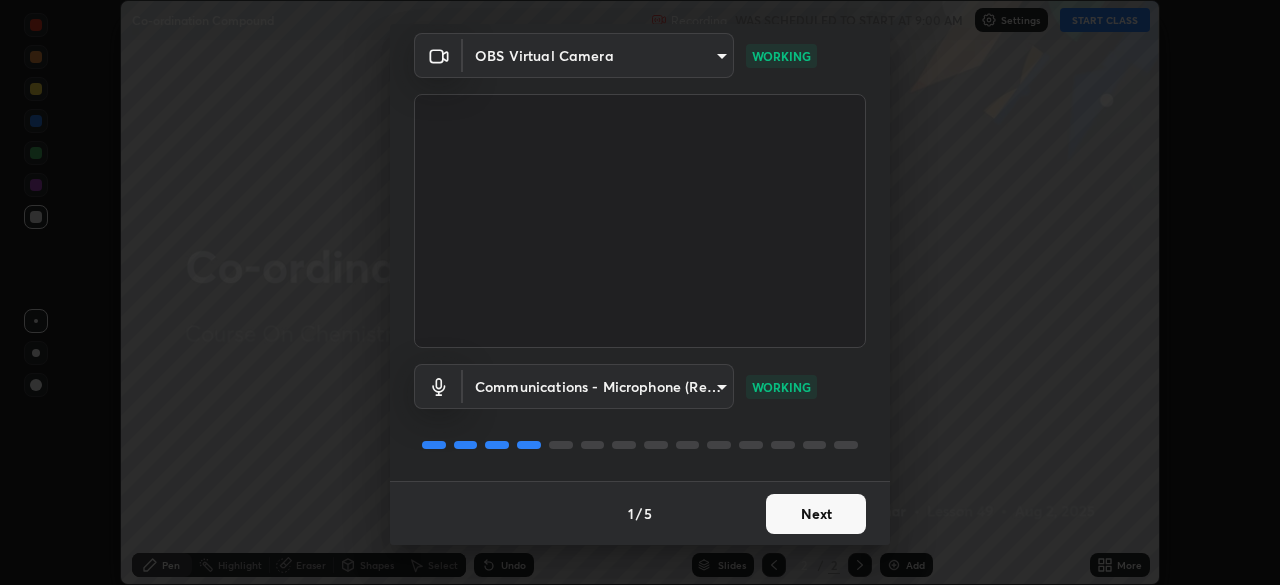 click on "Next" at bounding box center (816, 514) 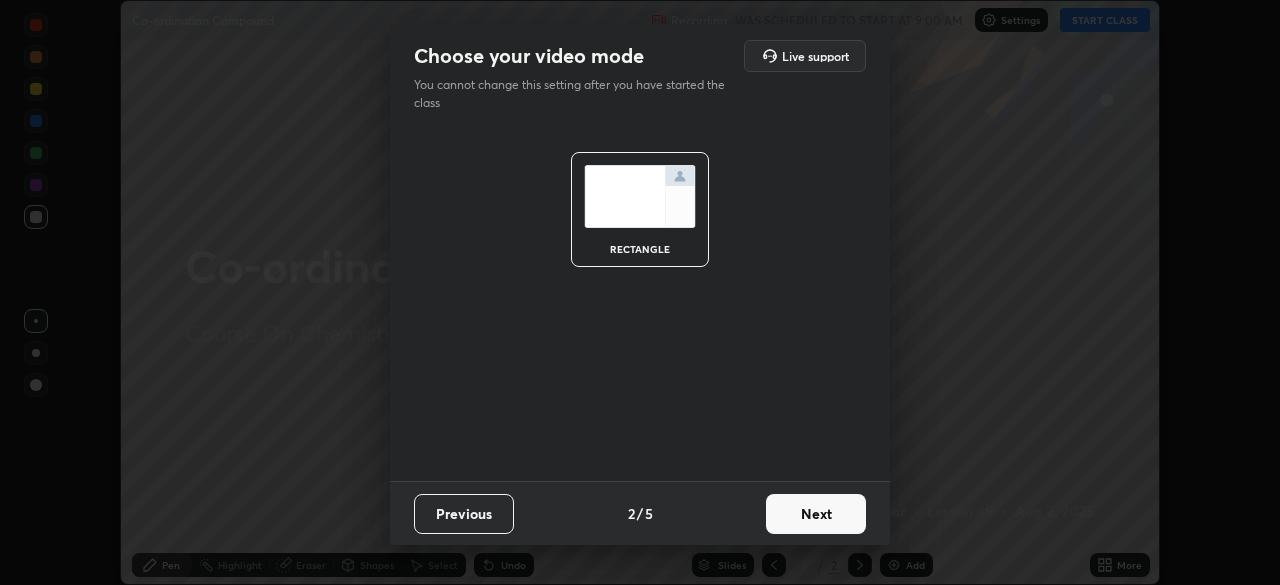 scroll, scrollTop: 0, scrollLeft: 0, axis: both 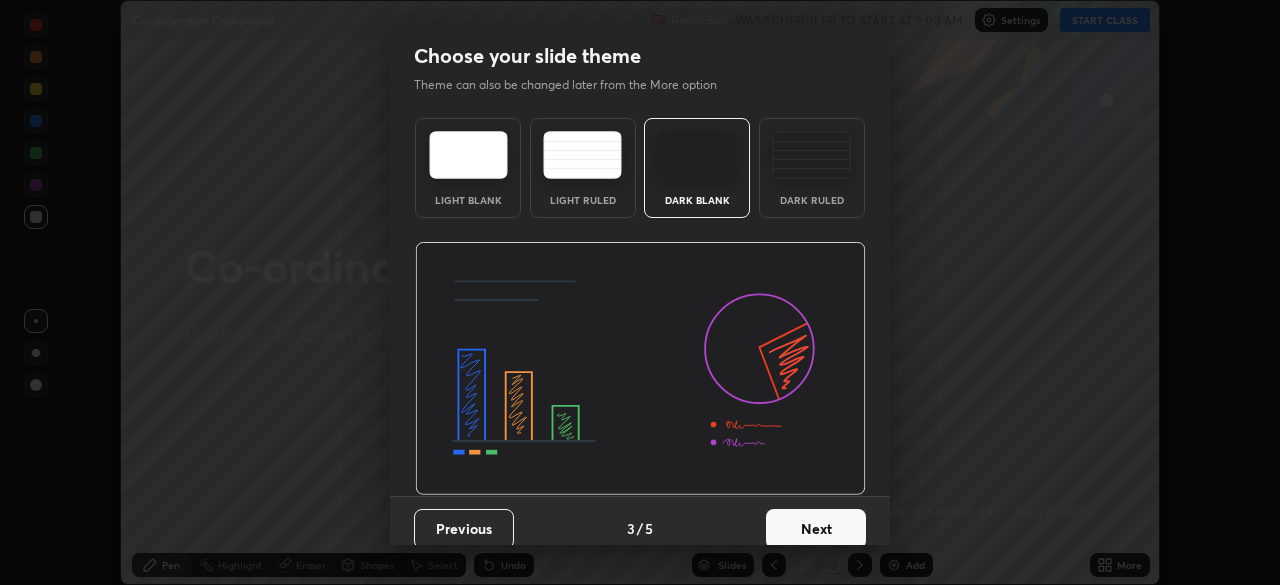 click on "Next" at bounding box center [816, 529] 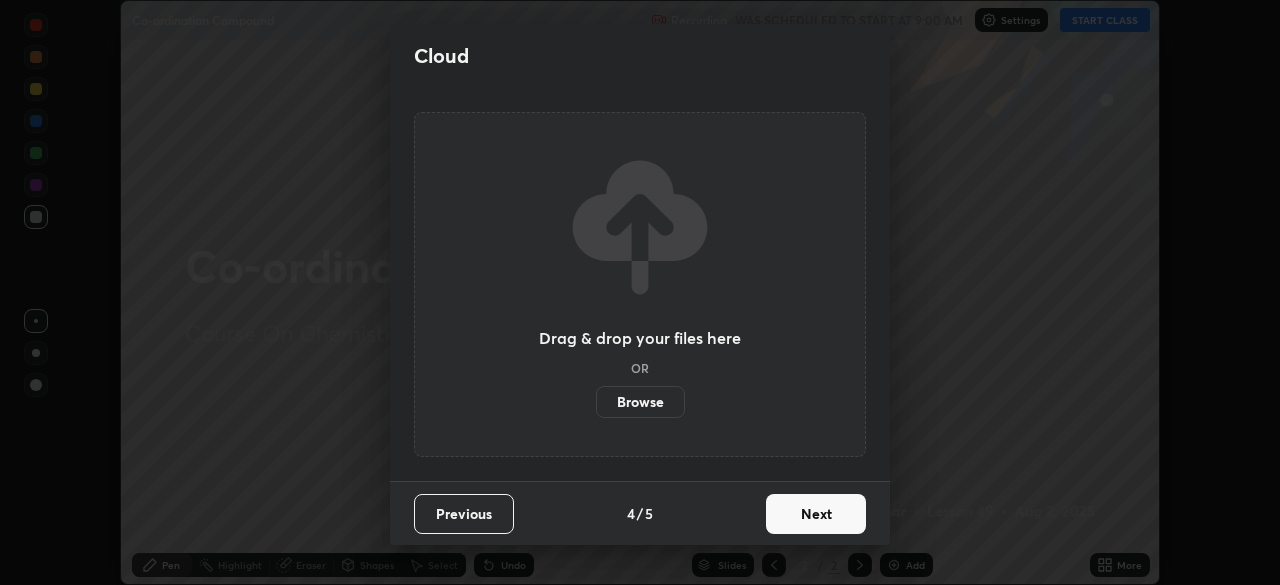 click on "Next" at bounding box center [816, 514] 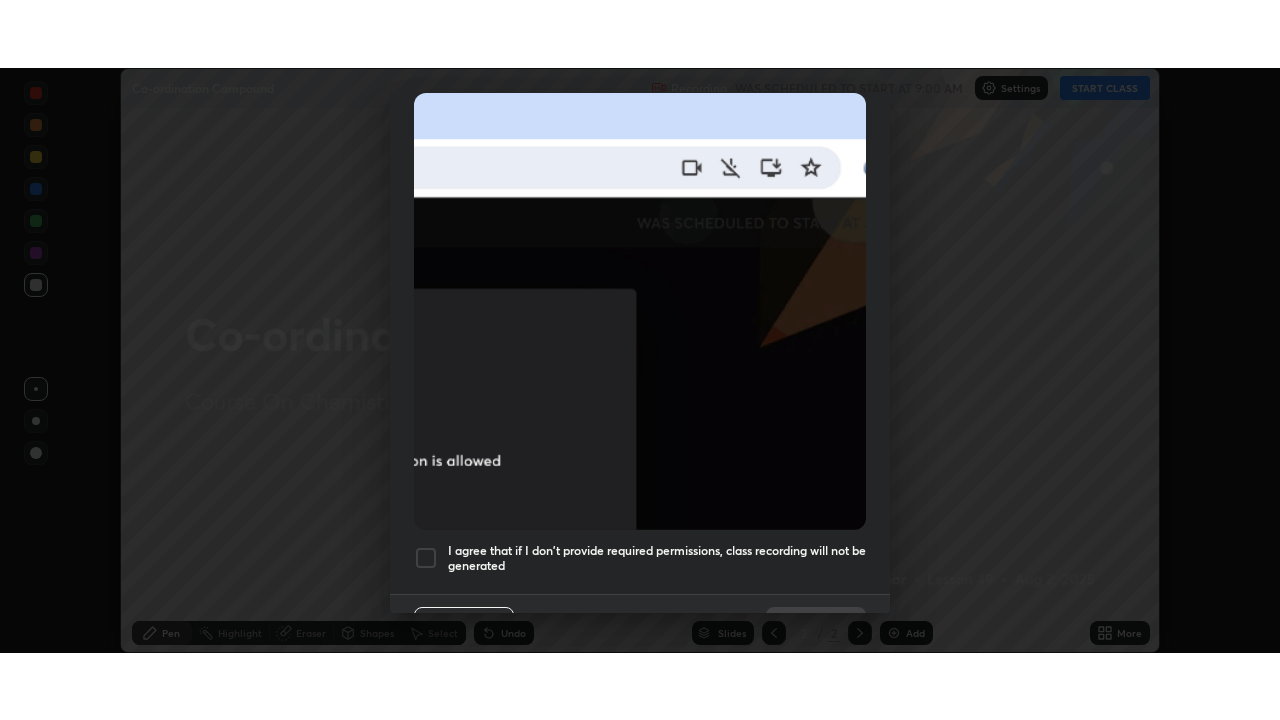 scroll, scrollTop: 479, scrollLeft: 0, axis: vertical 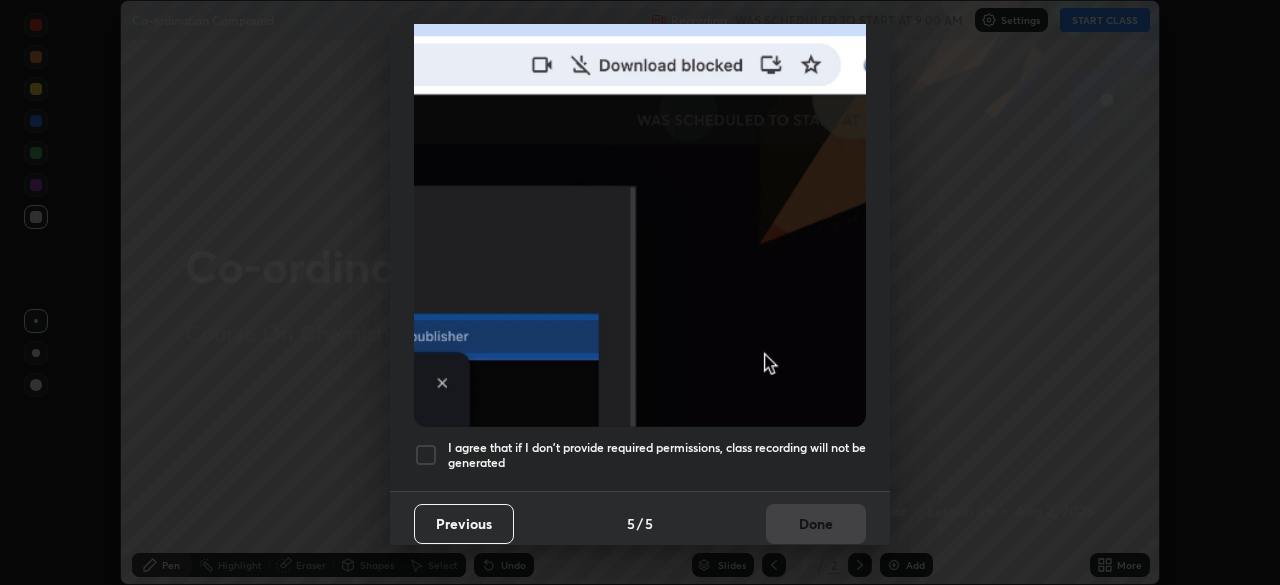 click at bounding box center [426, 455] 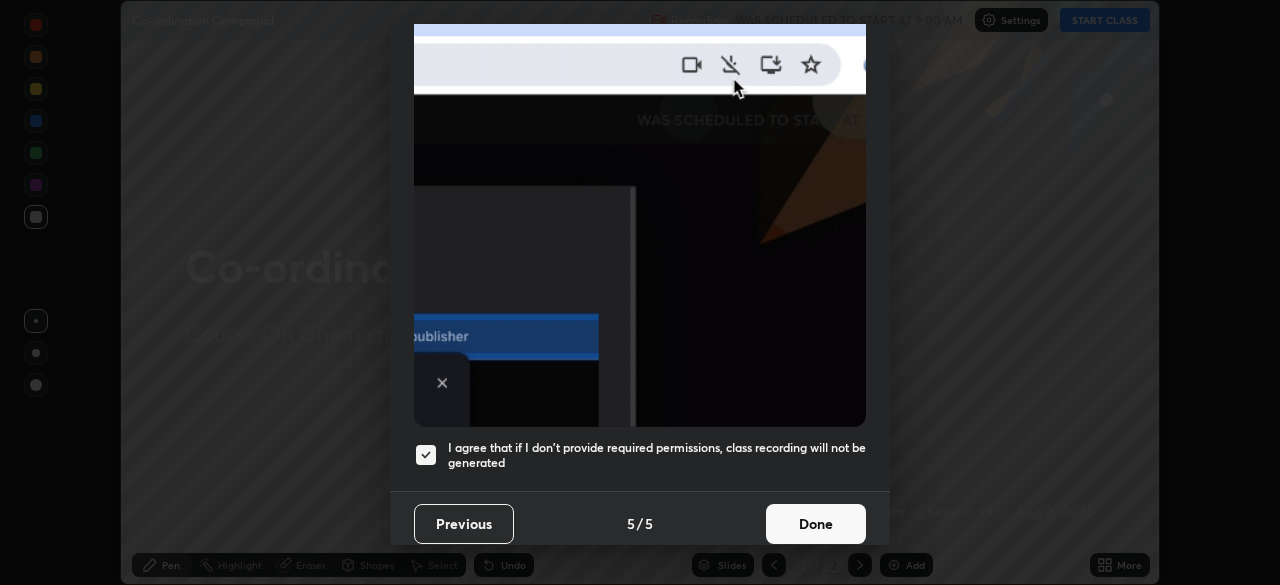 click on "Done" at bounding box center (816, 524) 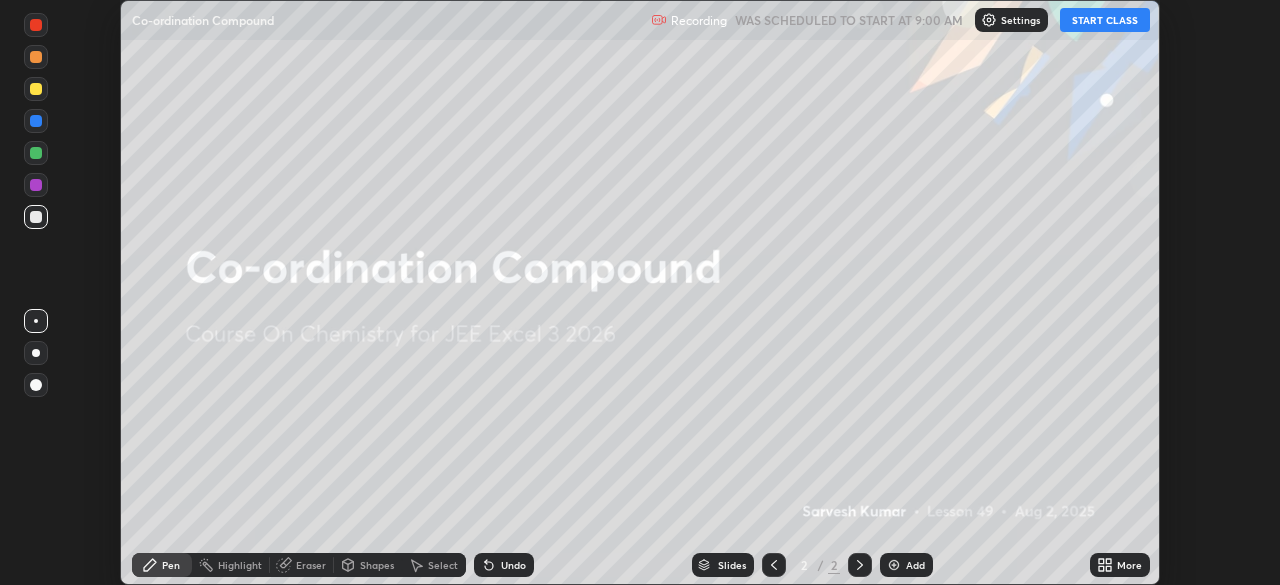 click on "START CLASS" at bounding box center (1105, 20) 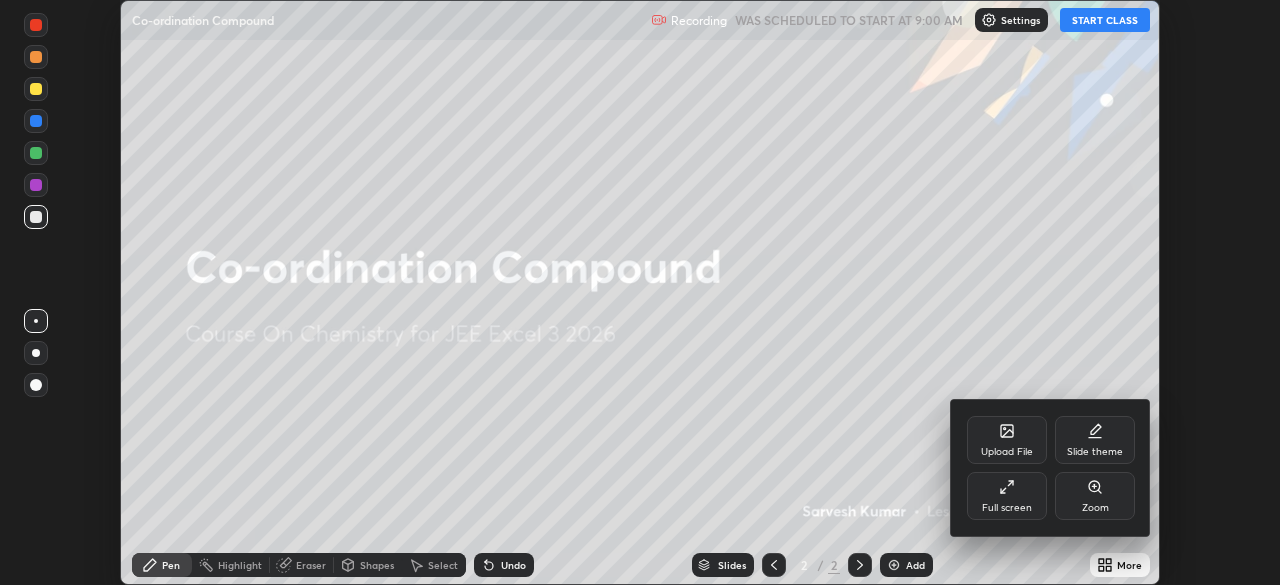 click on "Full screen" at bounding box center [1007, 508] 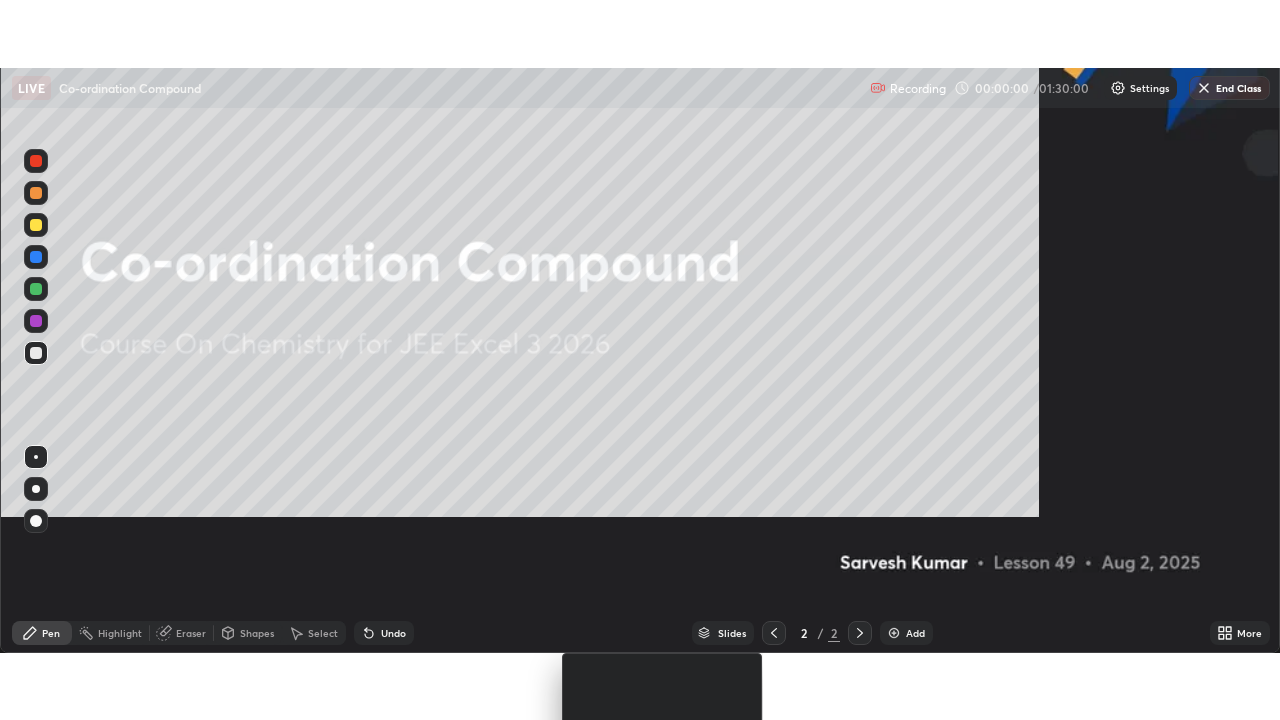 scroll, scrollTop: 99280, scrollLeft: 98720, axis: both 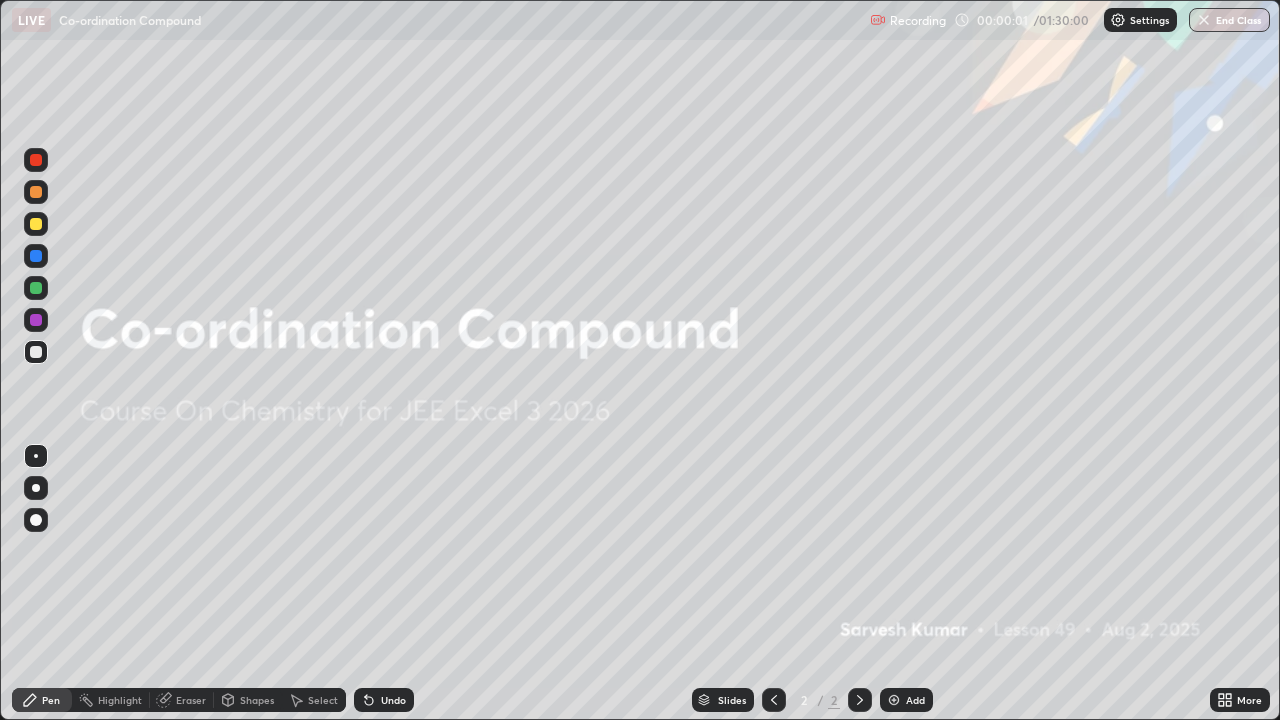 click on "Add" at bounding box center [915, 700] 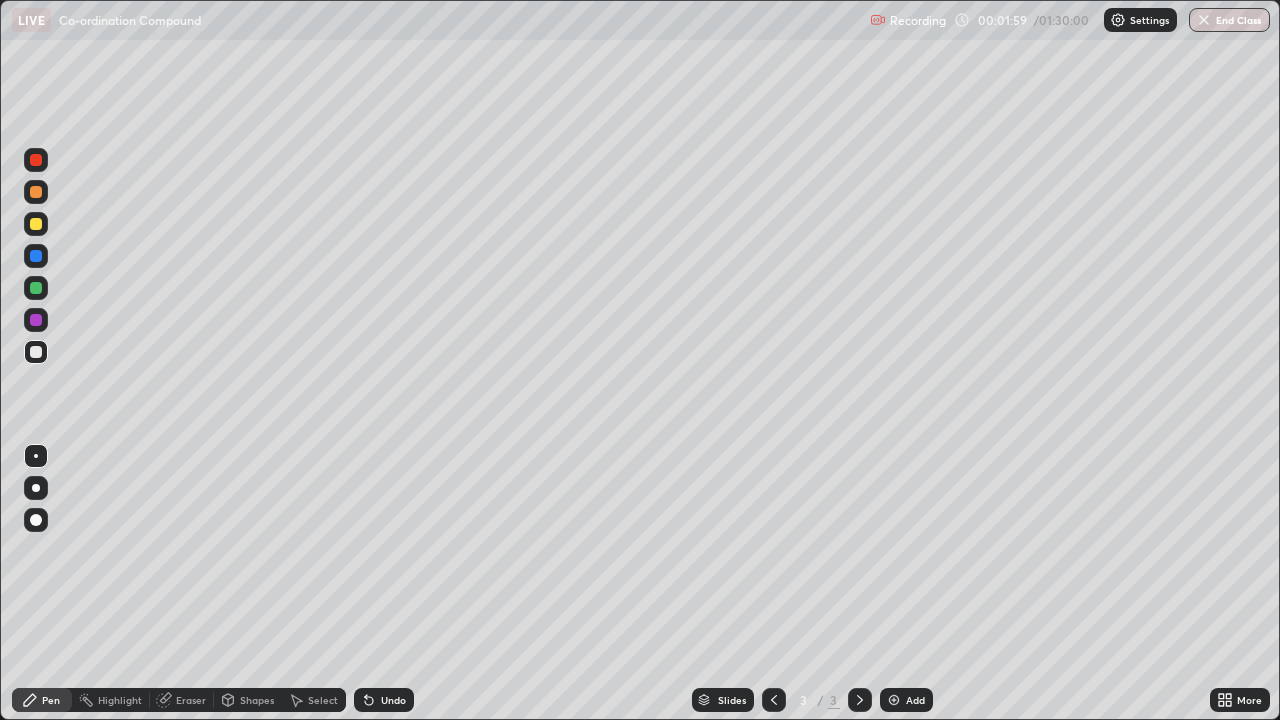 click on "More" at bounding box center (1240, 700) 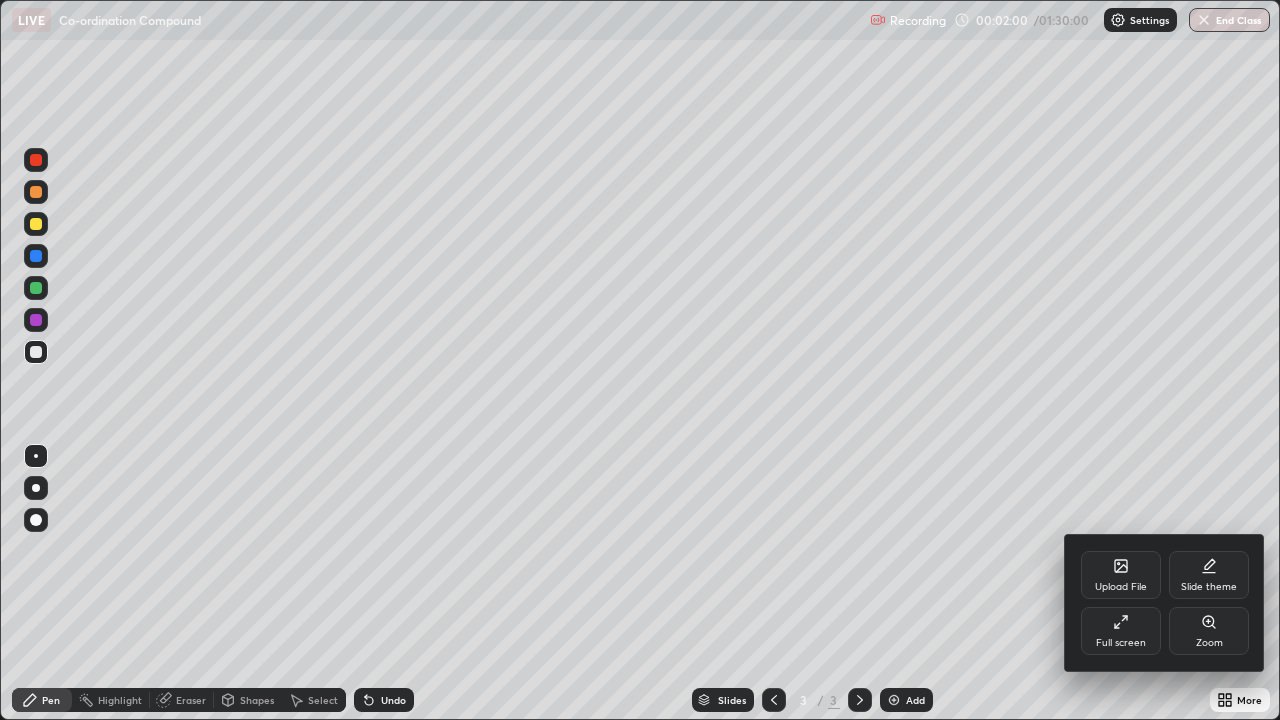 click on "Full screen" at bounding box center (1121, 631) 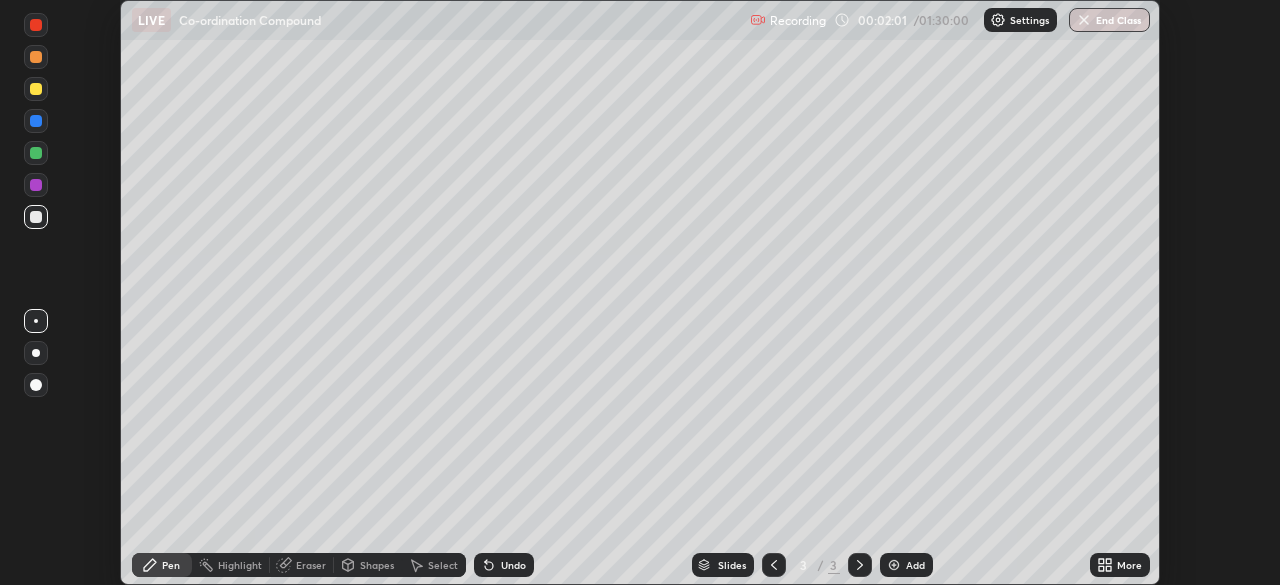 scroll, scrollTop: 585, scrollLeft: 1280, axis: both 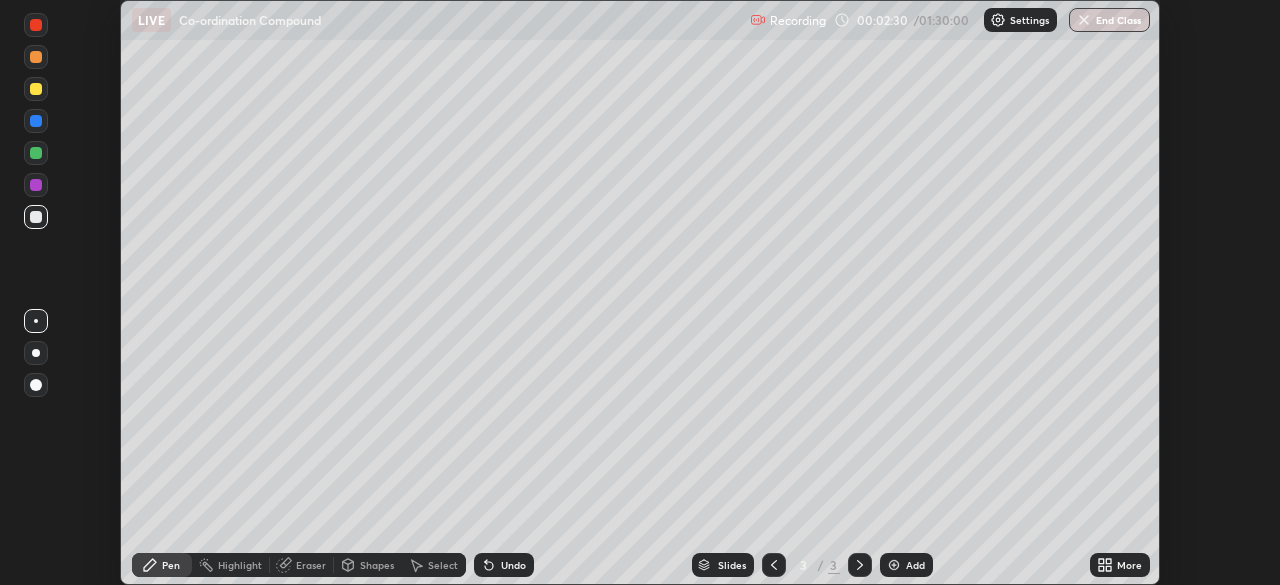 click on "More" at bounding box center (1120, 565) 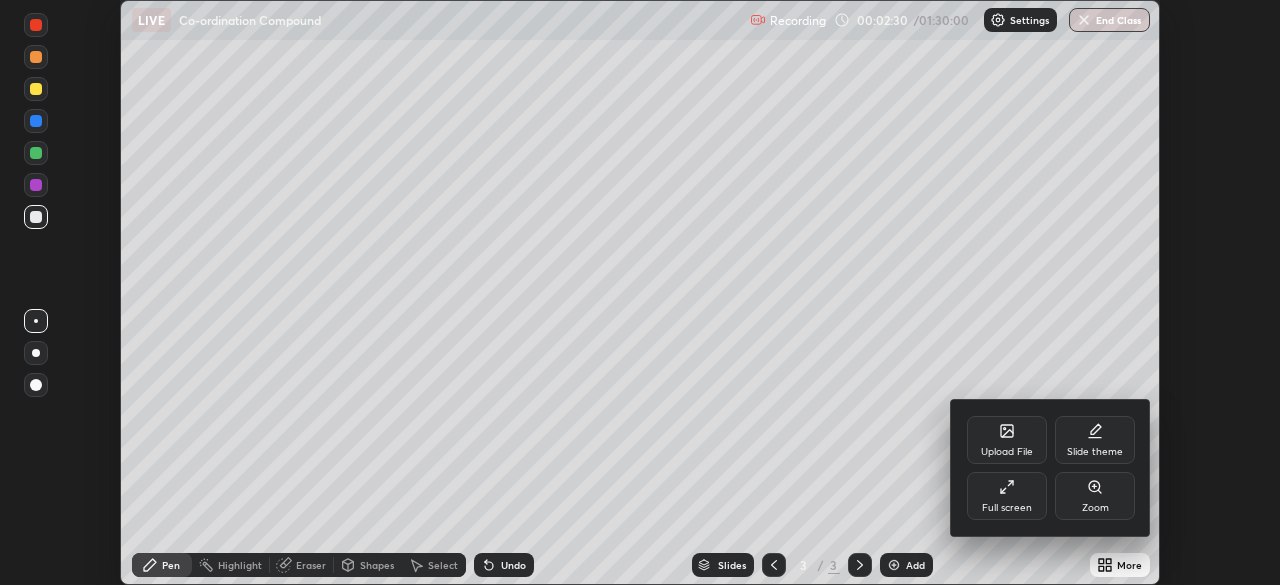 click on "Upload File" at bounding box center (1007, 440) 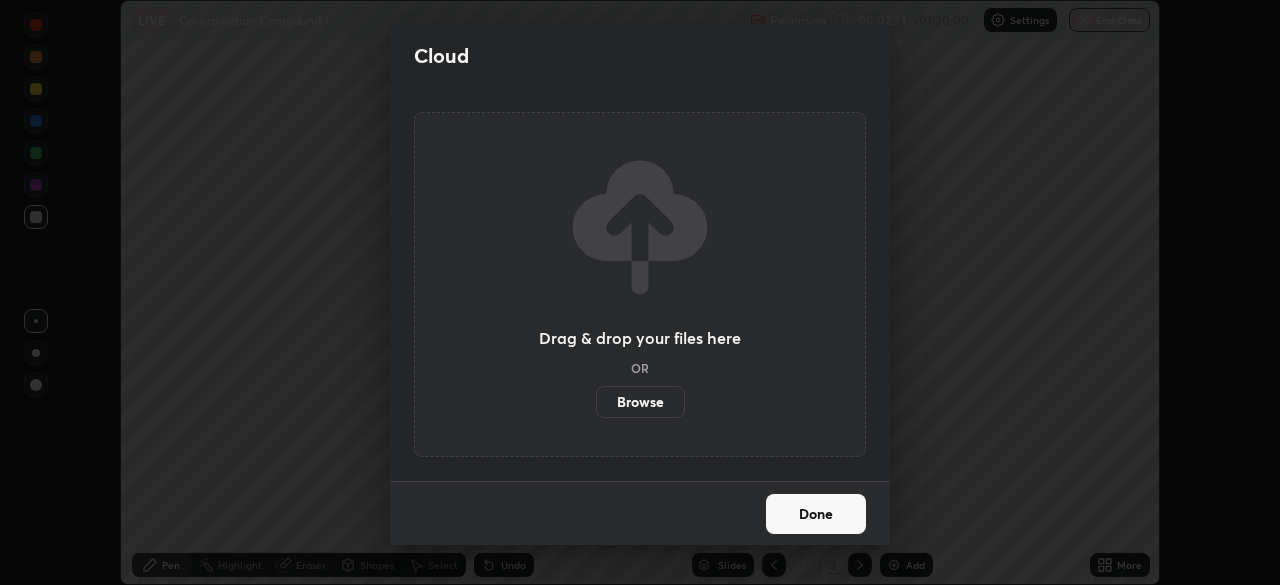 click on "Browse" at bounding box center [640, 402] 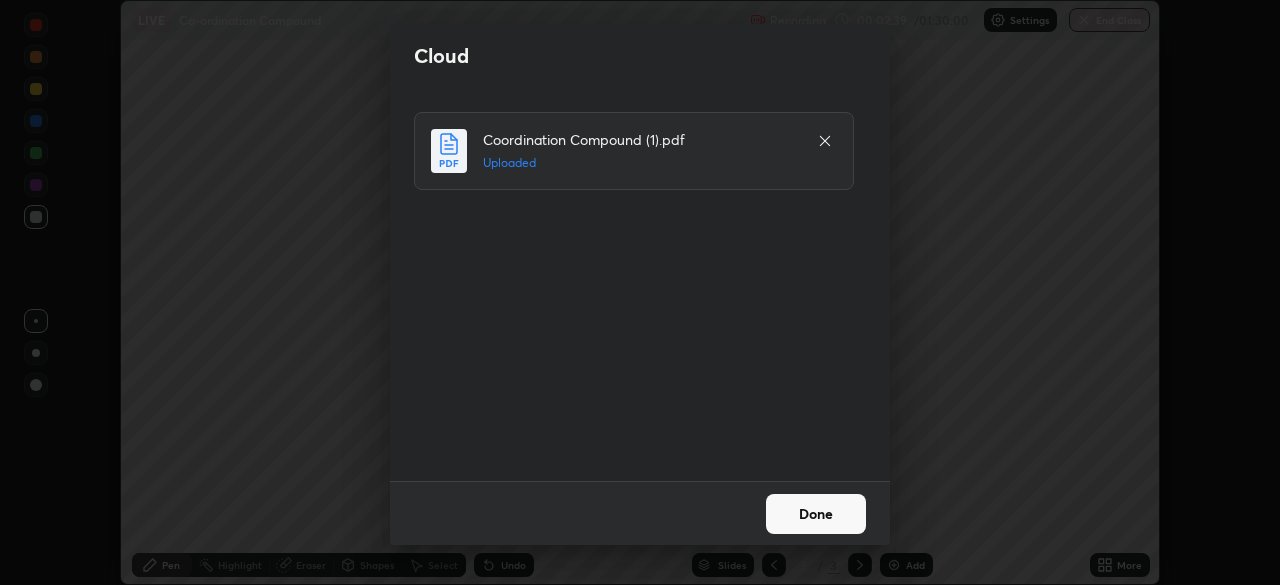 click on "Done" at bounding box center (816, 514) 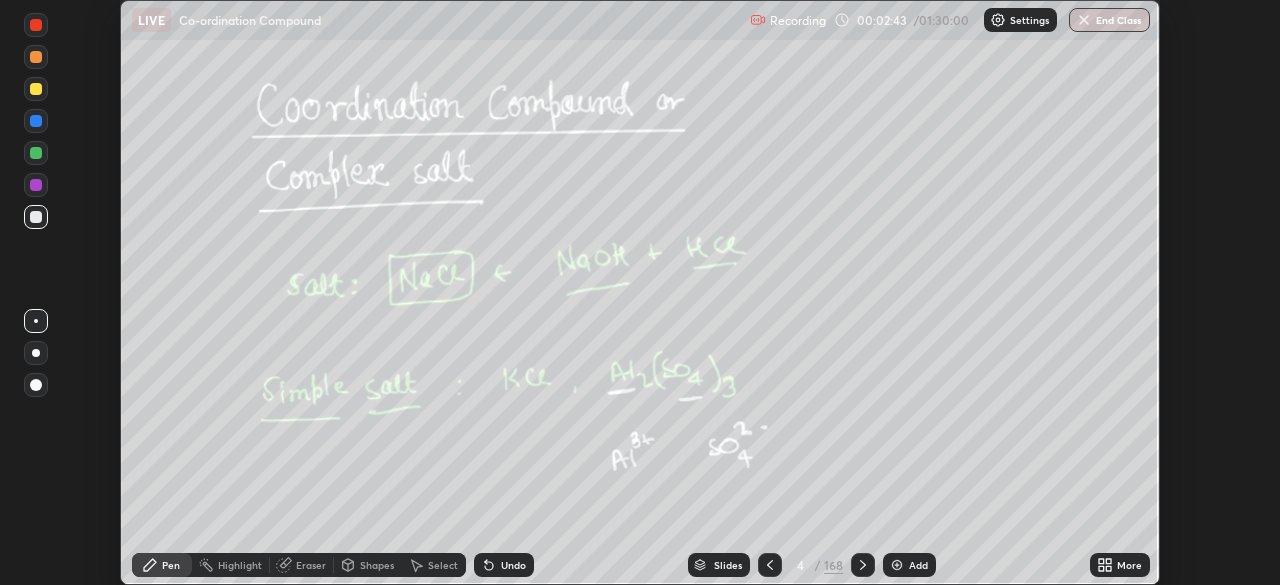 click 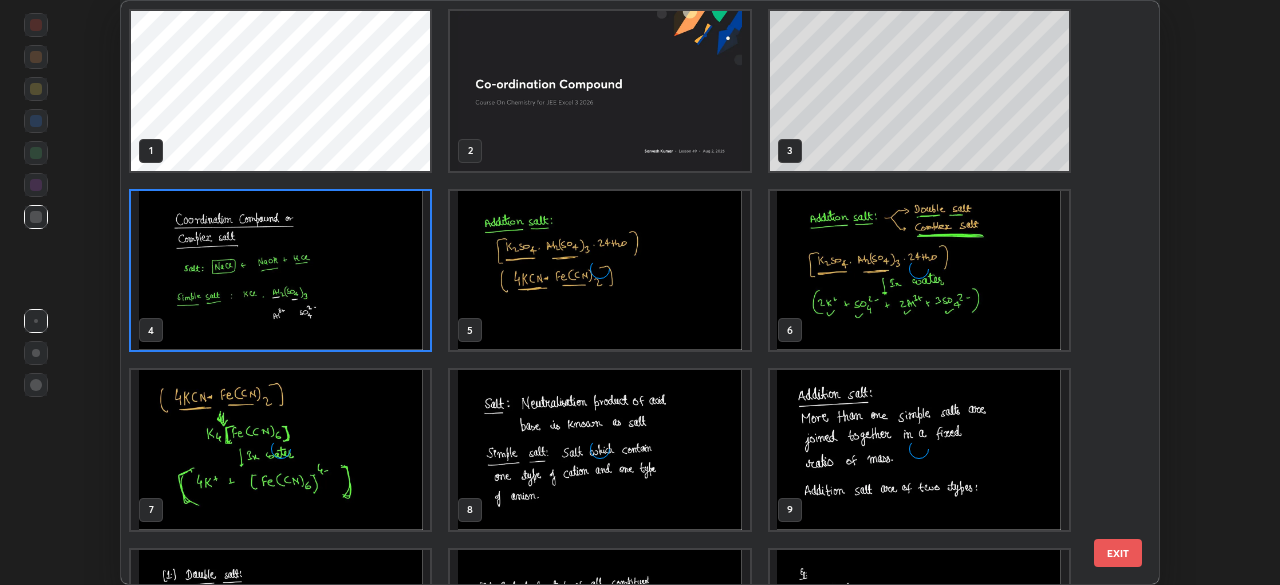 scroll, scrollTop: 7, scrollLeft: 11, axis: both 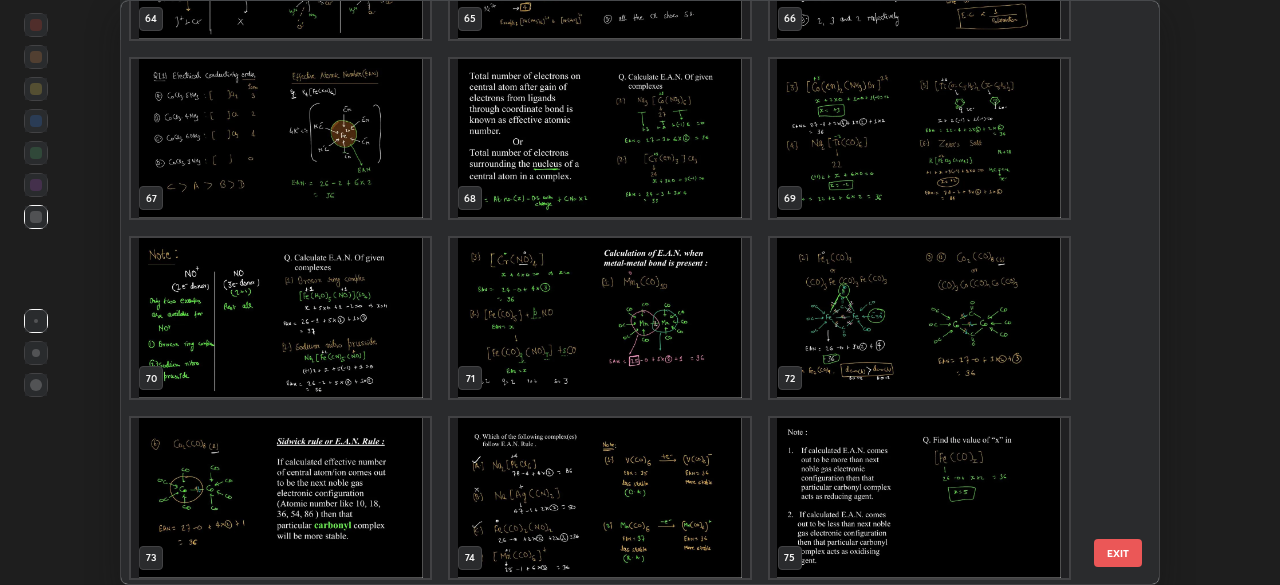 click at bounding box center [280, 139] 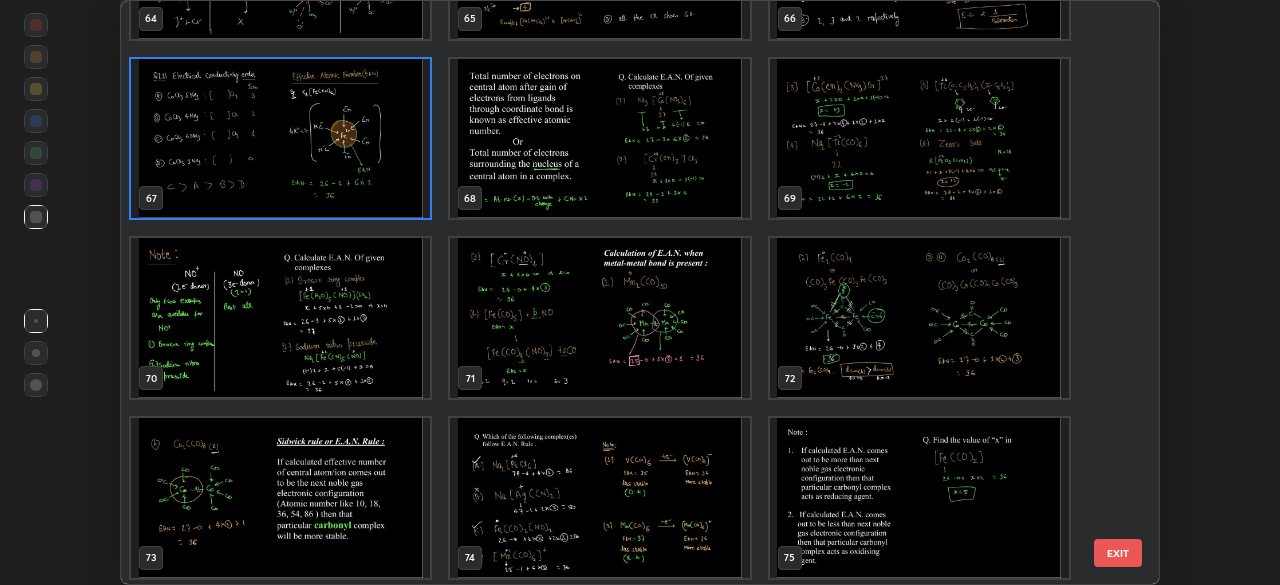 click at bounding box center (280, 139) 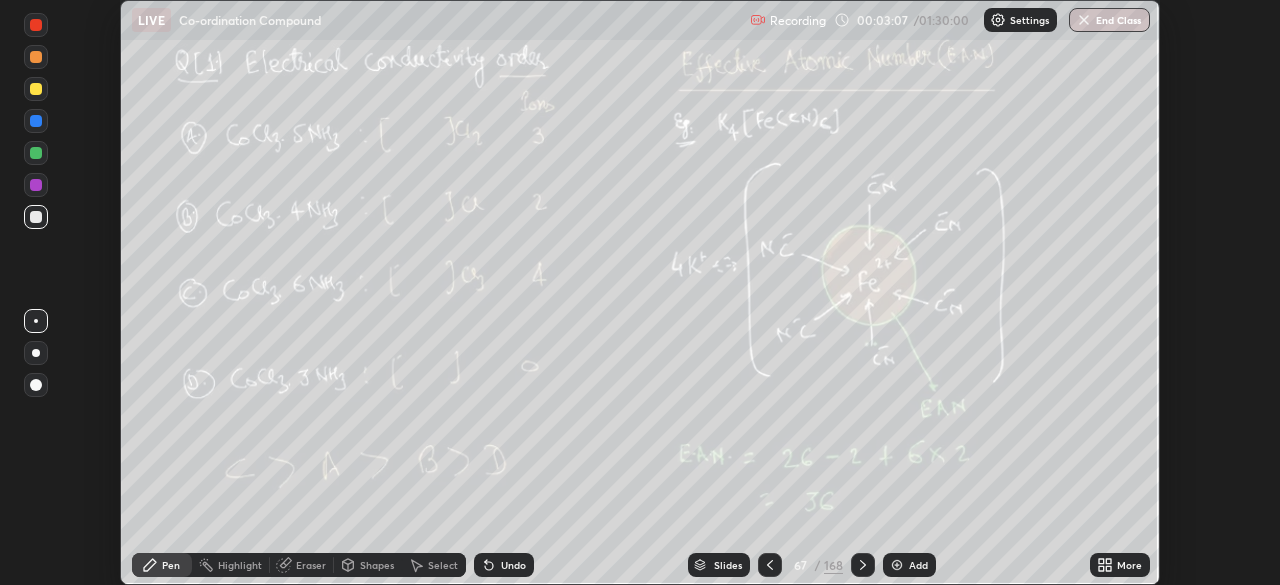 click 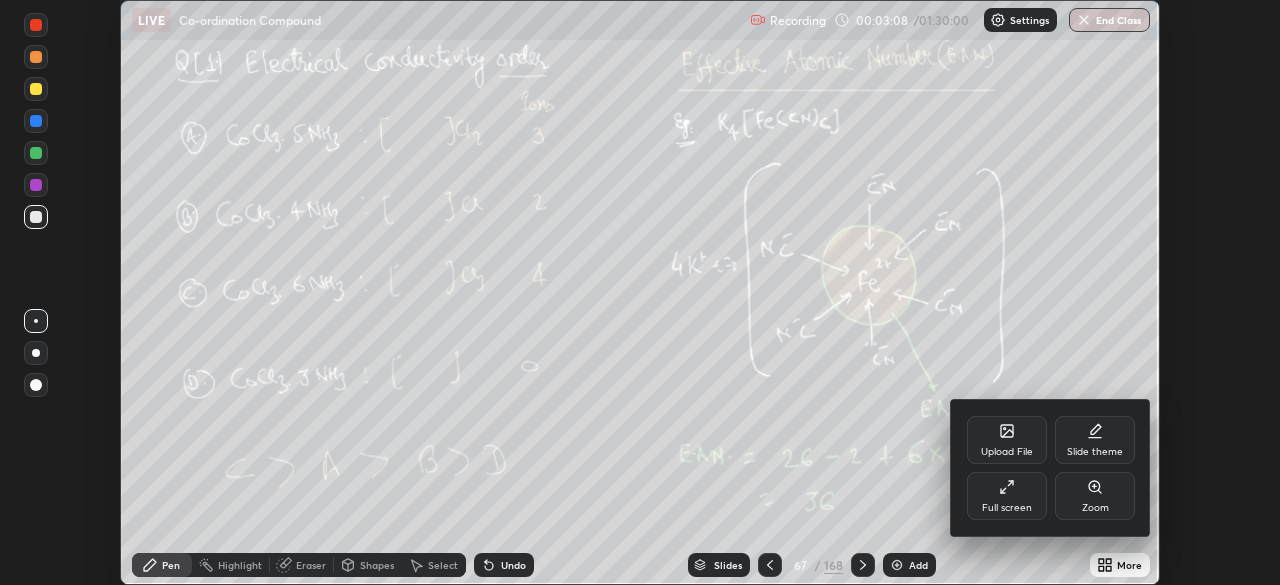 click on "Full screen" at bounding box center (1007, 508) 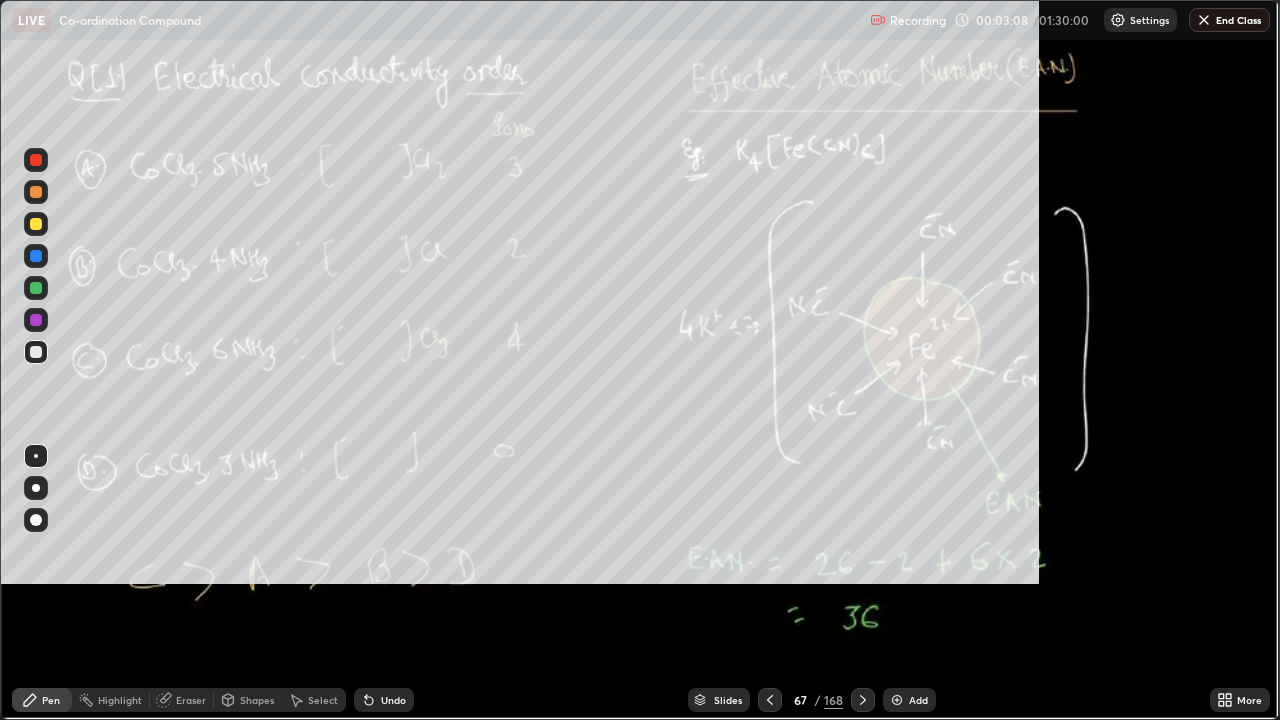 scroll, scrollTop: 99280, scrollLeft: 98720, axis: both 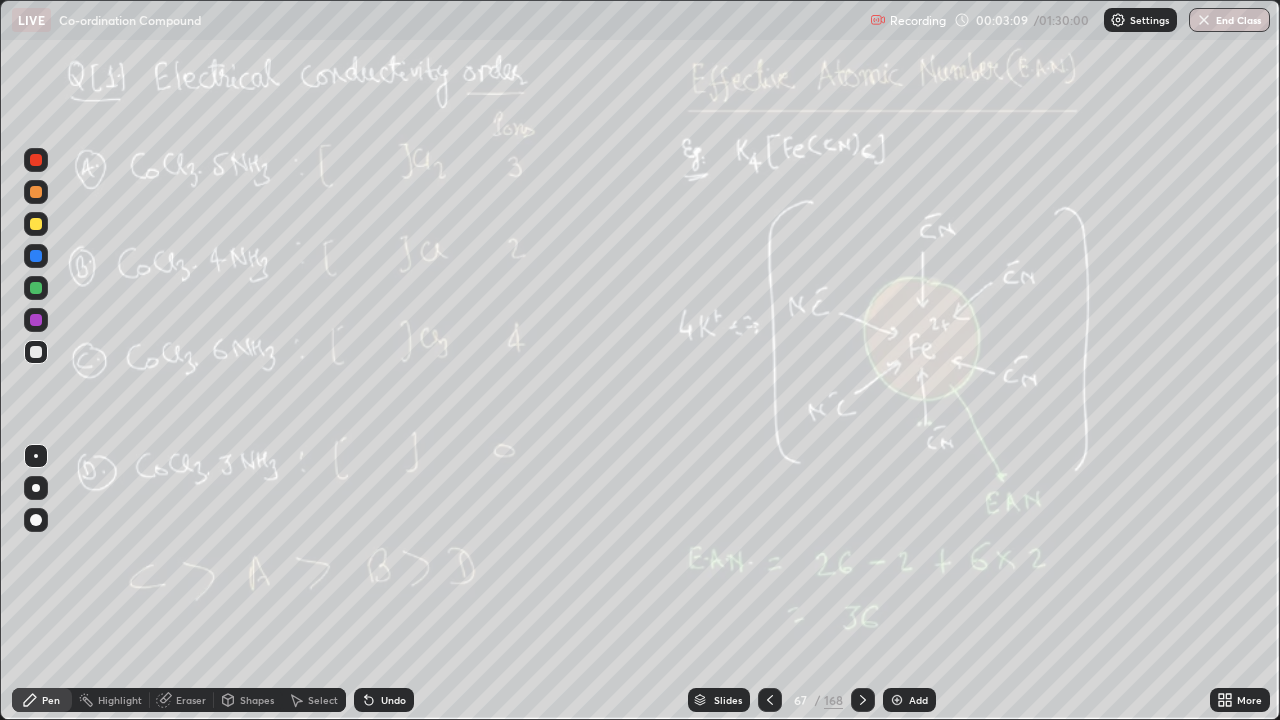 click at bounding box center [770, 700] 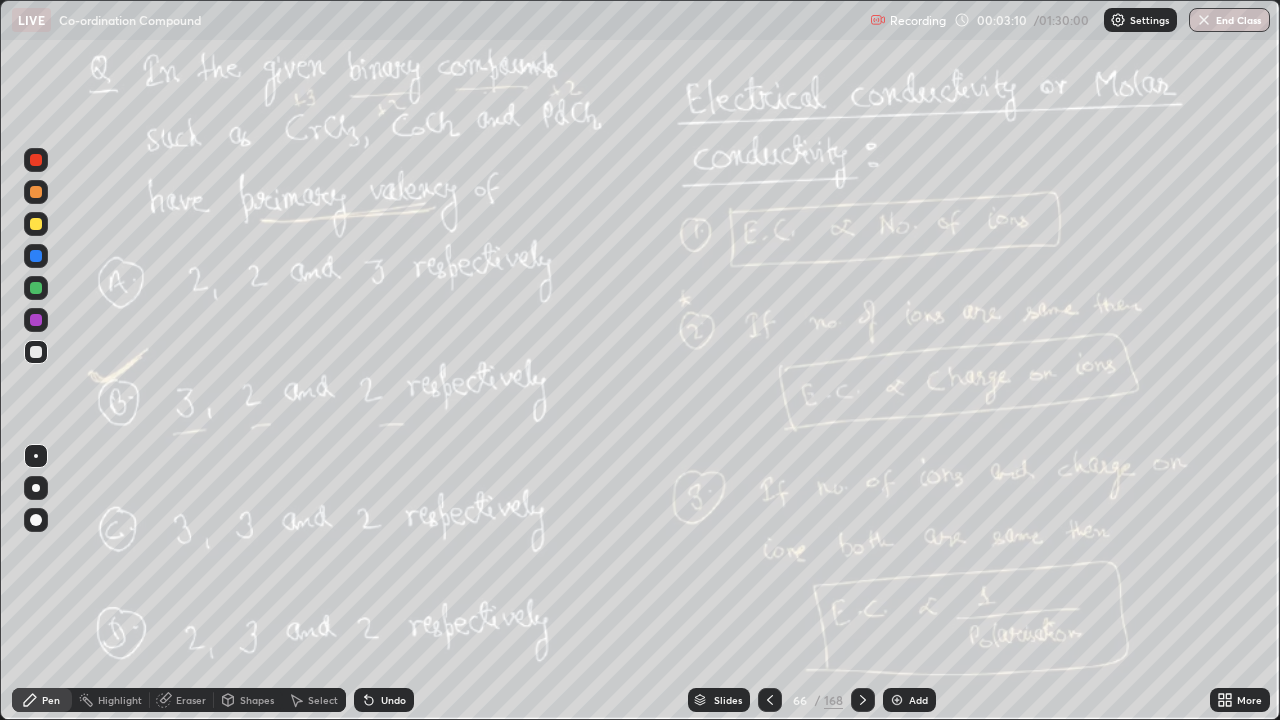 click on "Add" at bounding box center (909, 700) 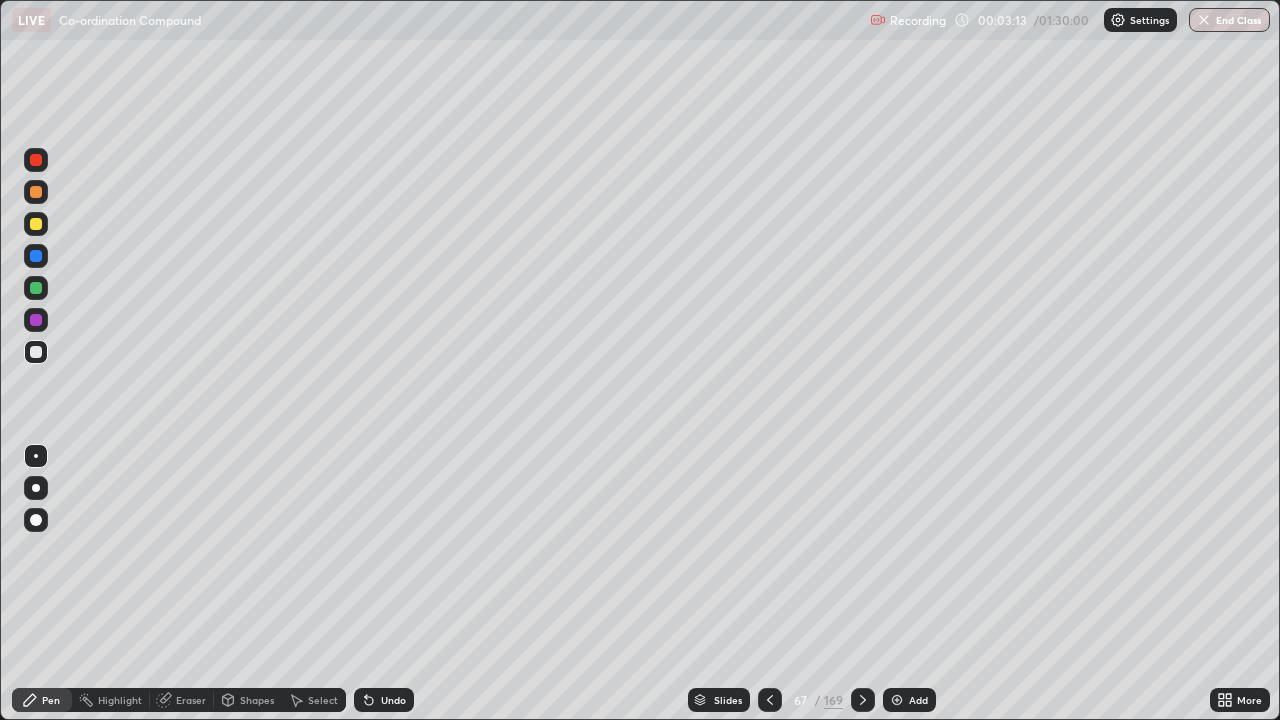 click at bounding box center [36, 192] 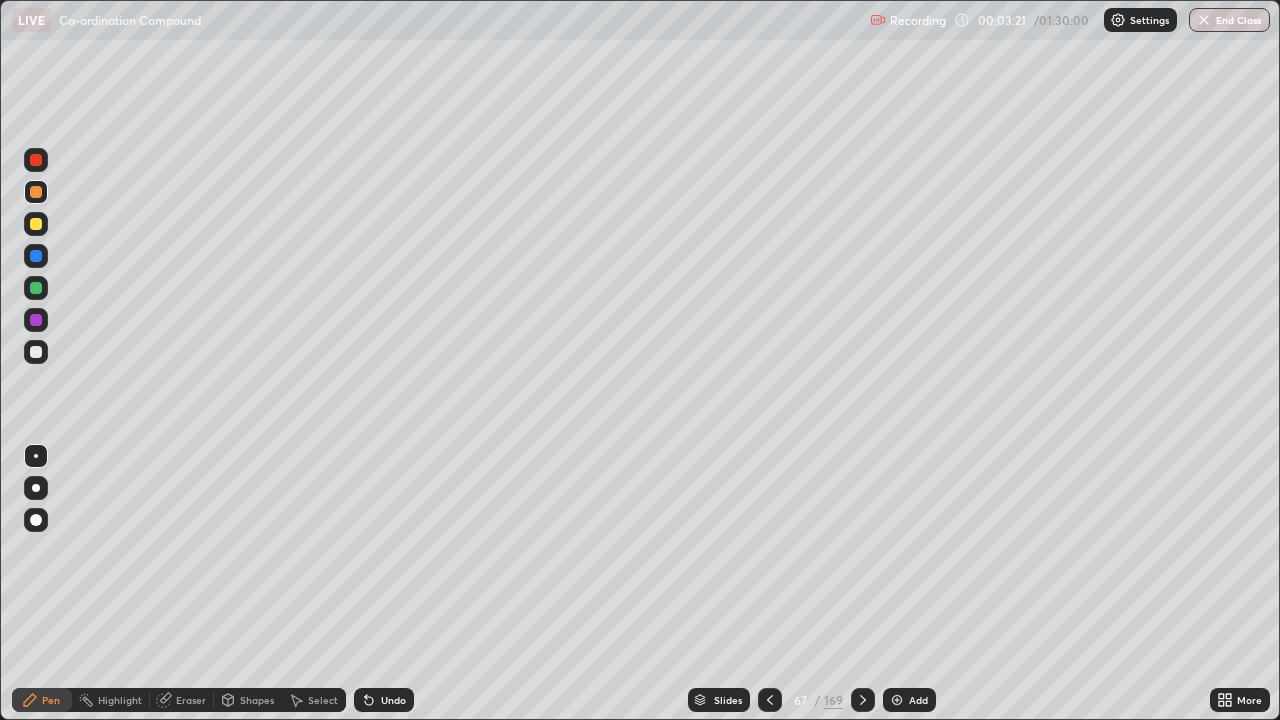 click at bounding box center (36, 352) 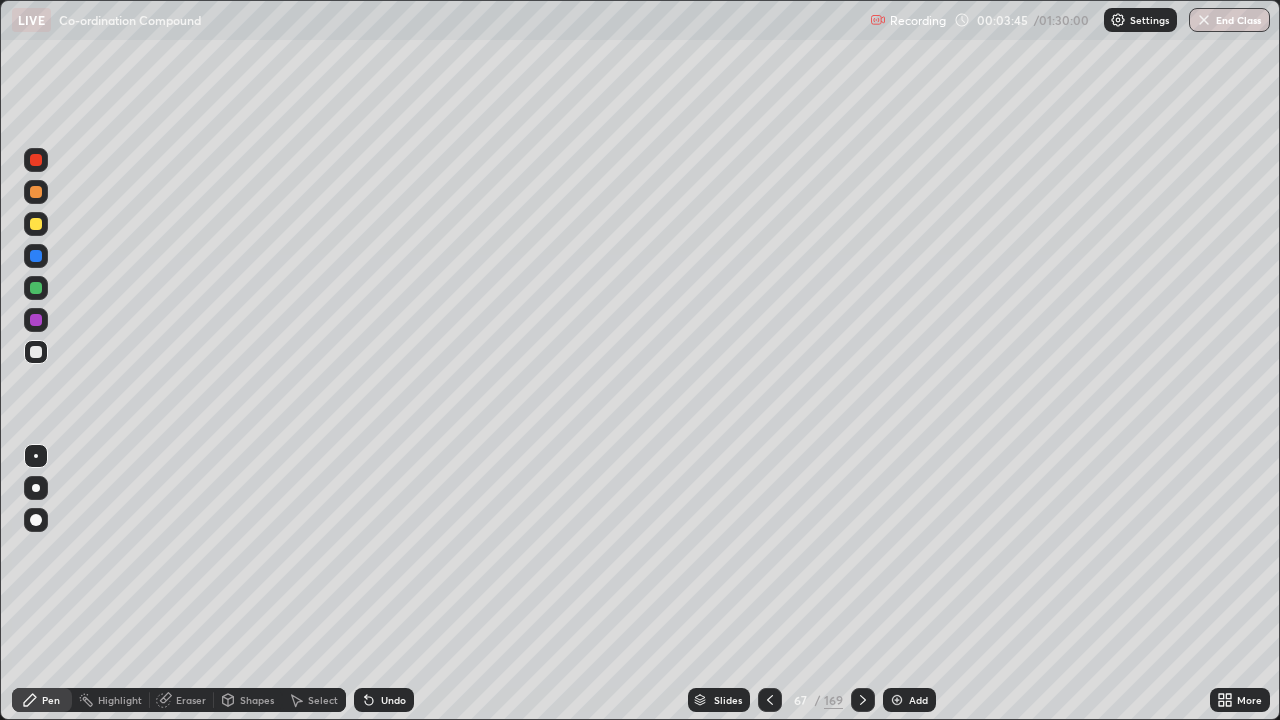 click at bounding box center (36, 288) 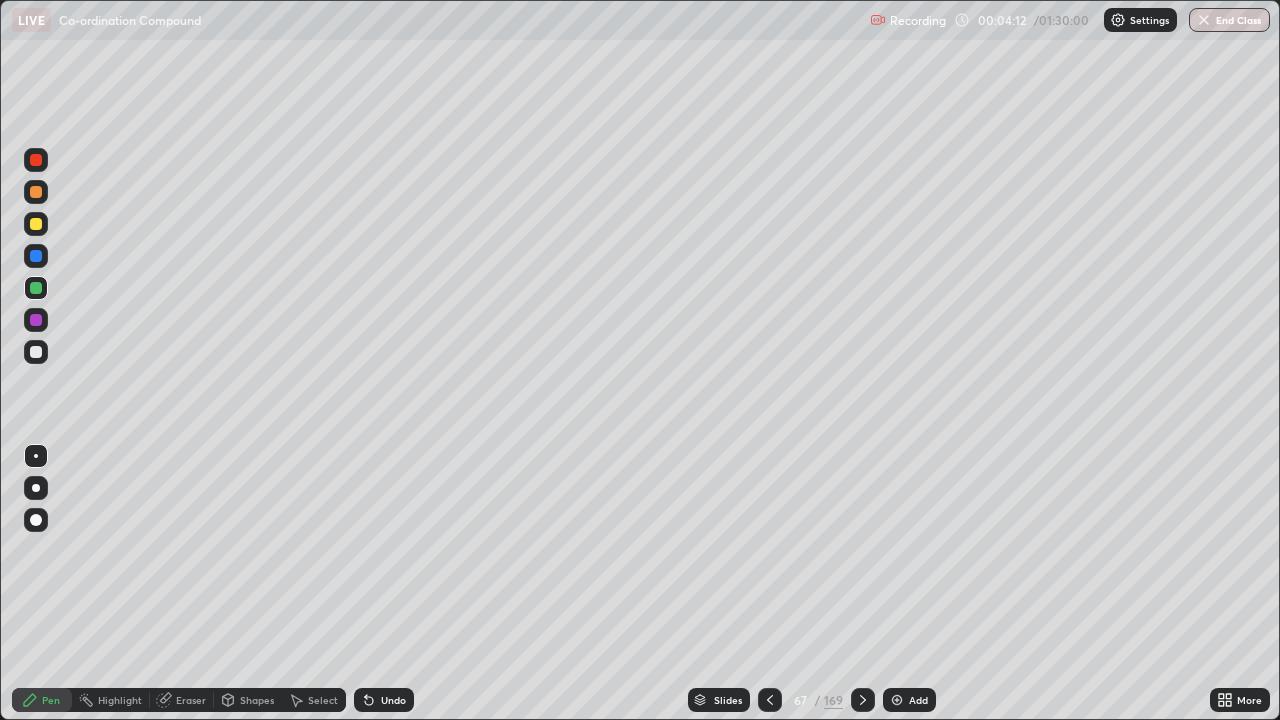 click at bounding box center [36, 352] 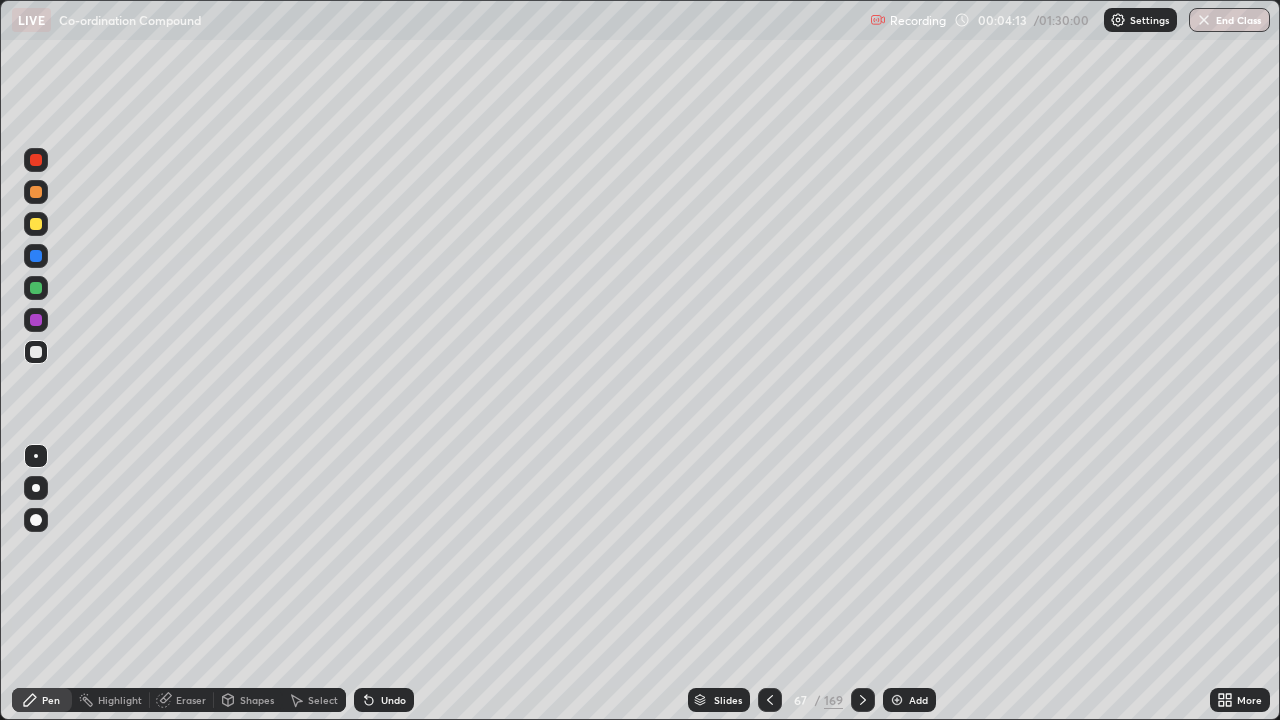 click at bounding box center [36, 288] 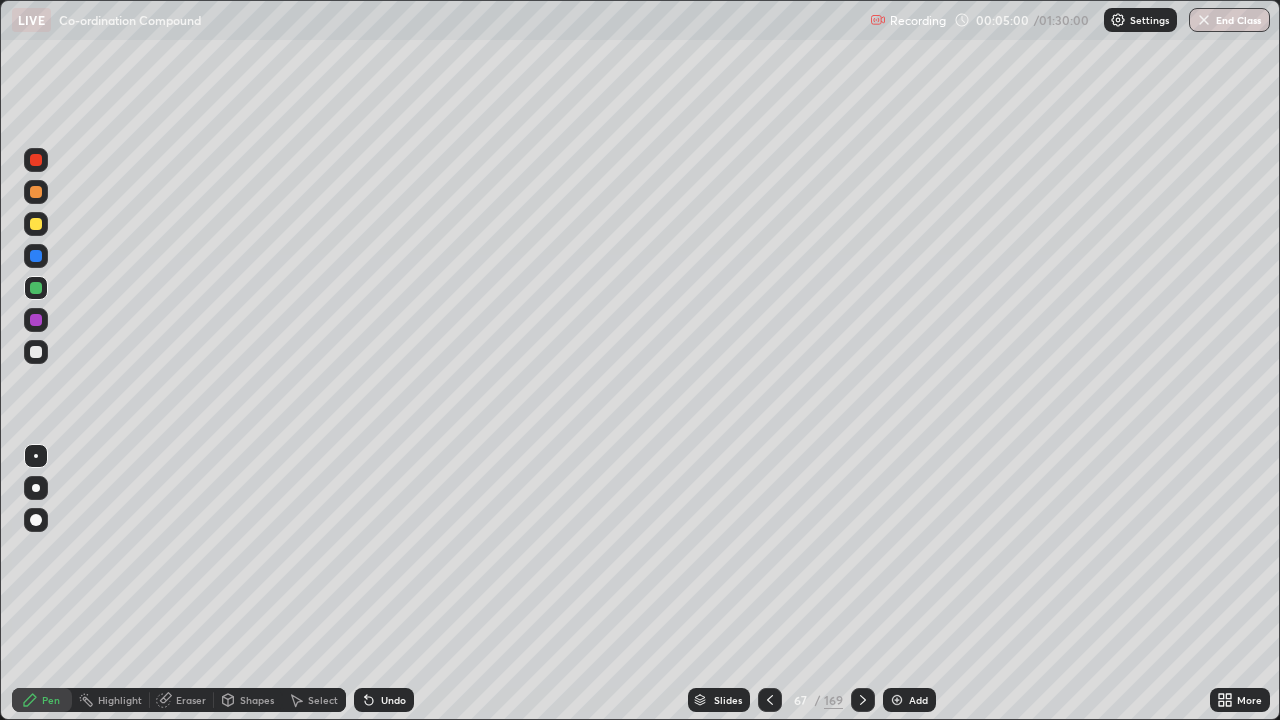 click at bounding box center [863, 700] 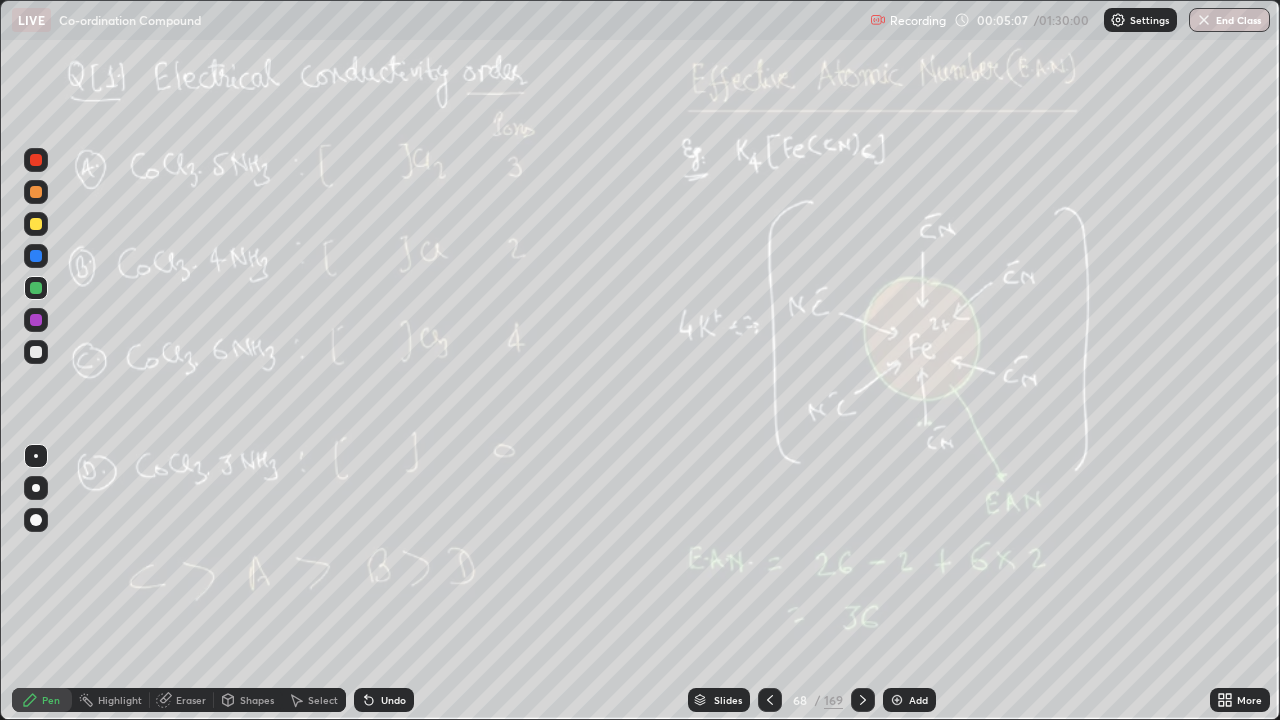 click on "Slides 68 / 169 Add" at bounding box center (812, 700) 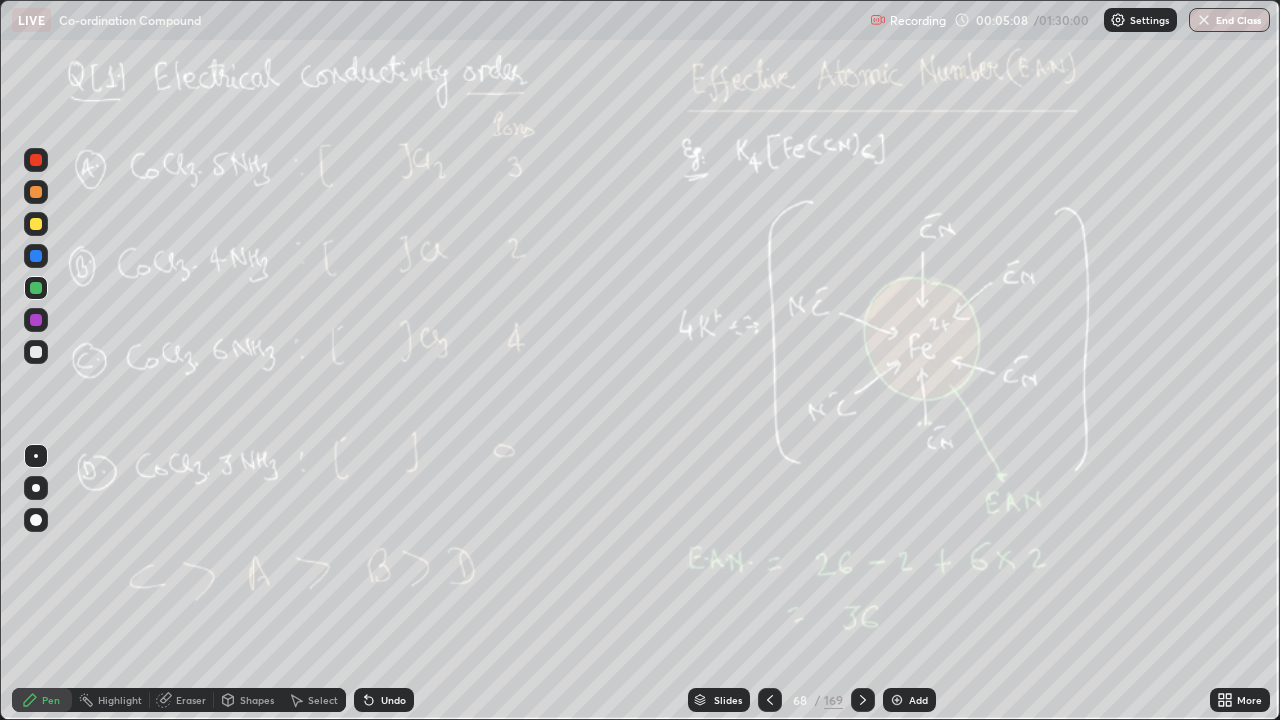 click 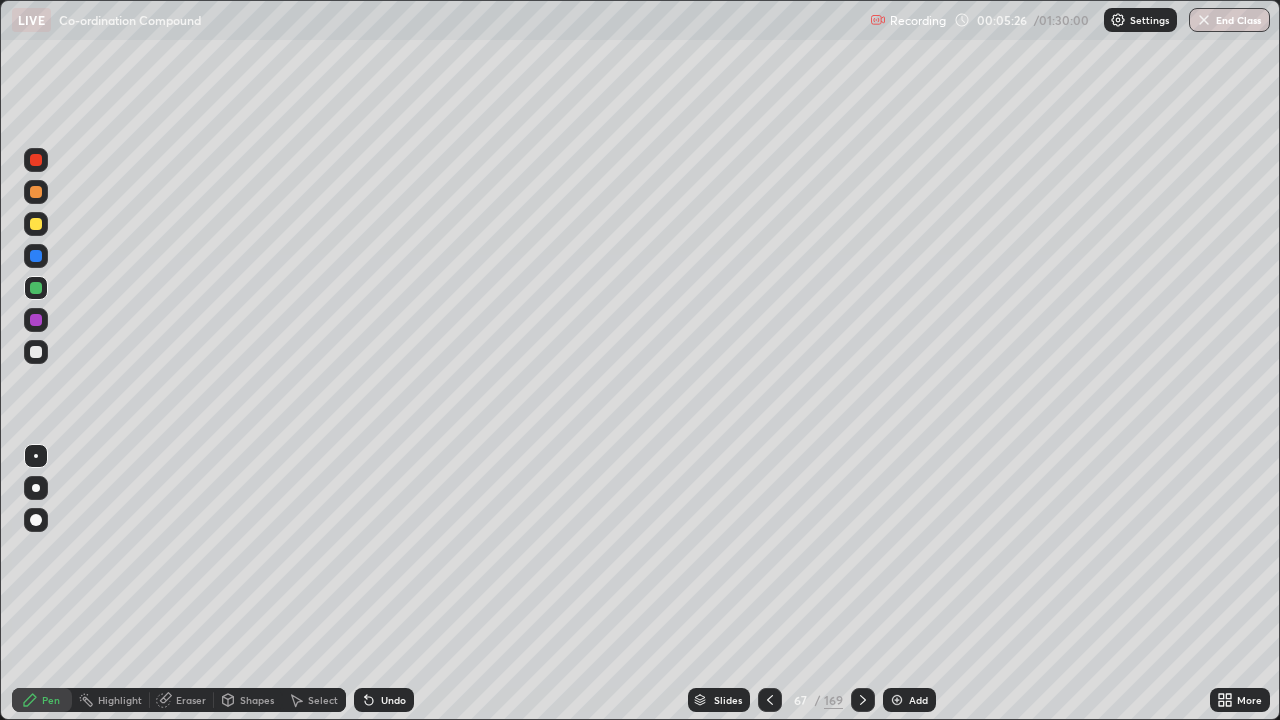 click 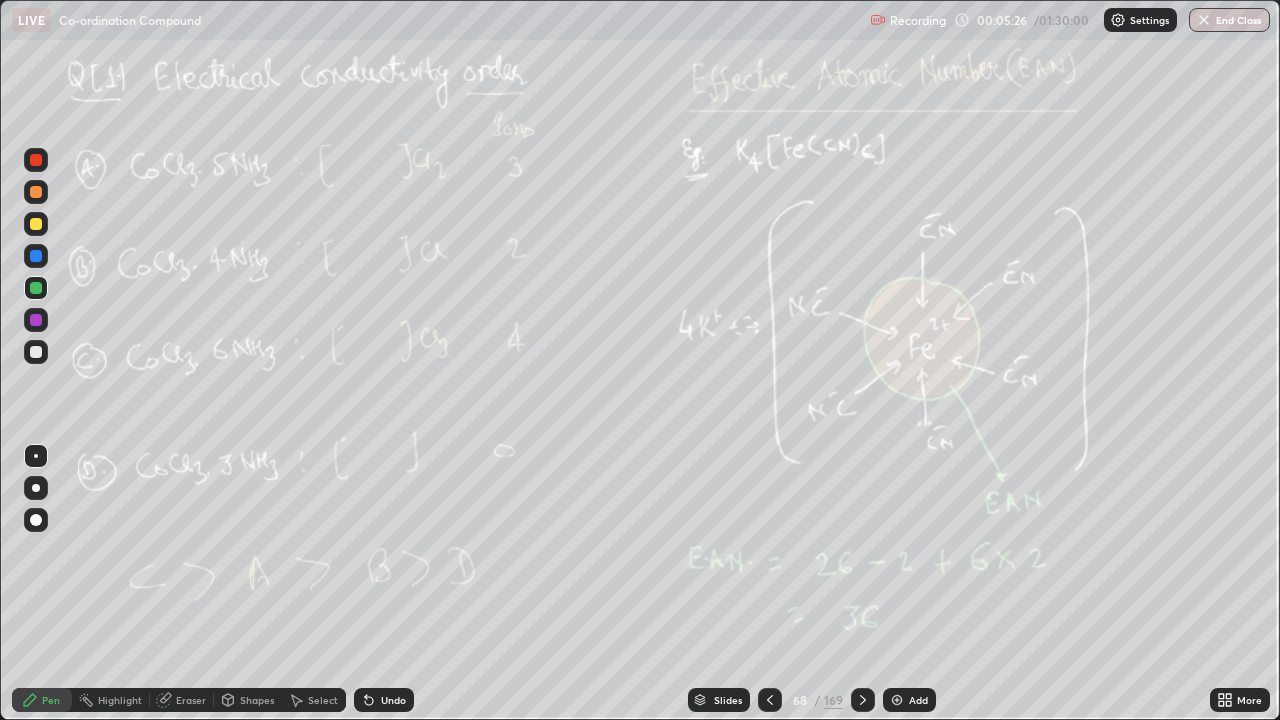 click 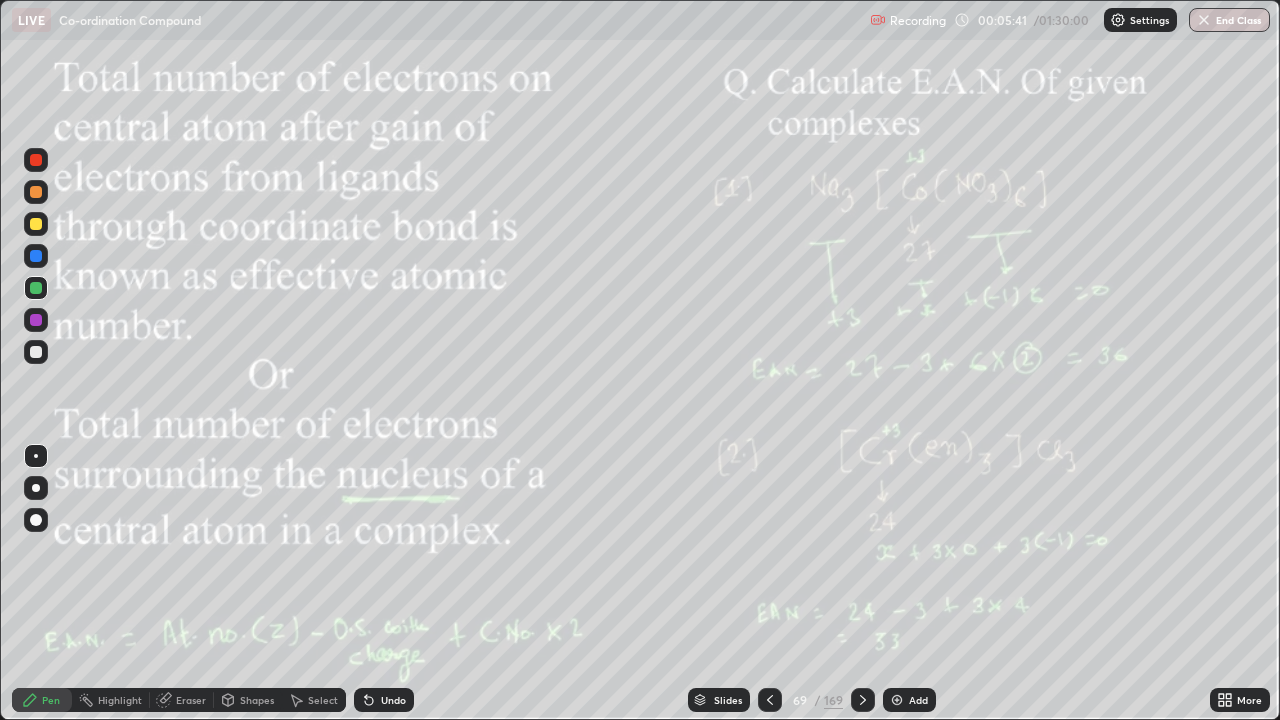 click on "Eraser" at bounding box center (191, 700) 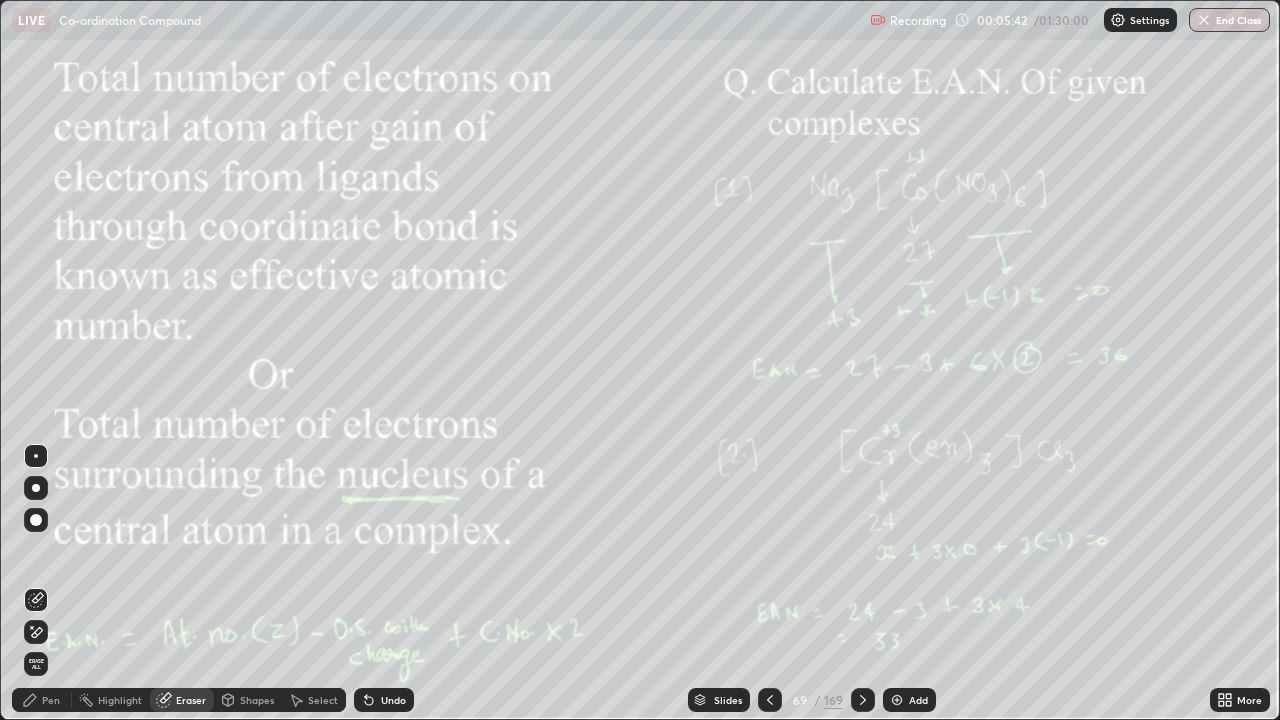 click on "Erase all" at bounding box center [36, 664] 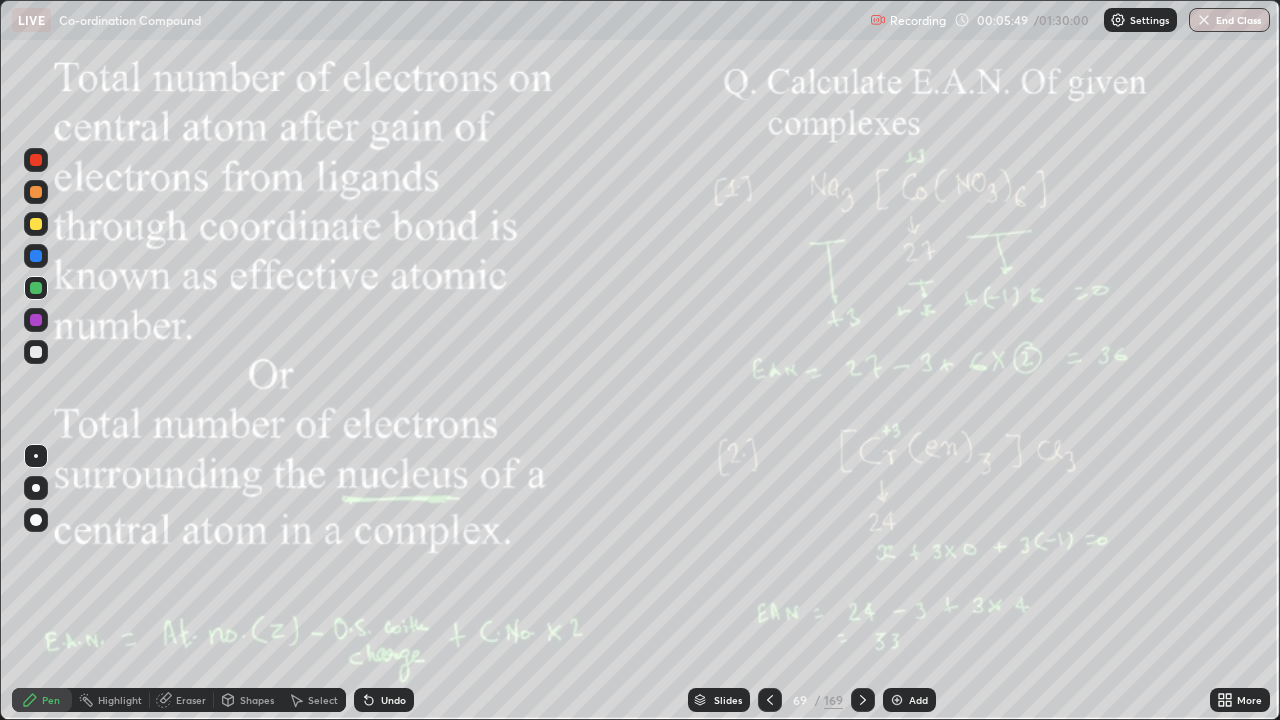 click on "Add" at bounding box center (909, 700) 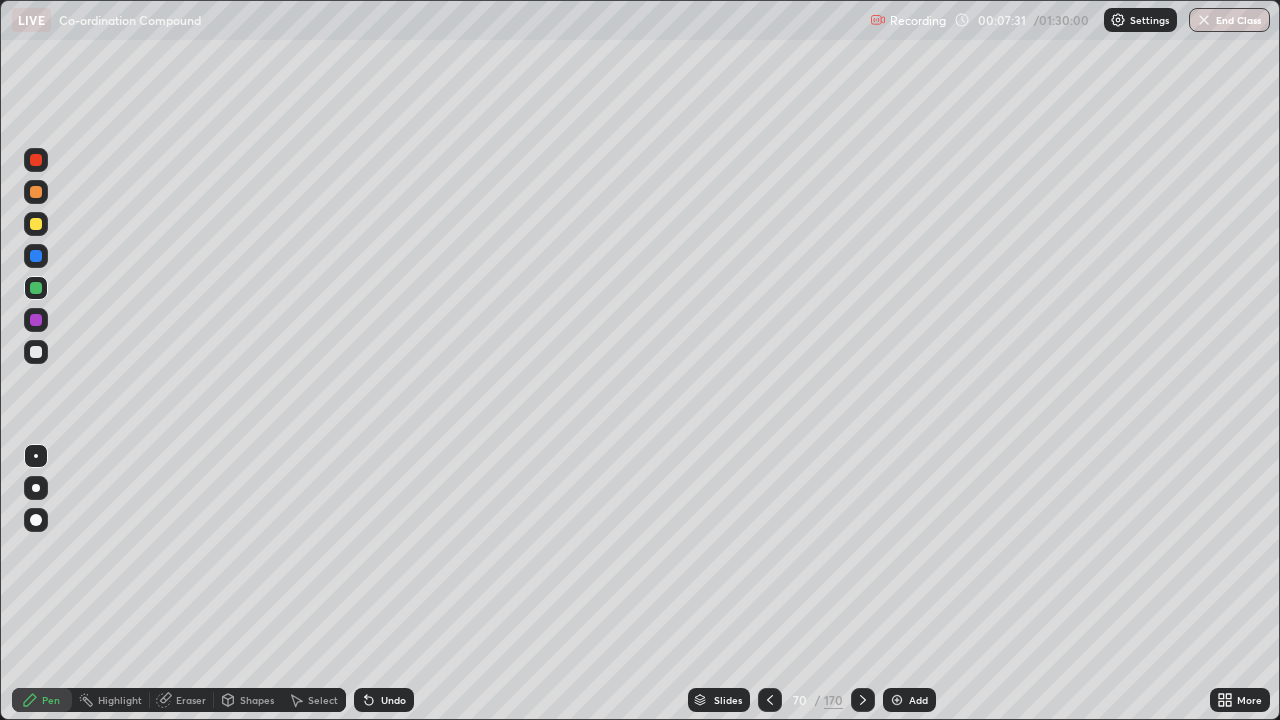 click at bounding box center [36, 352] 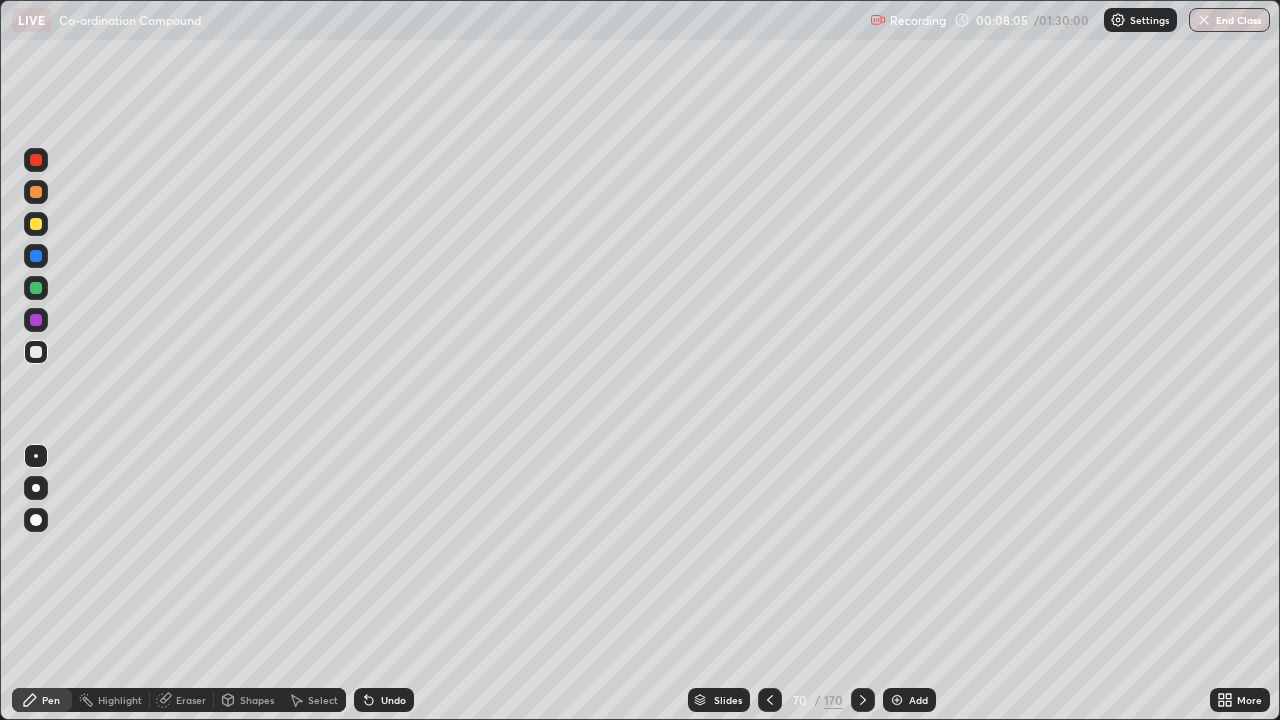 click 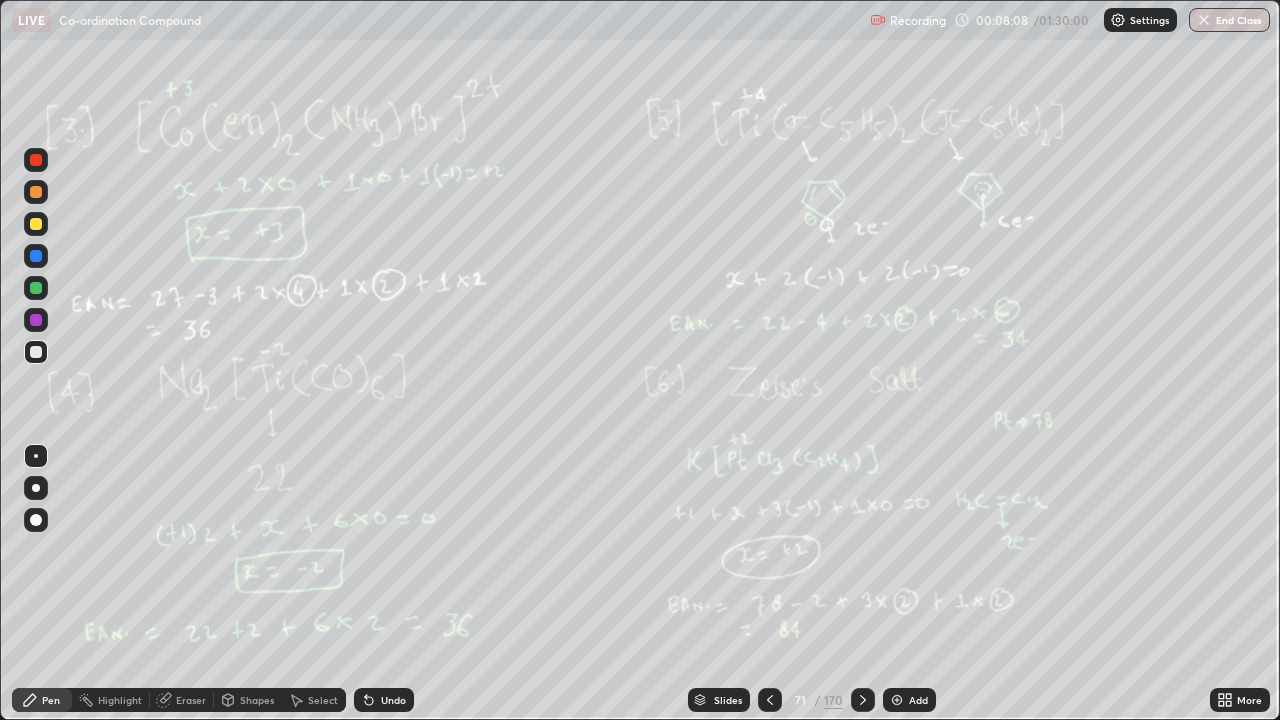 click 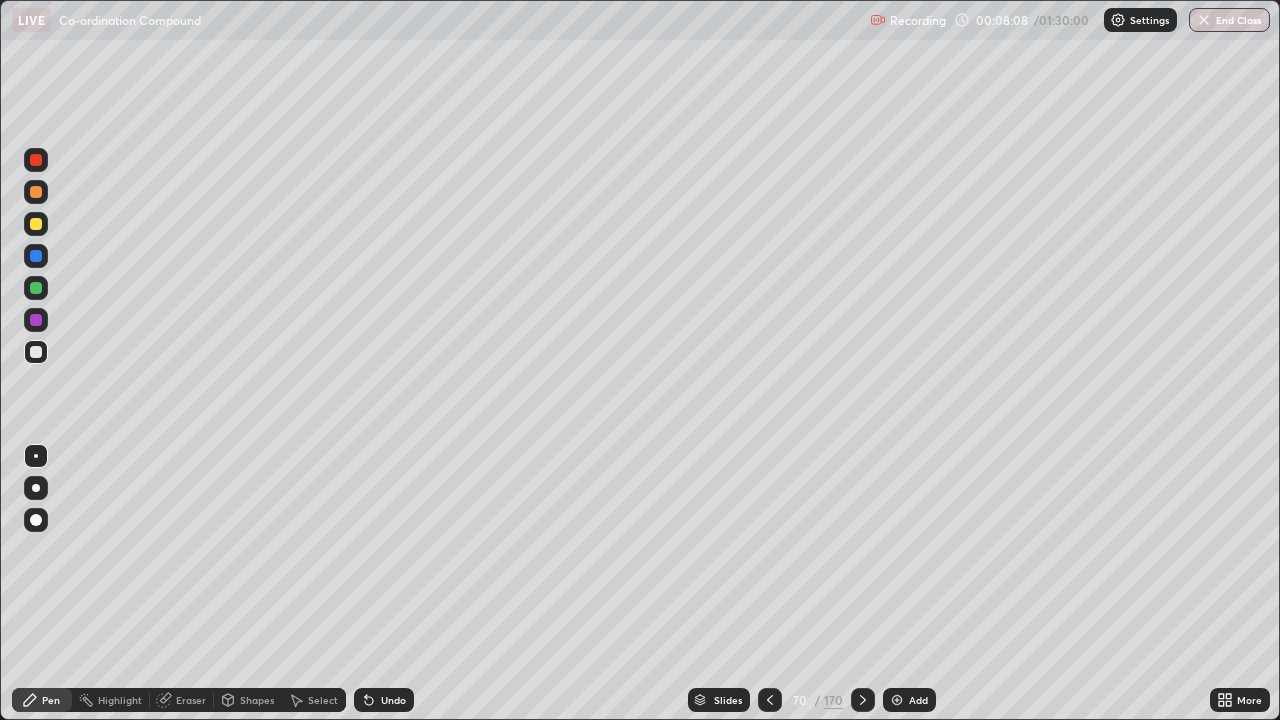 click 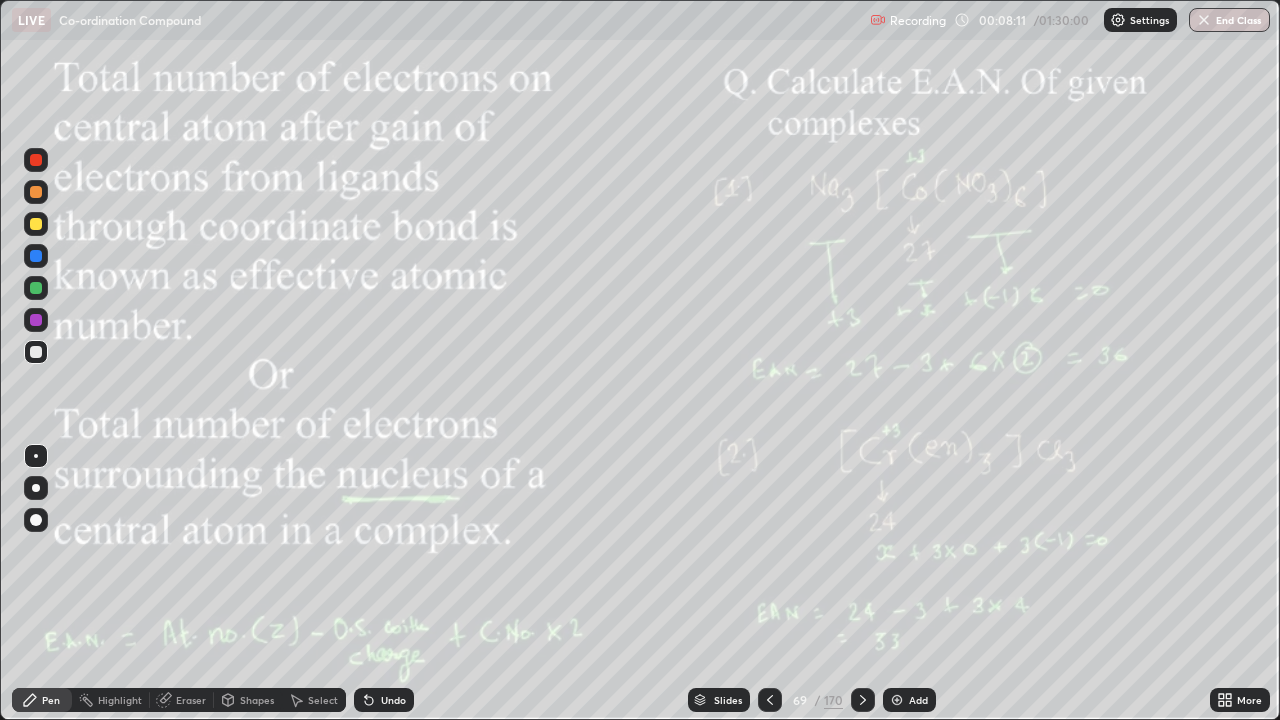 click at bounding box center (897, 700) 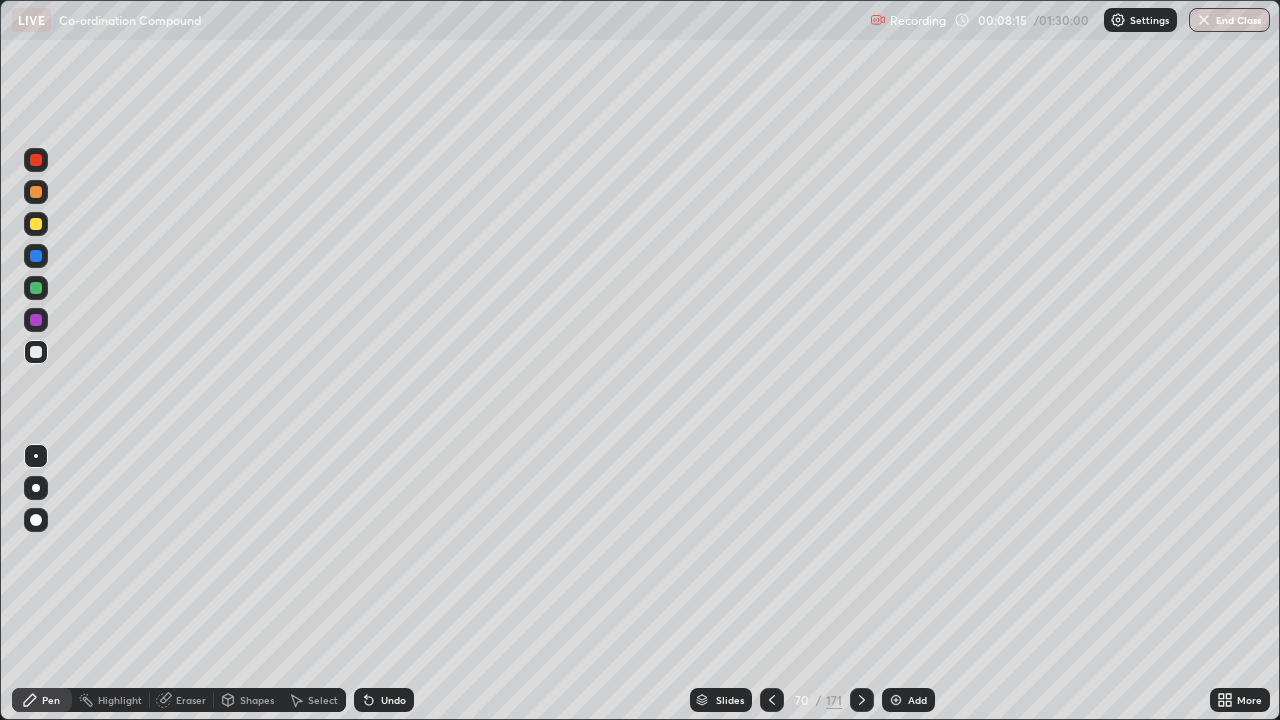 click on "Undo" at bounding box center [384, 700] 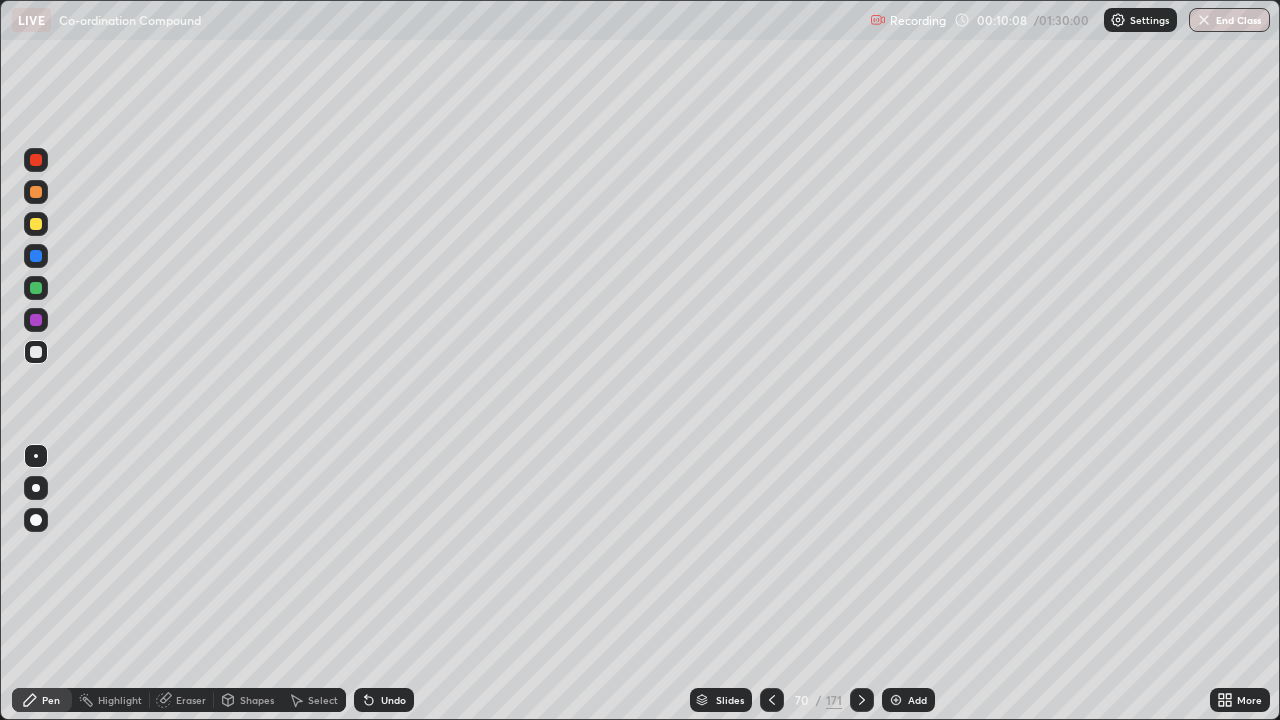 click 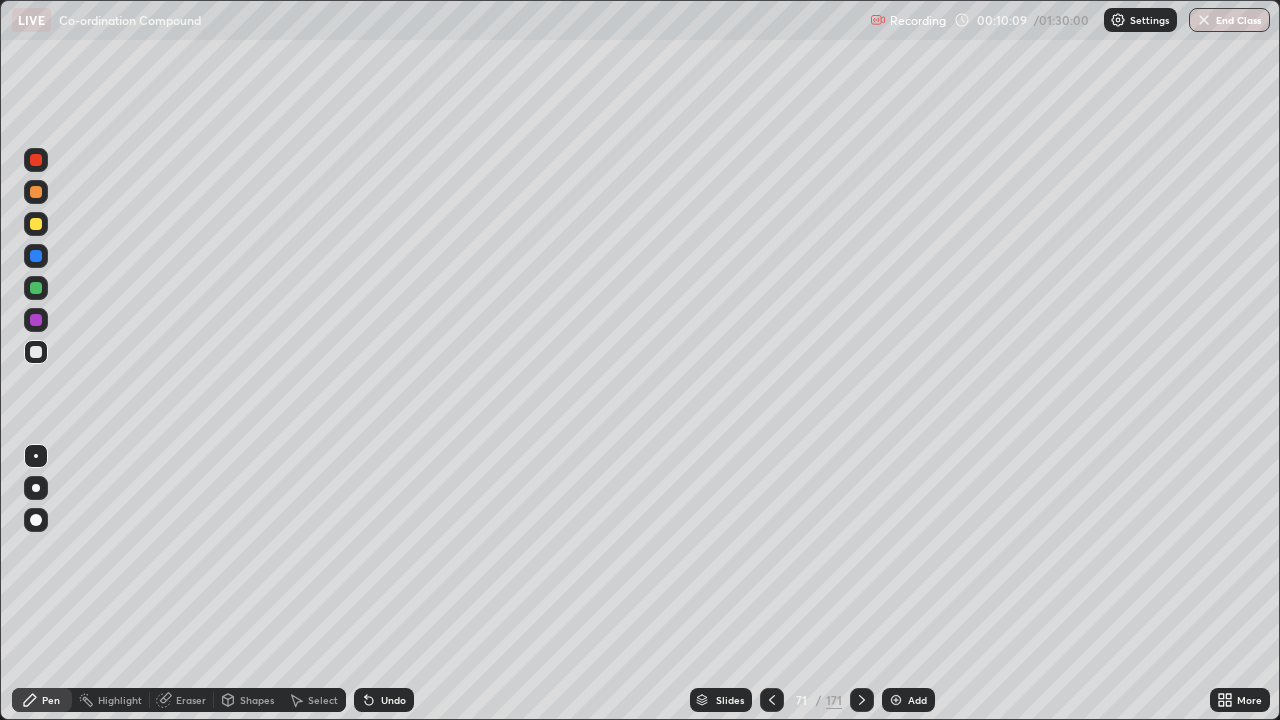 click at bounding box center [862, 700] 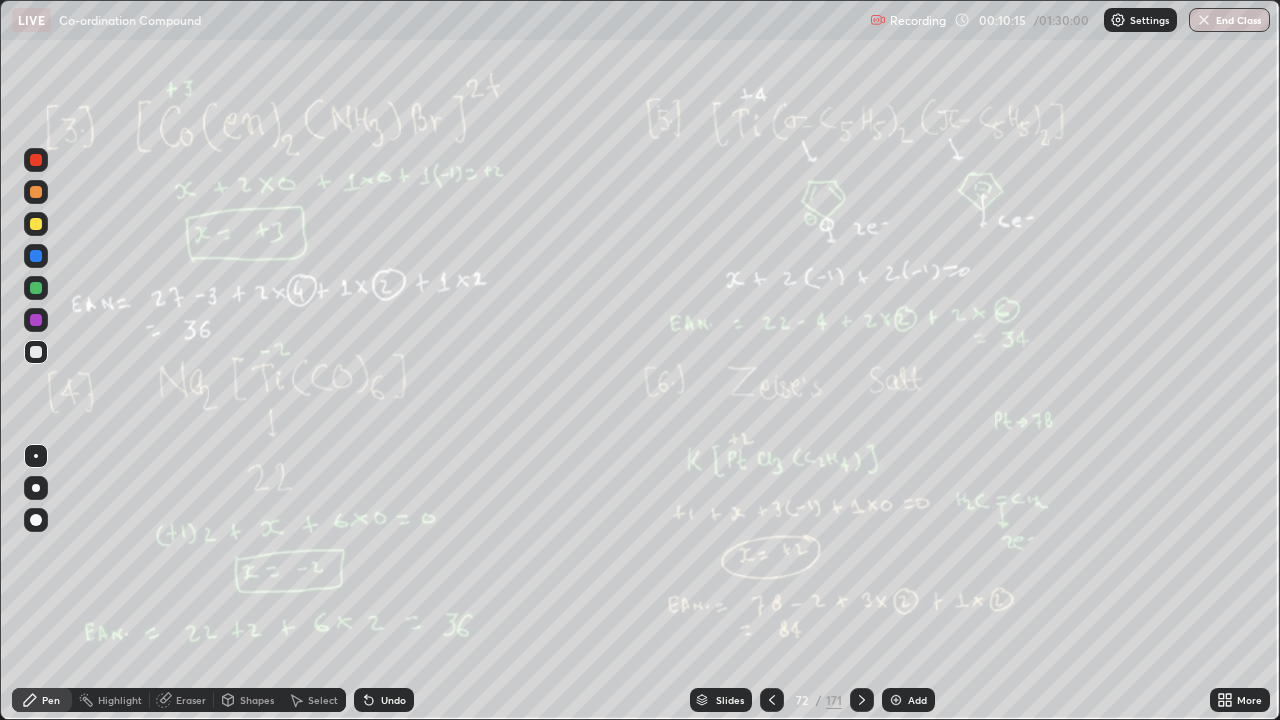 click at bounding box center [896, 700] 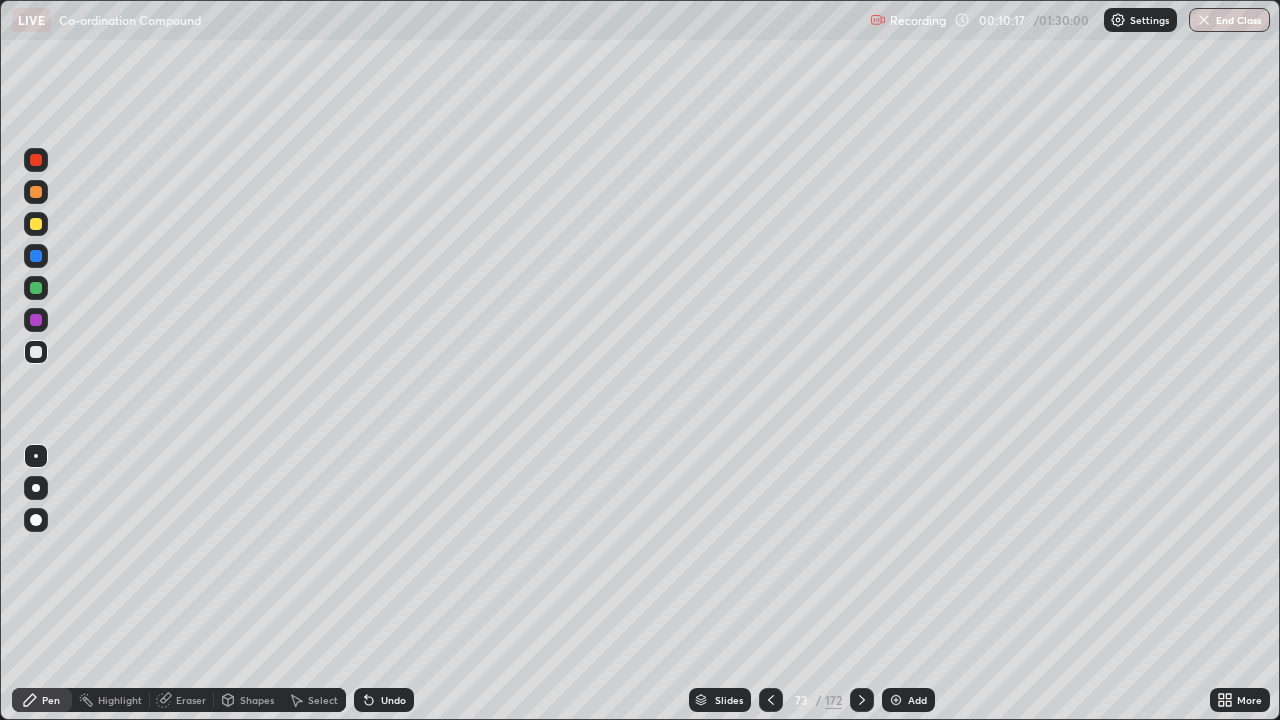 click at bounding box center (771, 700) 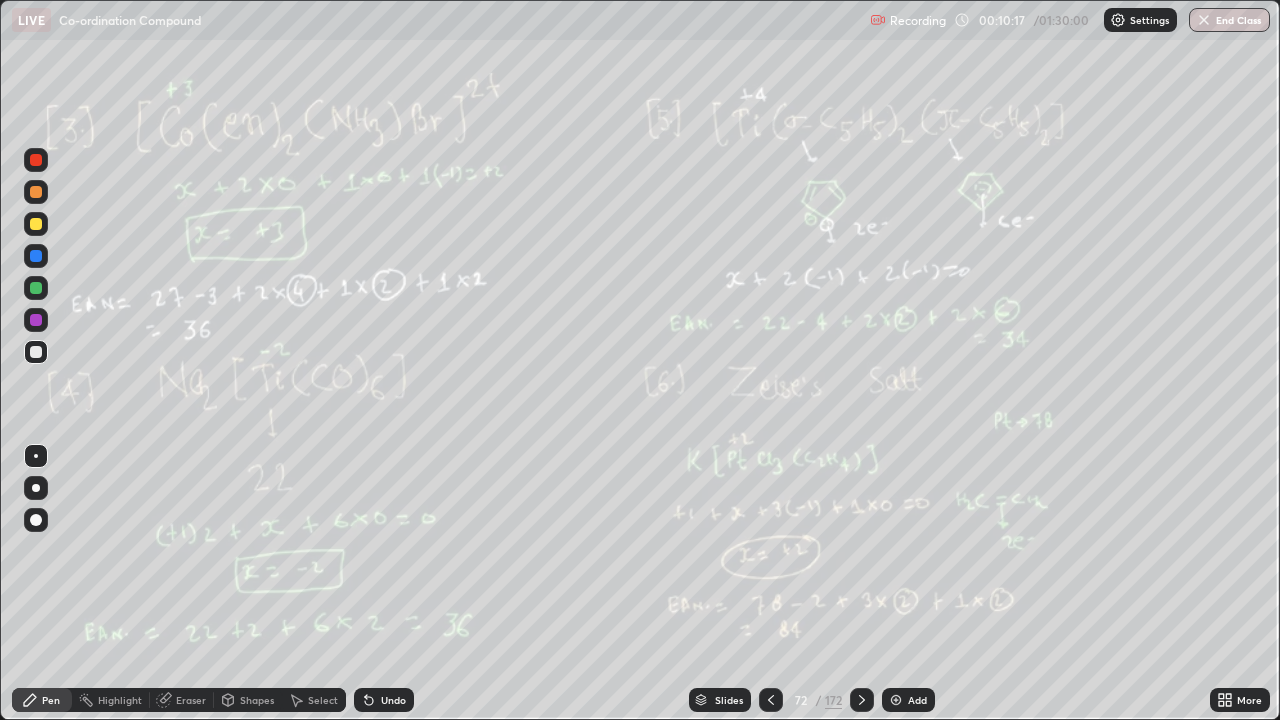 click 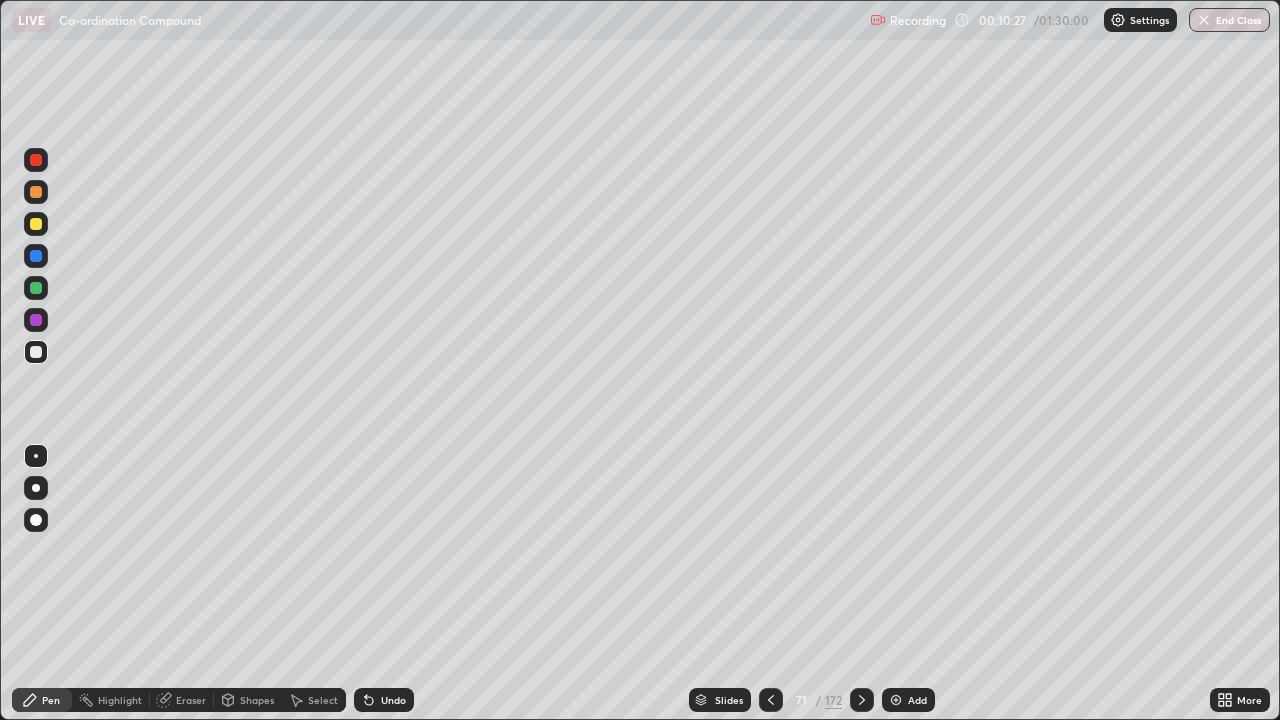 click 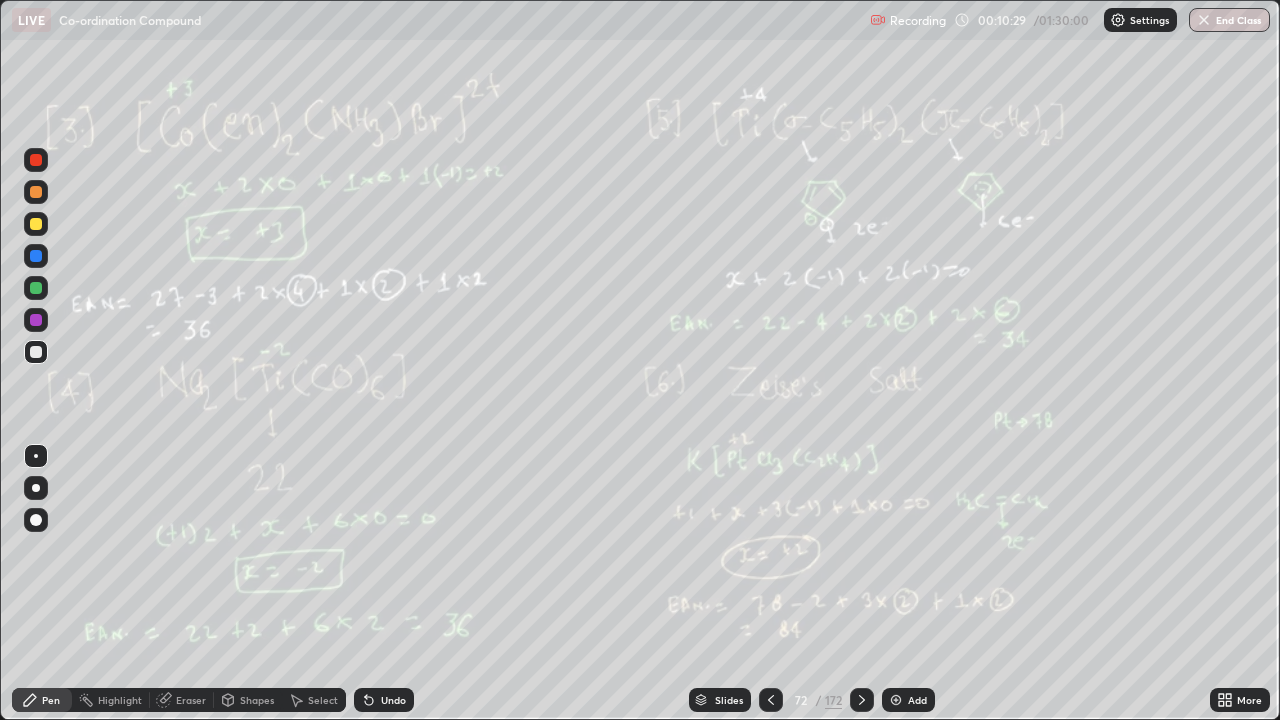 click at bounding box center (771, 700) 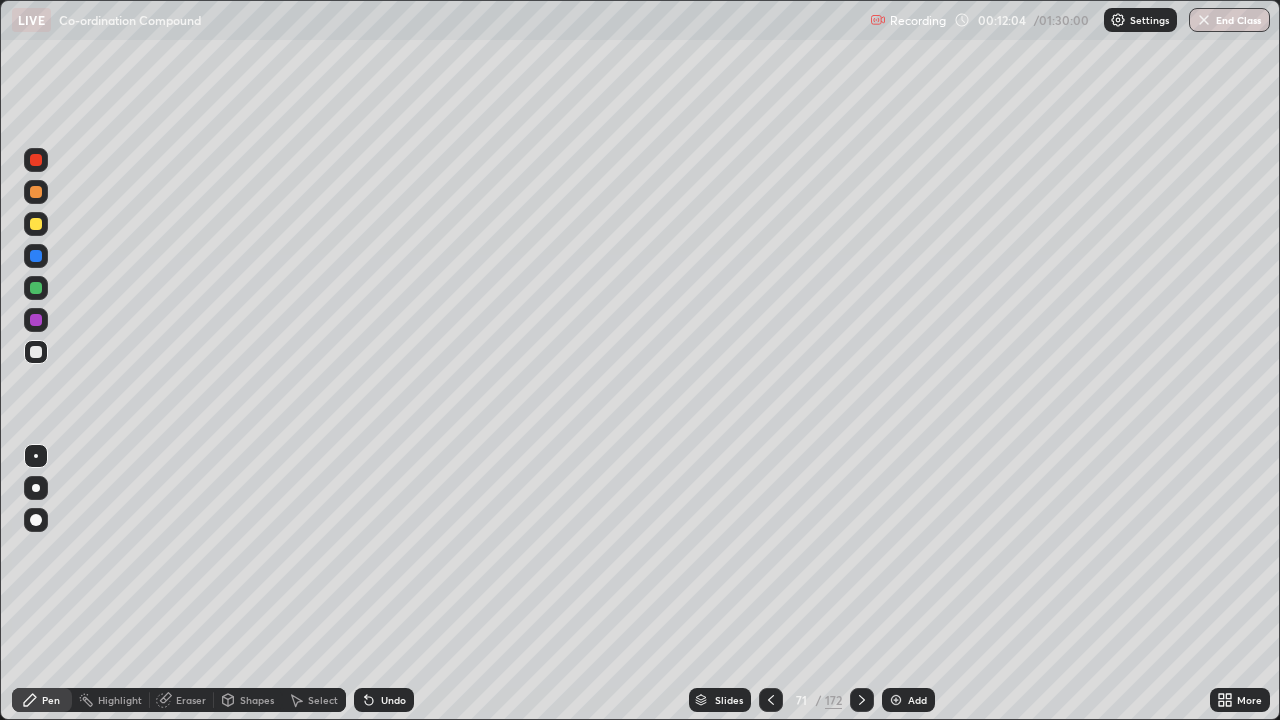 click at bounding box center [36, 352] 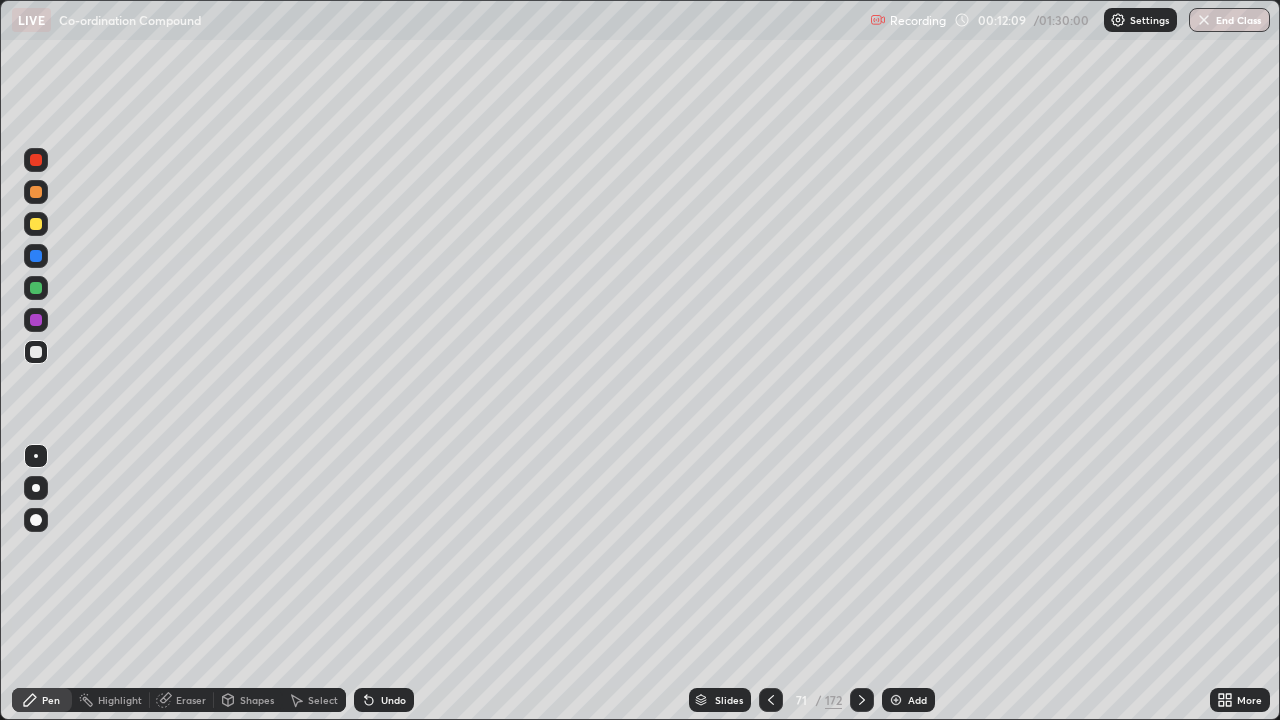 click on "Select" at bounding box center (323, 700) 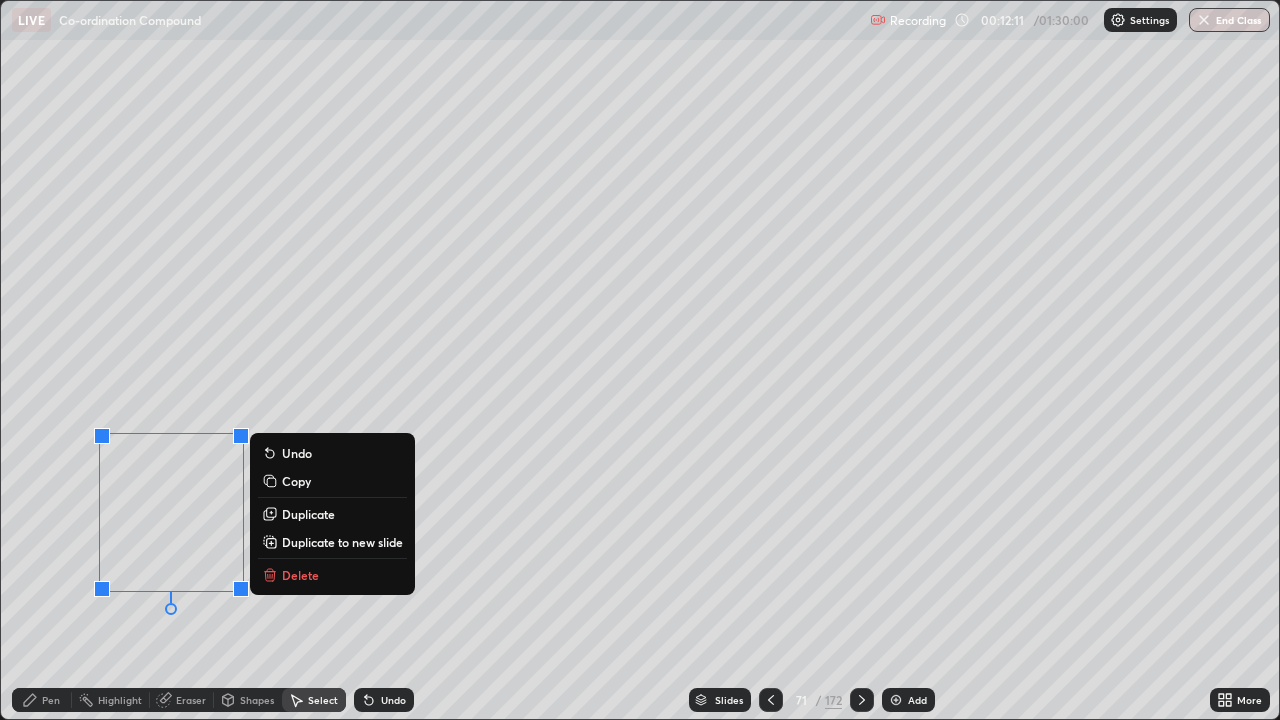 click on "Delete" at bounding box center [300, 575] 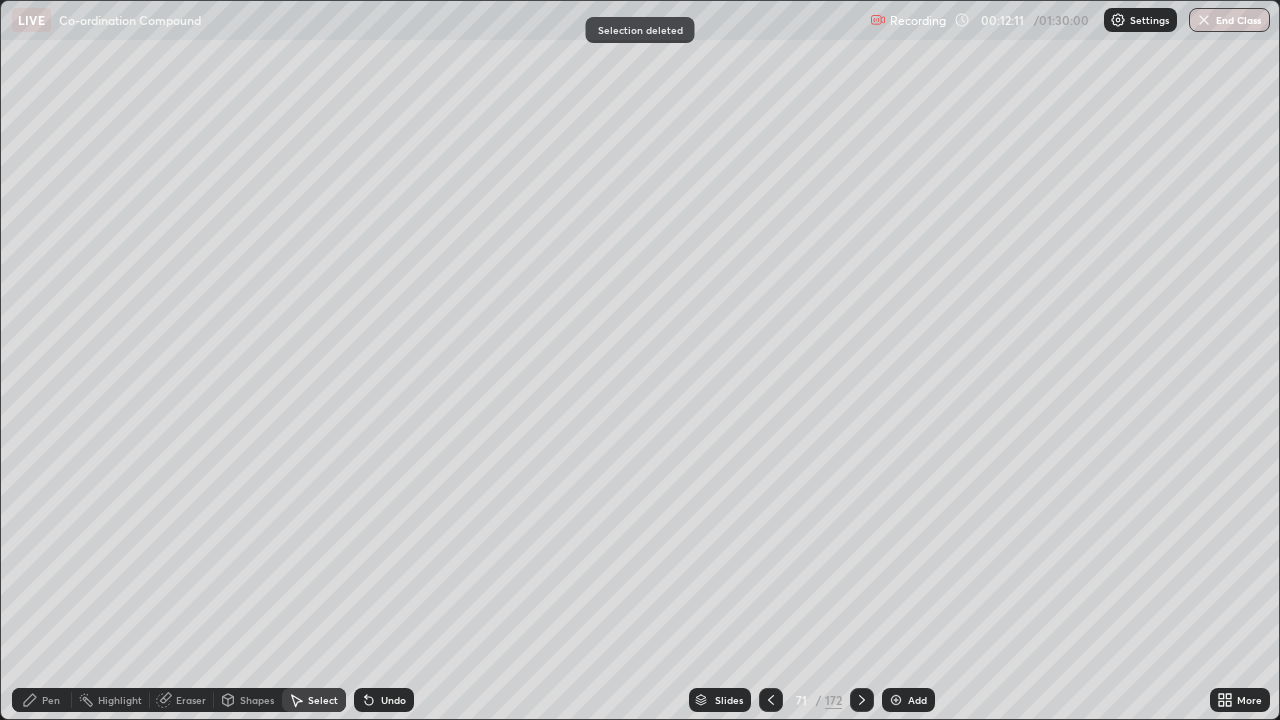 click on "Pen" at bounding box center [42, 700] 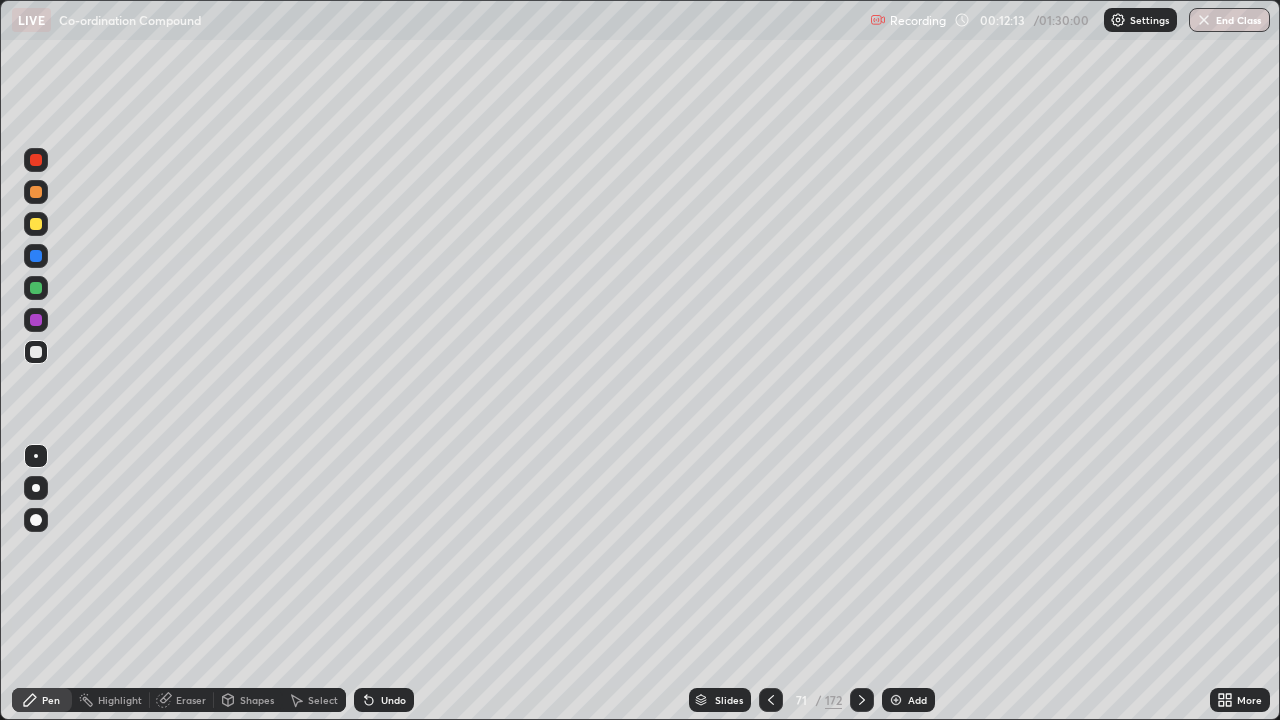 click on "Select" at bounding box center (314, 700) 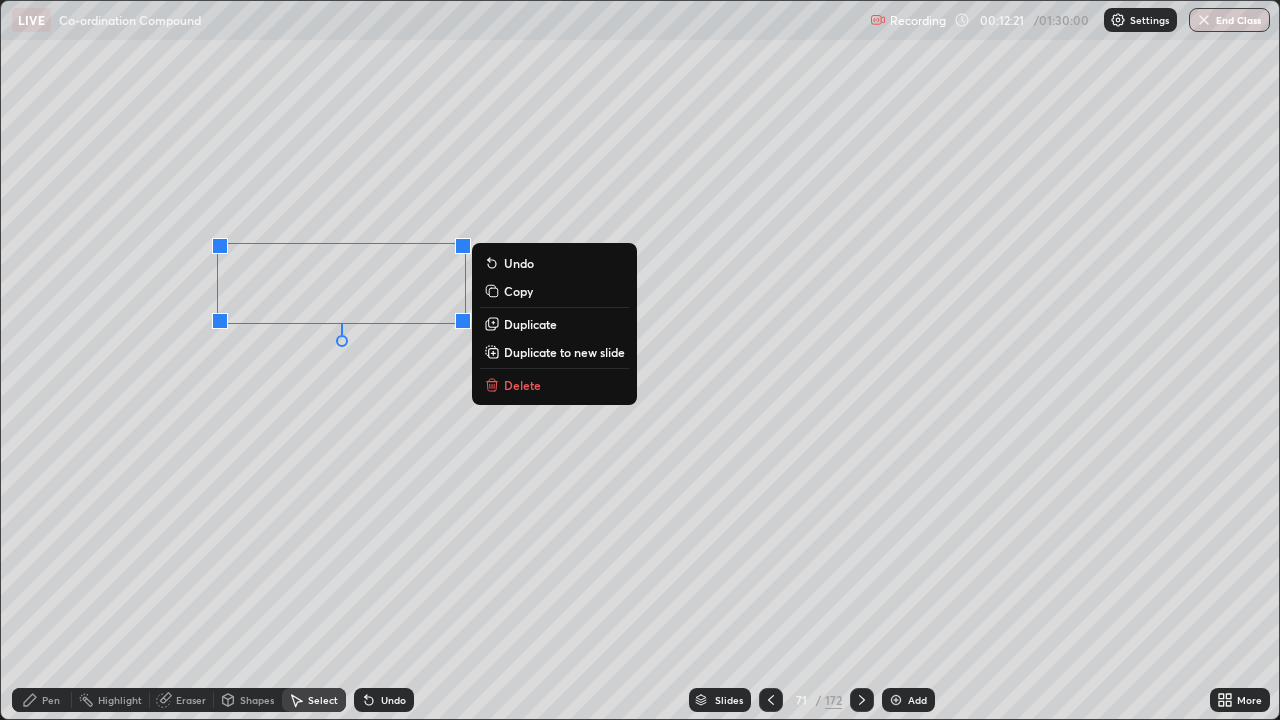 click on "Pen" at bounding box center [42, 700] 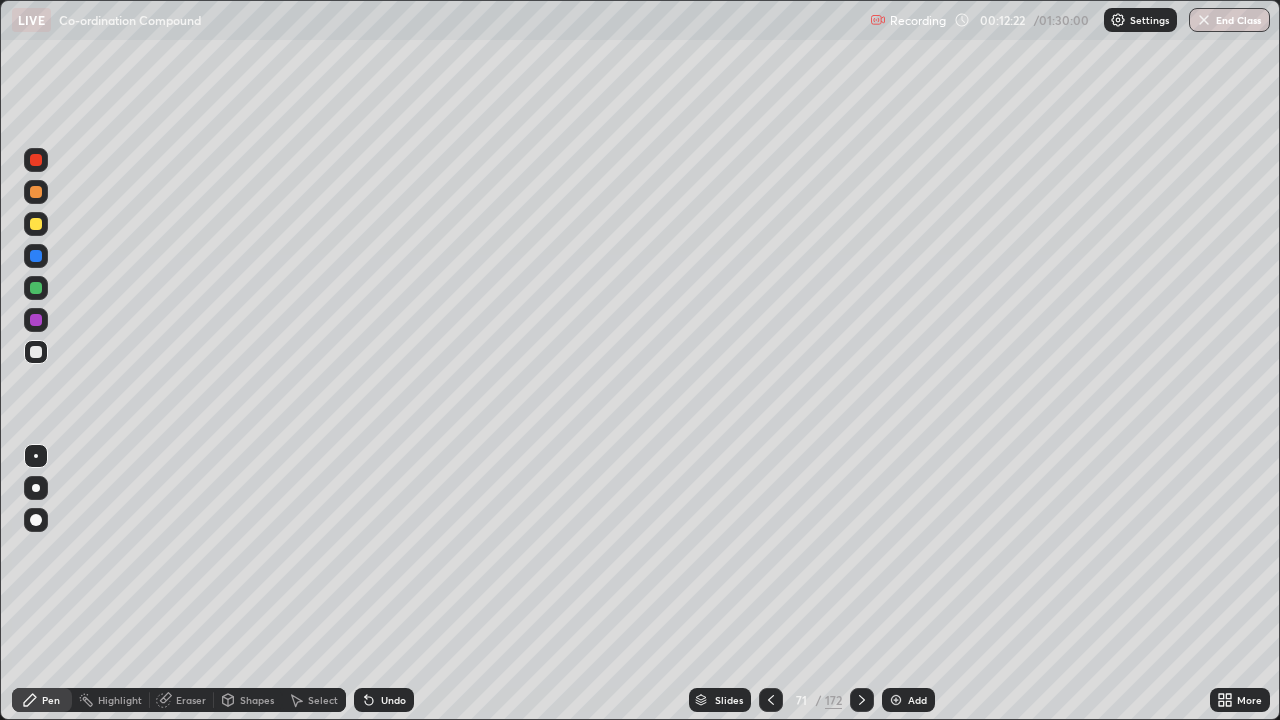click at bounding box center [36, 224] 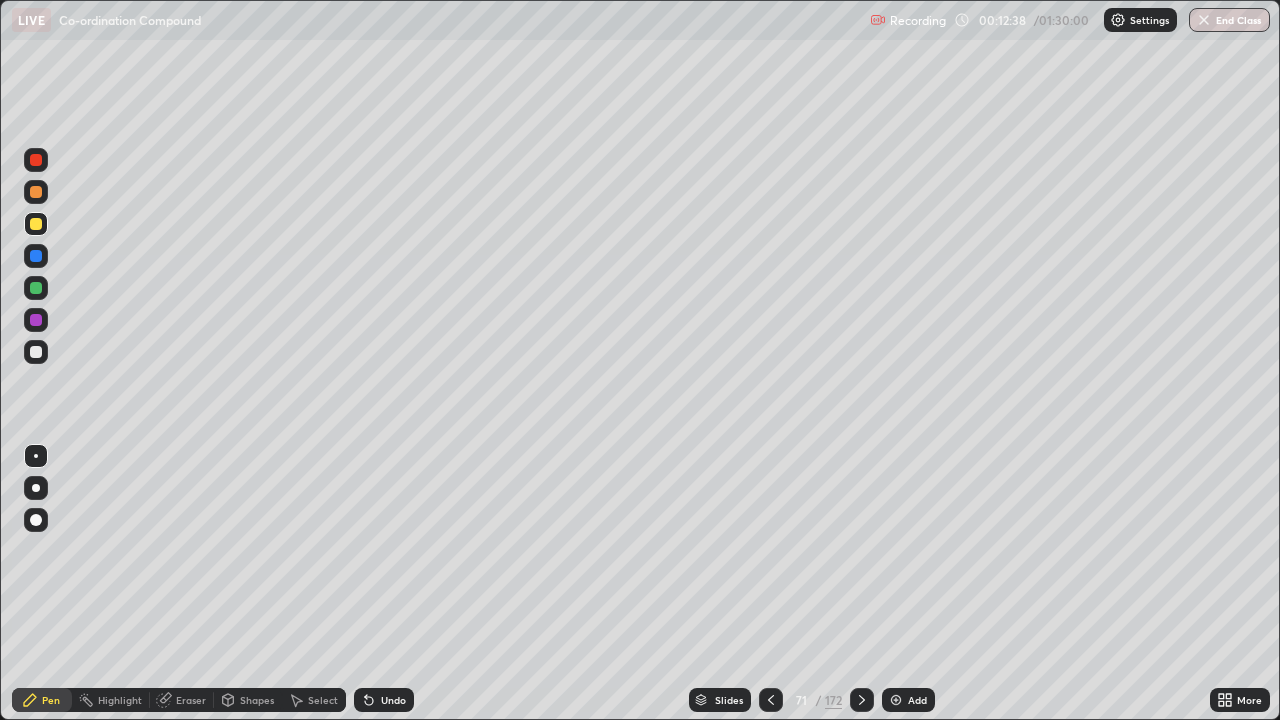 click on "Select" at bounding box center (323, 700) 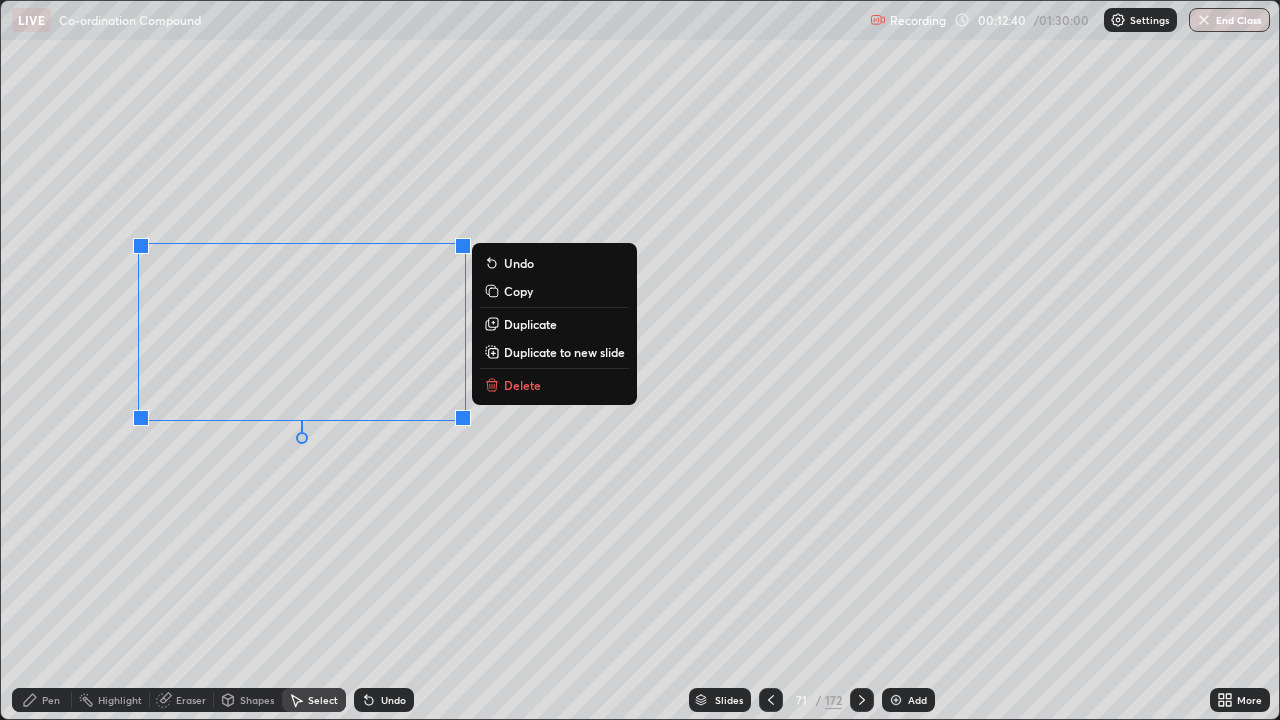 click on "Delete" at bounding box center [522, 385] 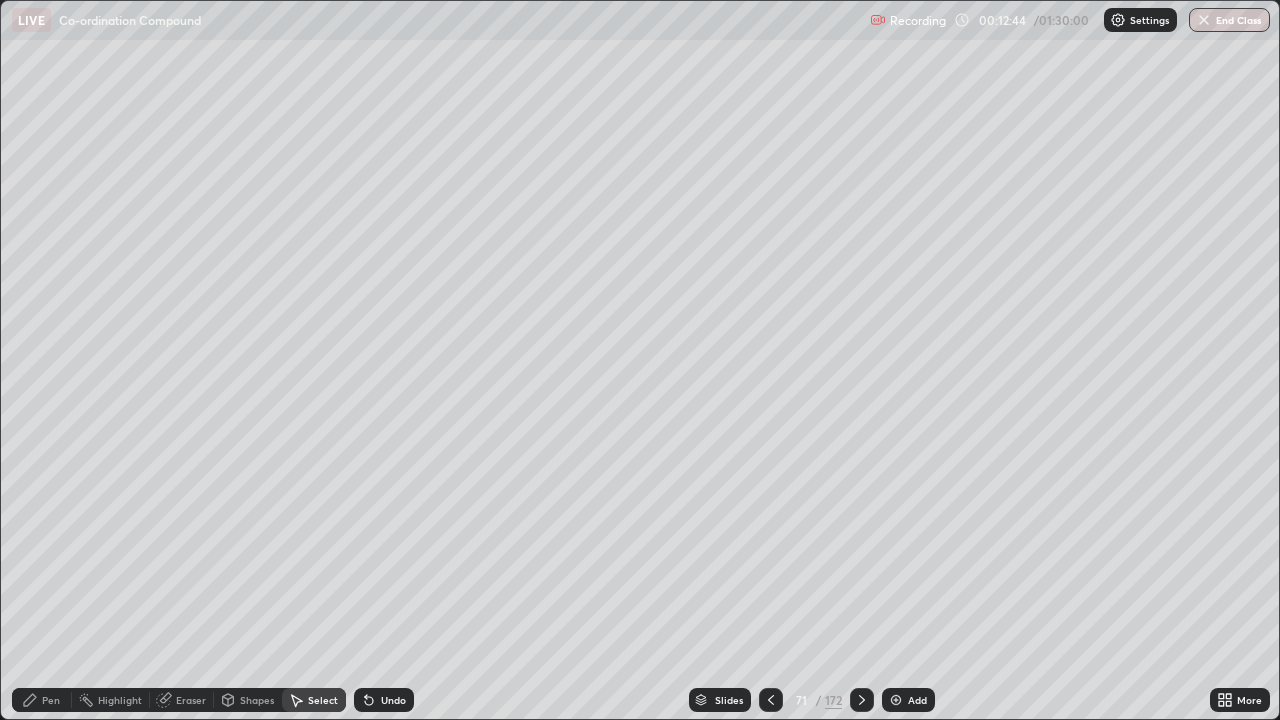 click 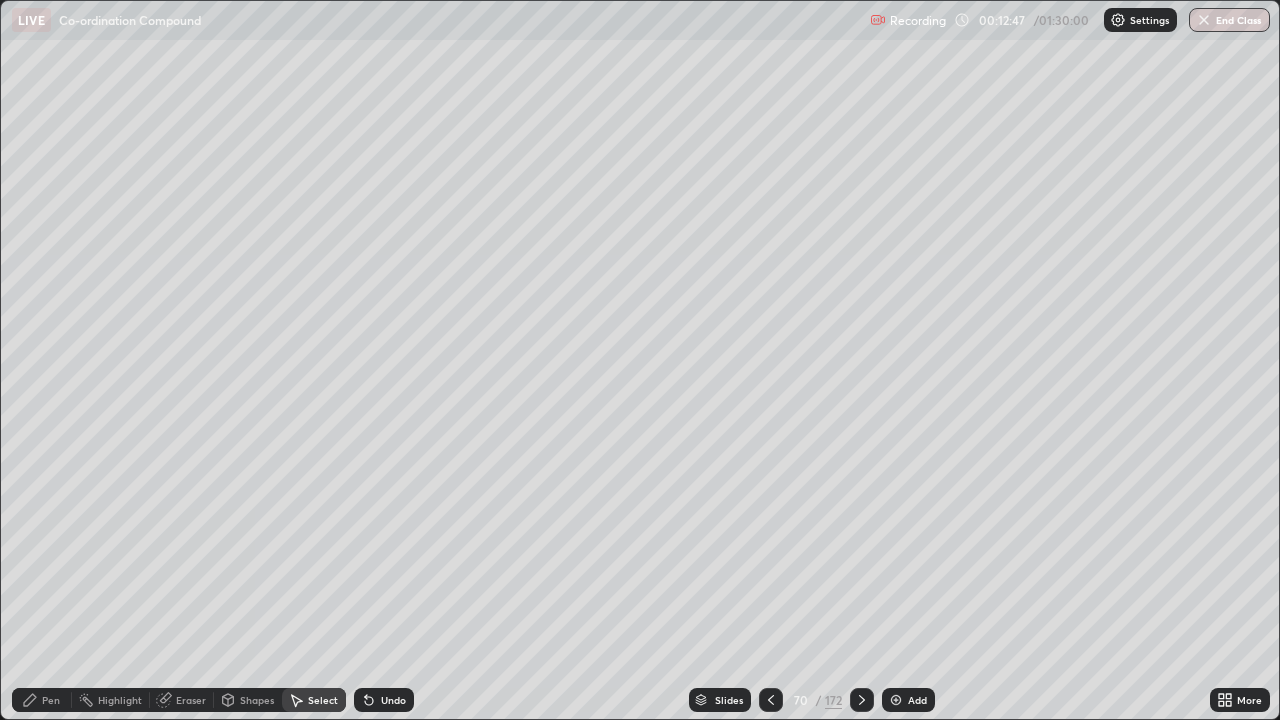 click on "Pen" at bounding box center (51, 700) 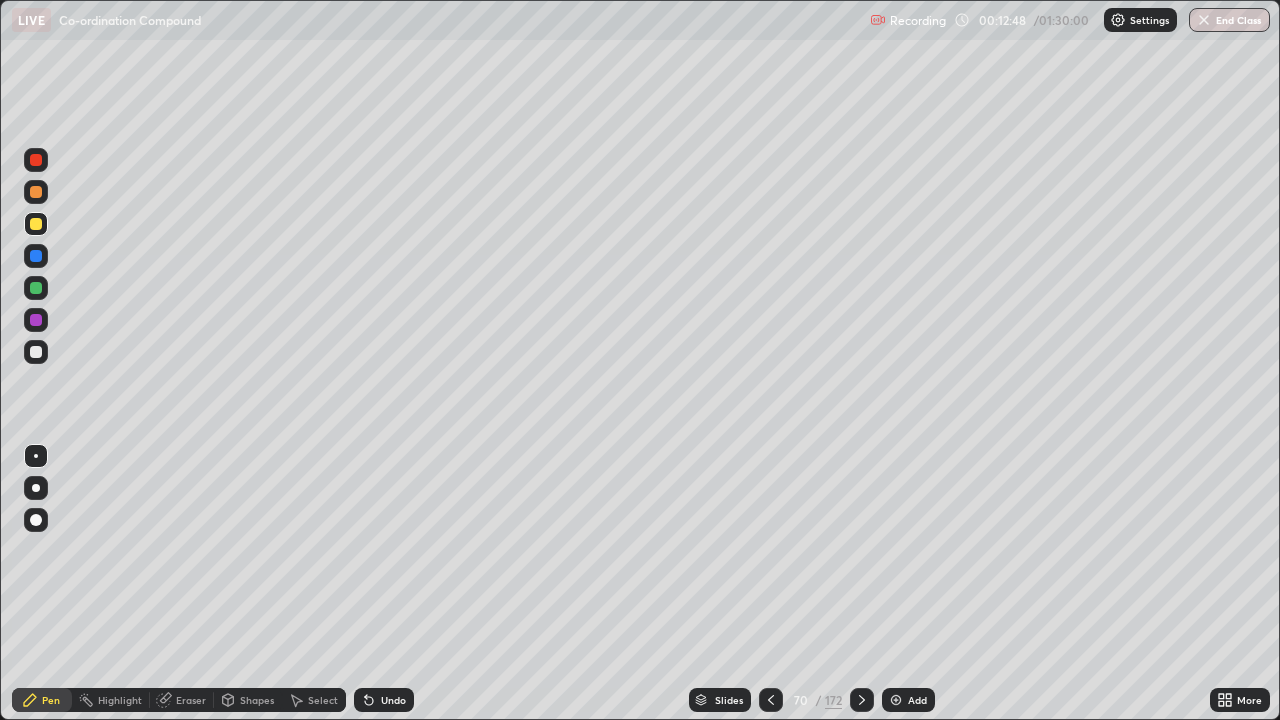 click at bounding box center (36, 352) 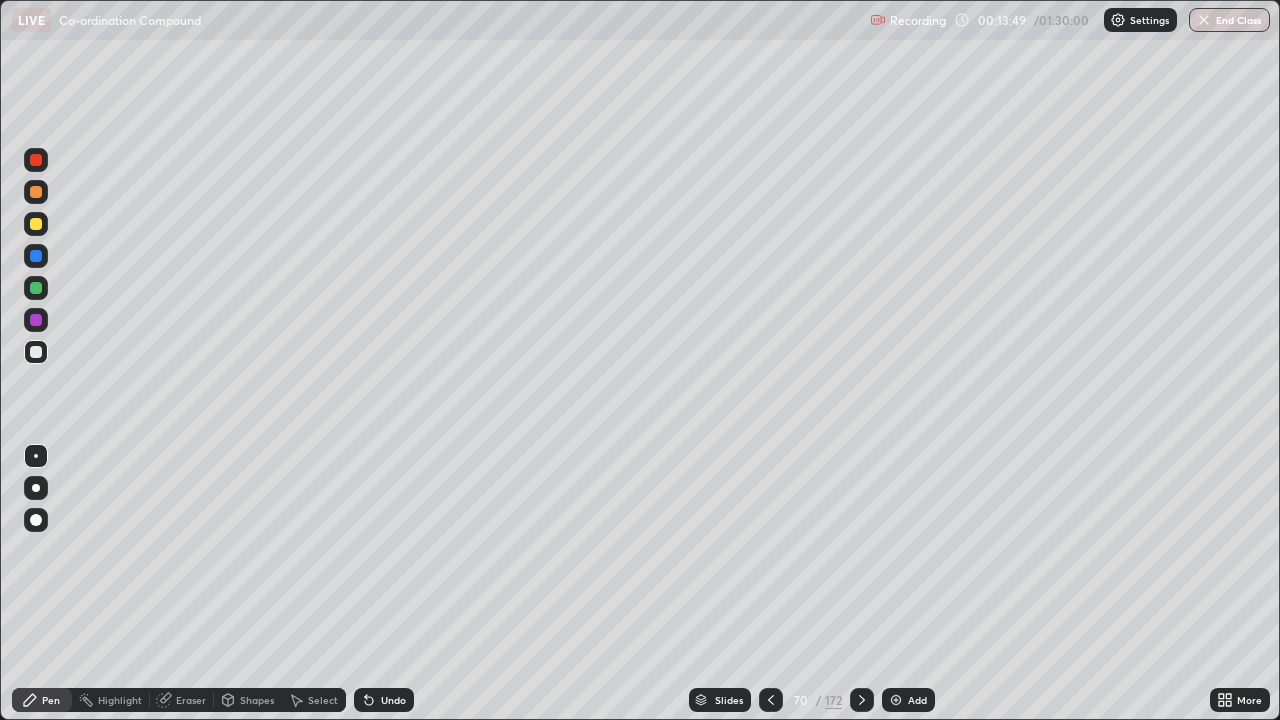 click on "Undo" at bounding box center [384, 700] 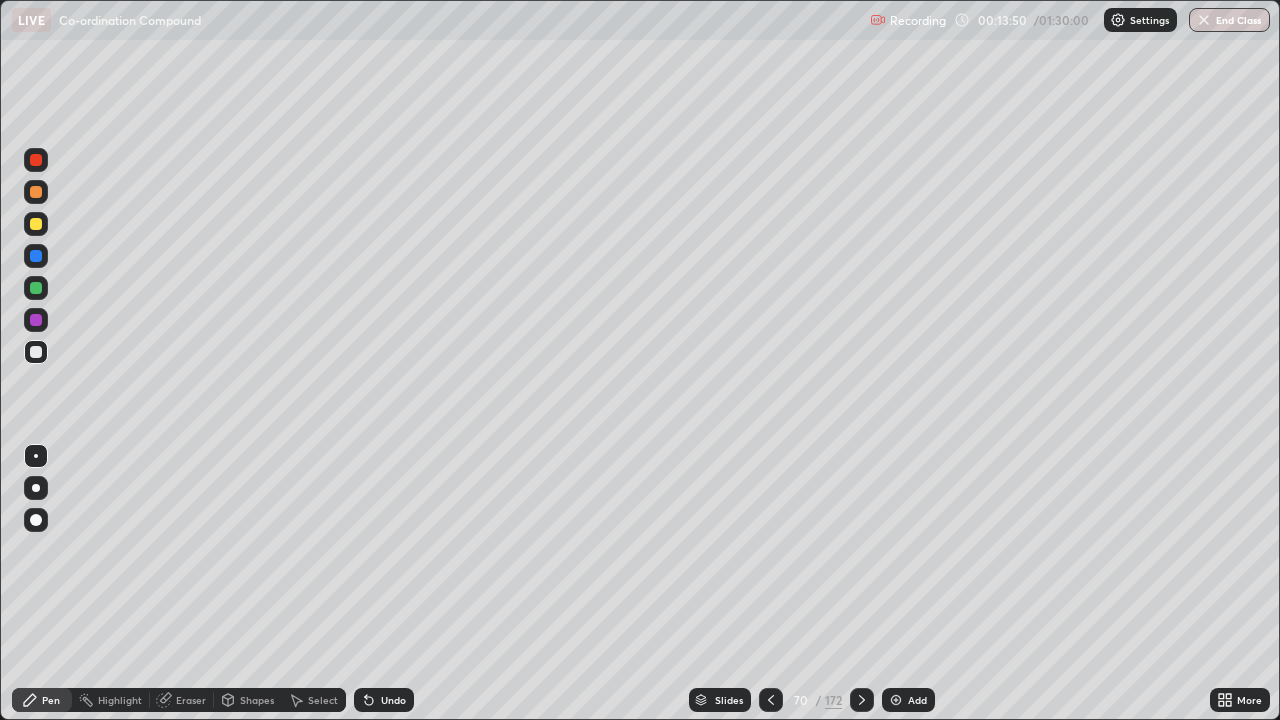 click on "Undo" at bounding box center [384, 700] 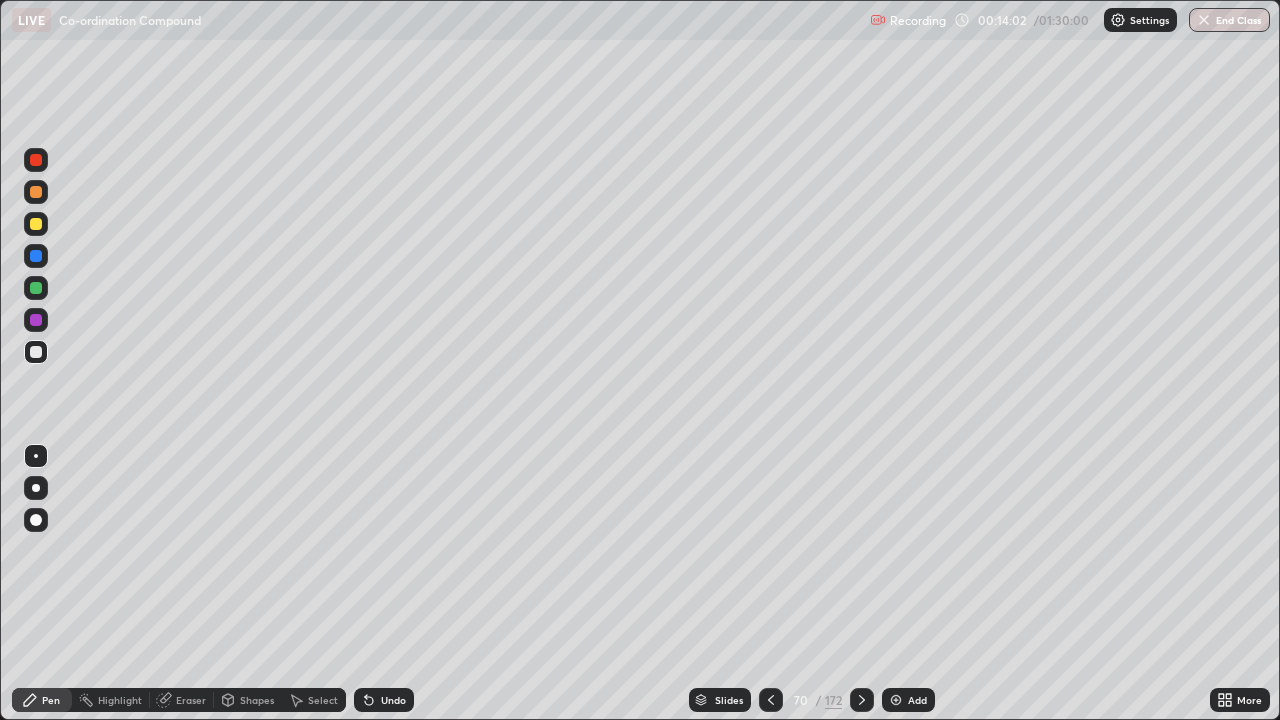 click 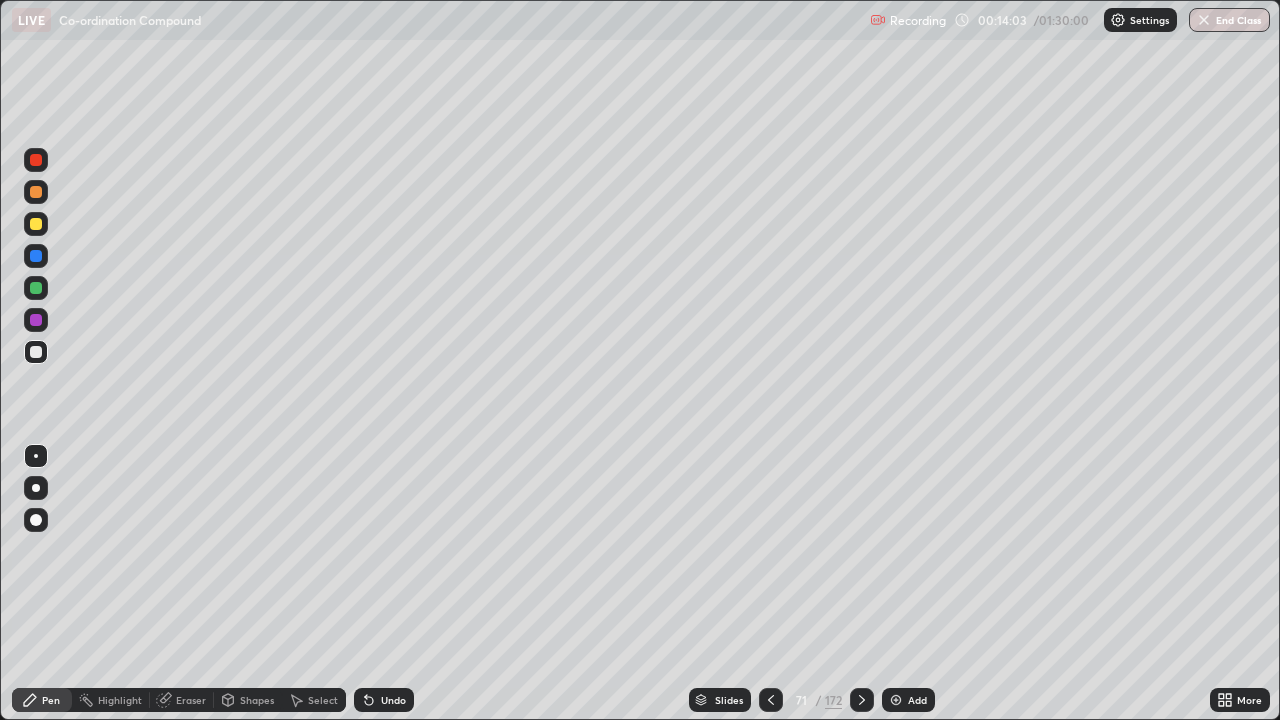 click 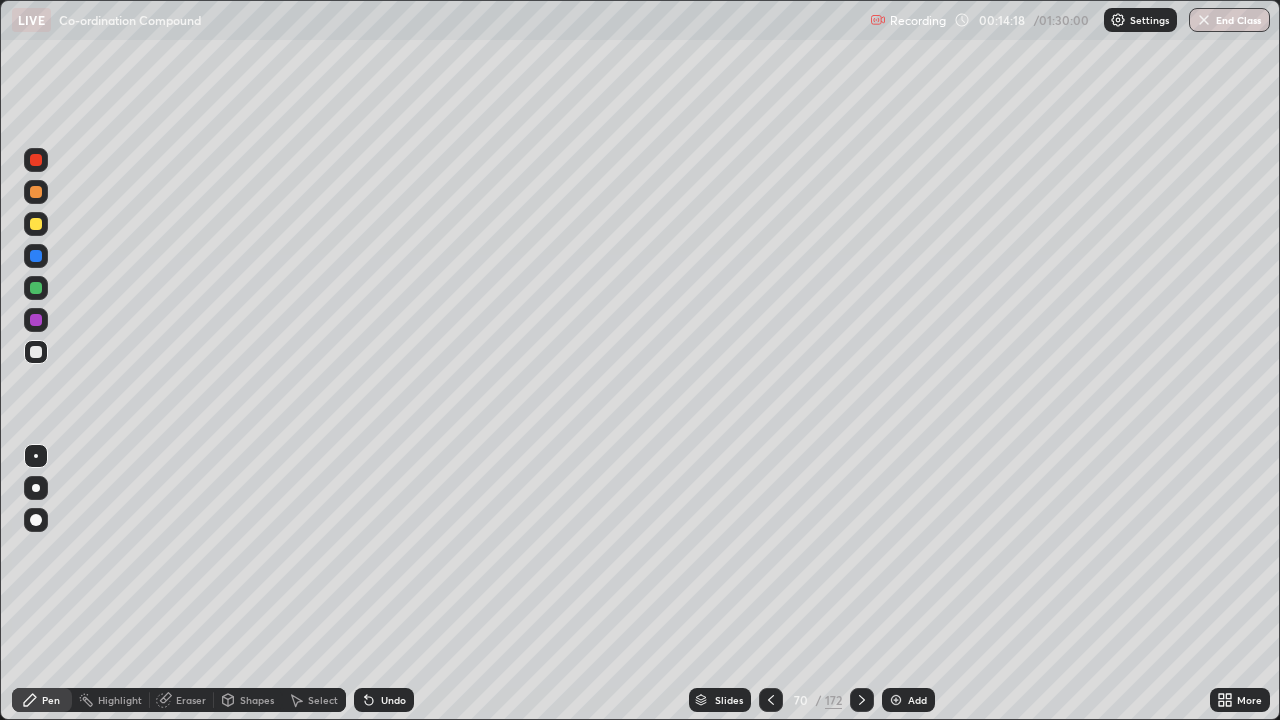 click 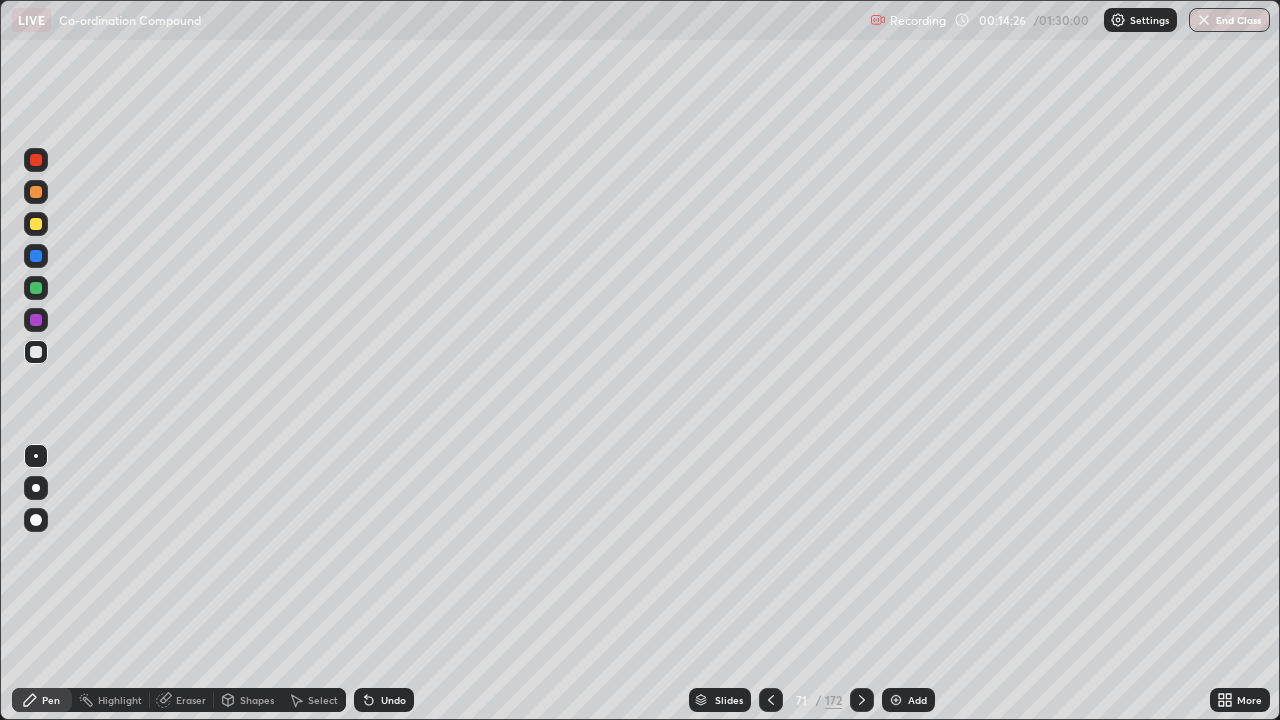 click at bounding box center [36, 288] 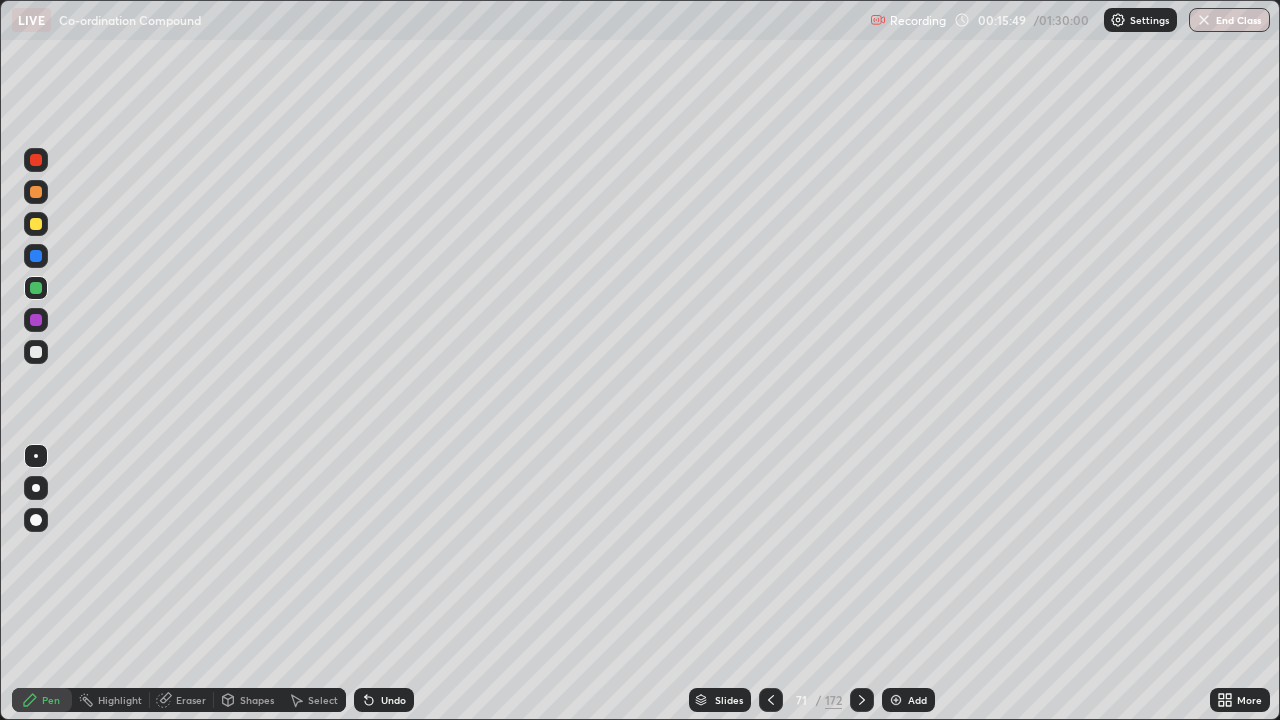 click at bounding box center [862, 700] 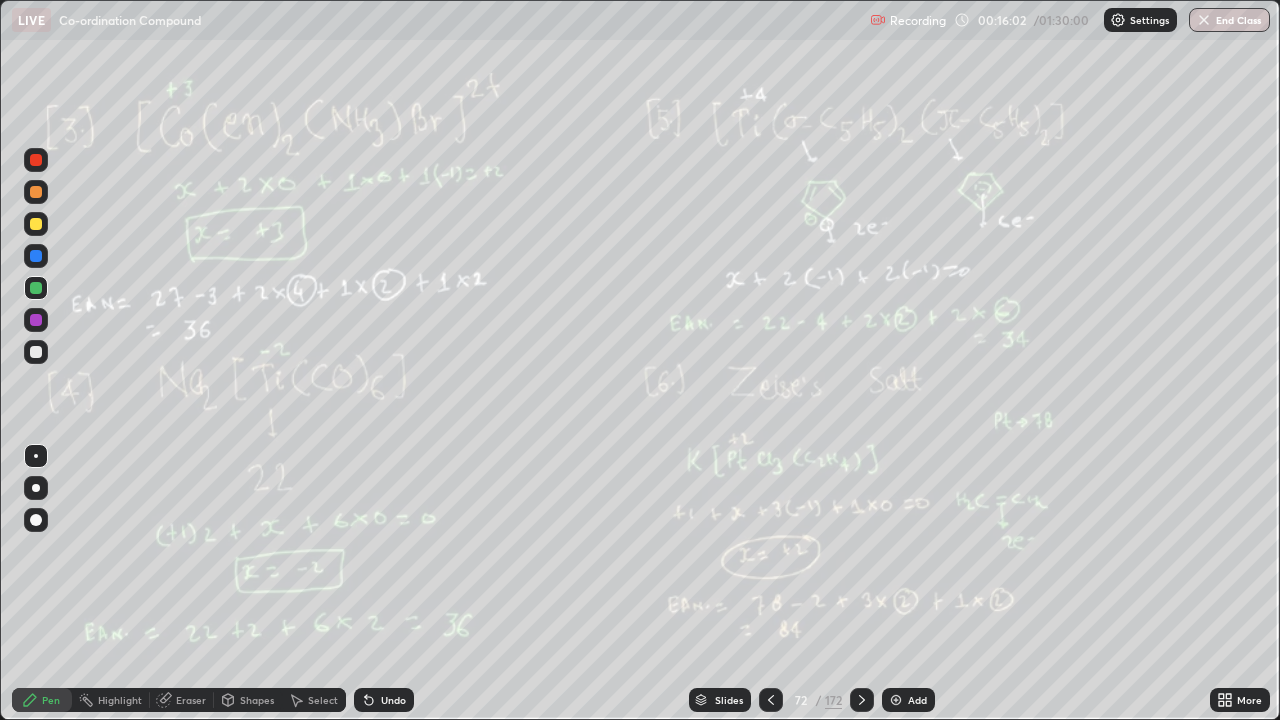 click on "Add" at bounding box center [908, 700] 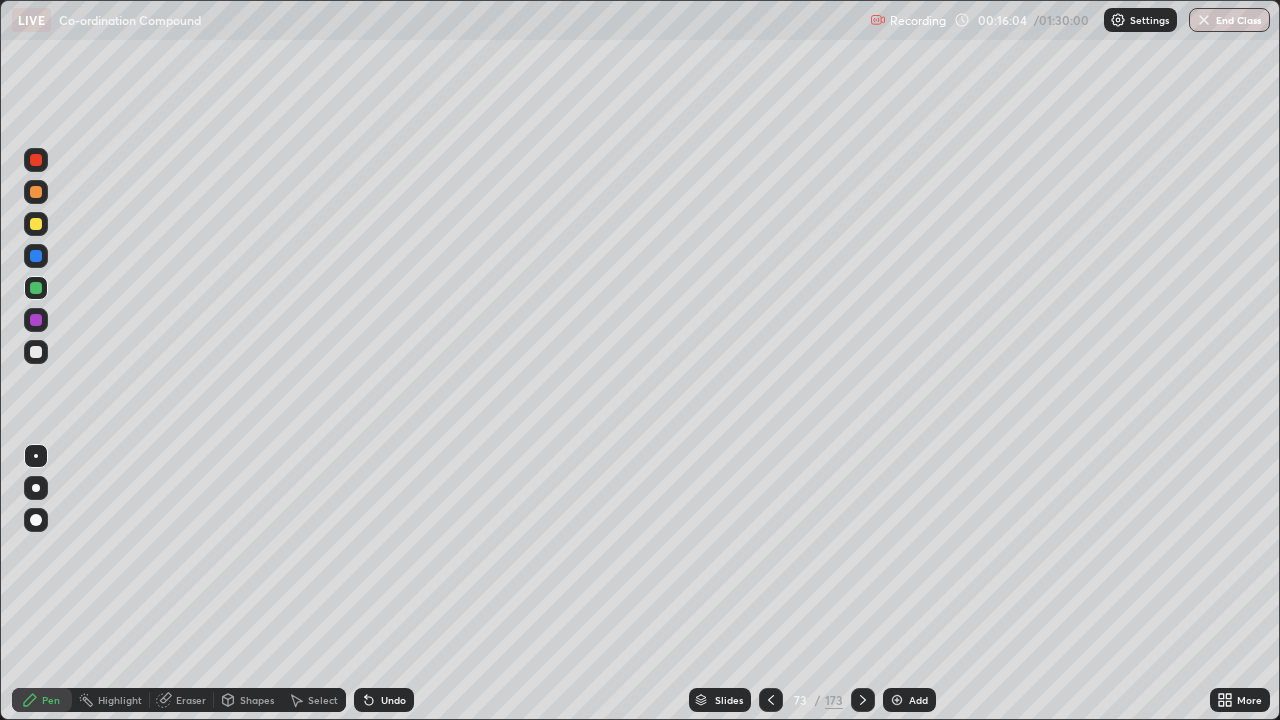 click at bounding box center [36, 192] 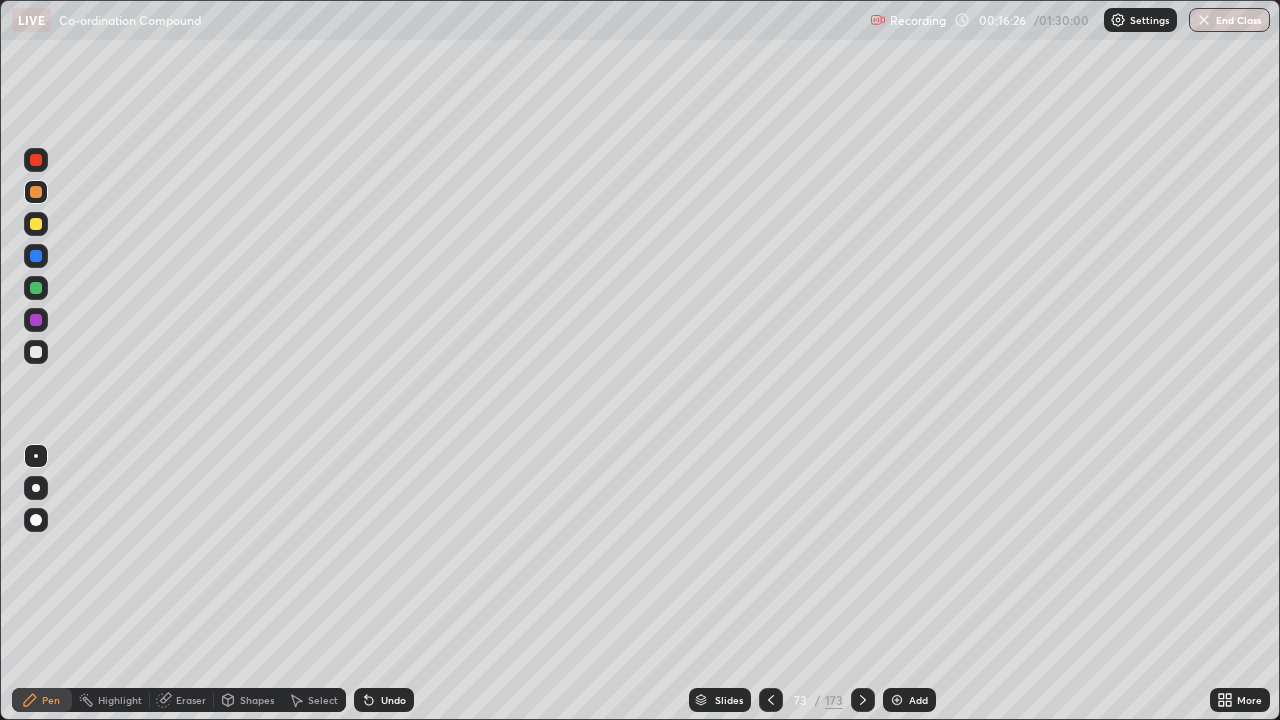 click at bounding box center (36, 352) 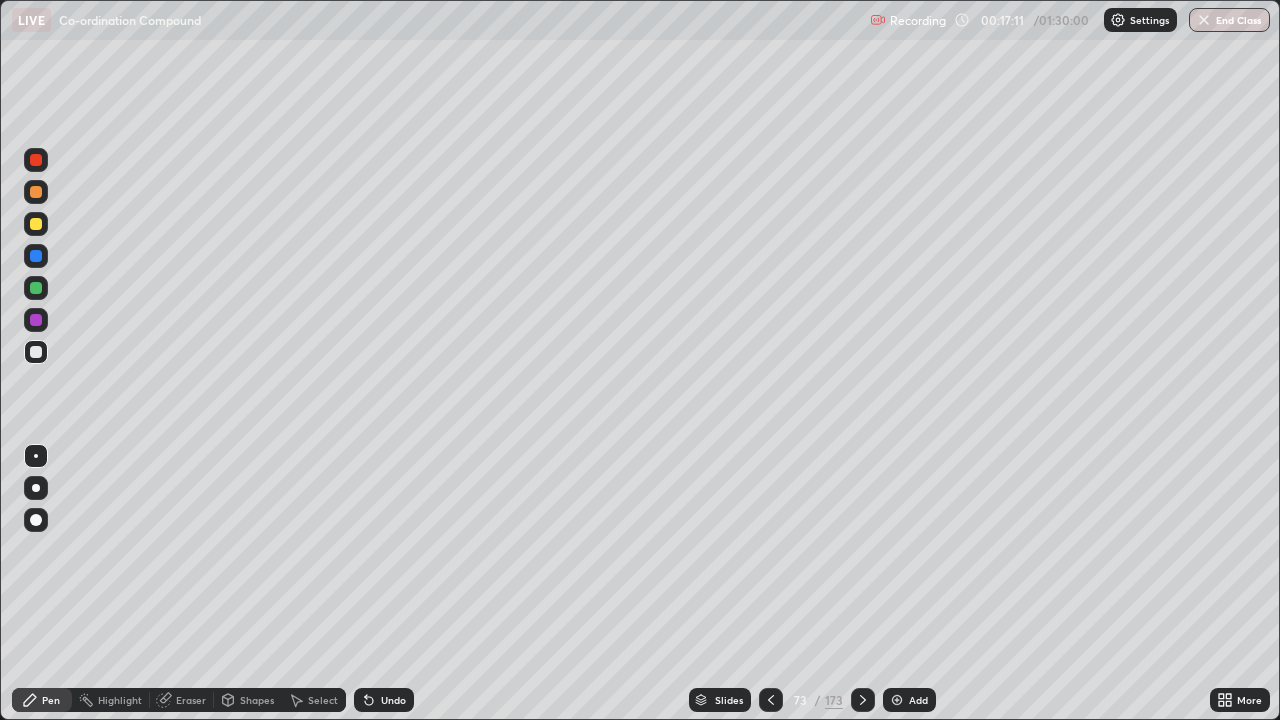 click at bounding box center (36, 288) 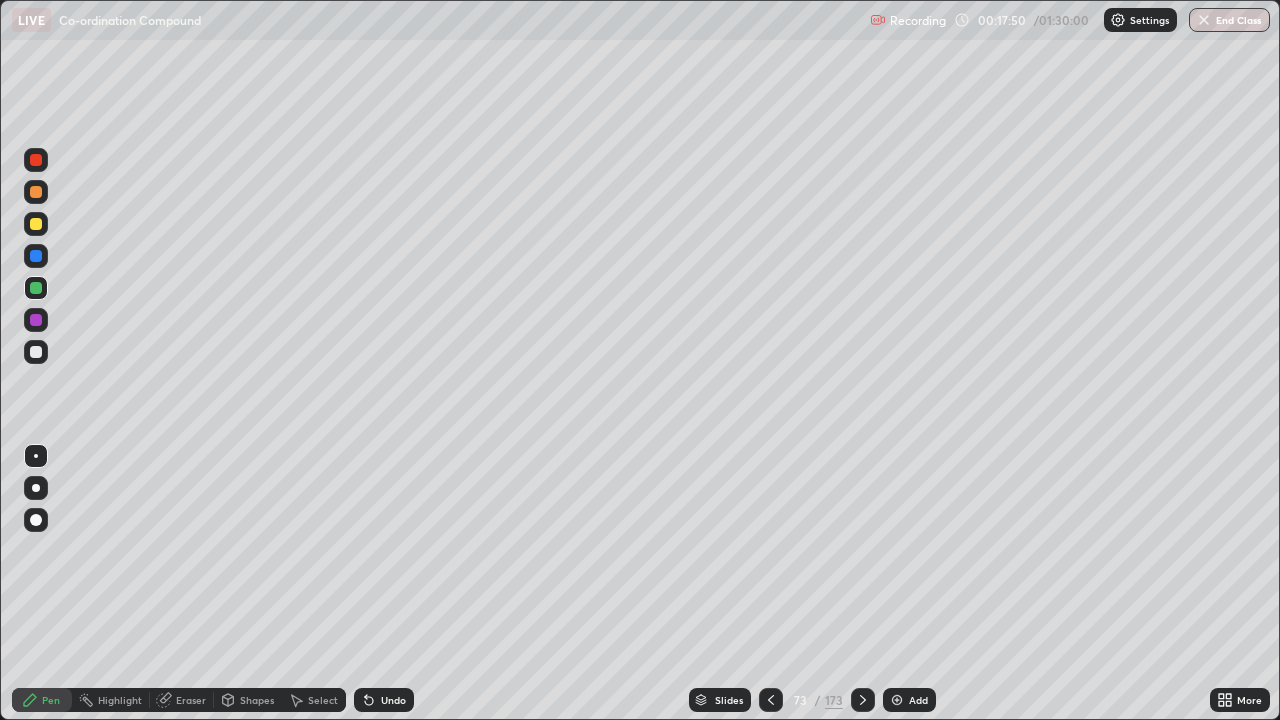 click on "Eraser" at bounding box center [182, 700] 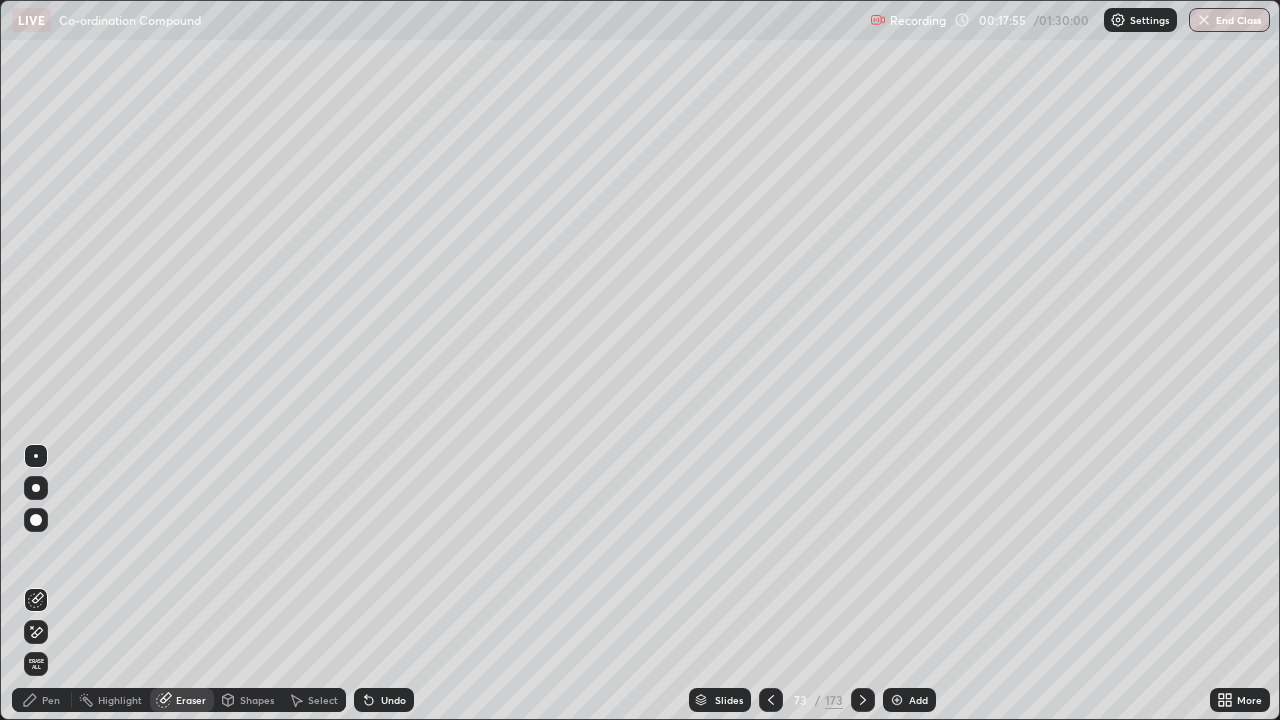 click on "Pen" at bounding box center [51, 700] 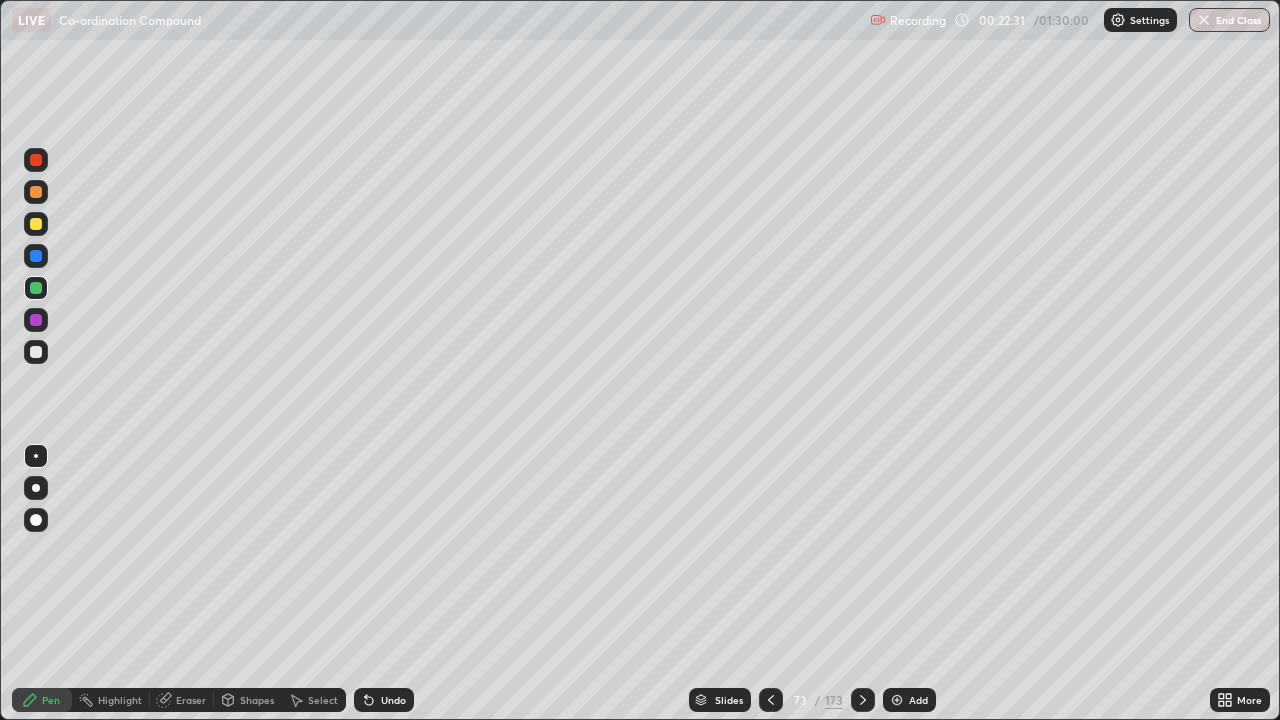 click 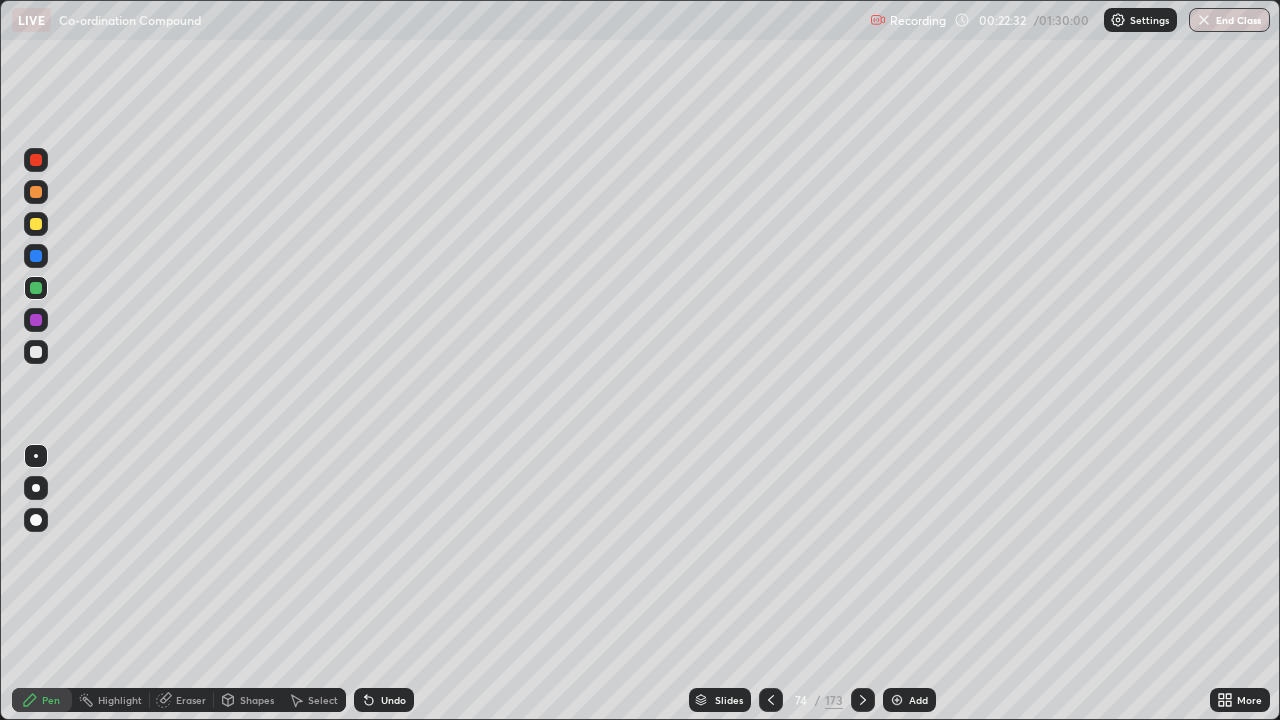 click at bounding box center (771, 700) 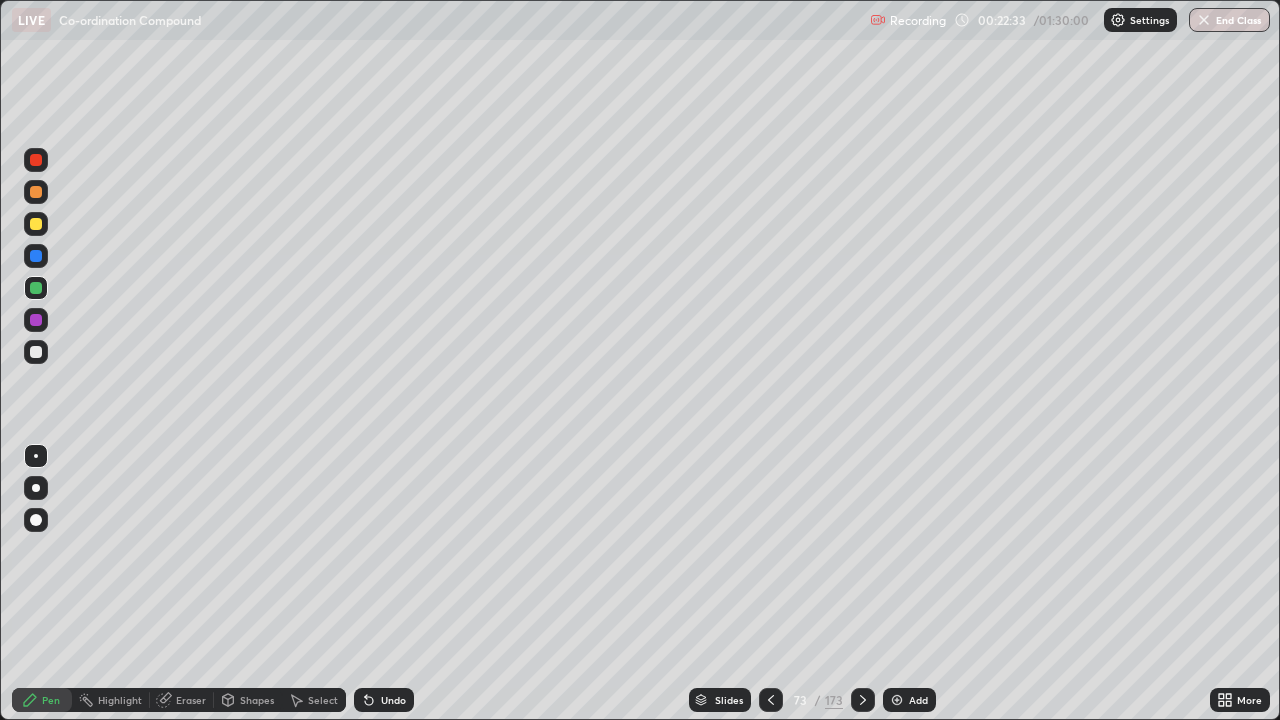 click at bounding box center (771, 700) 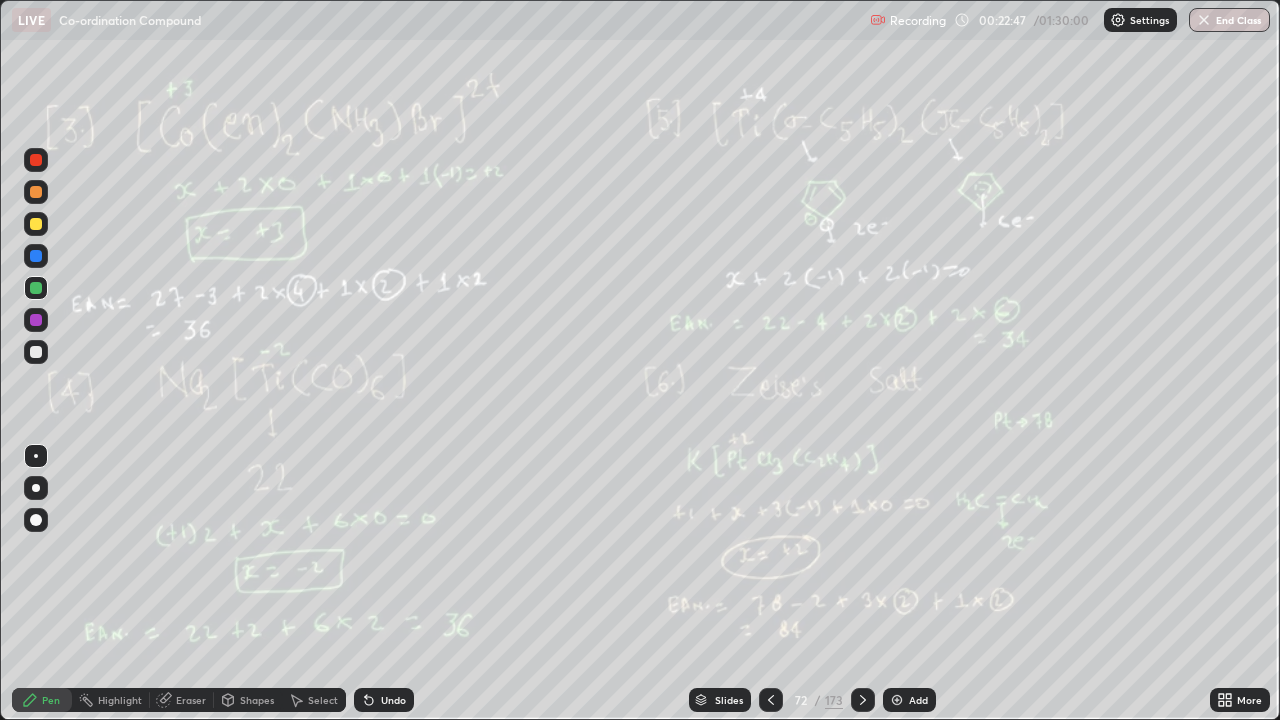 click 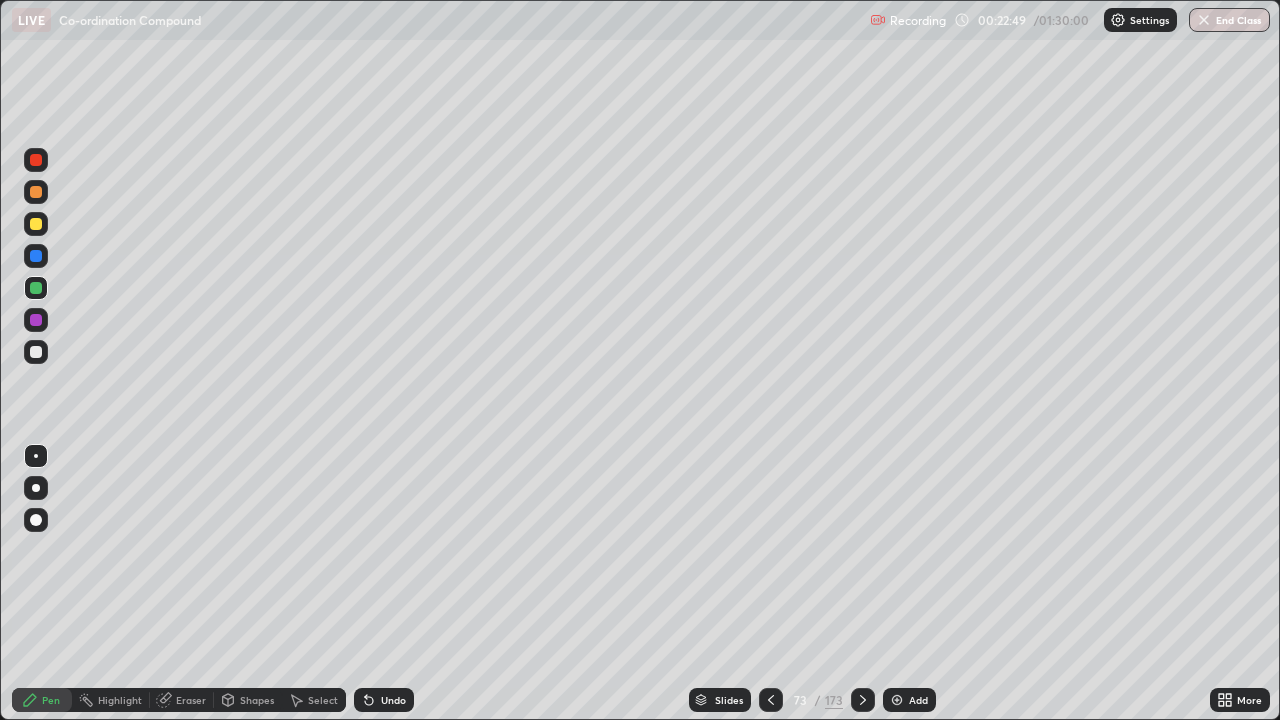 click on "73 / 173" at bounding box center [817, 700] 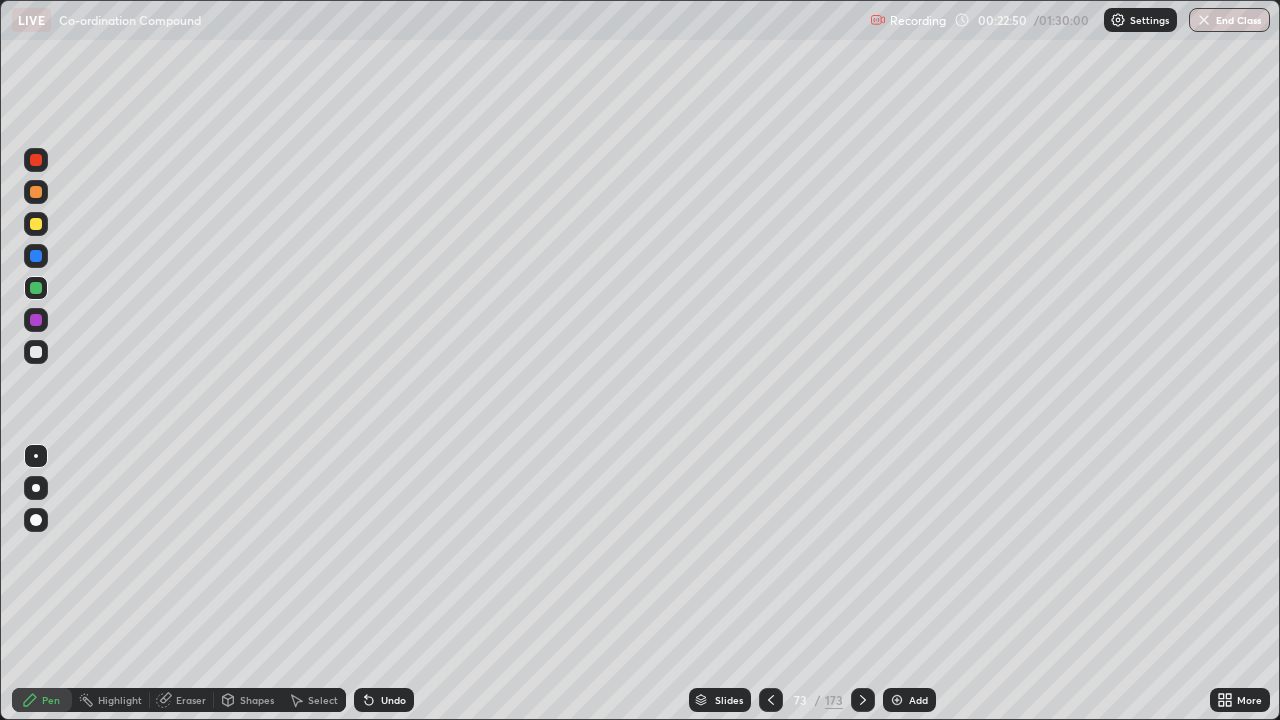click 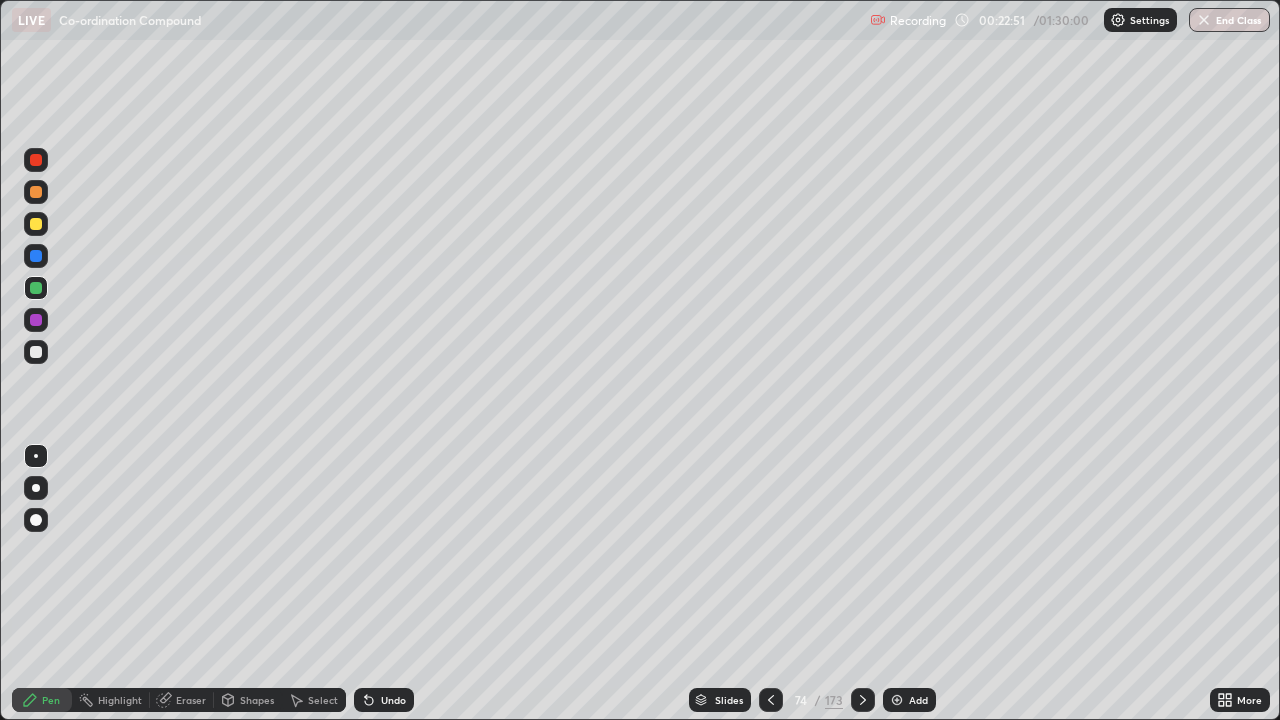 click 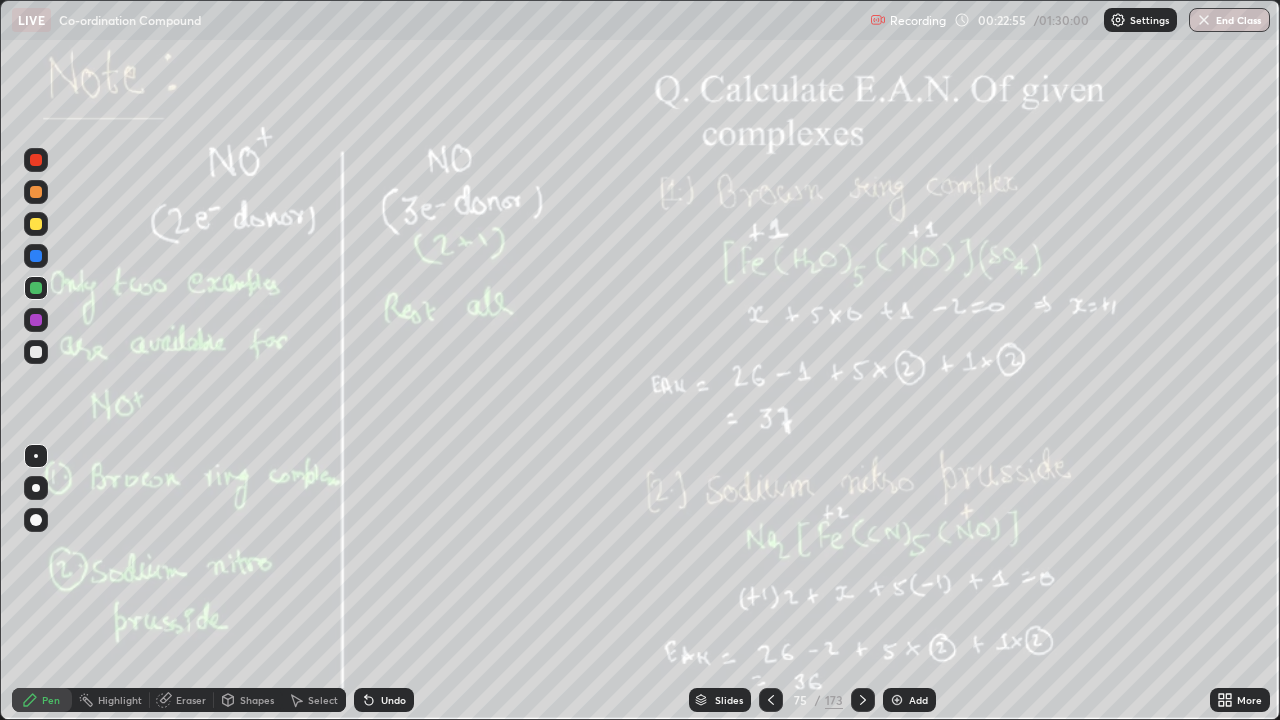 click at bounding box center (897, 700) 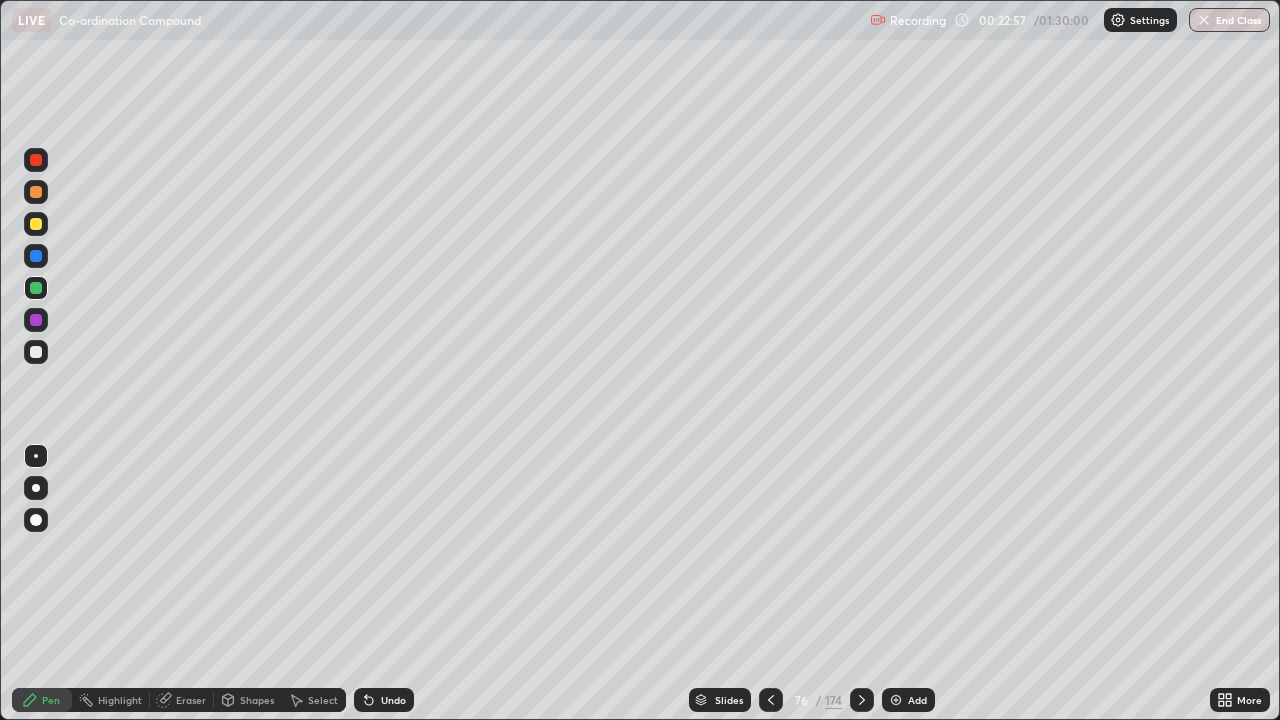 click at bounding box center [36, 224] 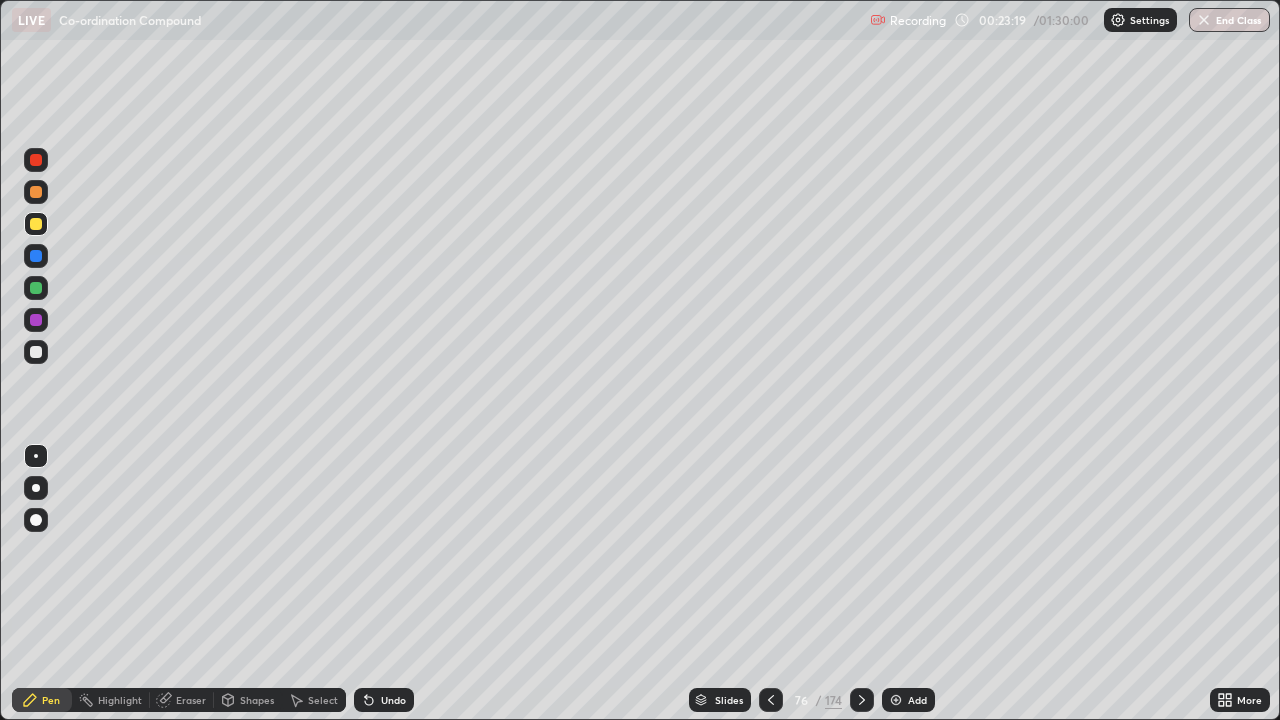 click 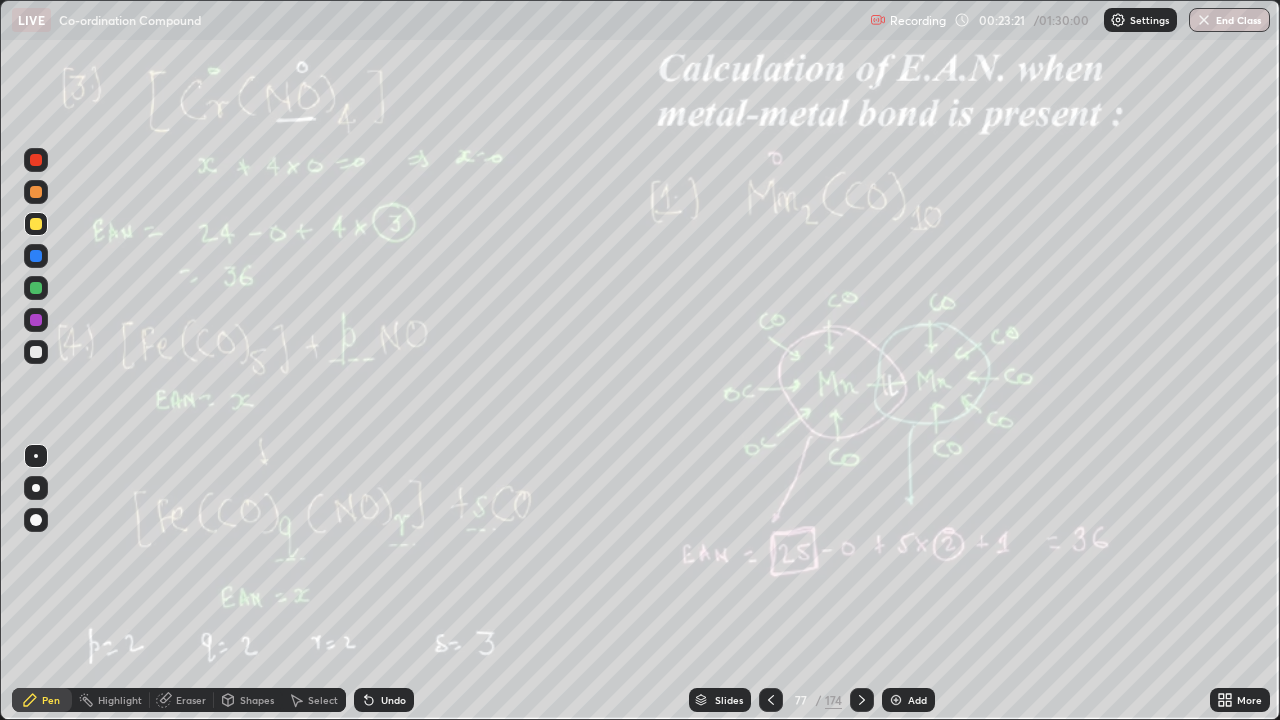 click 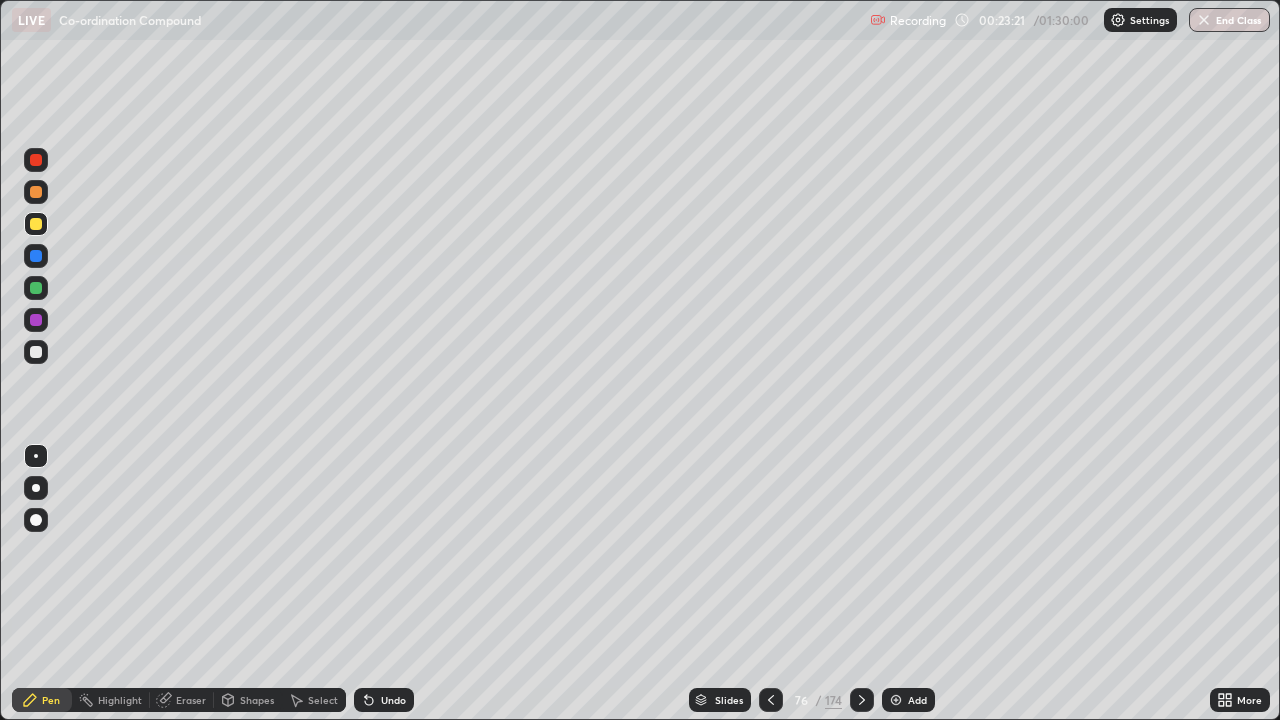 click 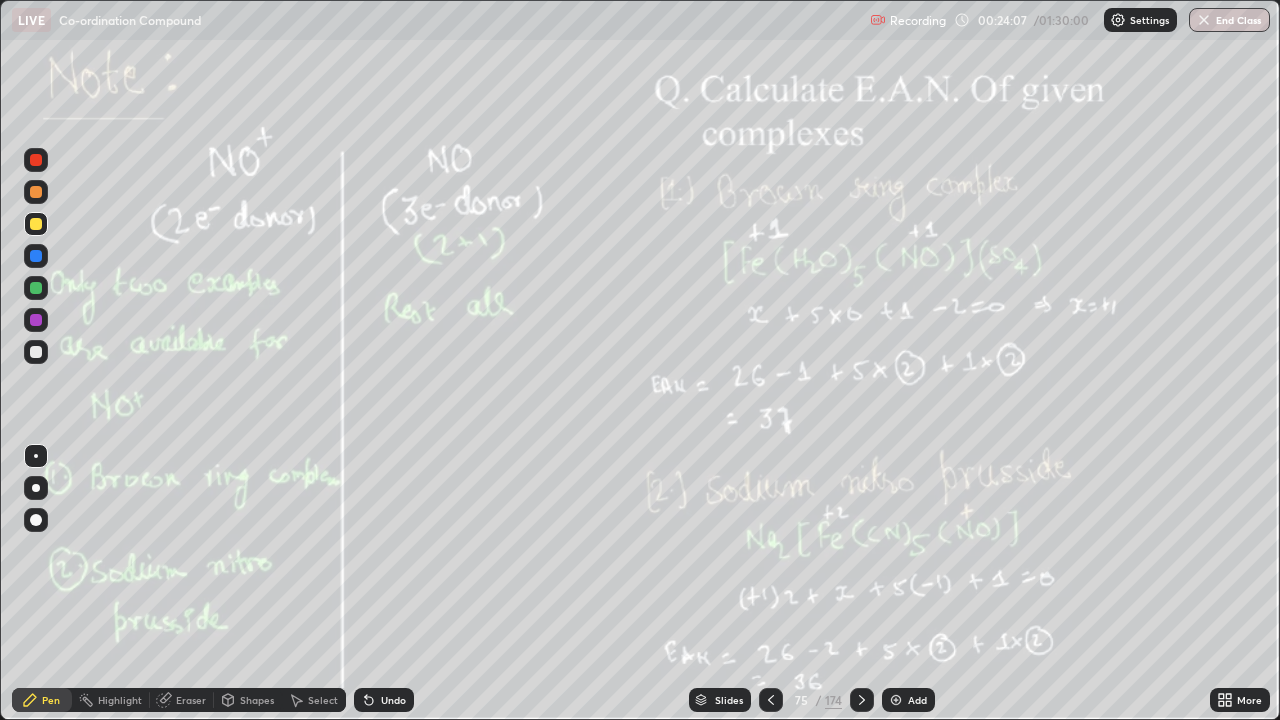 click 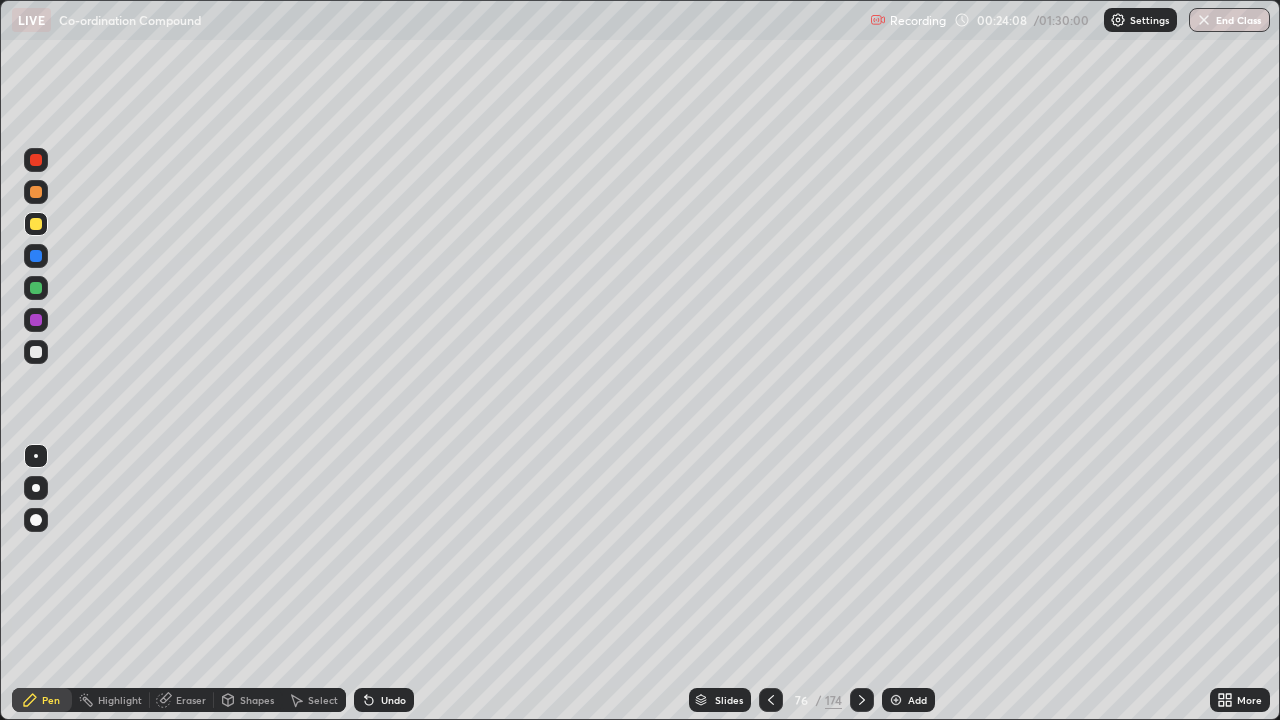 click 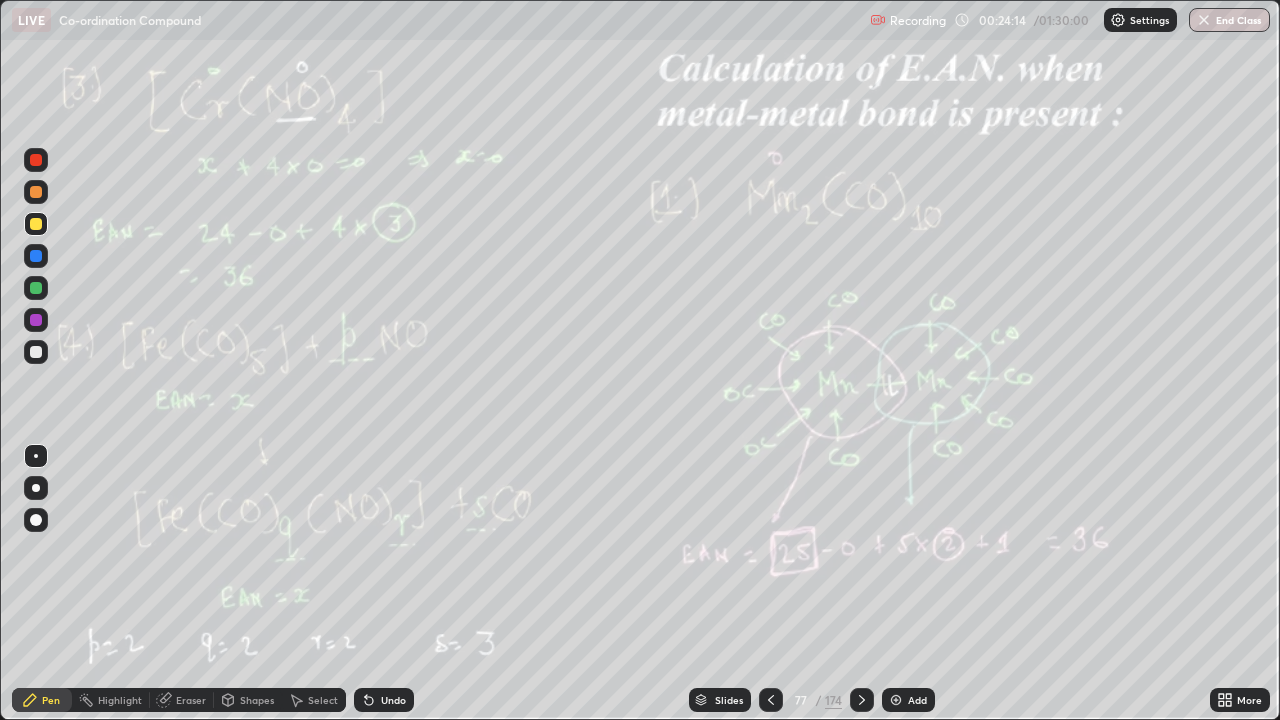 click on "Add" at bounding box center [908, 700] 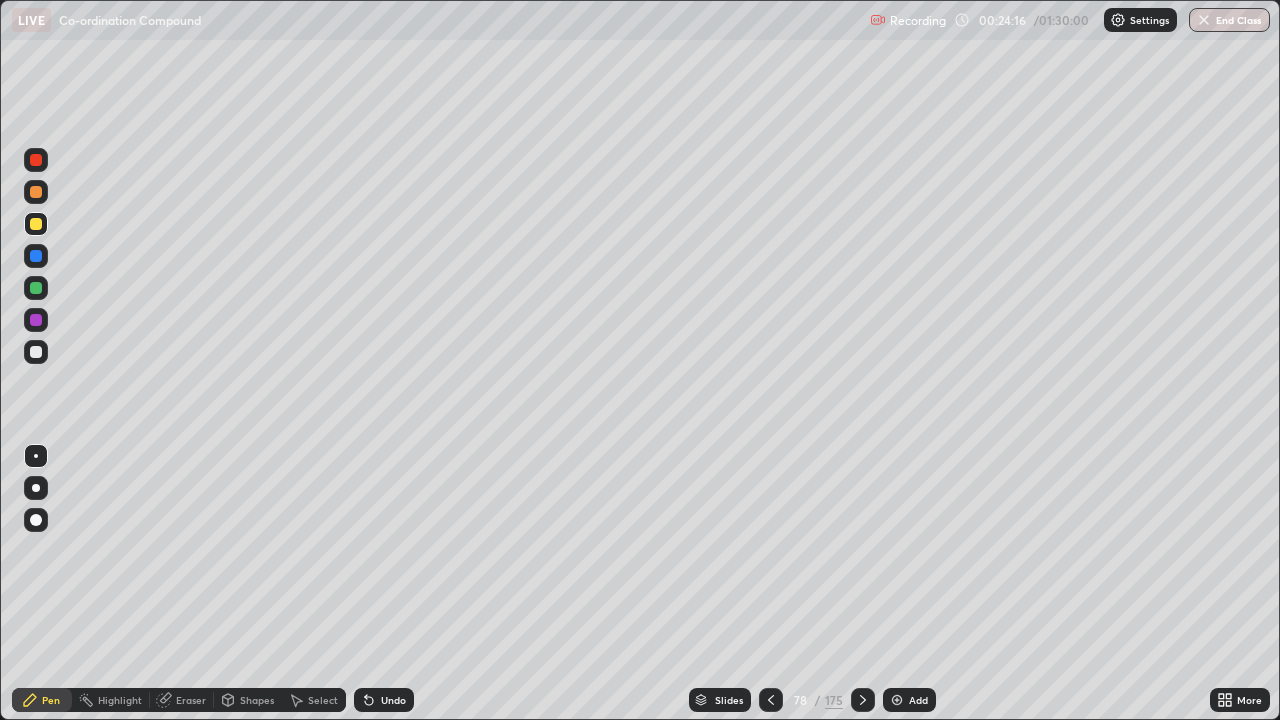 click at bounding box center (36, 192) 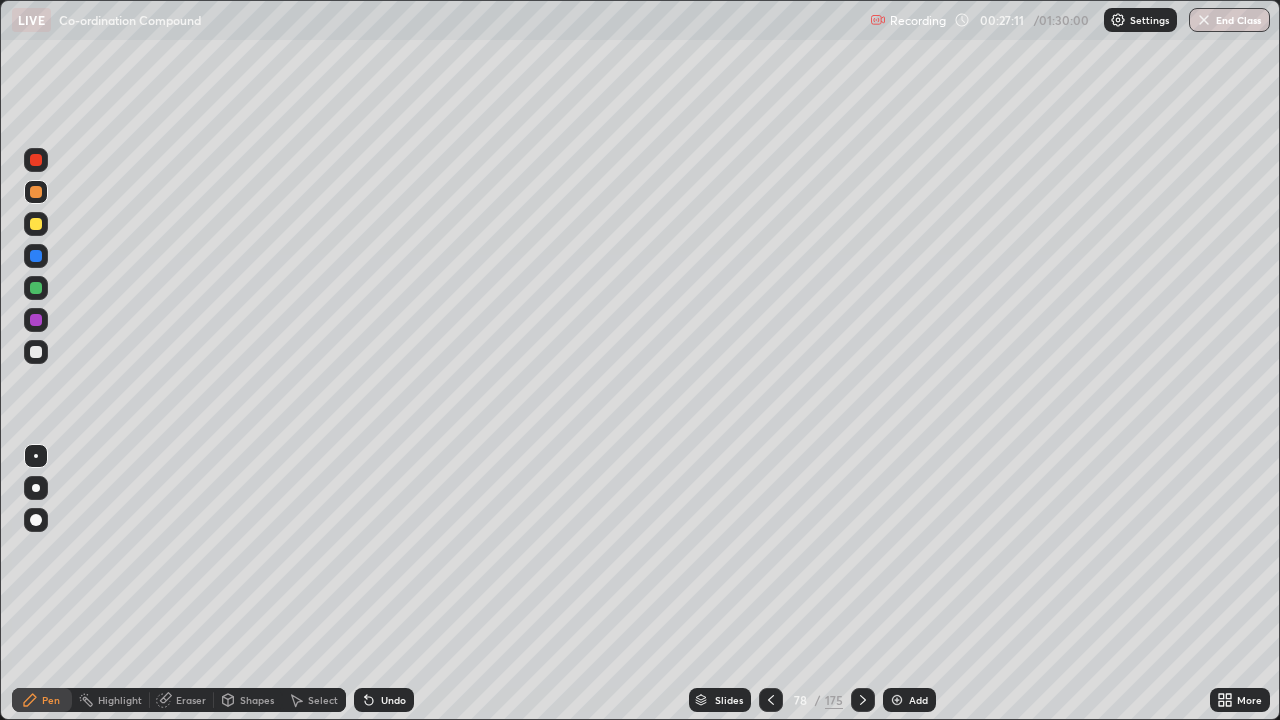 click at bounding box center [36, 352] 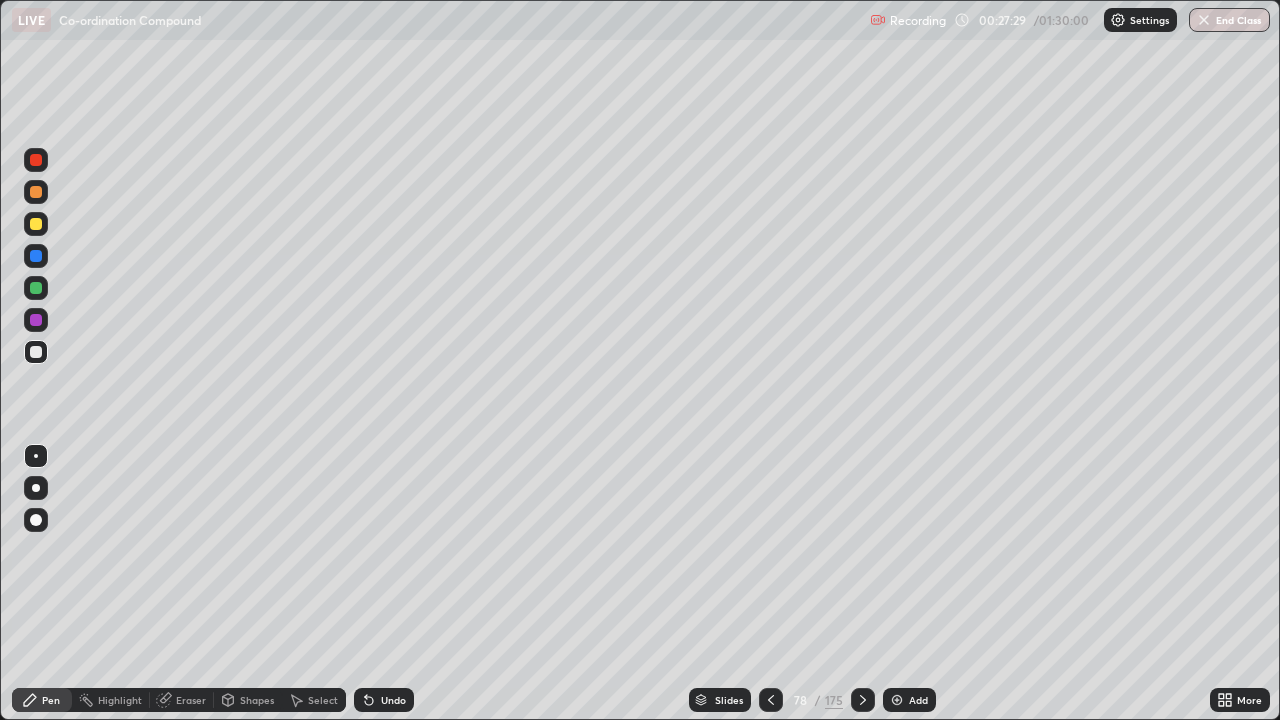 click at bounding box center (36, 352) 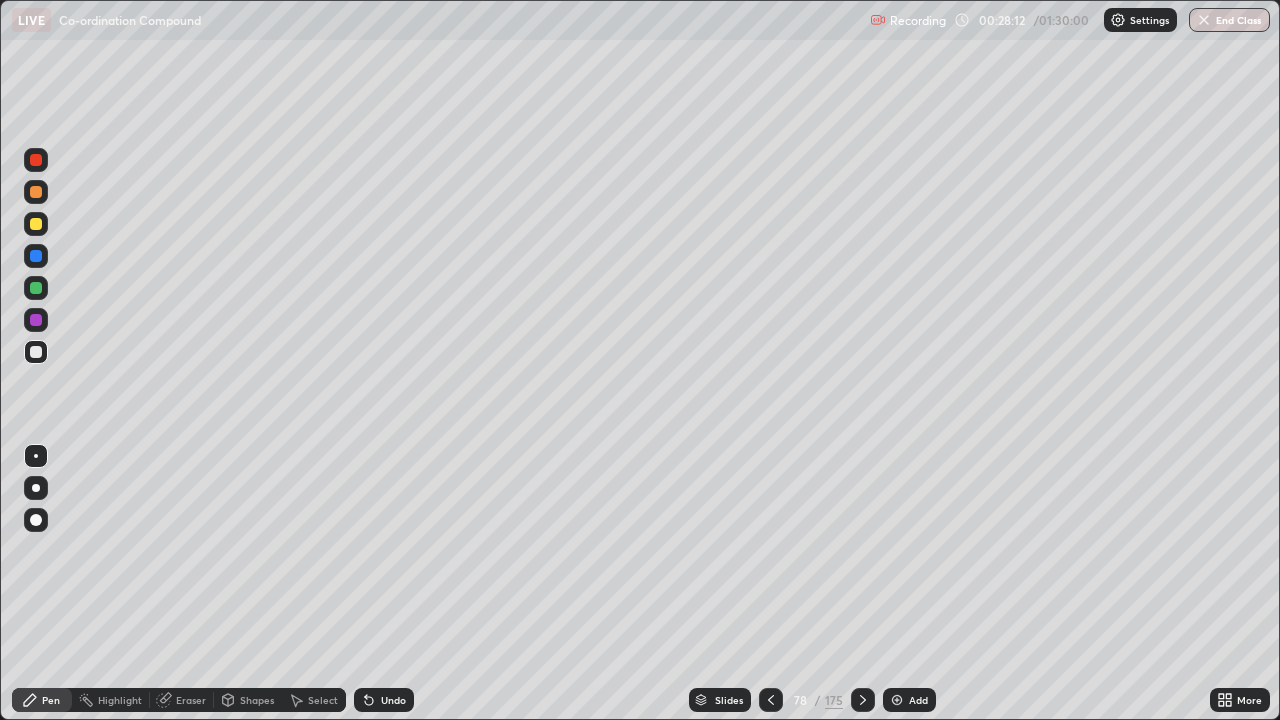 click 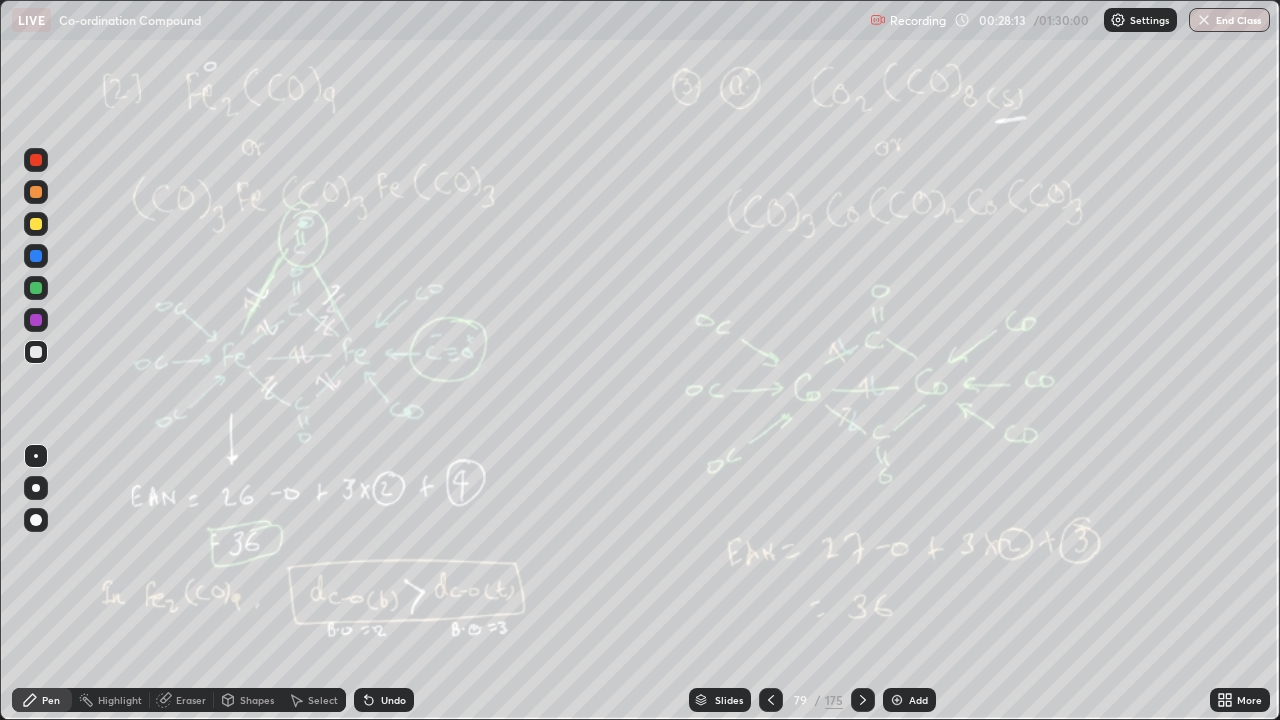 click at bounding box center [771, 700] 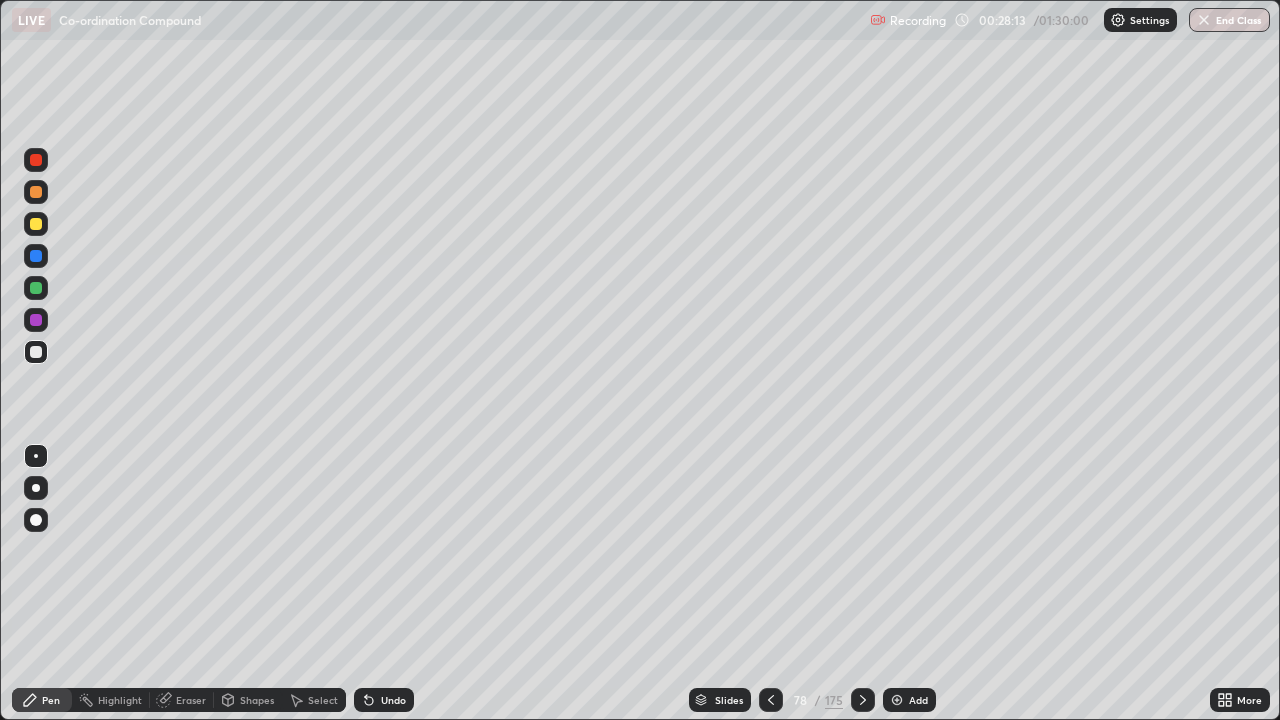 click at bounding box center (771, 700) 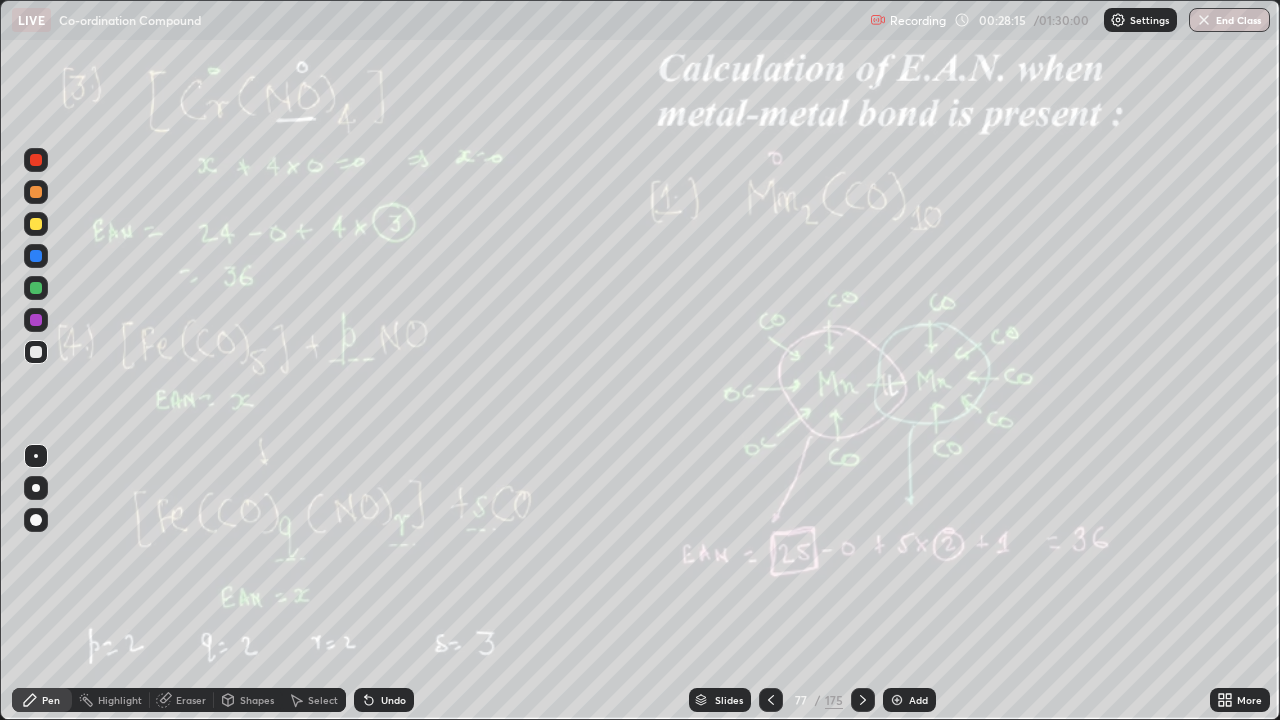 click at bounding box center [863, 700] 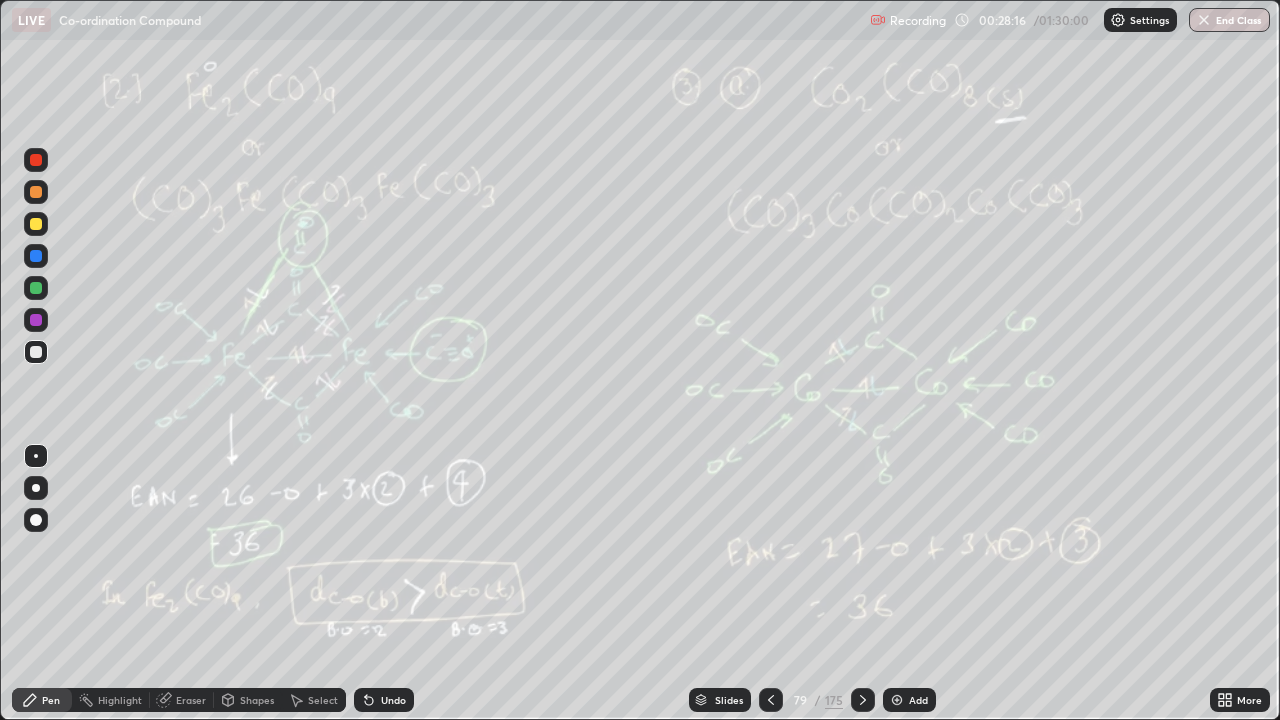 click 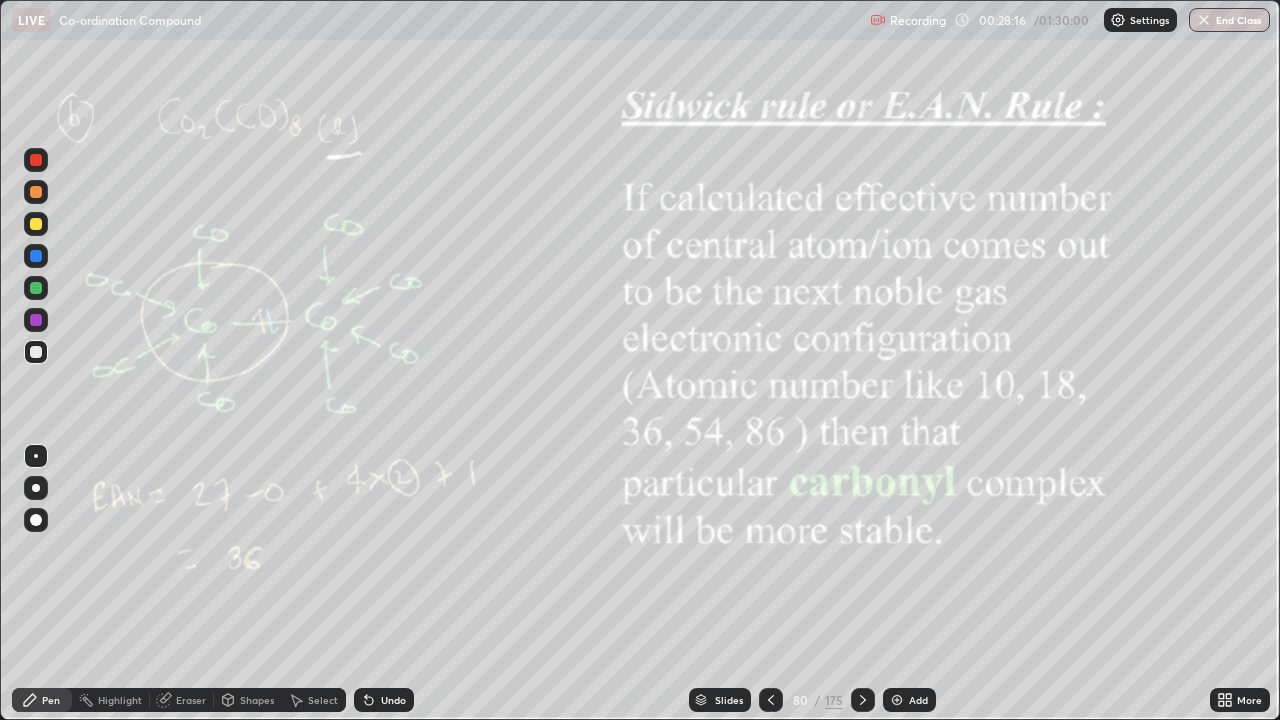 click 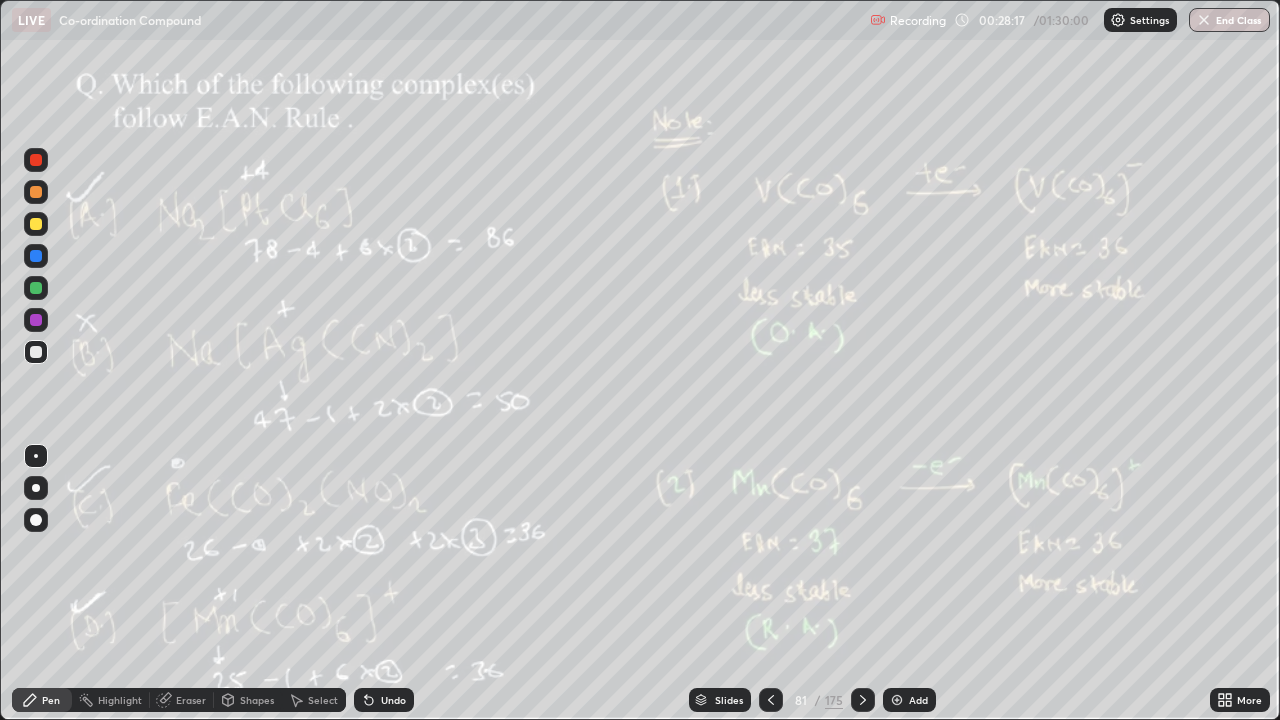 click 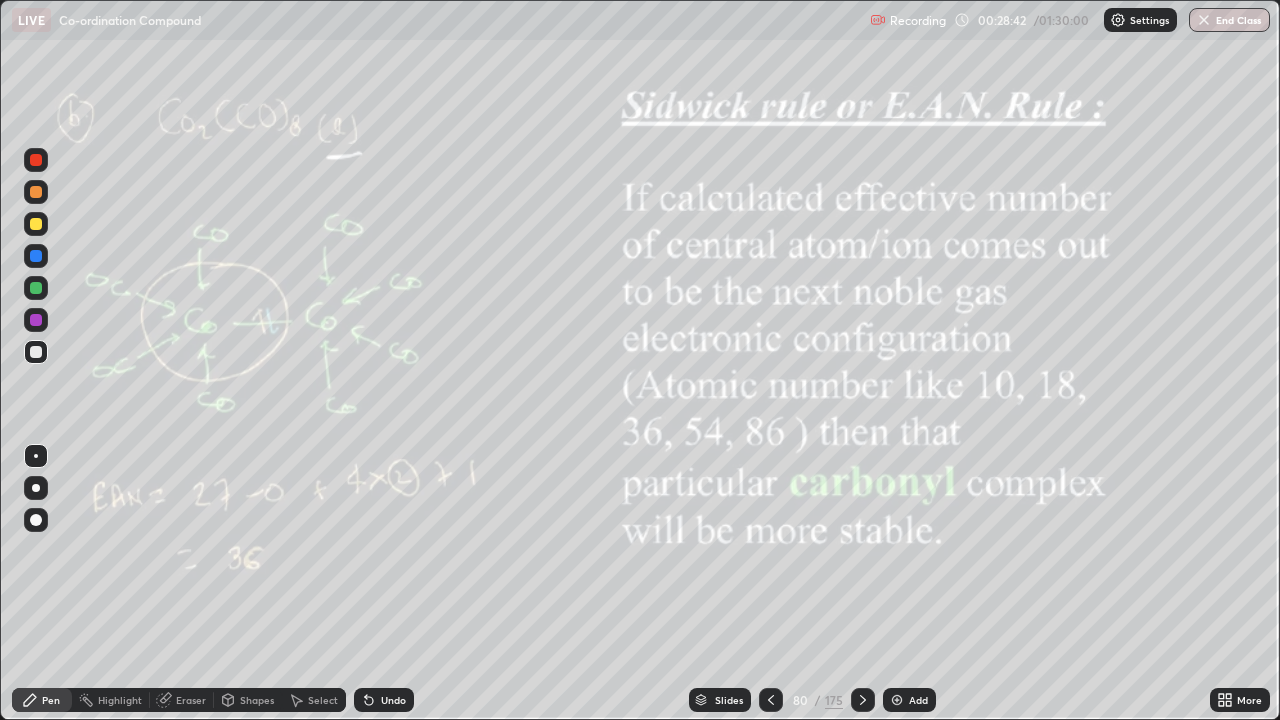 click 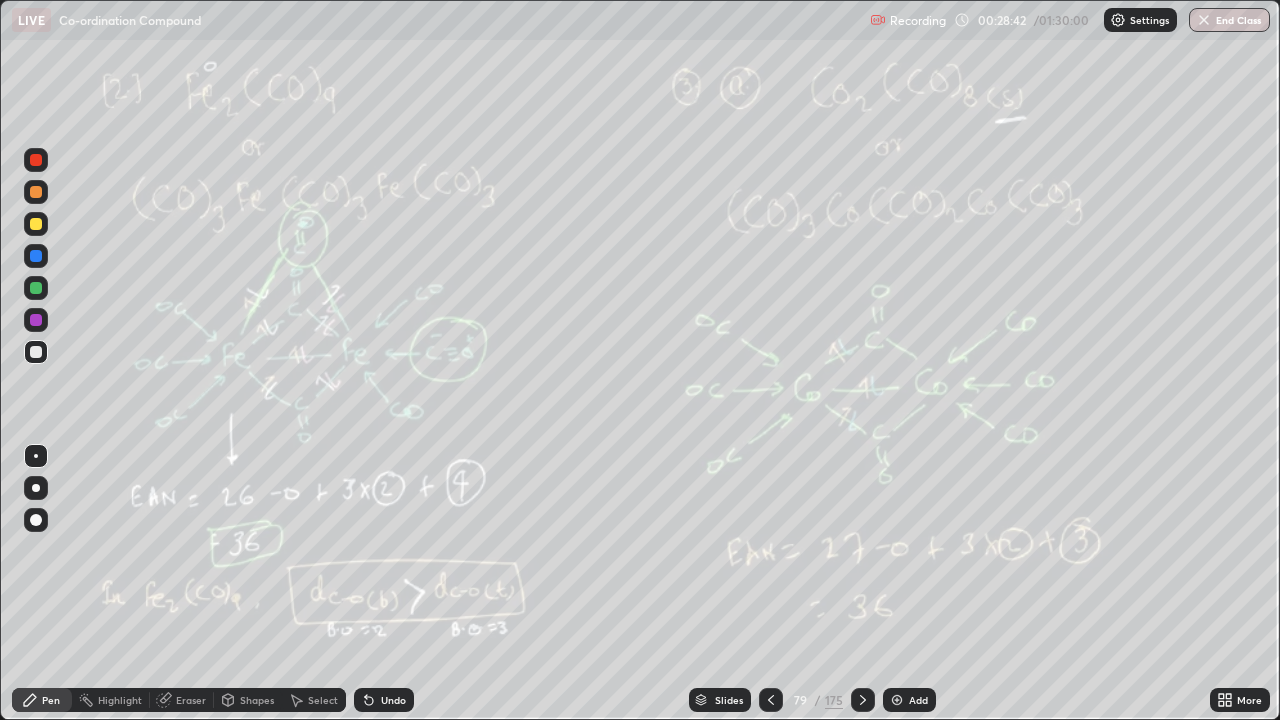 click 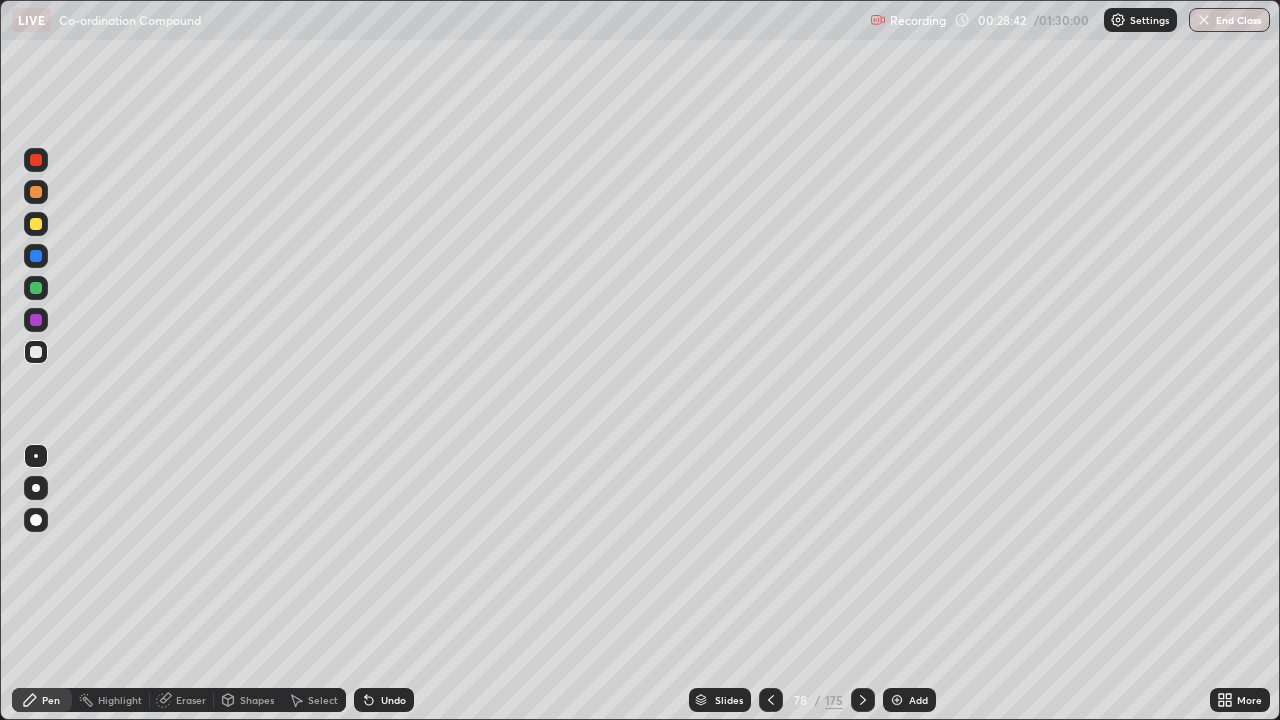 click 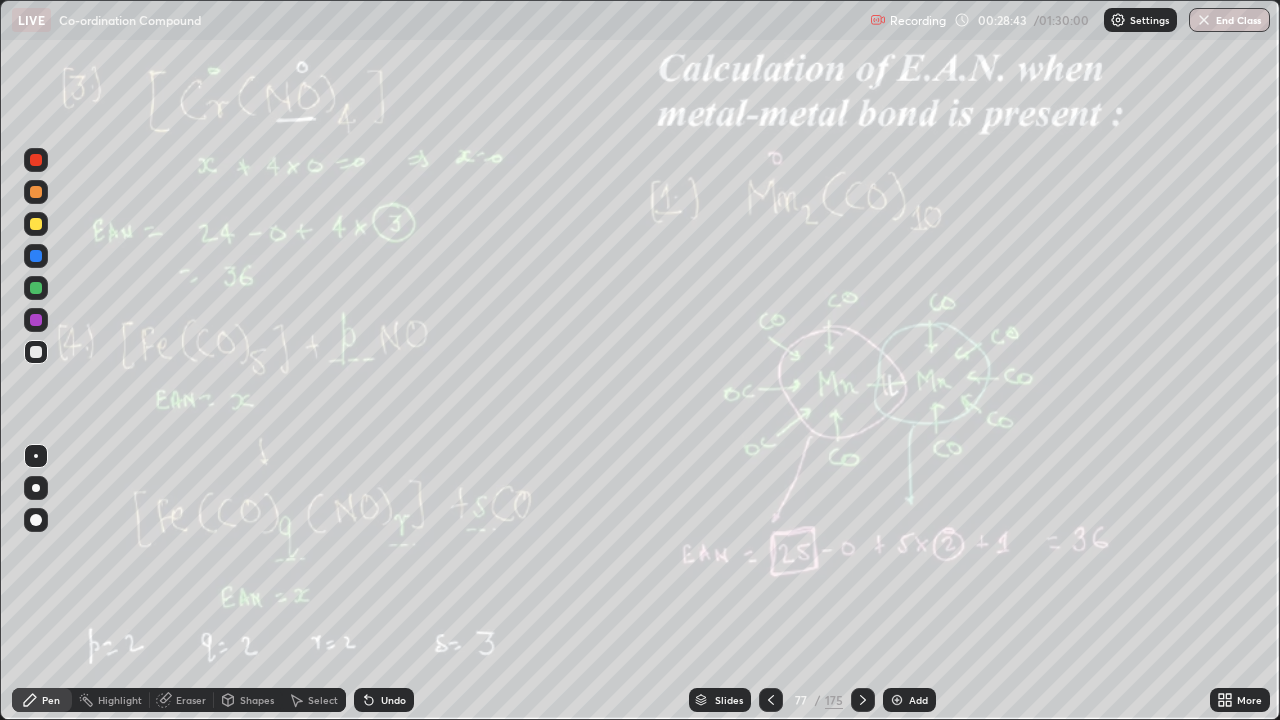 click at bounding box center [771, 700] 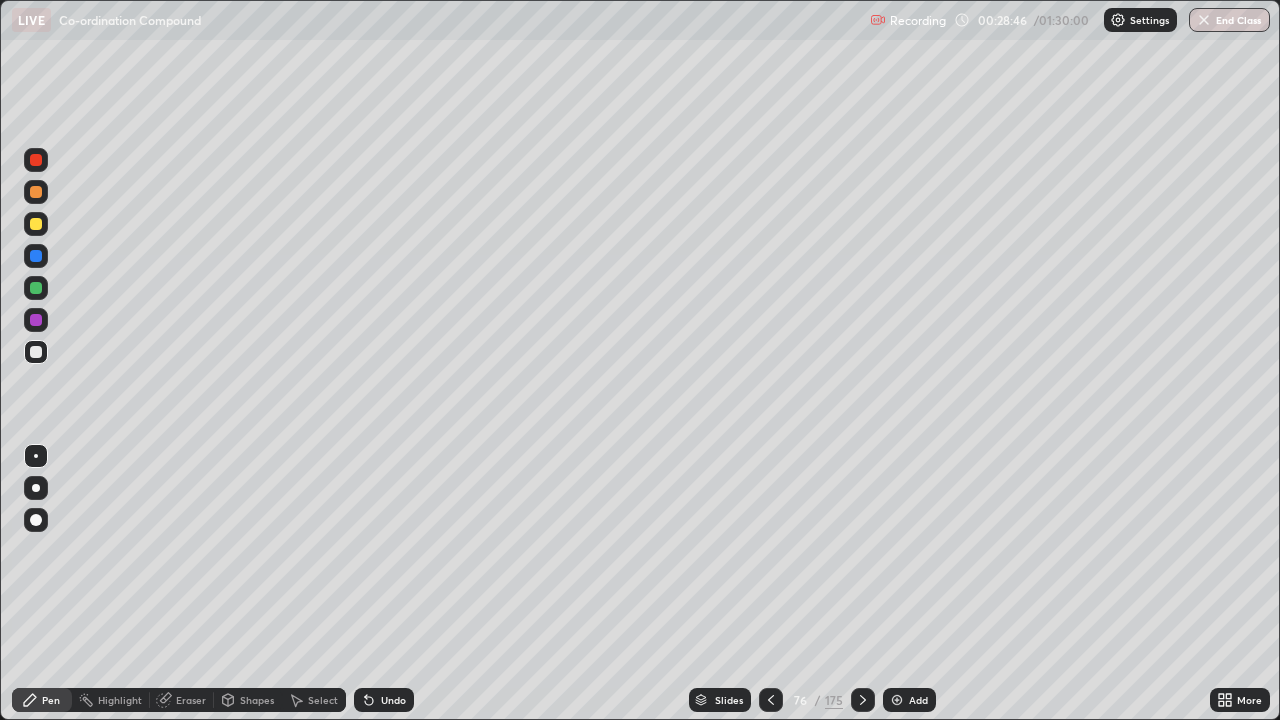 click on "Eraser" at bounding box center [191, 700] 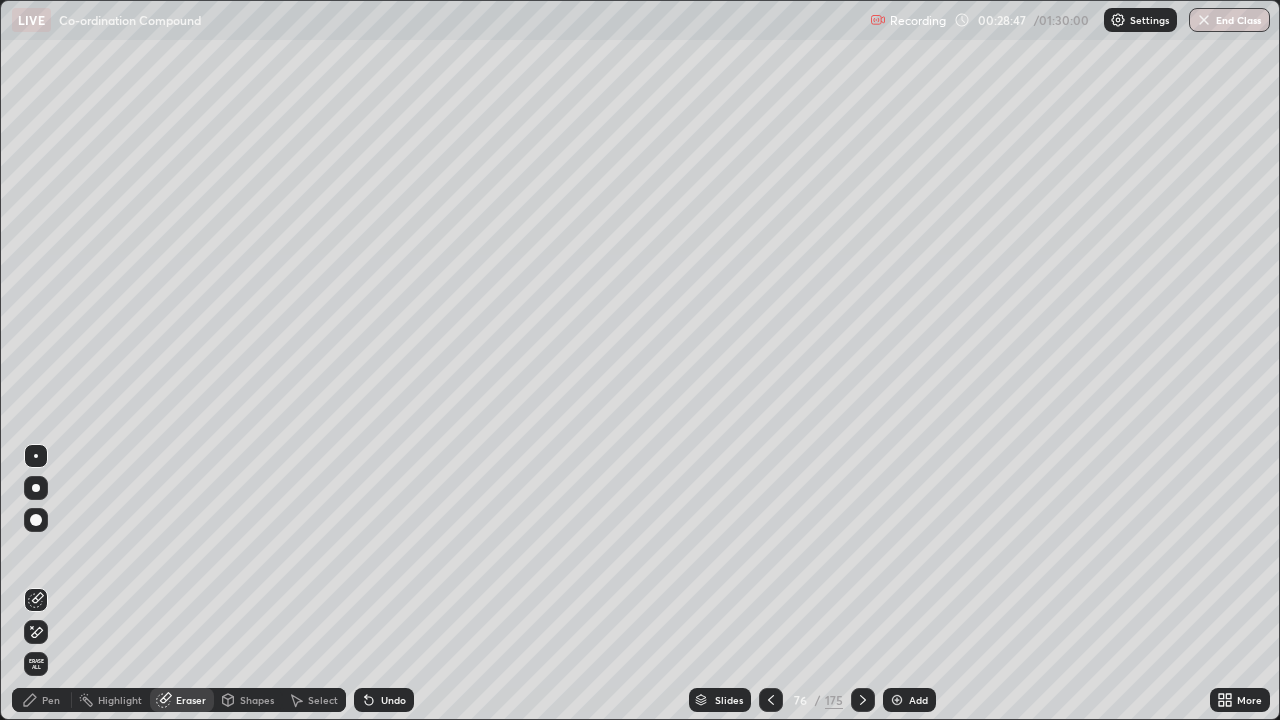 click on "Erase all" at bounding box center (36, 664) 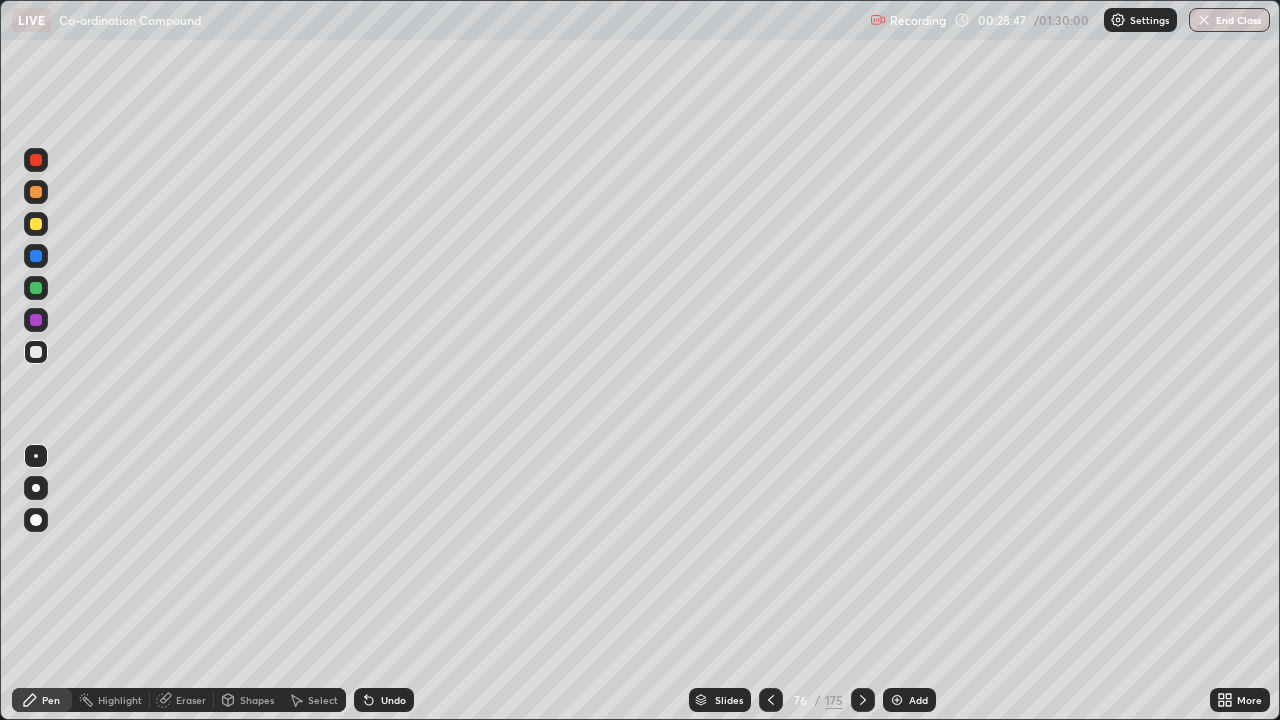 click at bounding box center [36, 560] 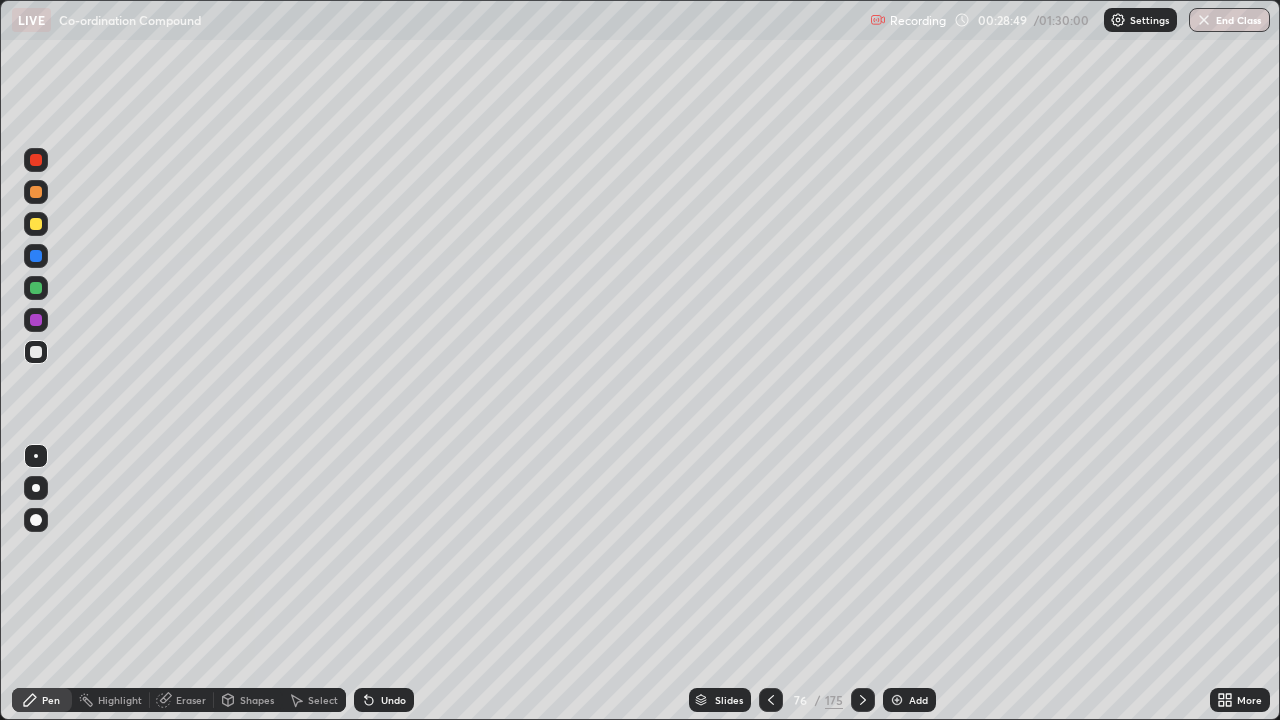 click at bounding box center (36, 224) 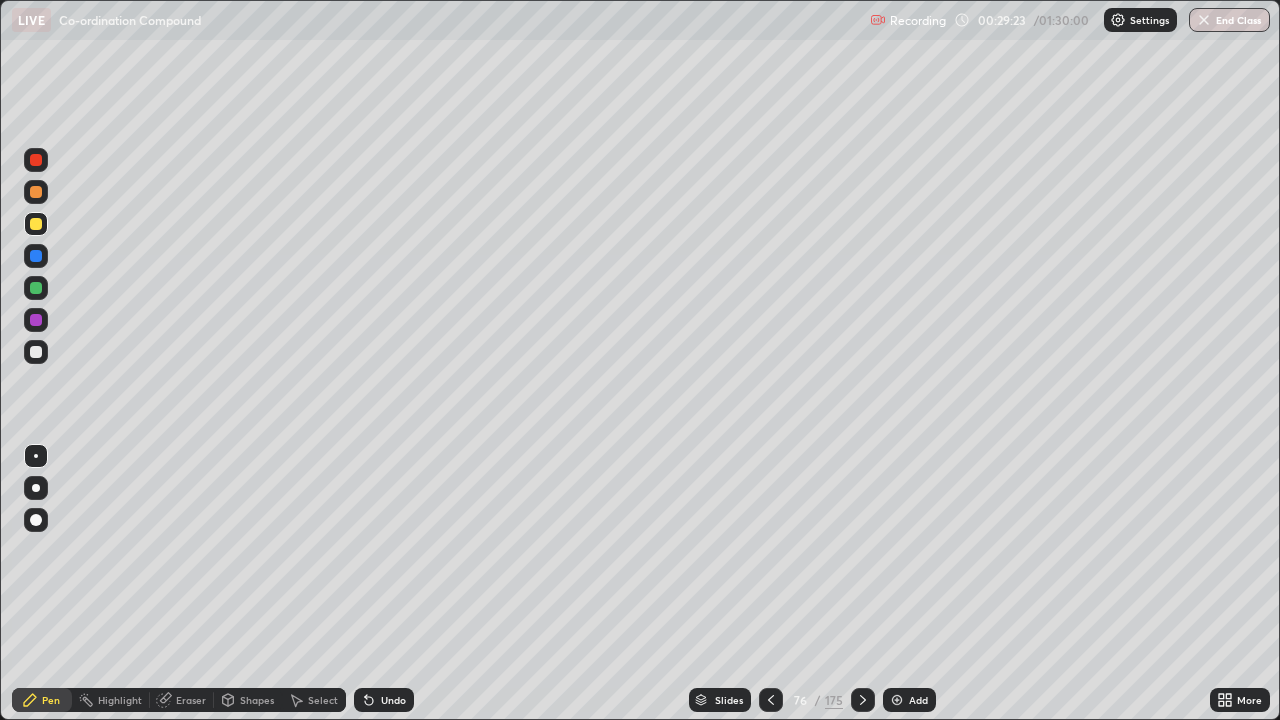 click at bounding box center (36, 352) 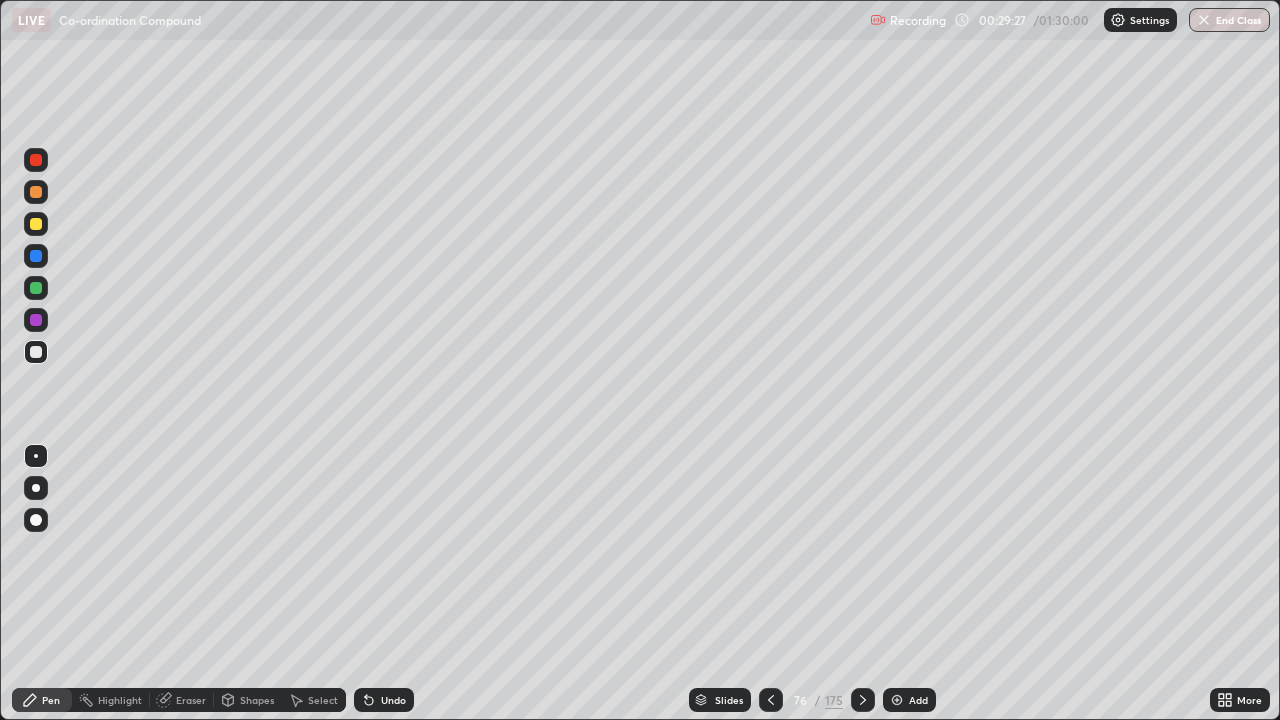 click on "Undo" at bounding box center (393, 700) 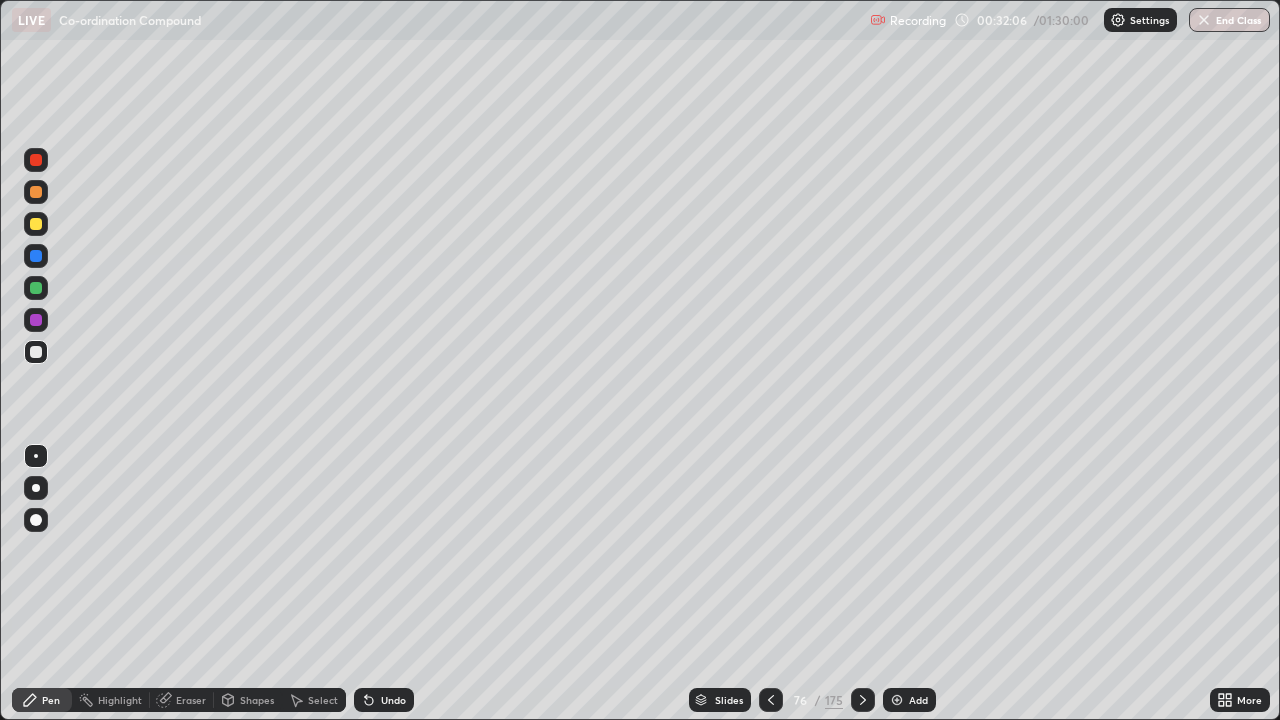 click on "Eraser" at bounding box center (182, 700) 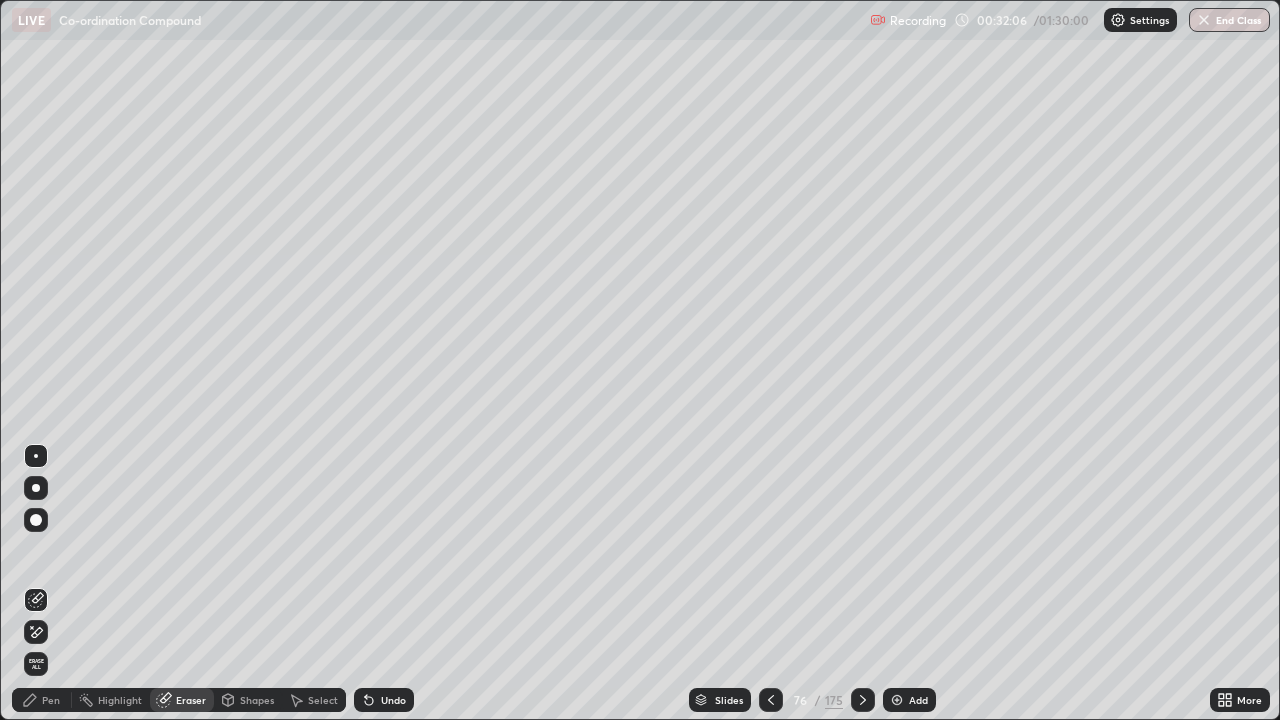 click 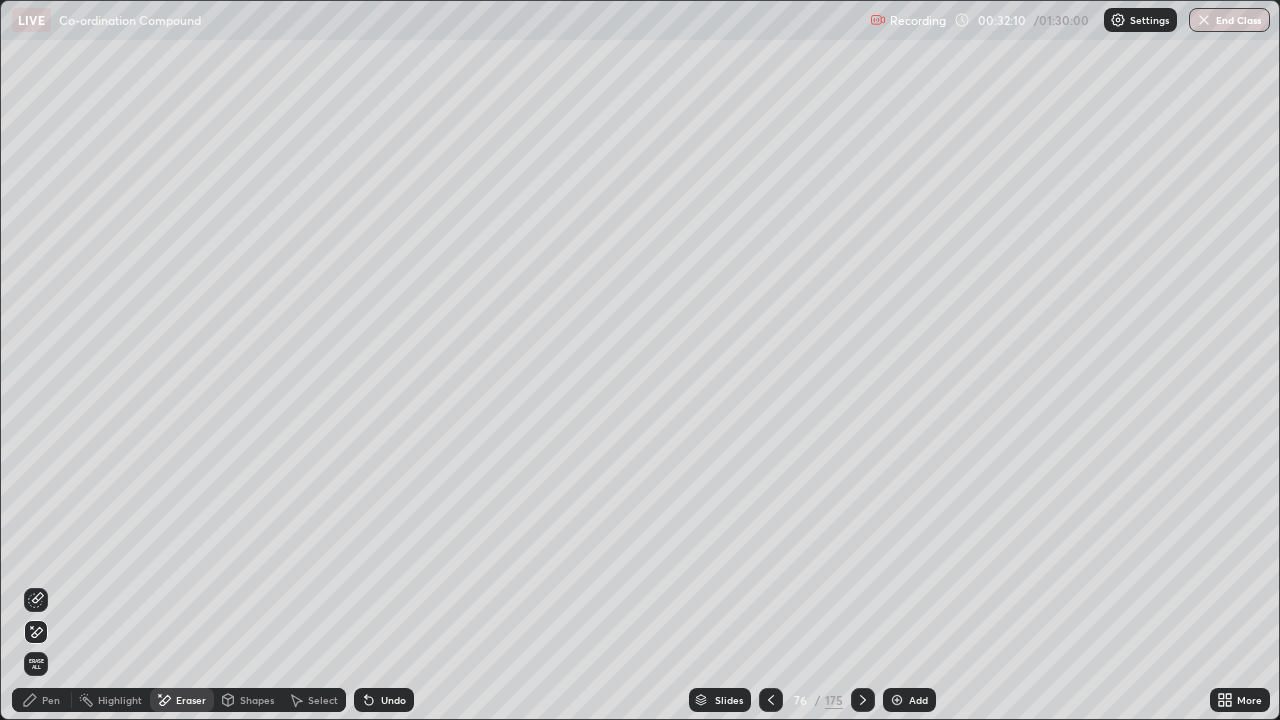 click on "Pen" at bounding box center [51, 700] 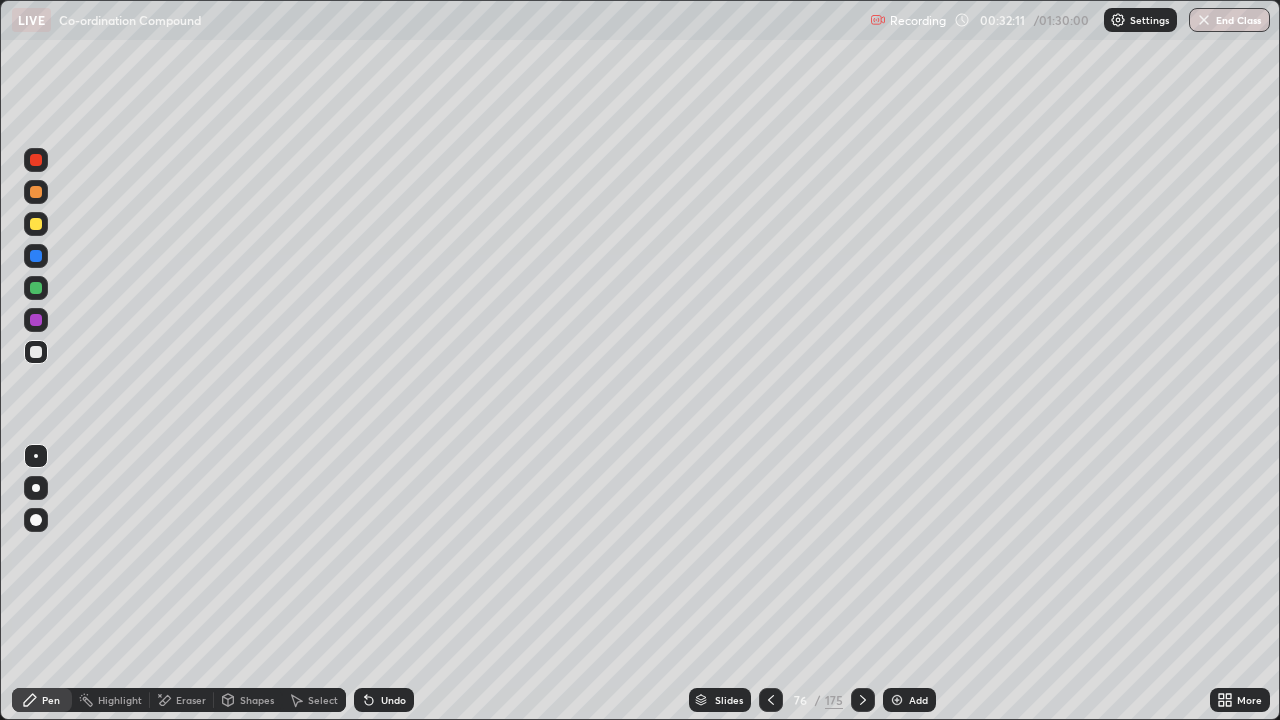 click at bounding box center [36, 256] 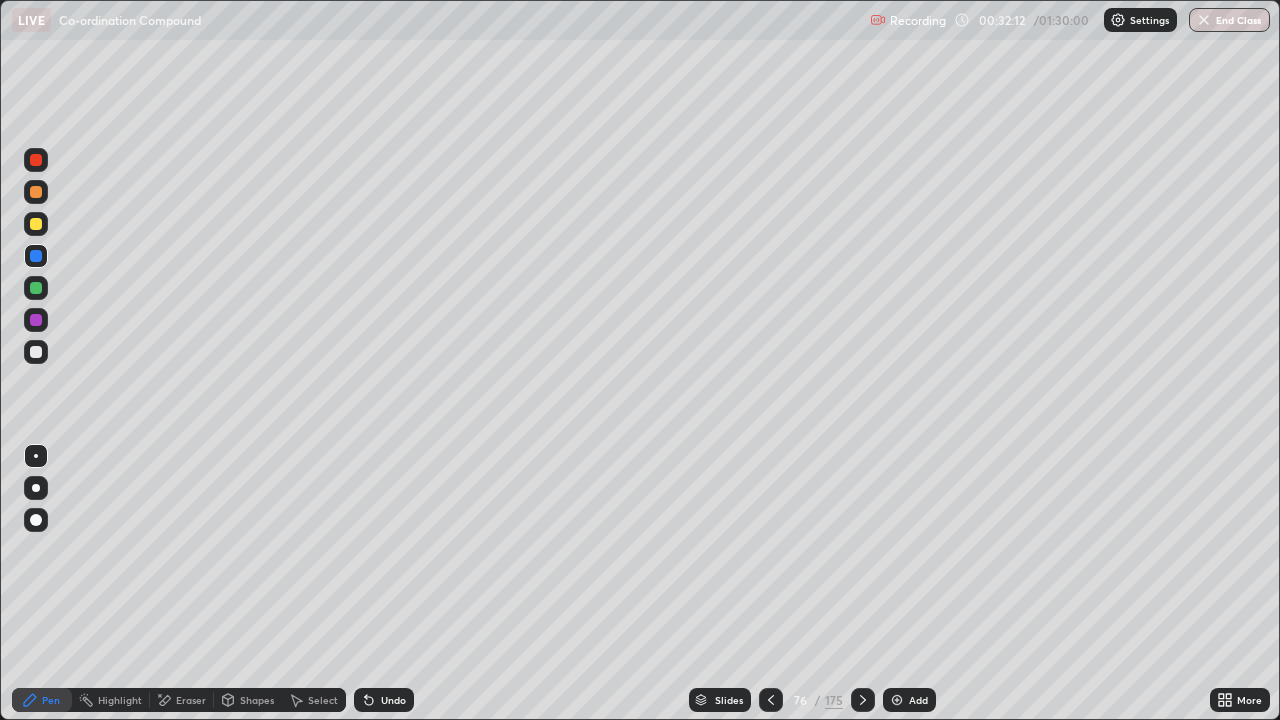 click at bounding box center (36, 288) 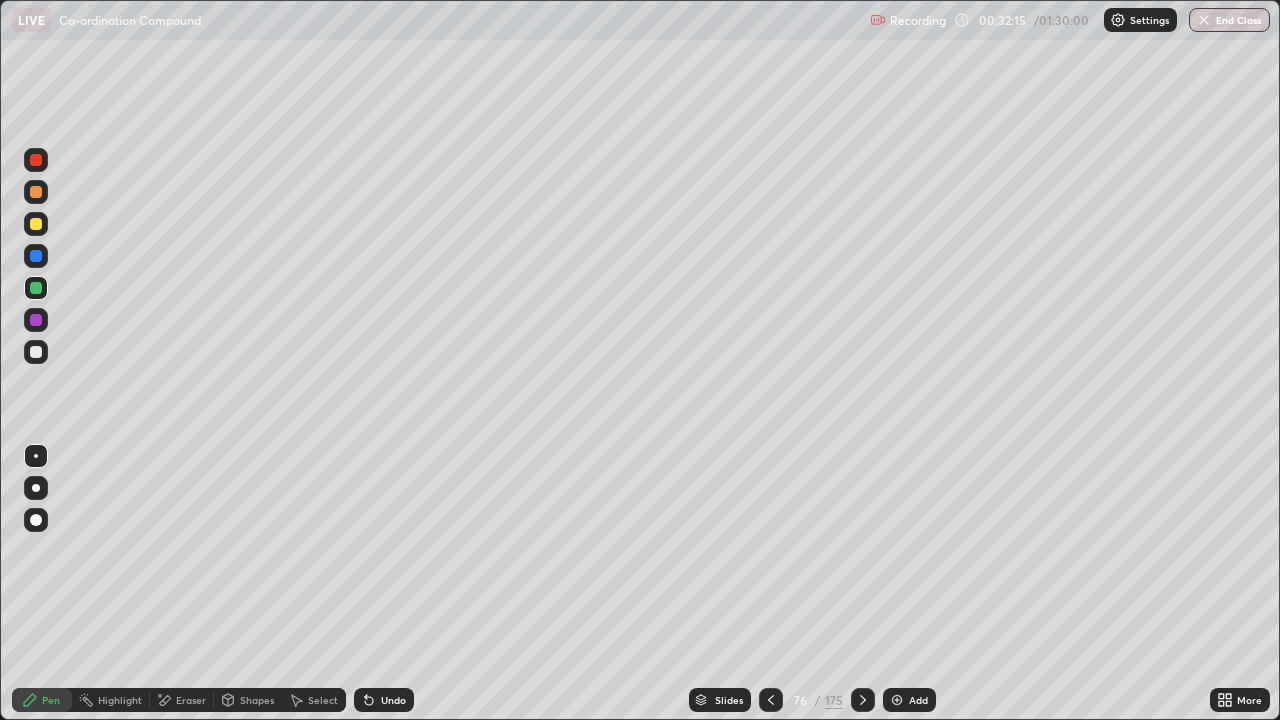 click at bounding box center (36, 320) 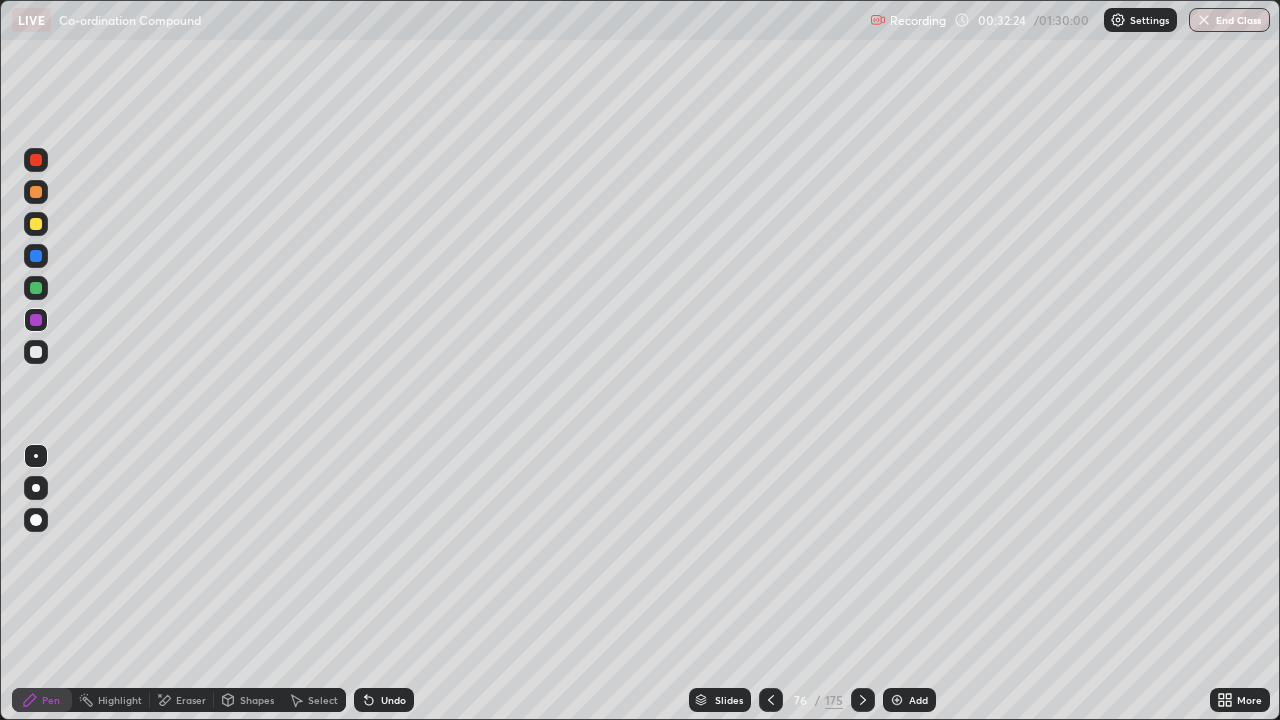 click at bounding box center [36, 352] 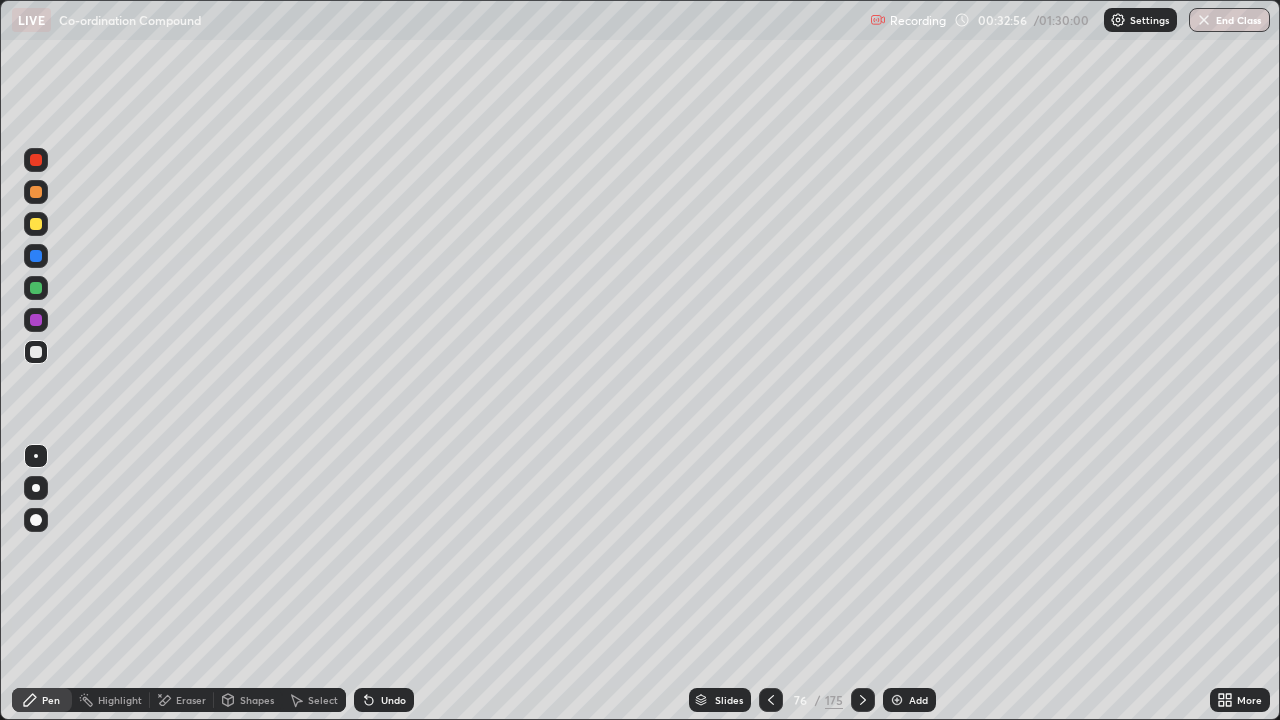 click at bounding box center [771, 700] 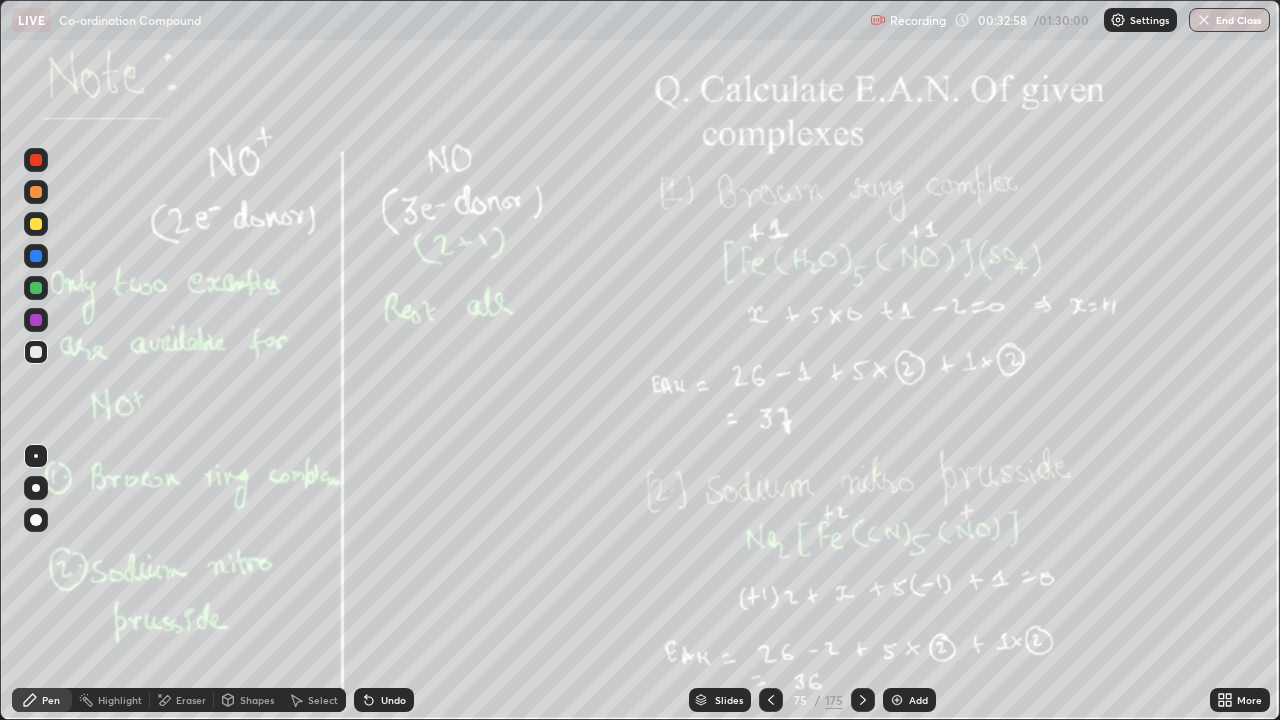 click 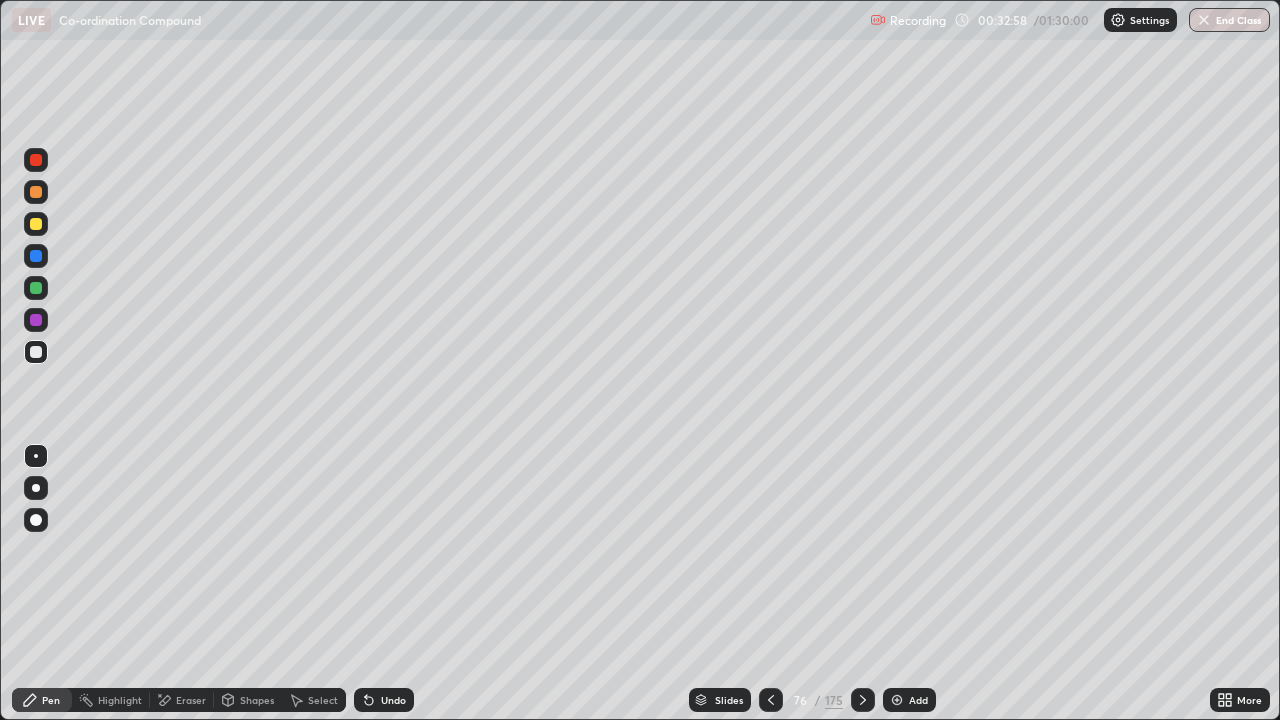 click at bounding box center [863, 700] 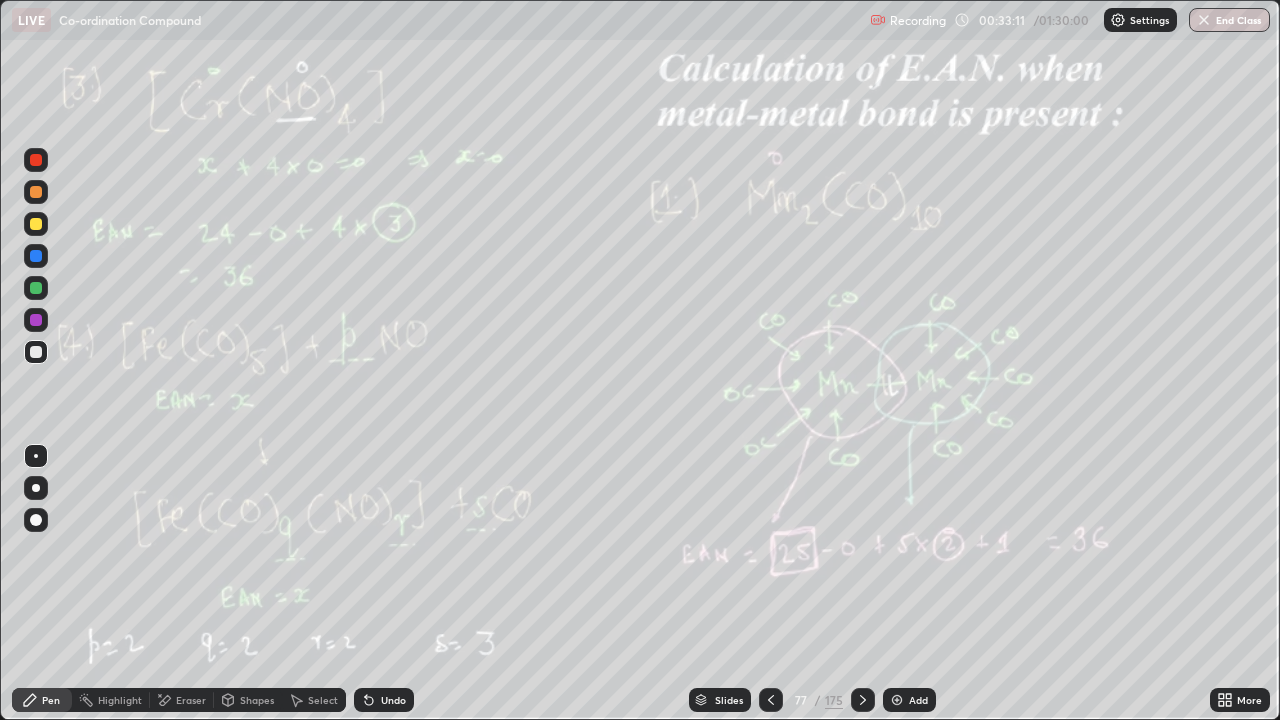 click 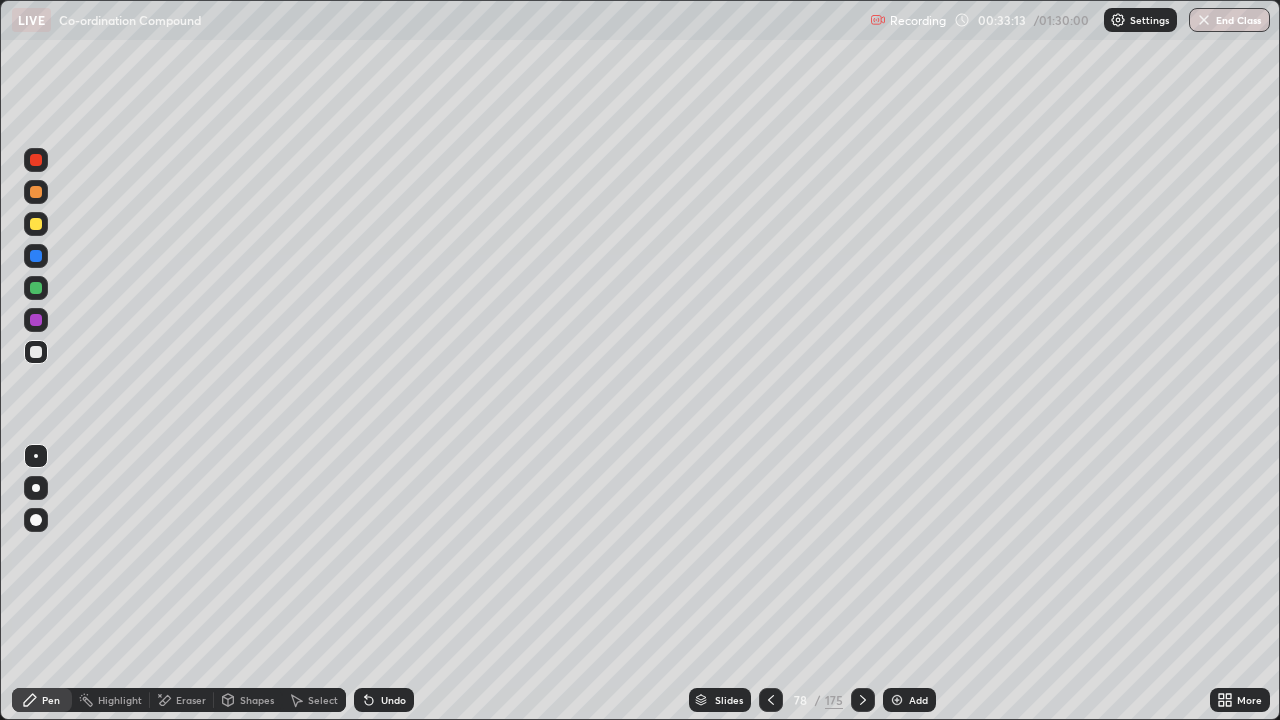 click 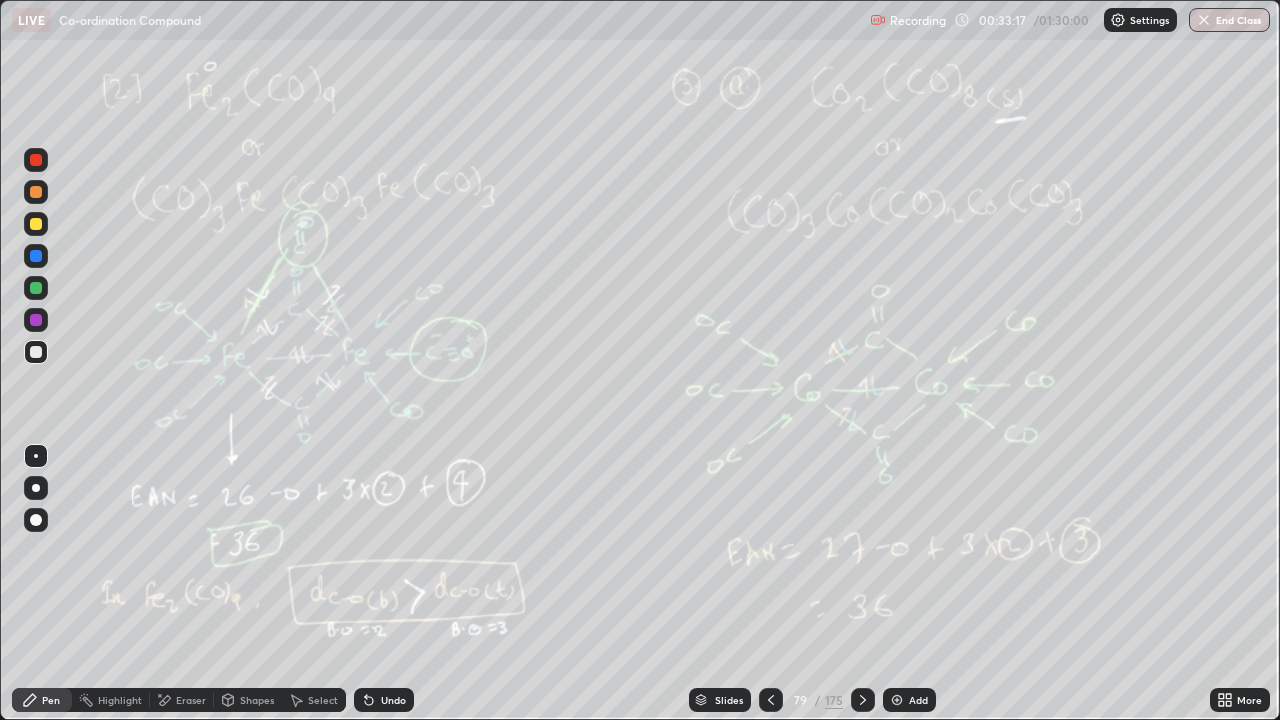 click at bounding box center (897, 700) 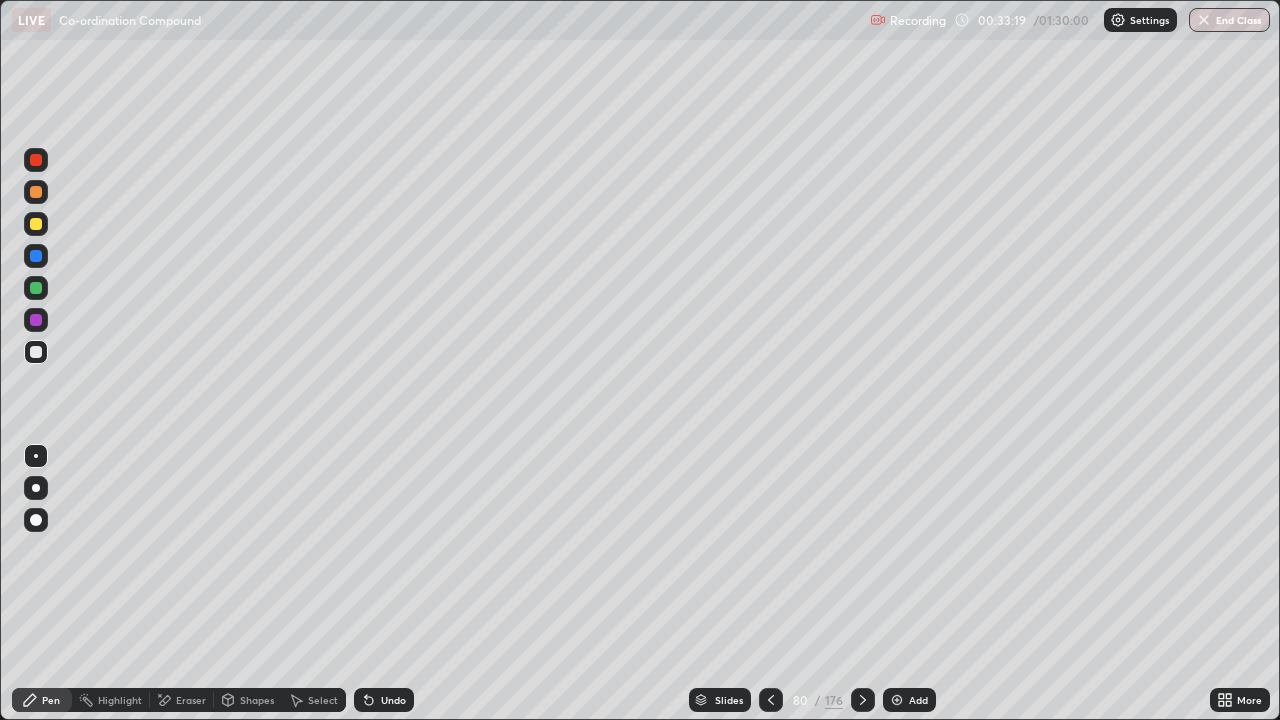 click at bounding box center (36, 192) 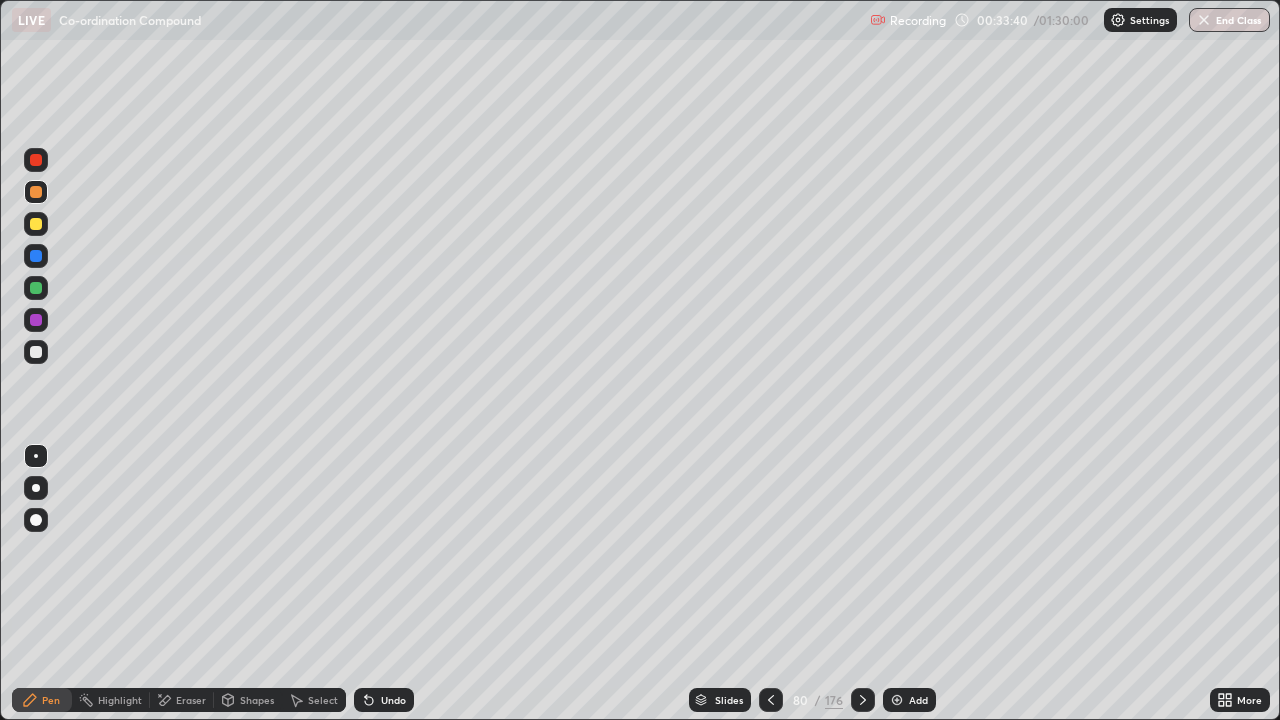 click on "Undo" at bounding box center (380, 700) 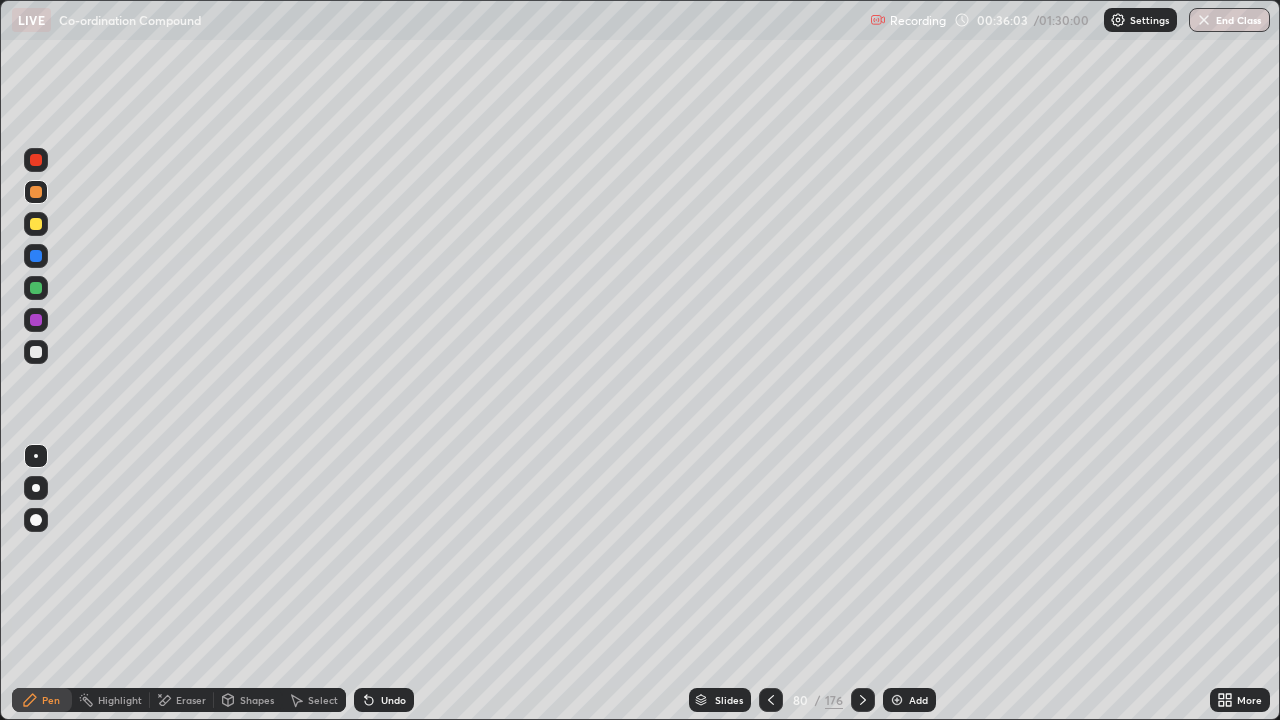 click at bounding box center [36, 288] 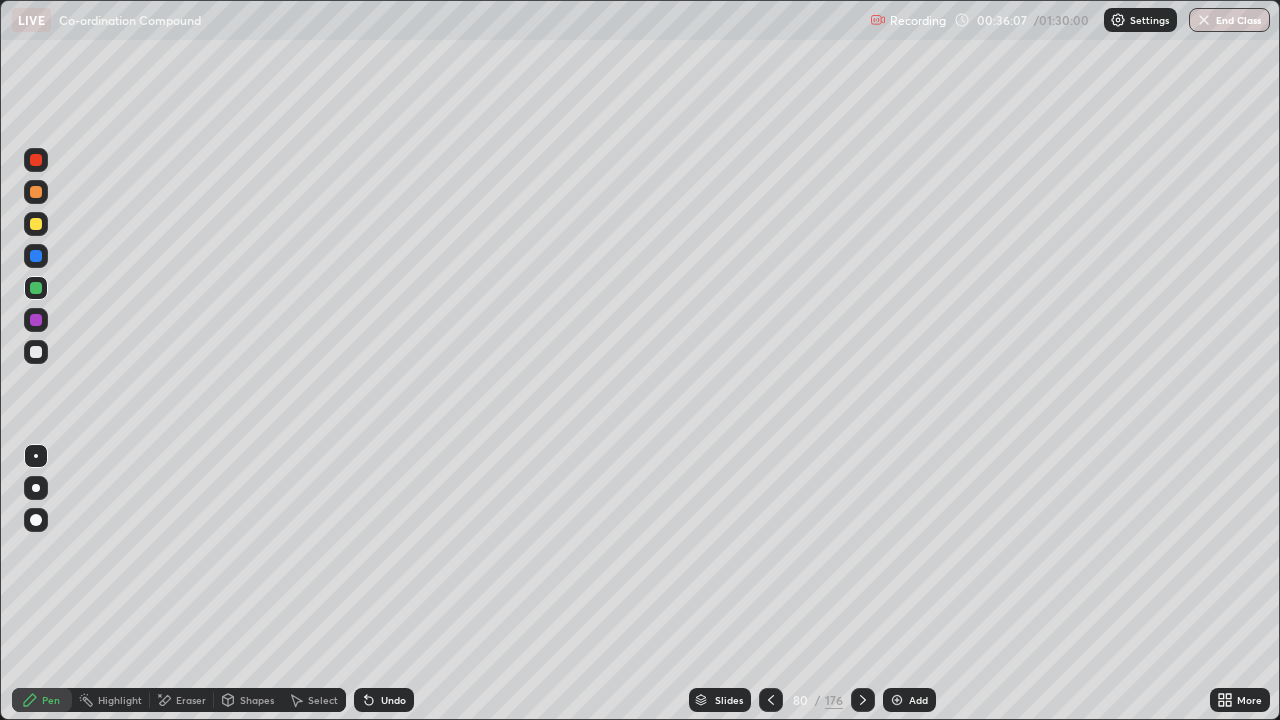 click at bounding box center [36, 320] 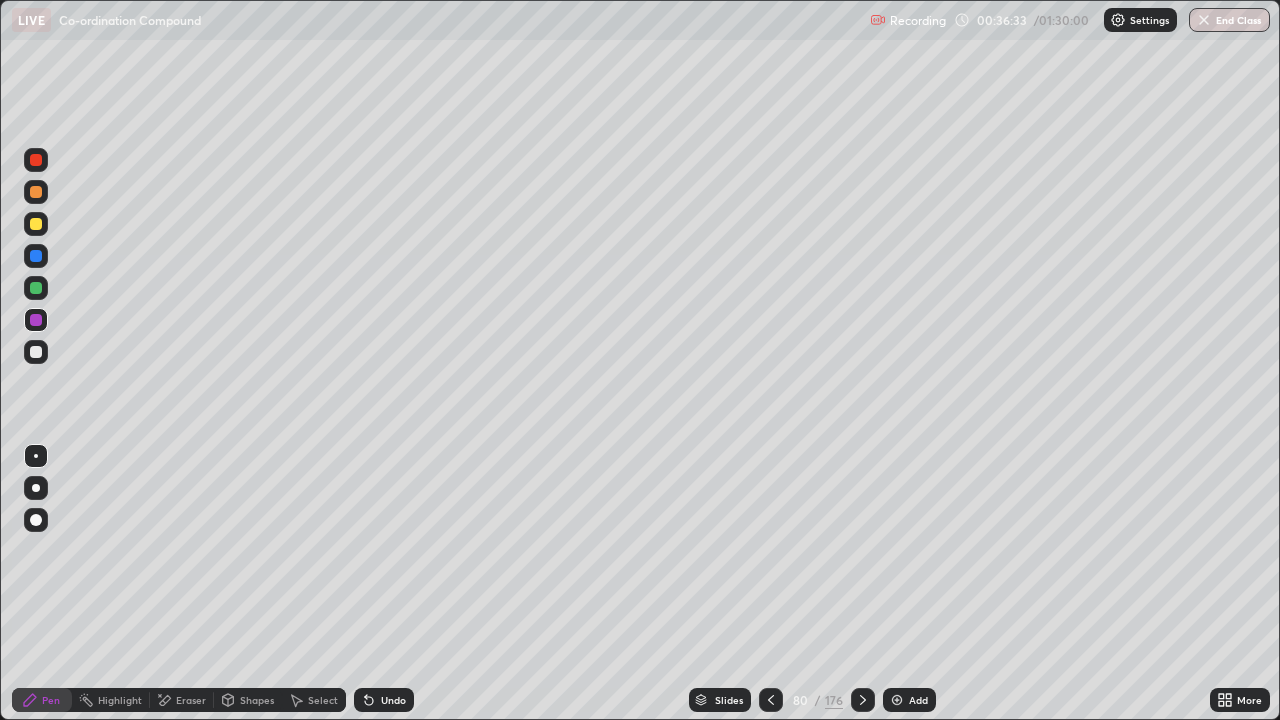 click 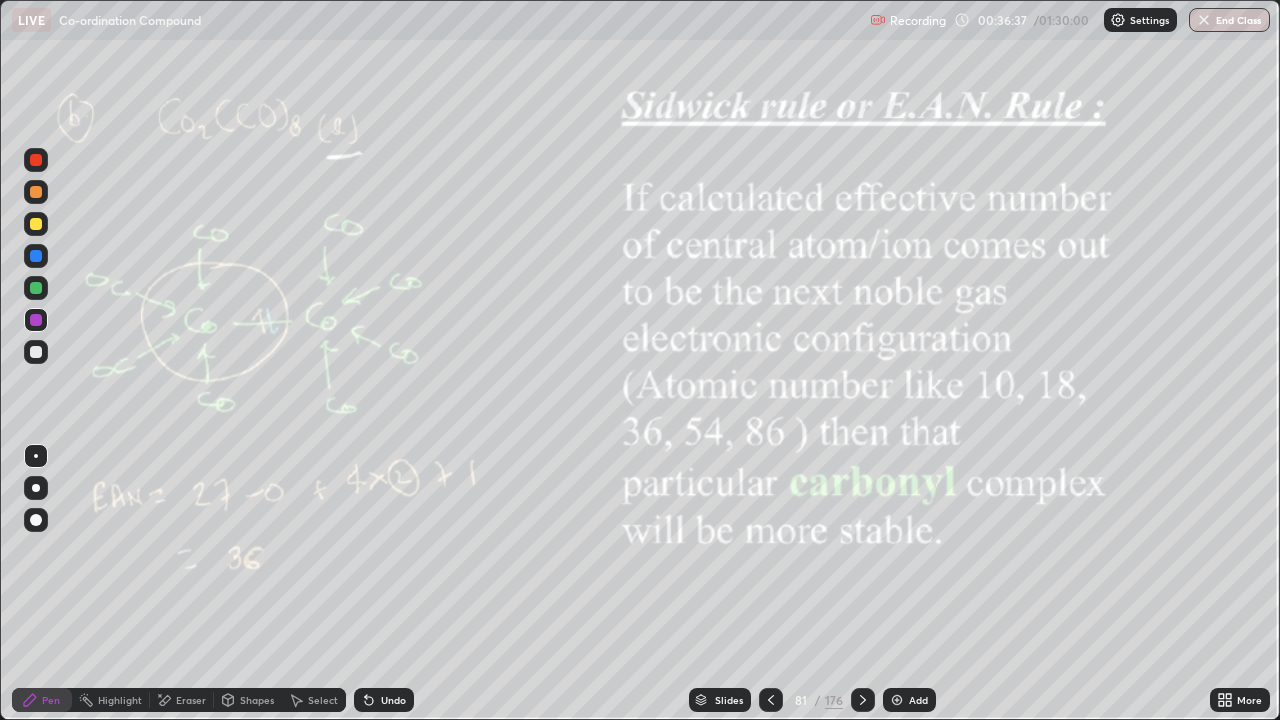 click 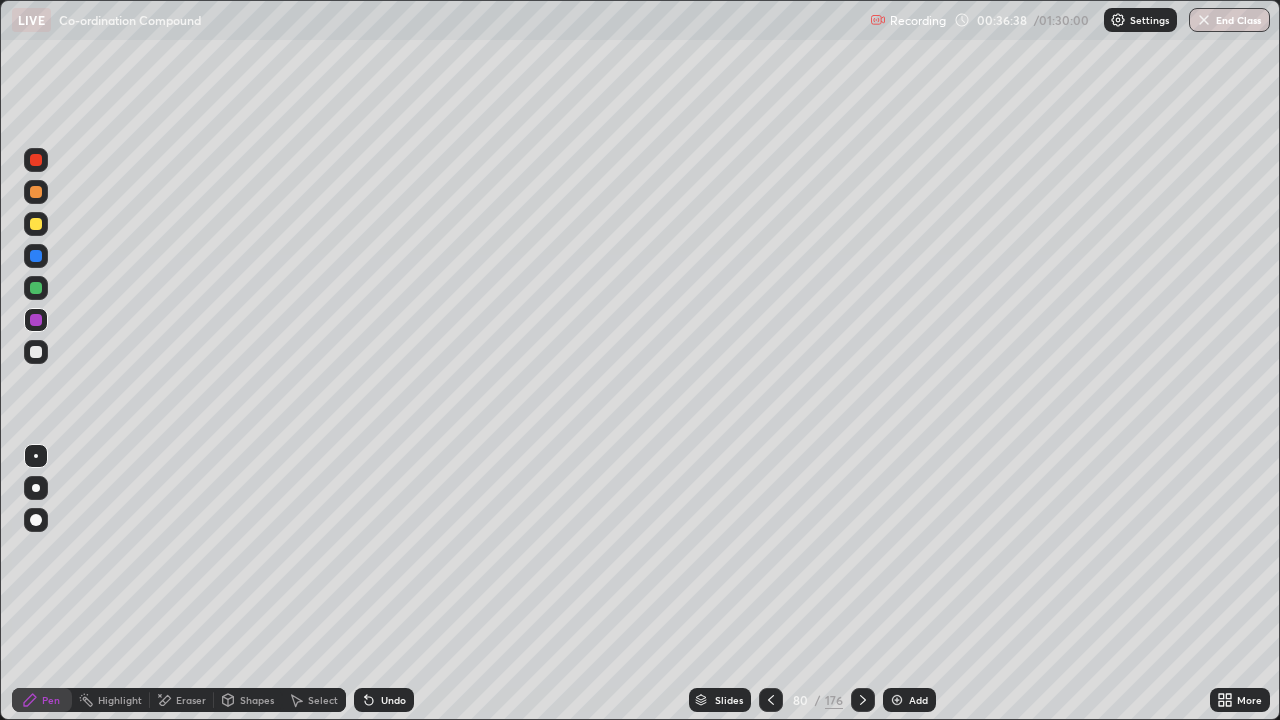 click 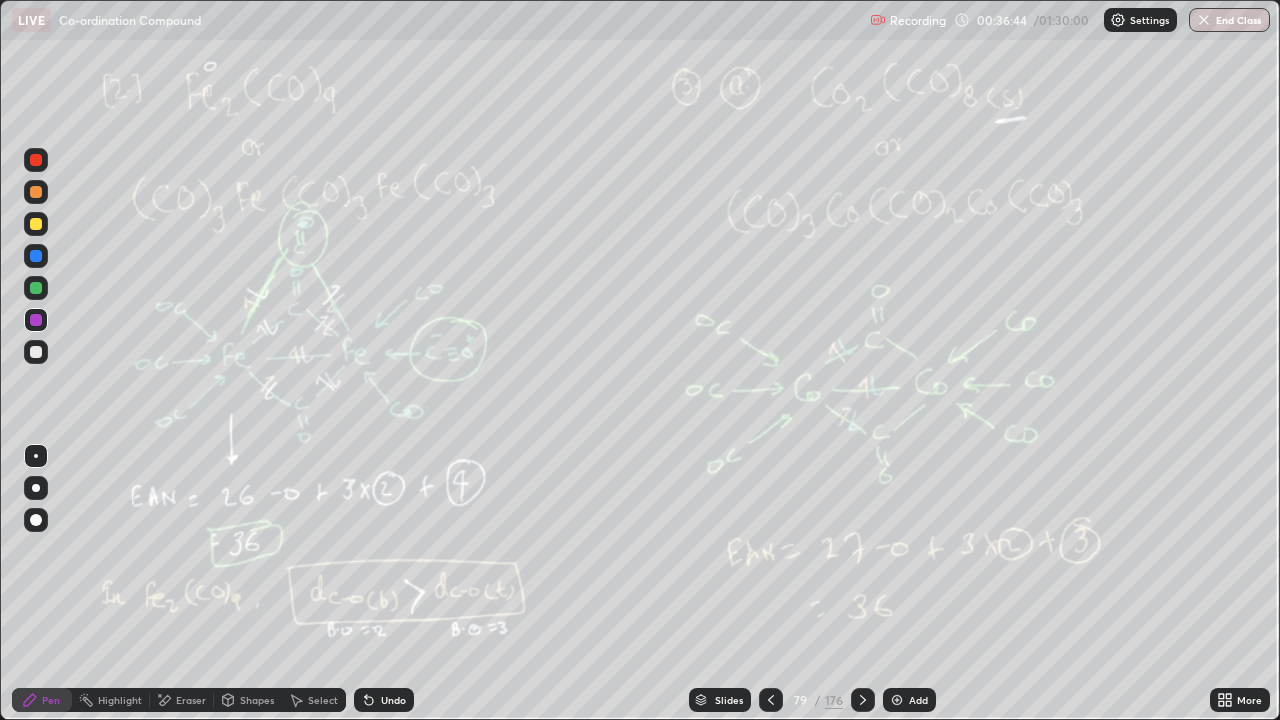 click on "Add" at bounding box center (909, 700) 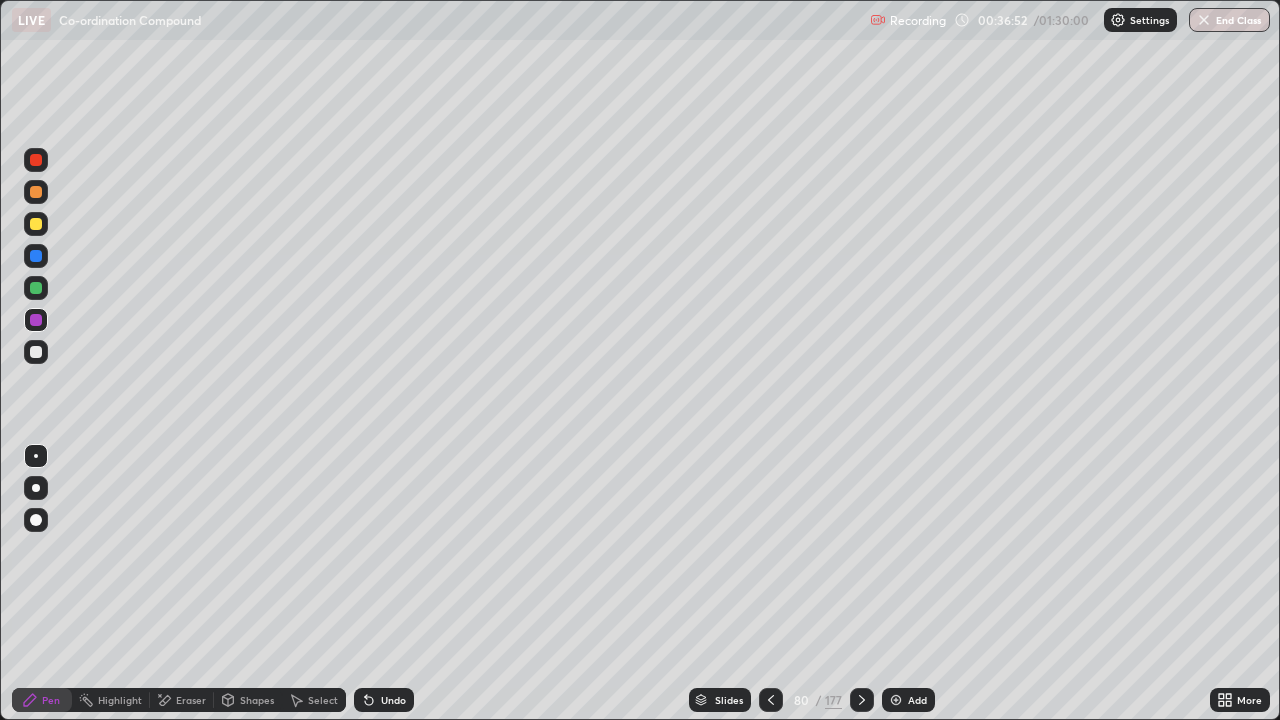 click at bounding box center [36, 352] 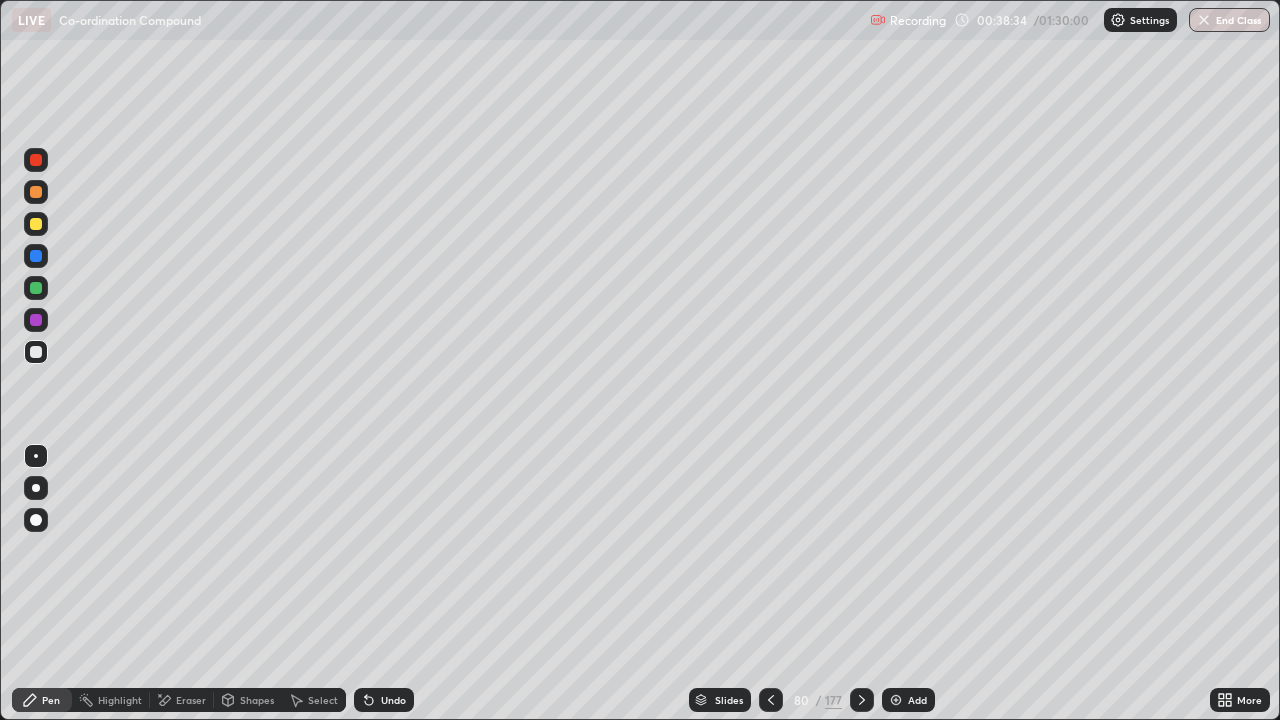 click on "Select" at bounding box center (323, 700) 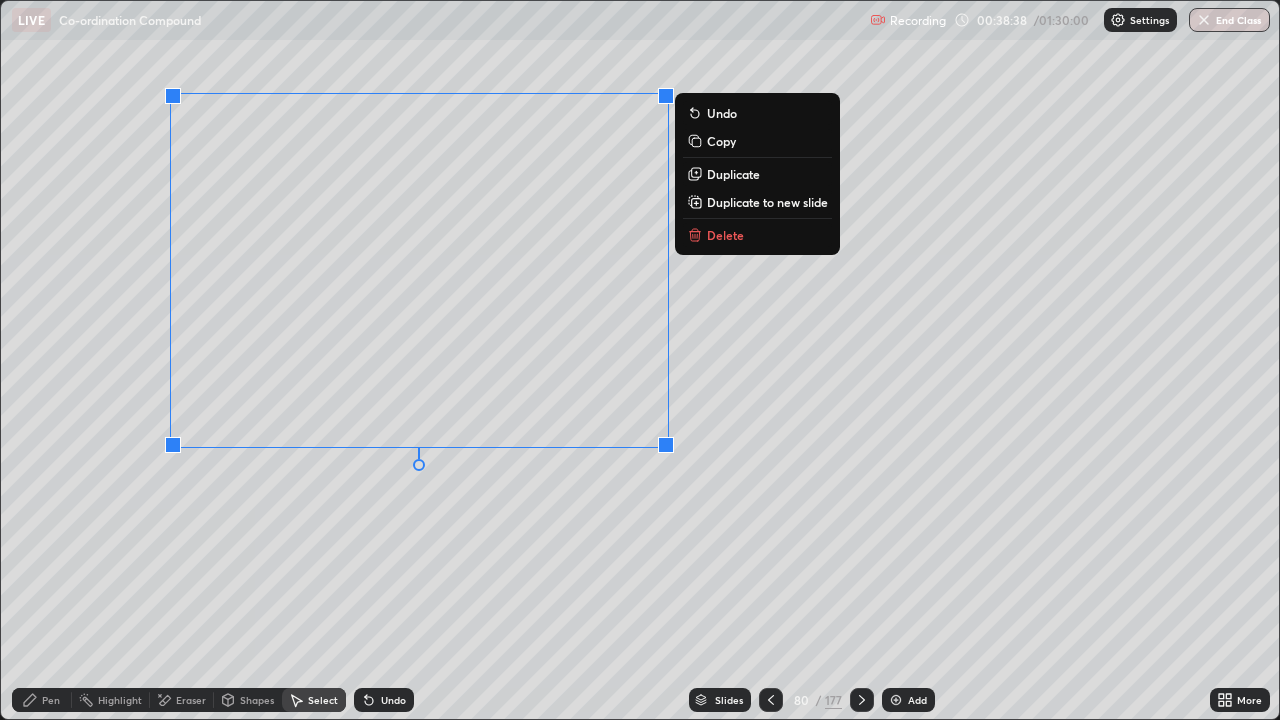 click on "Duplicate to new slide" at bounding box center (767, 202) 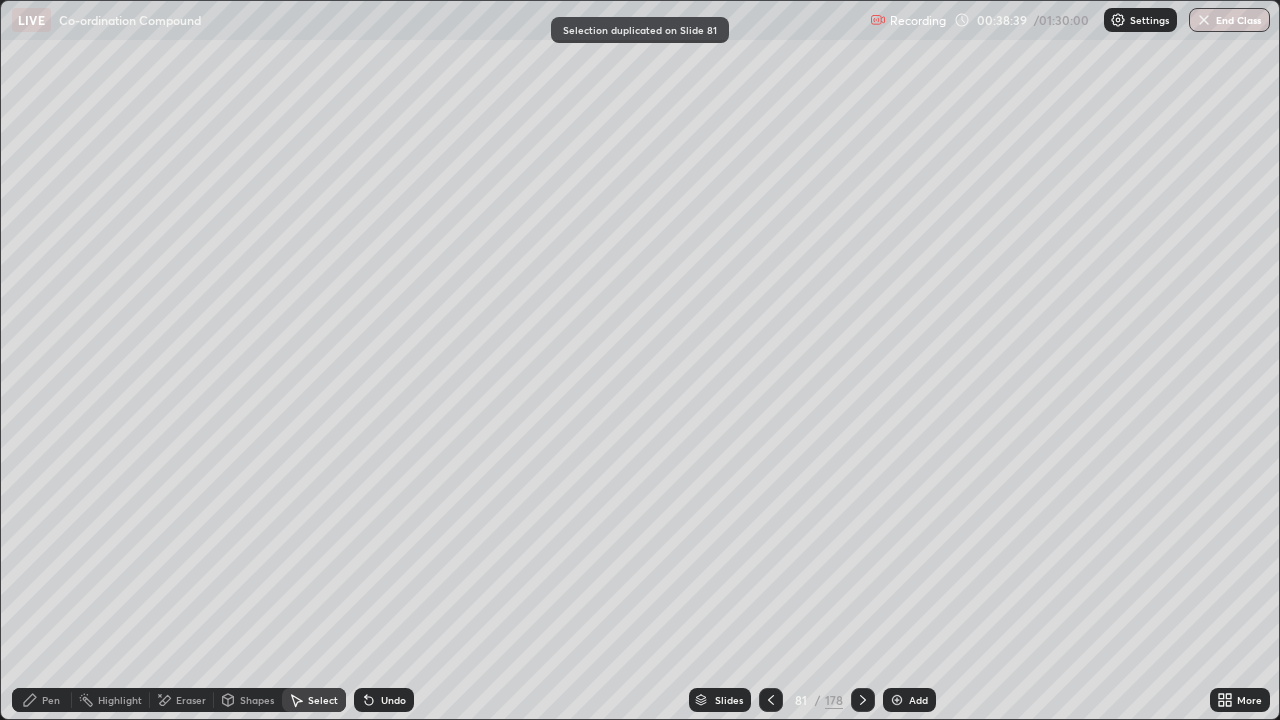 click on "Eraser" at bounding box center [191, 700] 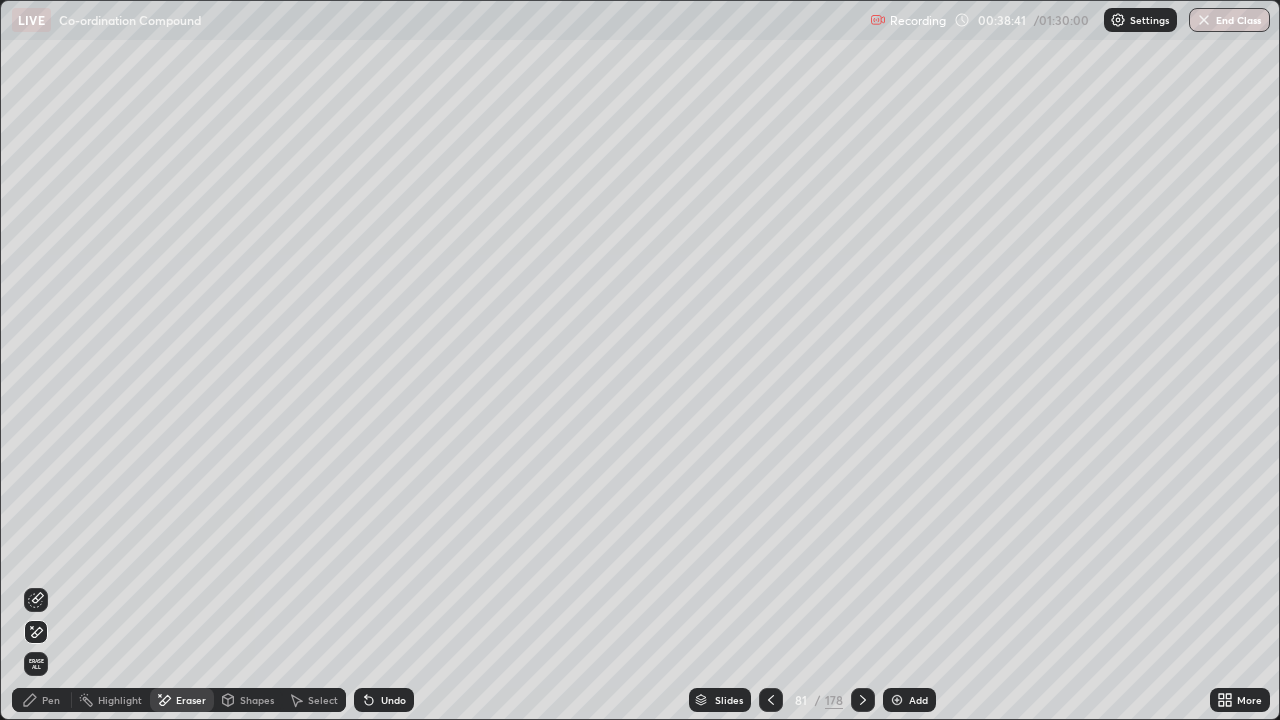 click on "Pen" at bounding box center (51, 700) 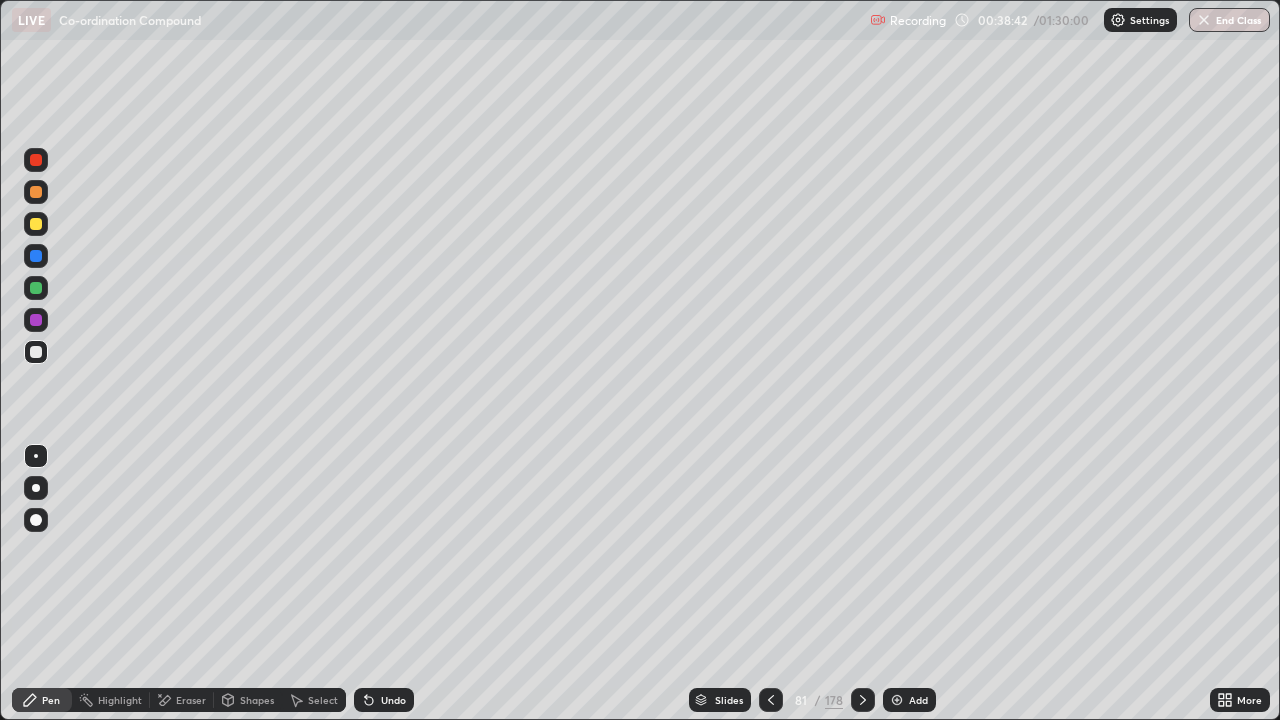 click at bounding box center [36, 320] 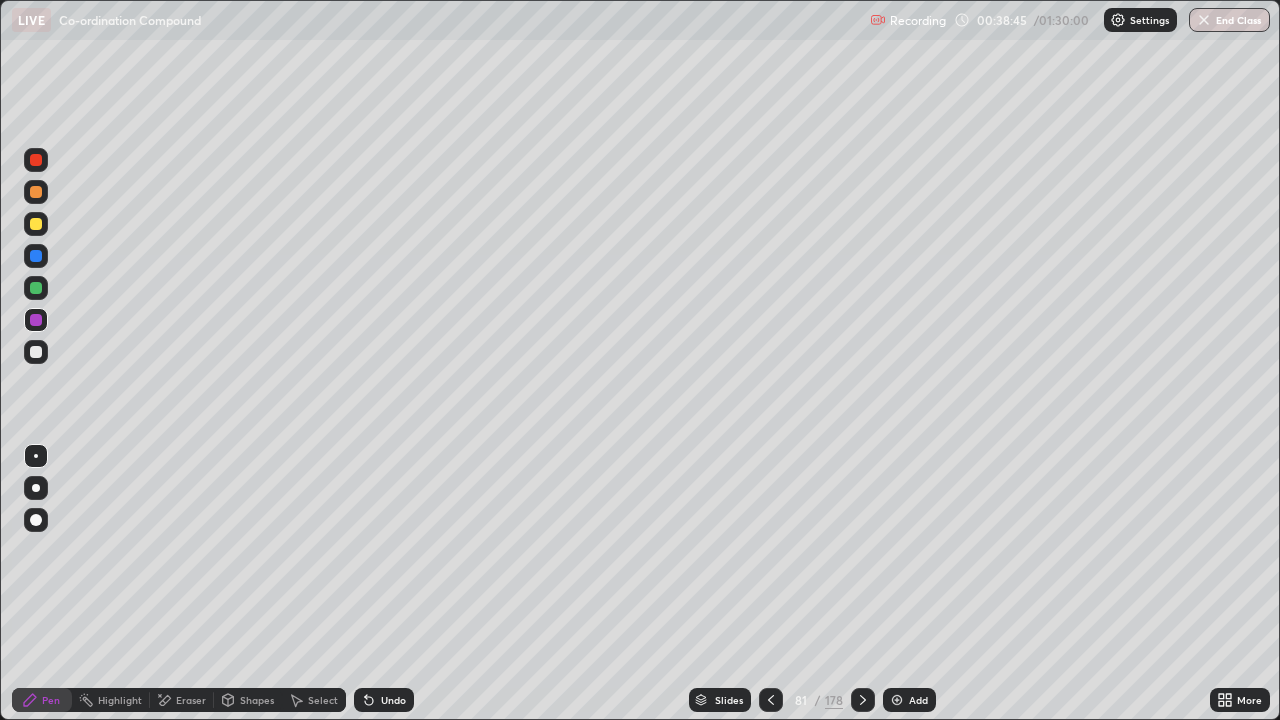 click on "Eraser" at bounding box center [191, 700] 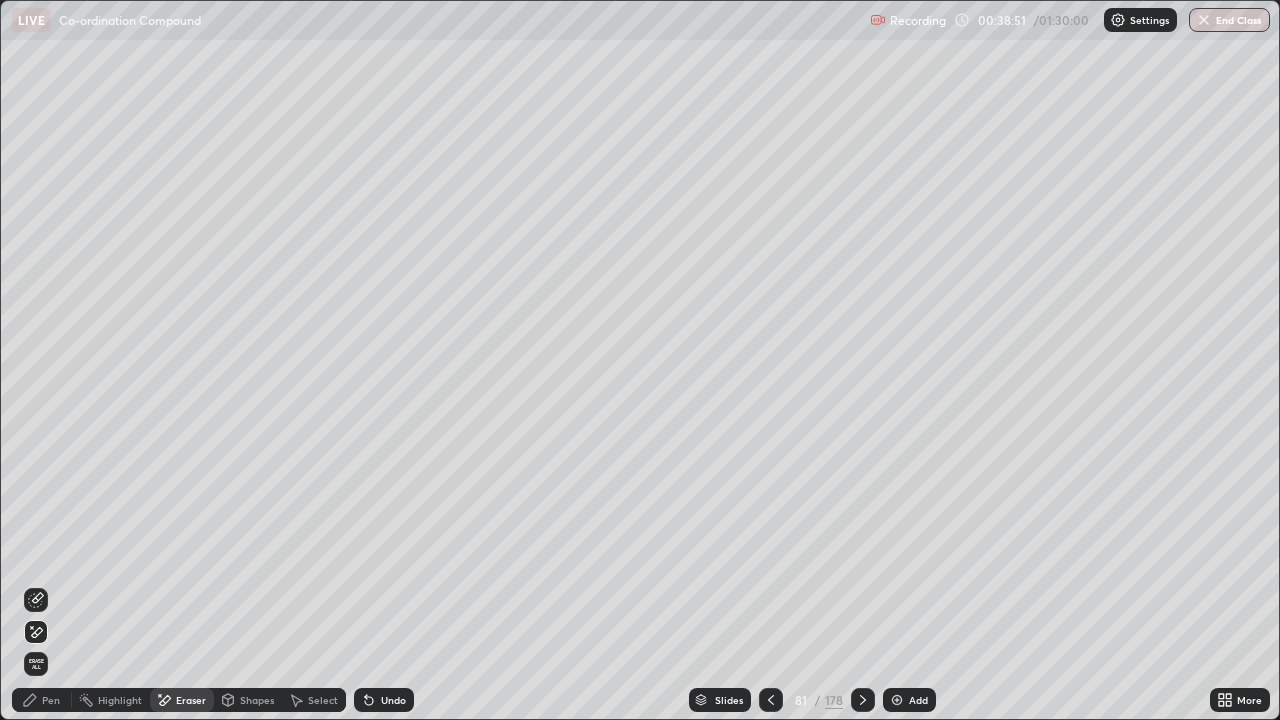 click on "Pen" at bounding box center [51, 700] 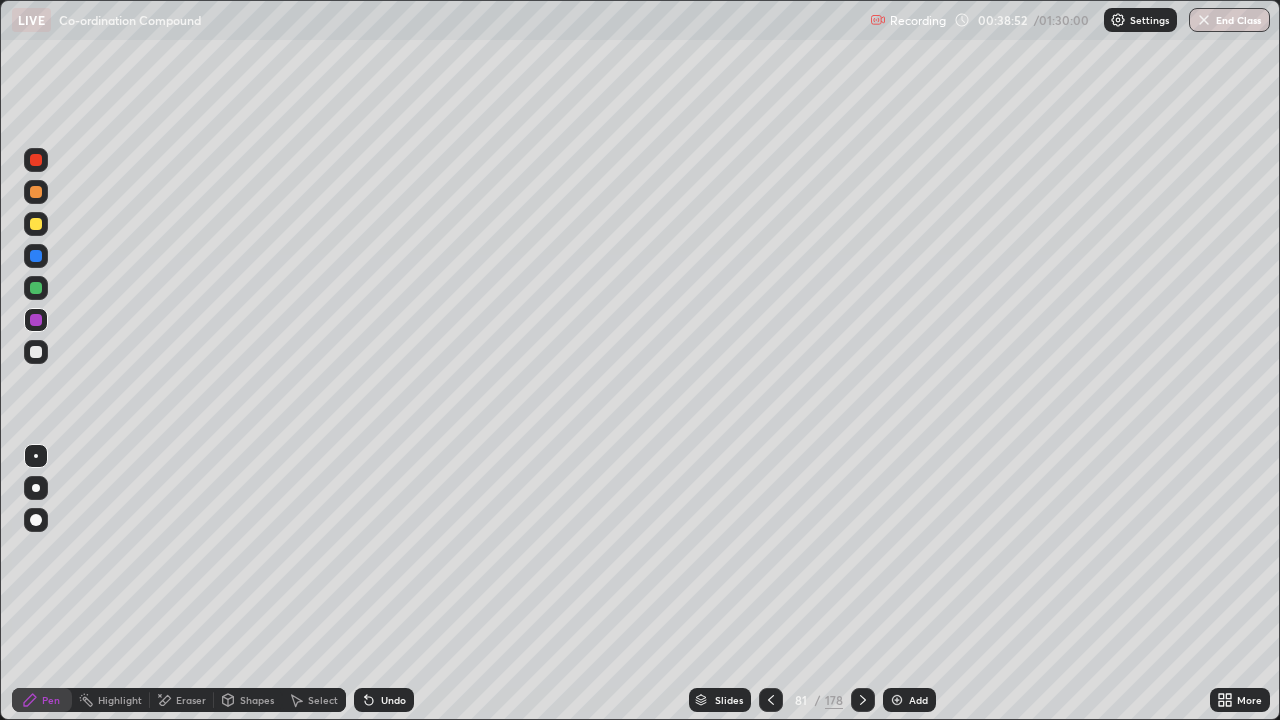 click on "Eraser" at bounding box center (182, 700) 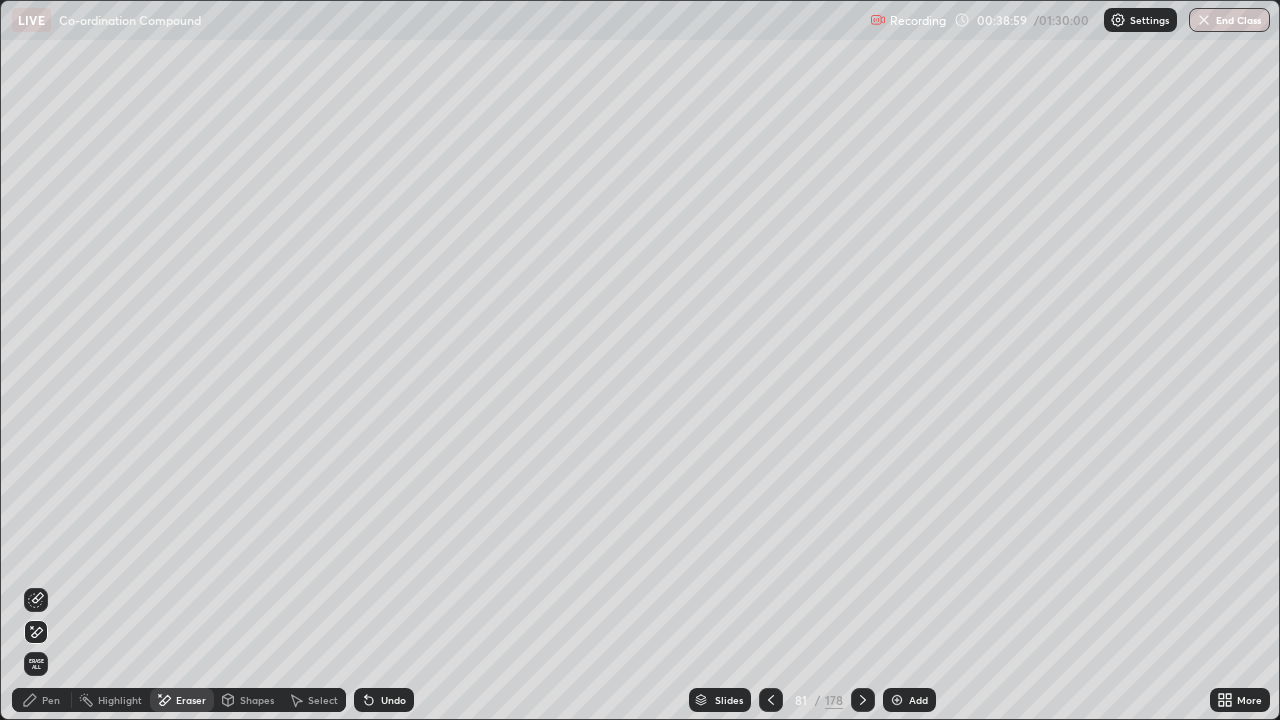 click on "Pen" at bounding box center (51, 700) 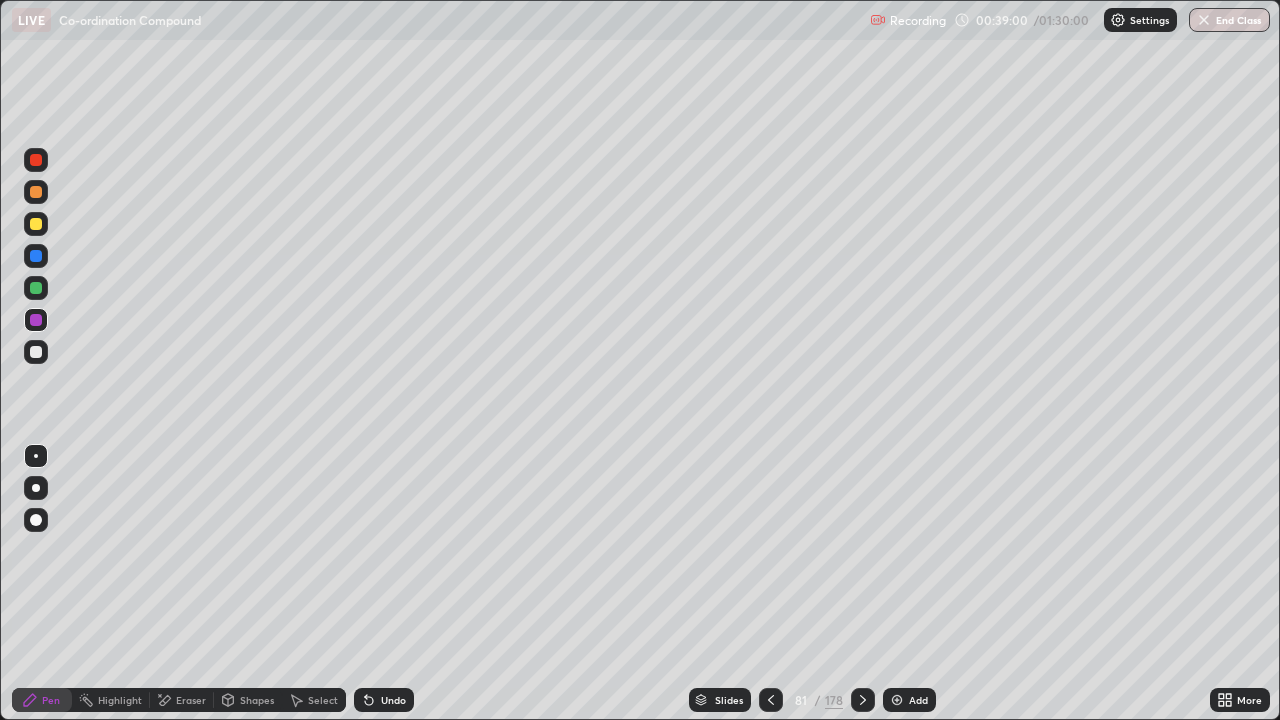 click at bounding box center (36, 352) 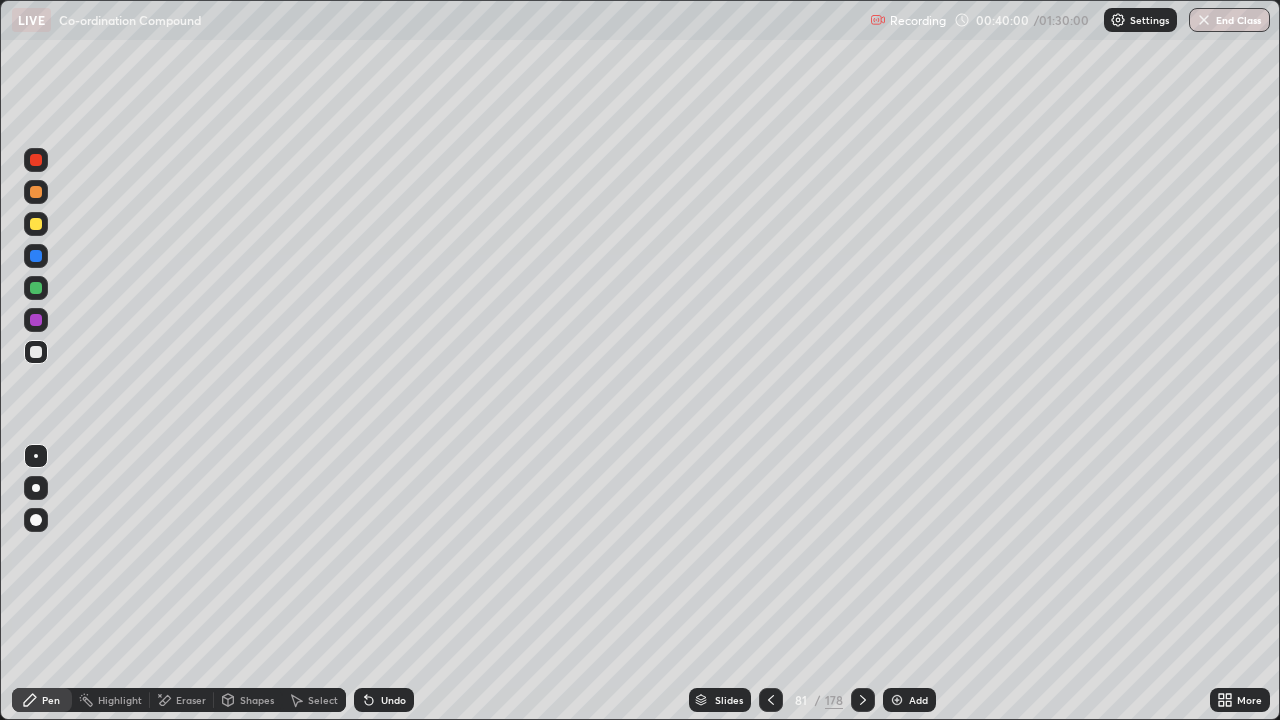 click 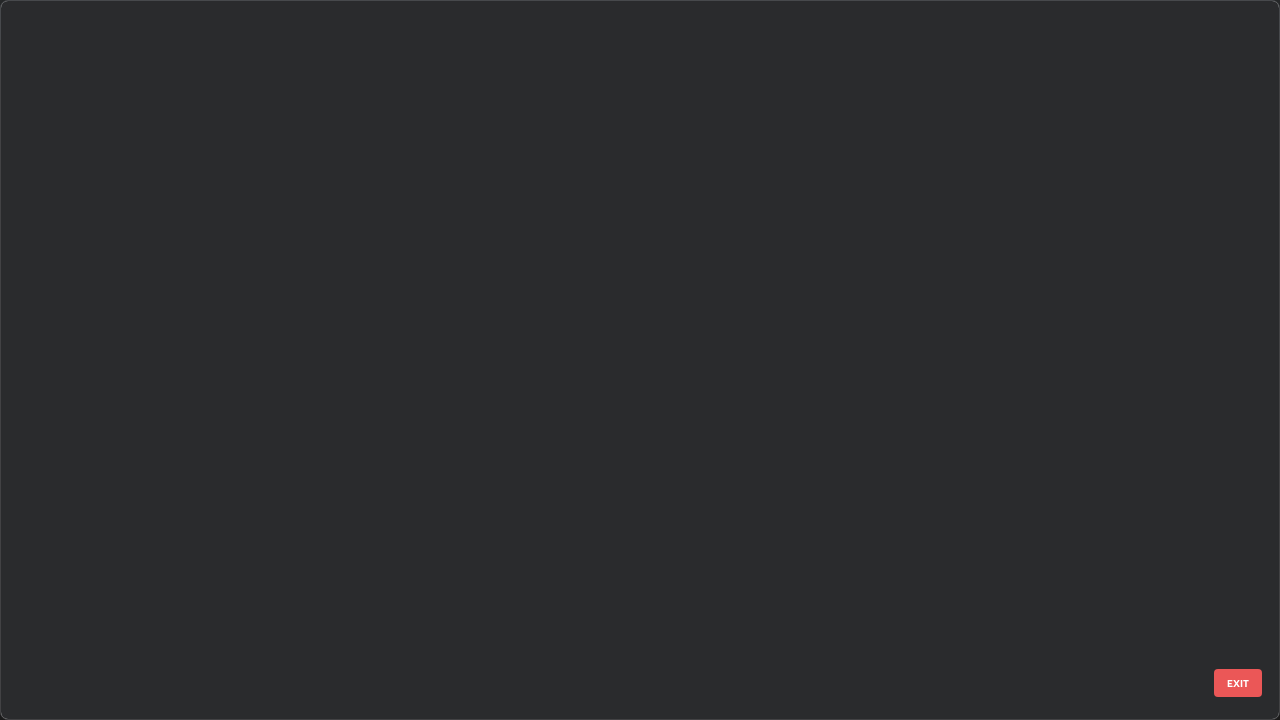 scroll, scrollTop: 5347, scrollLeft: 0, axis: vertical 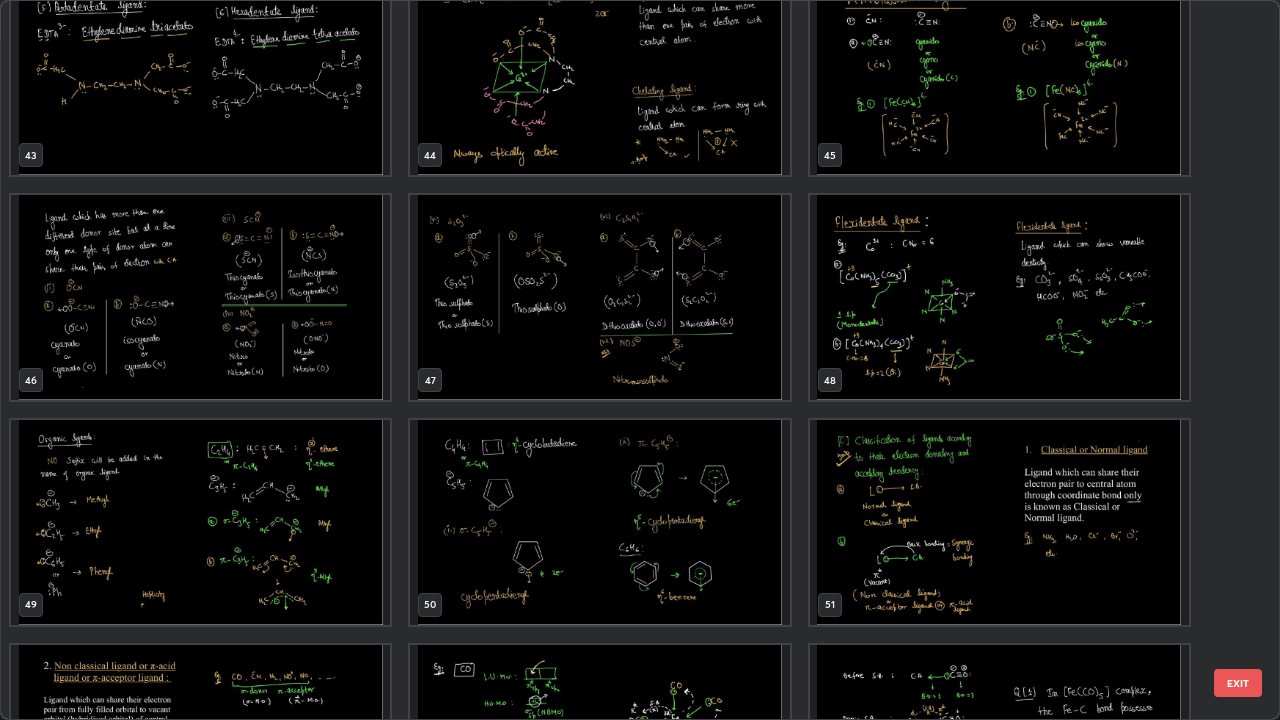 click at bounding box center [200, 522] 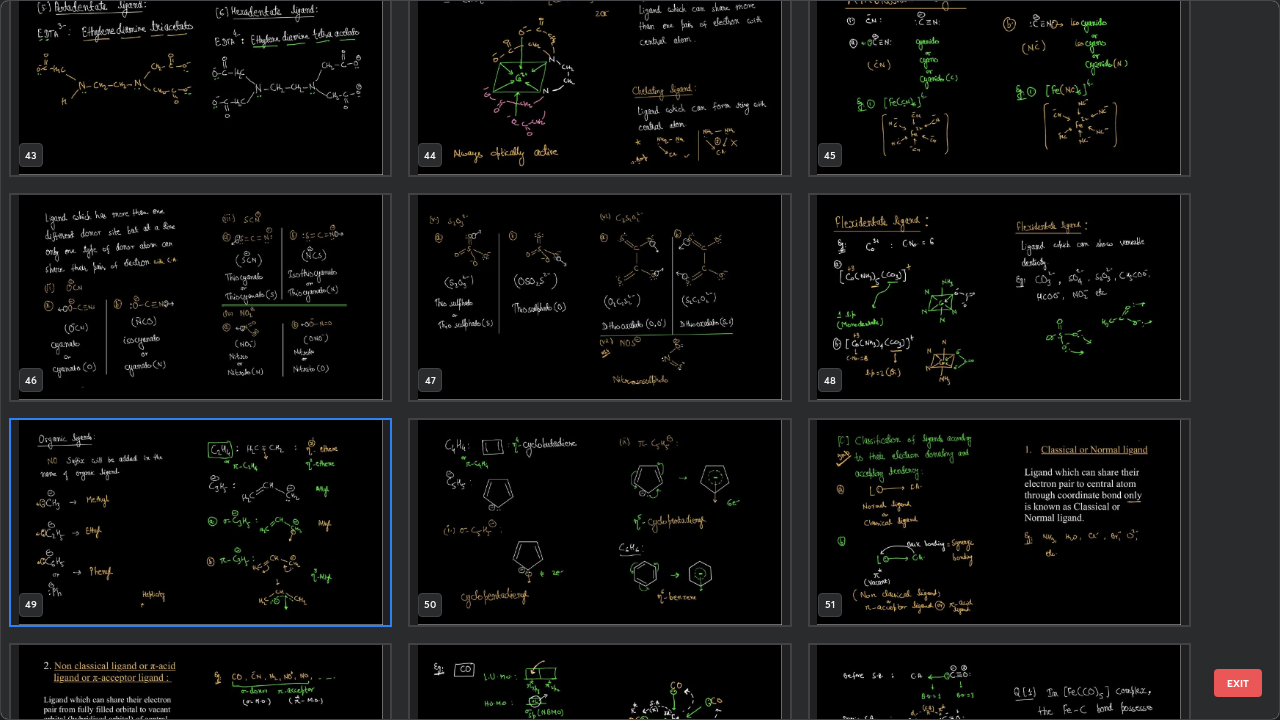 click at bounding box center (200, 522) 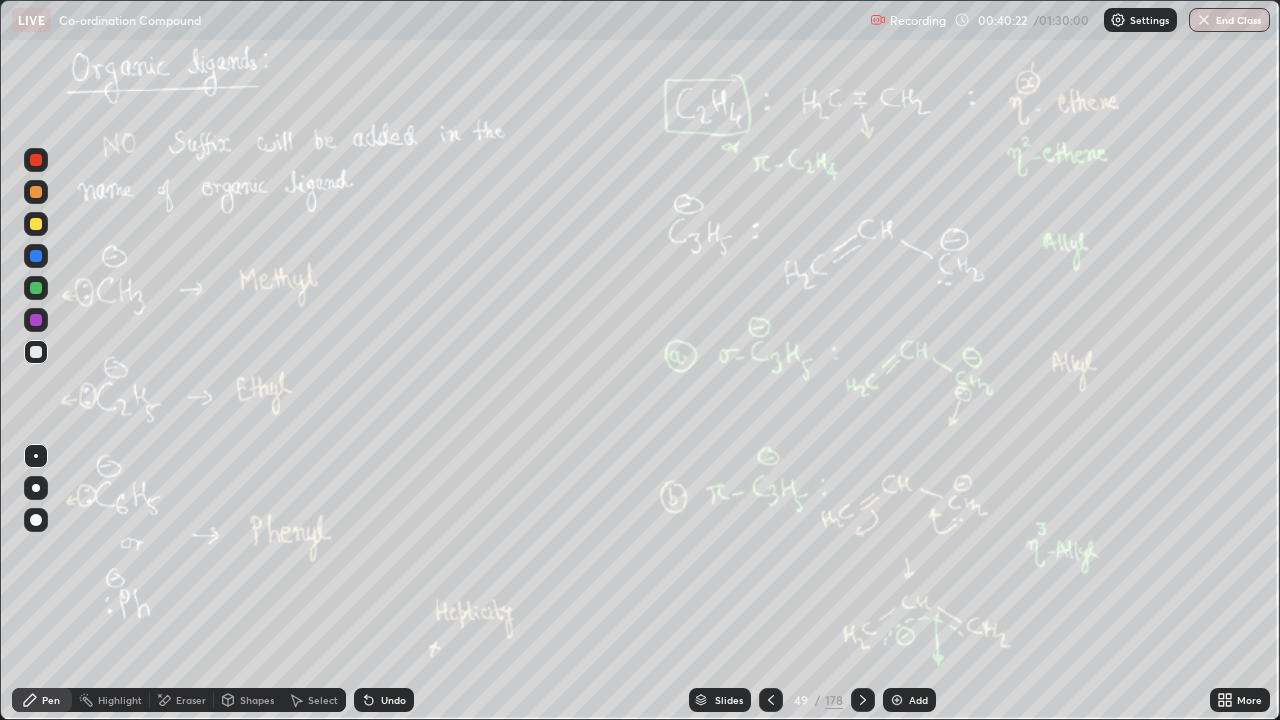 click at bounding box center [897, 700] 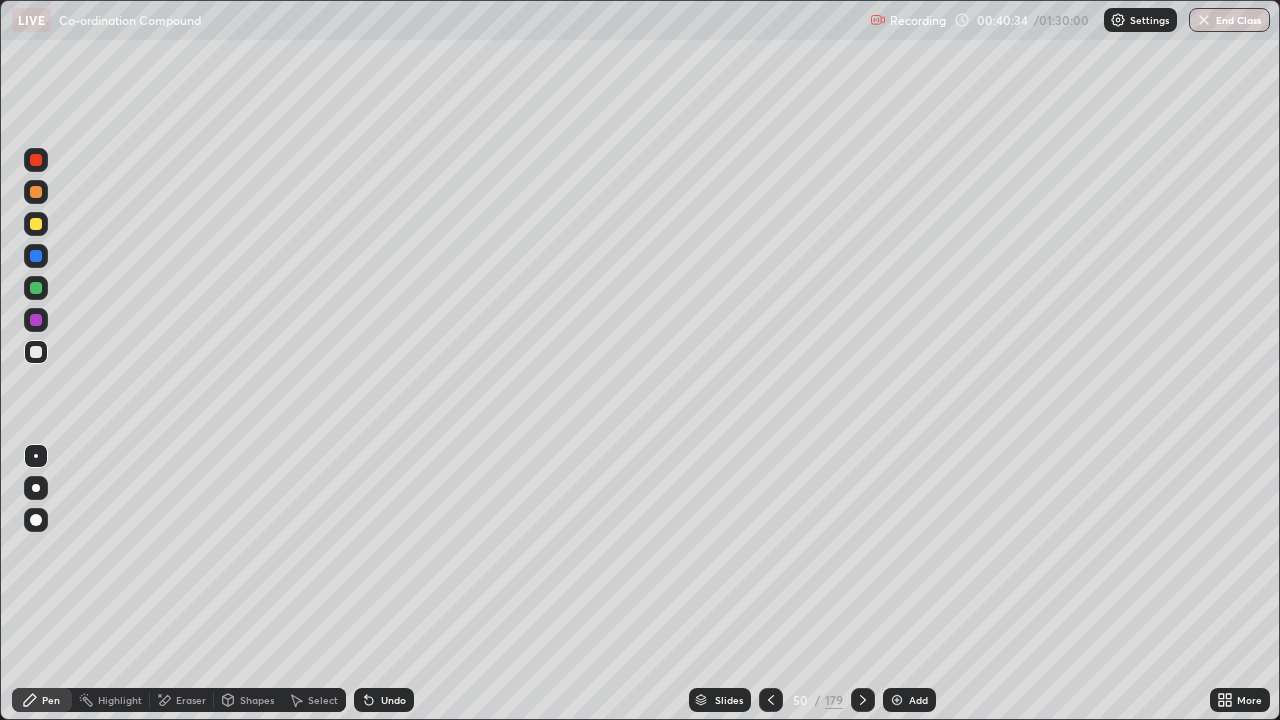 click at bounding box center (36, 352) 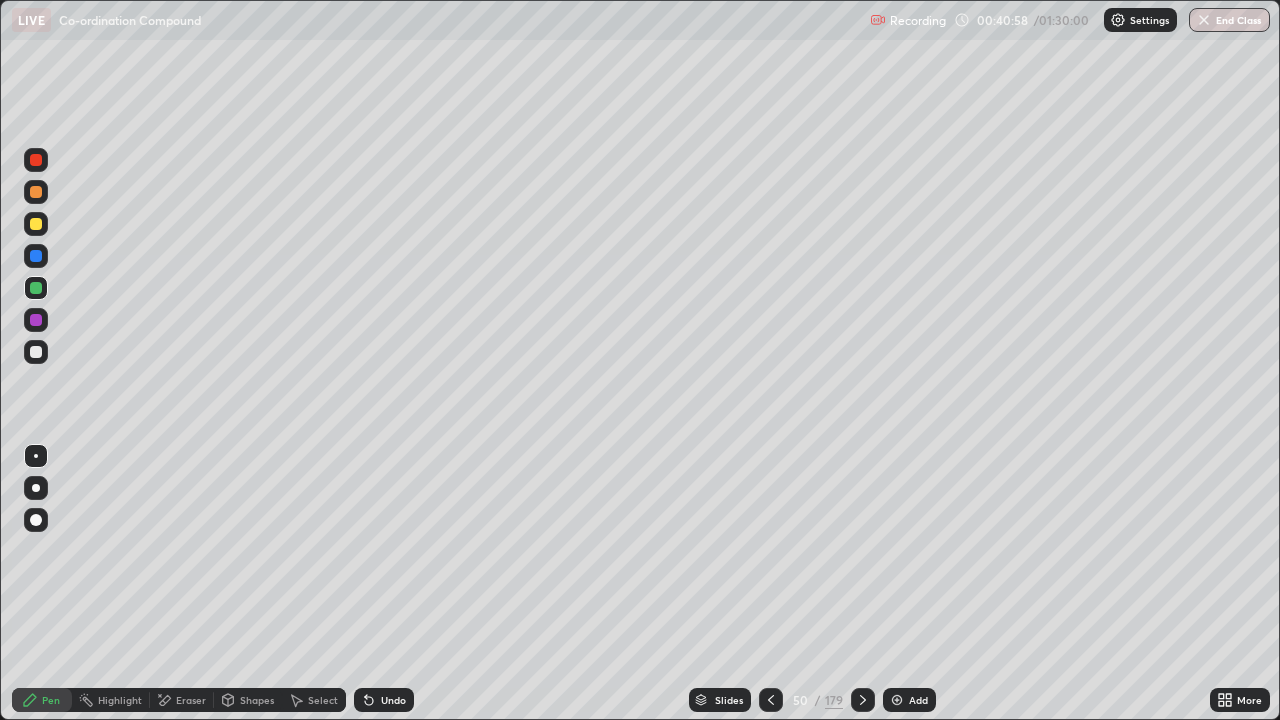 click at bounding box center (36, 352) 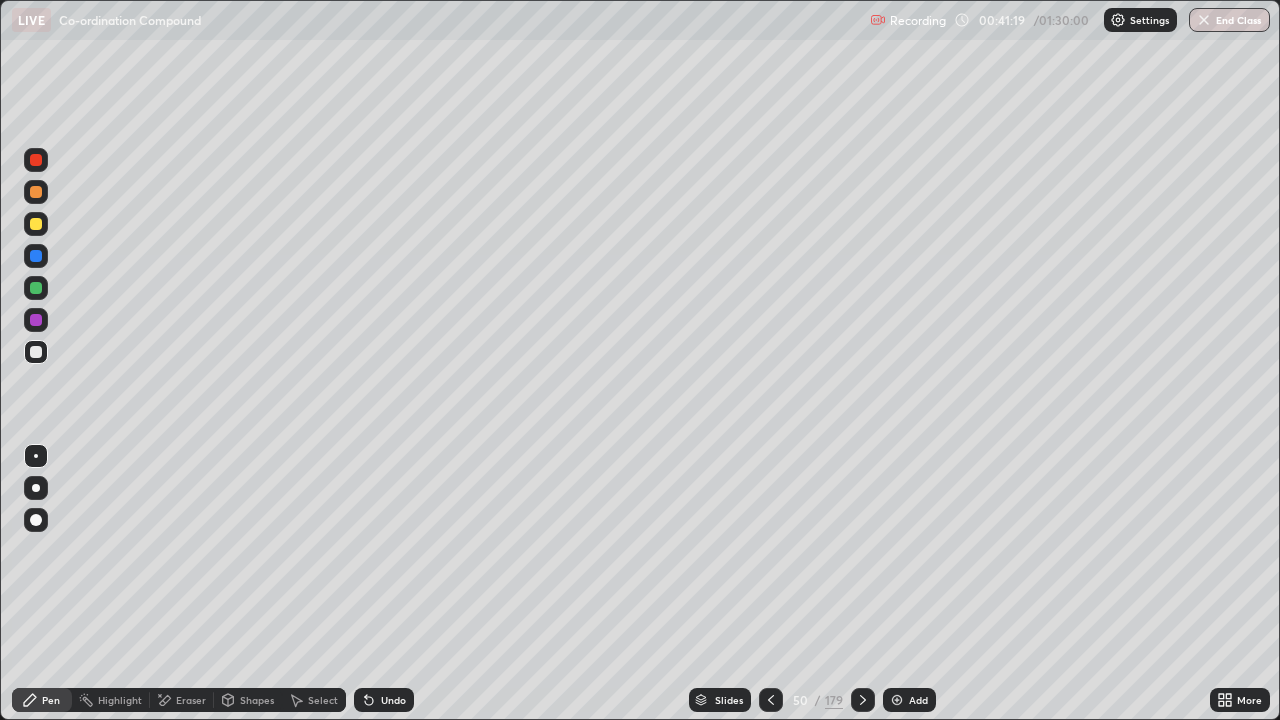 click 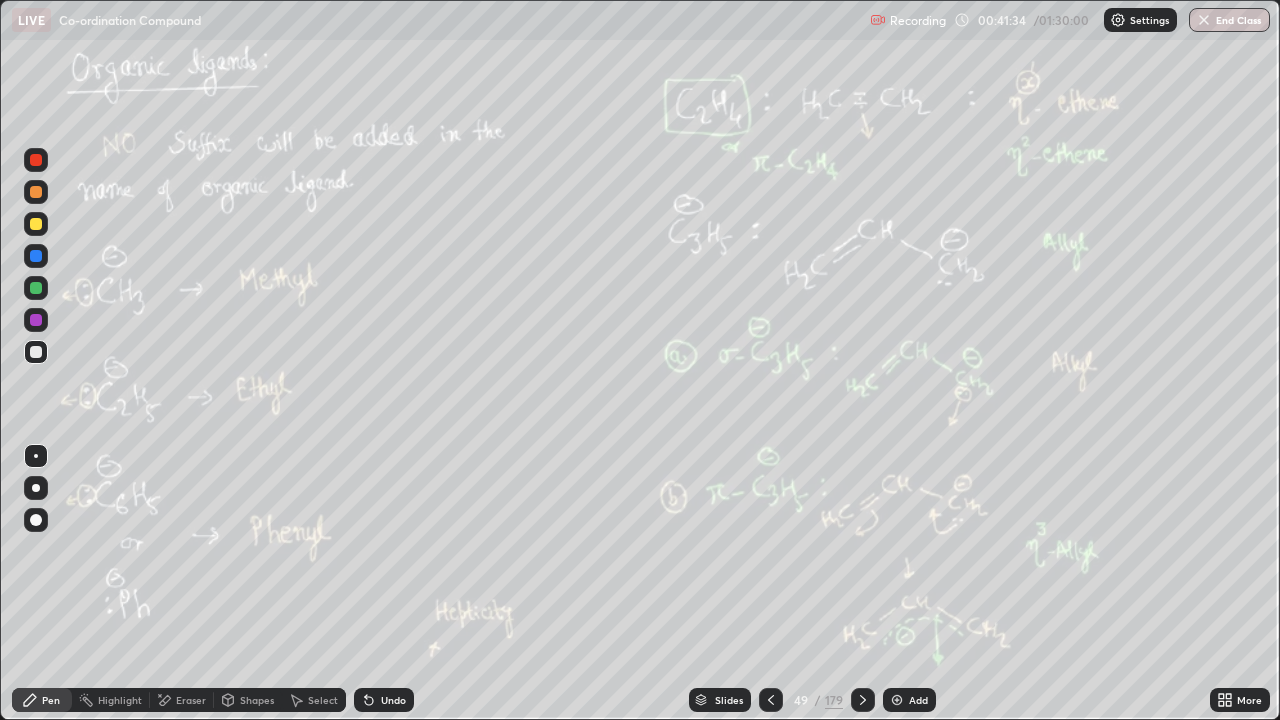 click at bounding box center [863, 700] 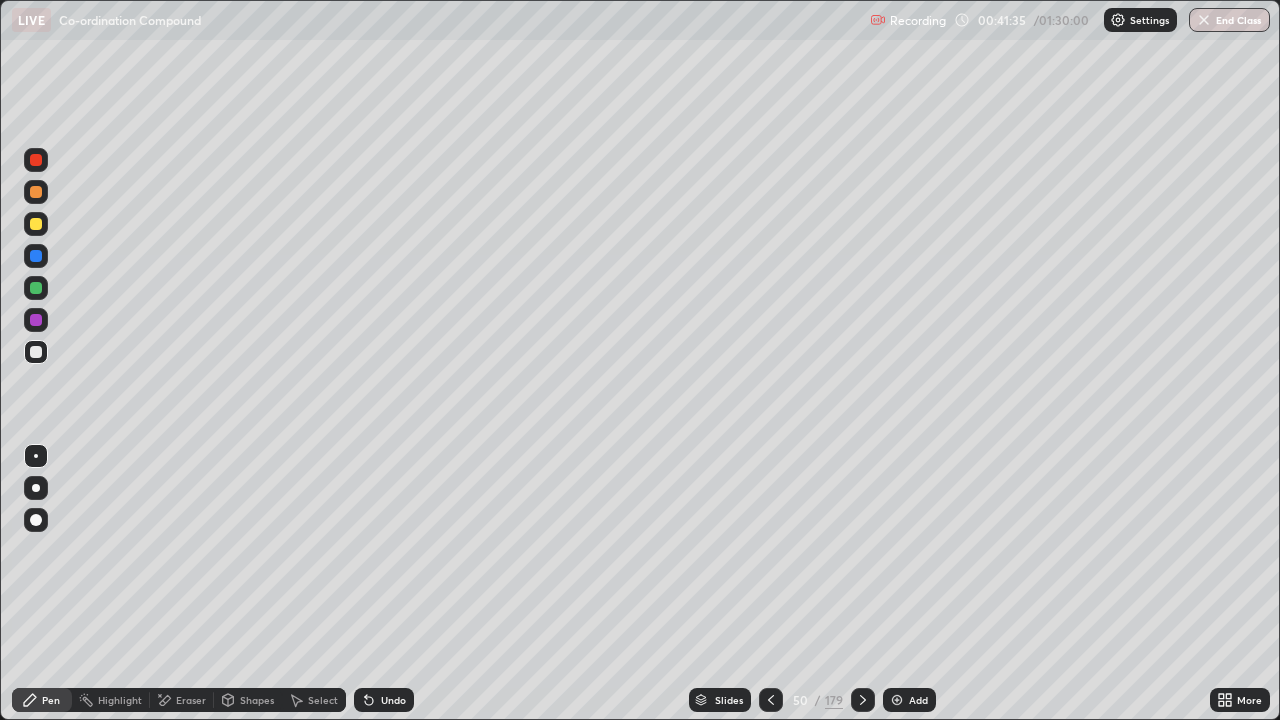 click 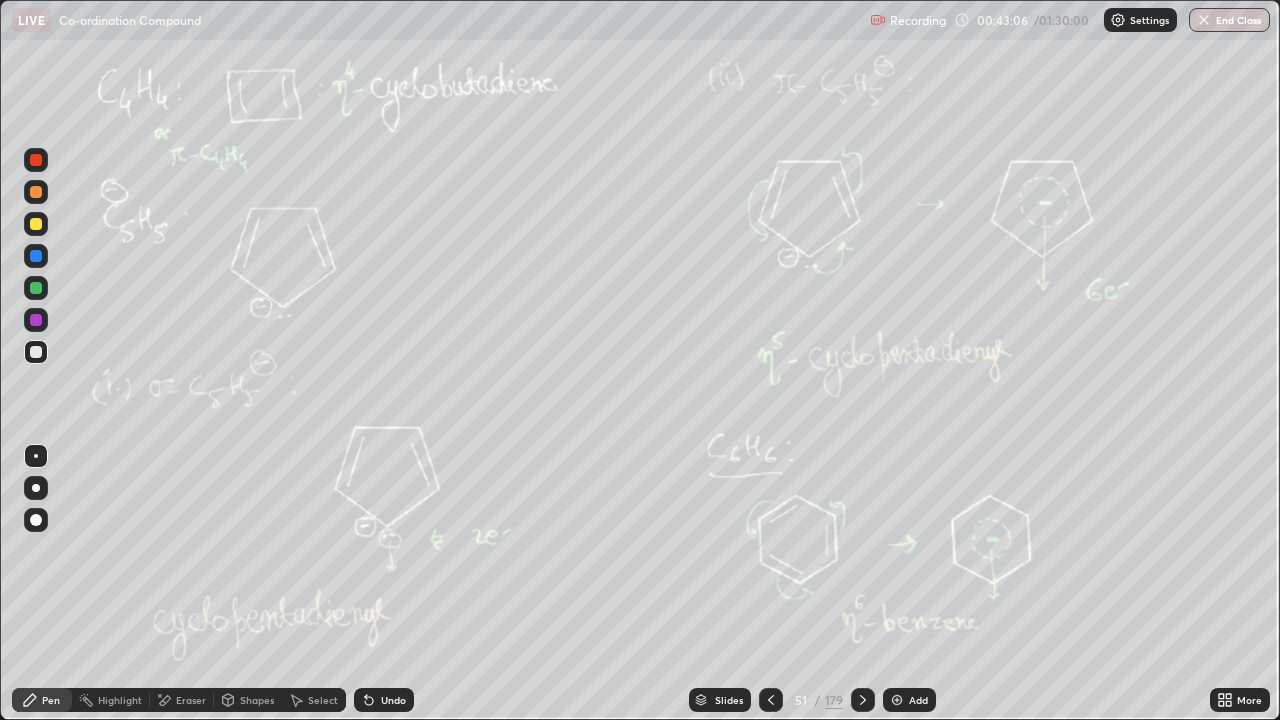 click at bounding box center (897, 700) 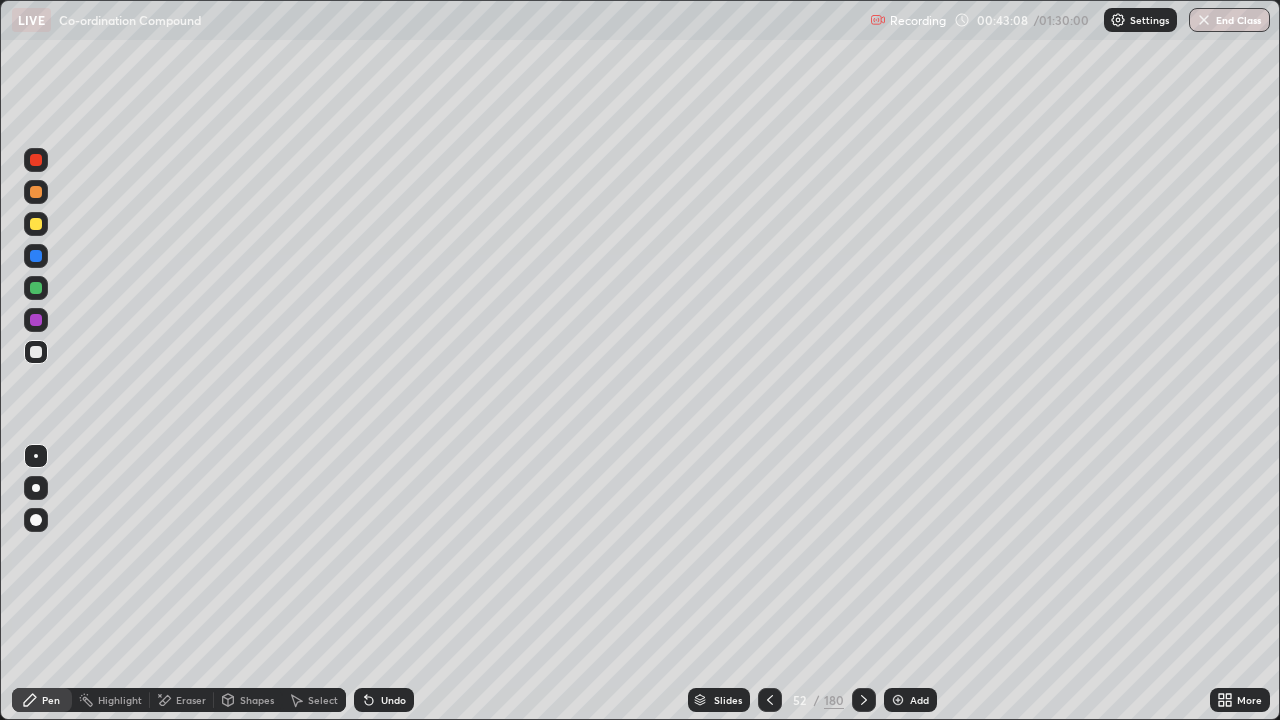 click at bounding box center (36, 192) 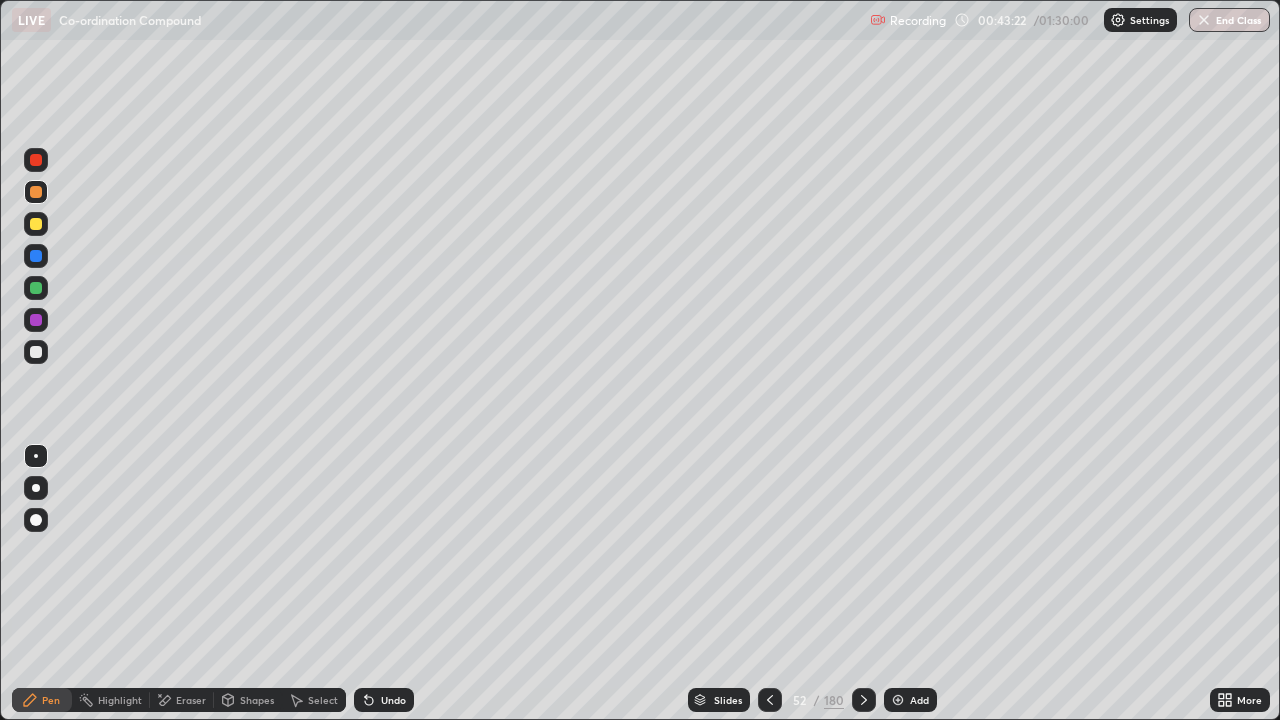 click at bounding box center [36, 352] 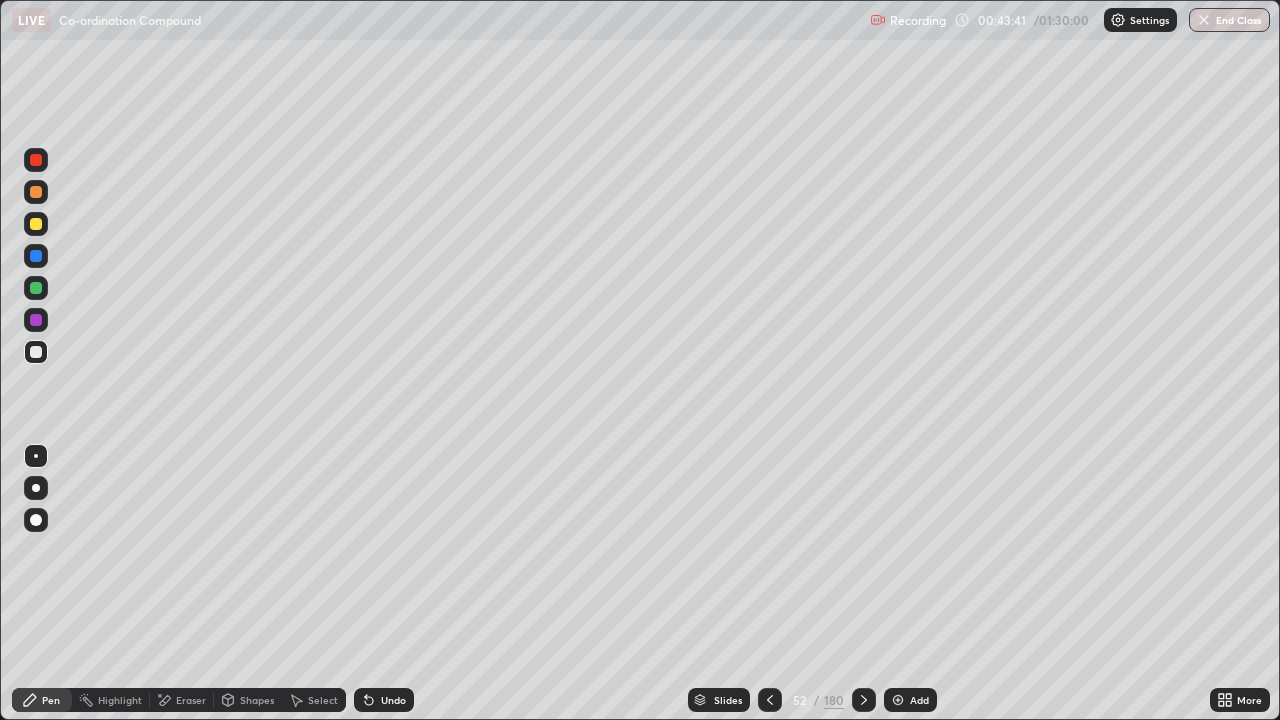 click at bounding box center [36, 288] 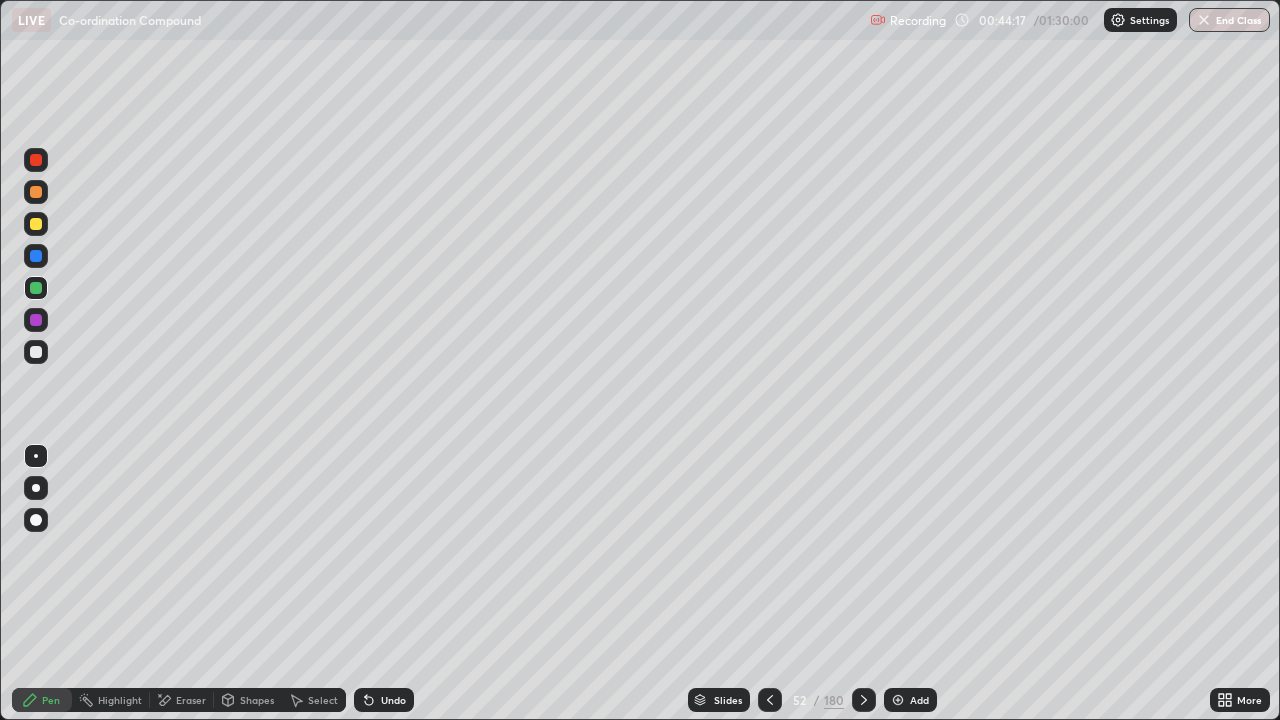 click at bounding box center (36, 352) 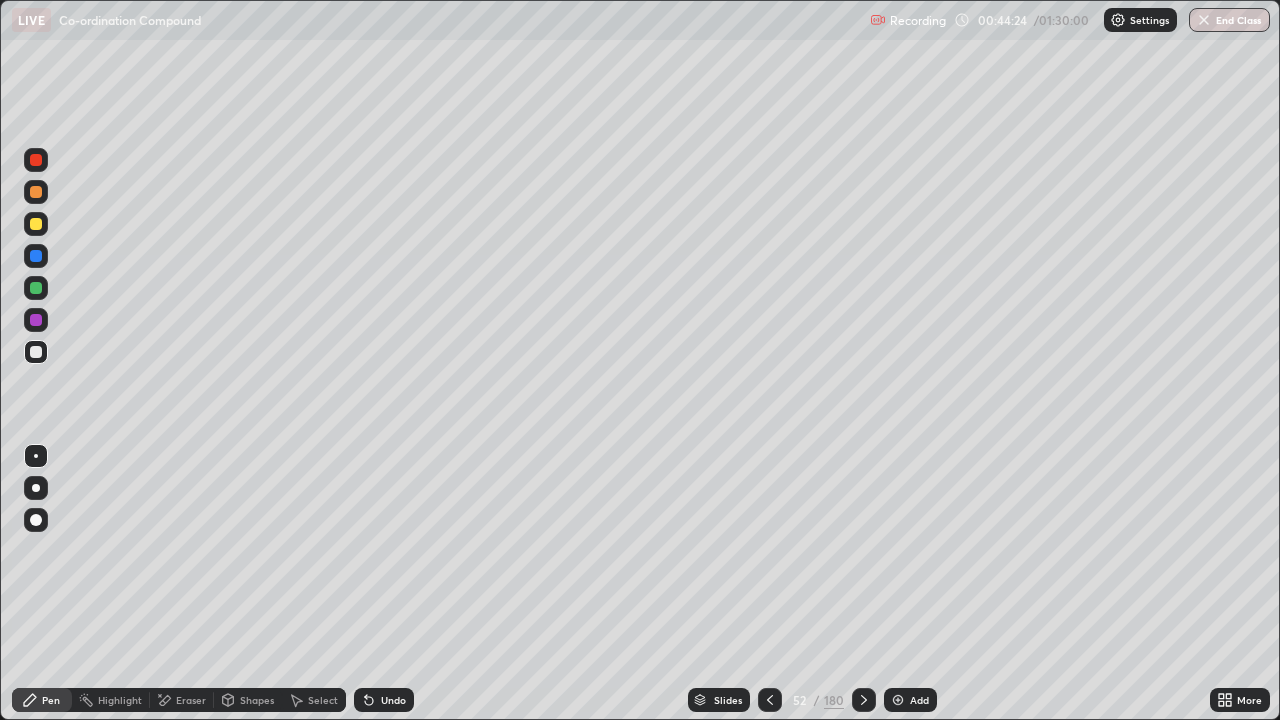 click on "Eraser" at bounding box center (191, 700) 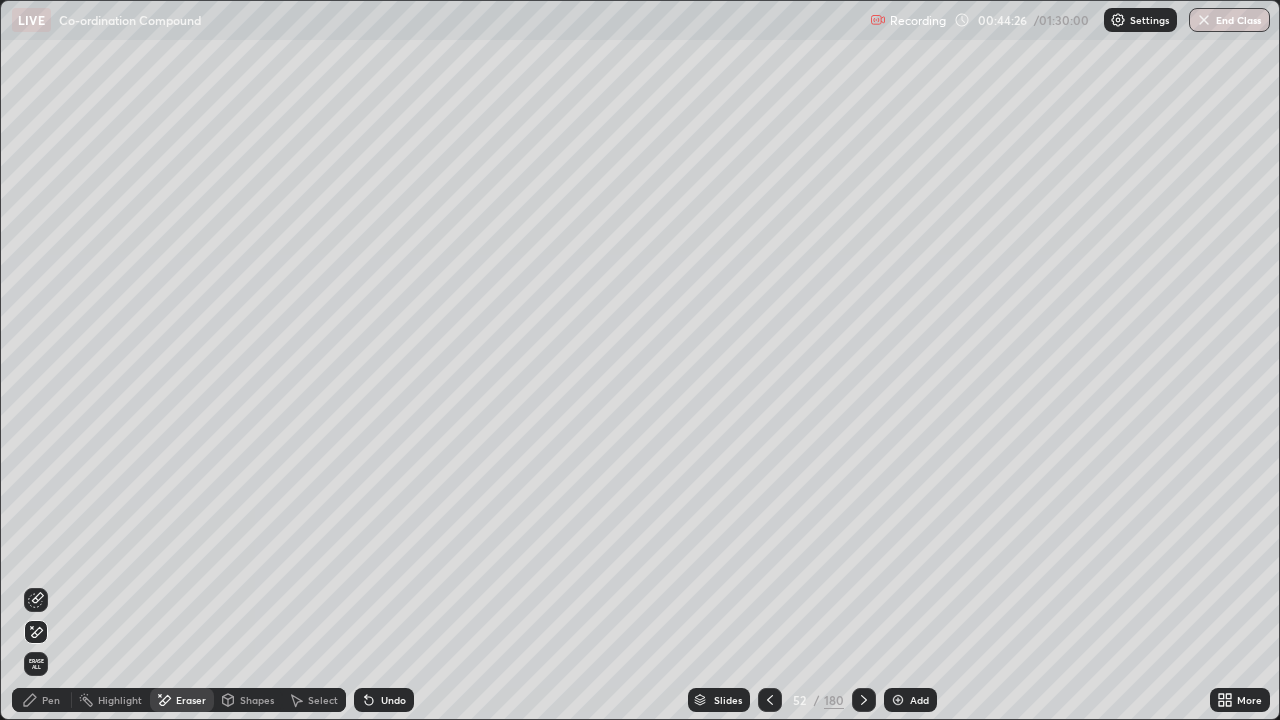 click on "Pen" at bounding box center [42, 700] 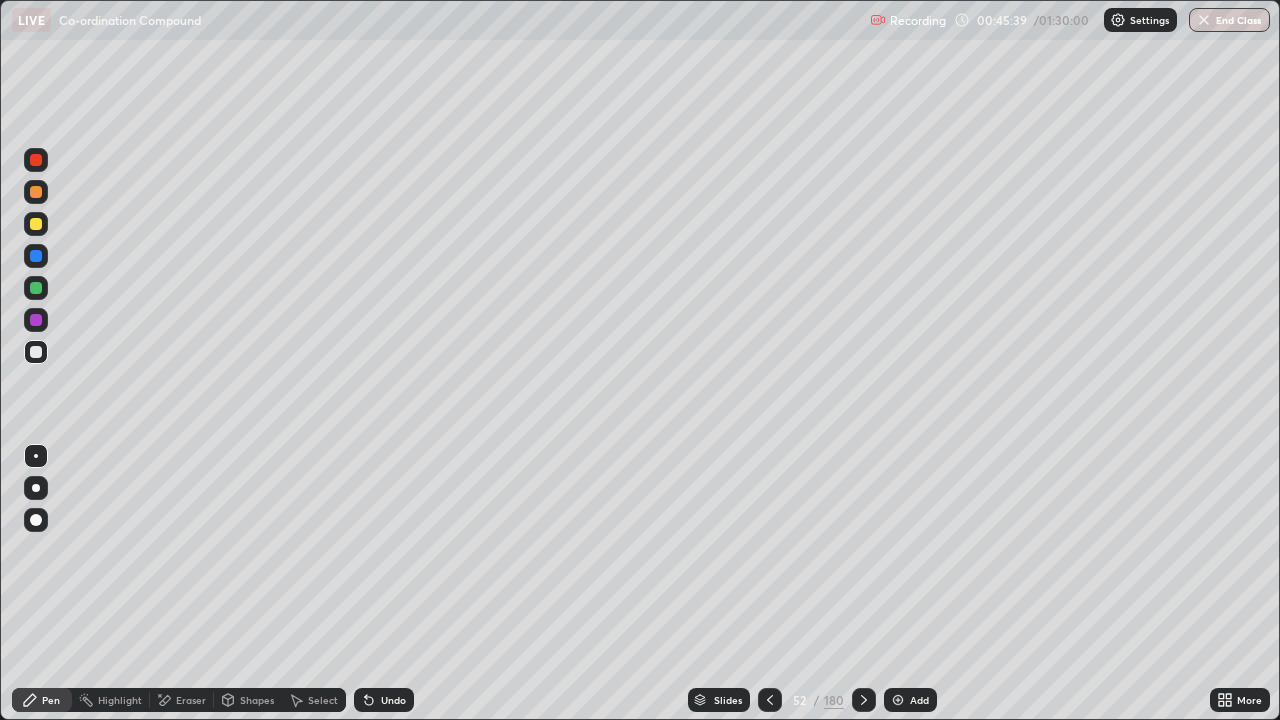 click 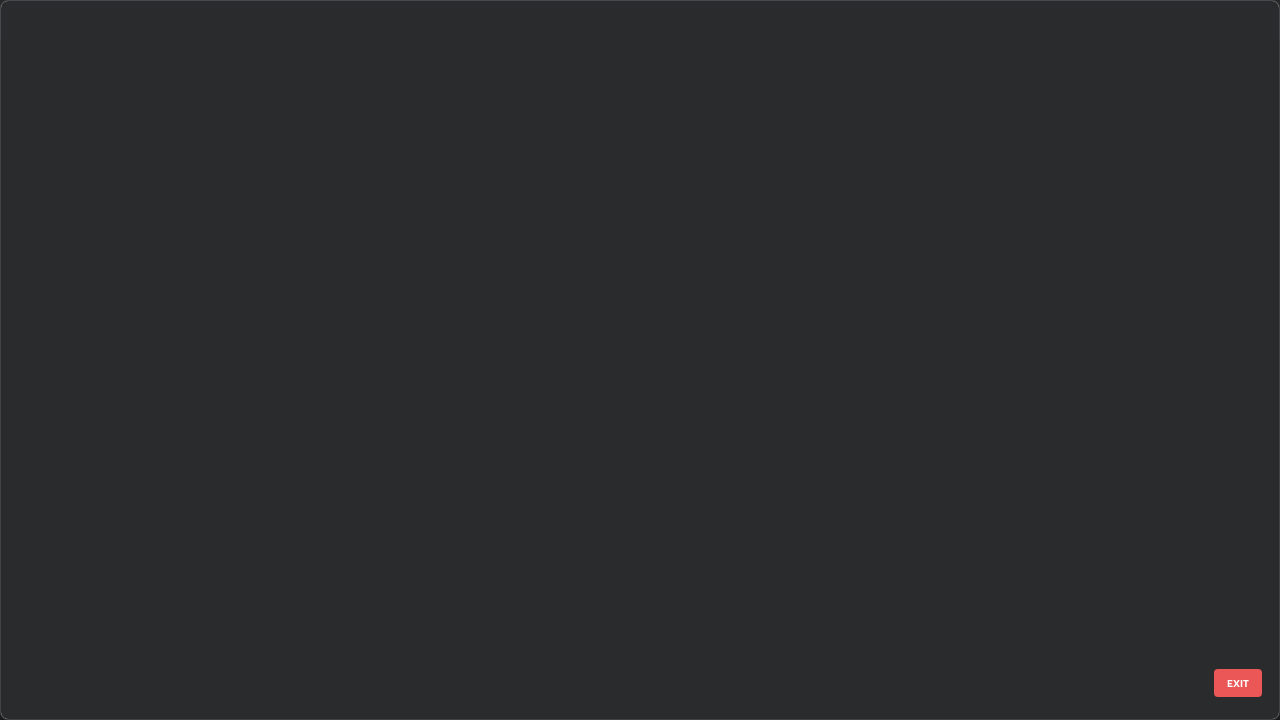 scroll, scrollTop: 3325, scrollLeft: 0, axis: vertical 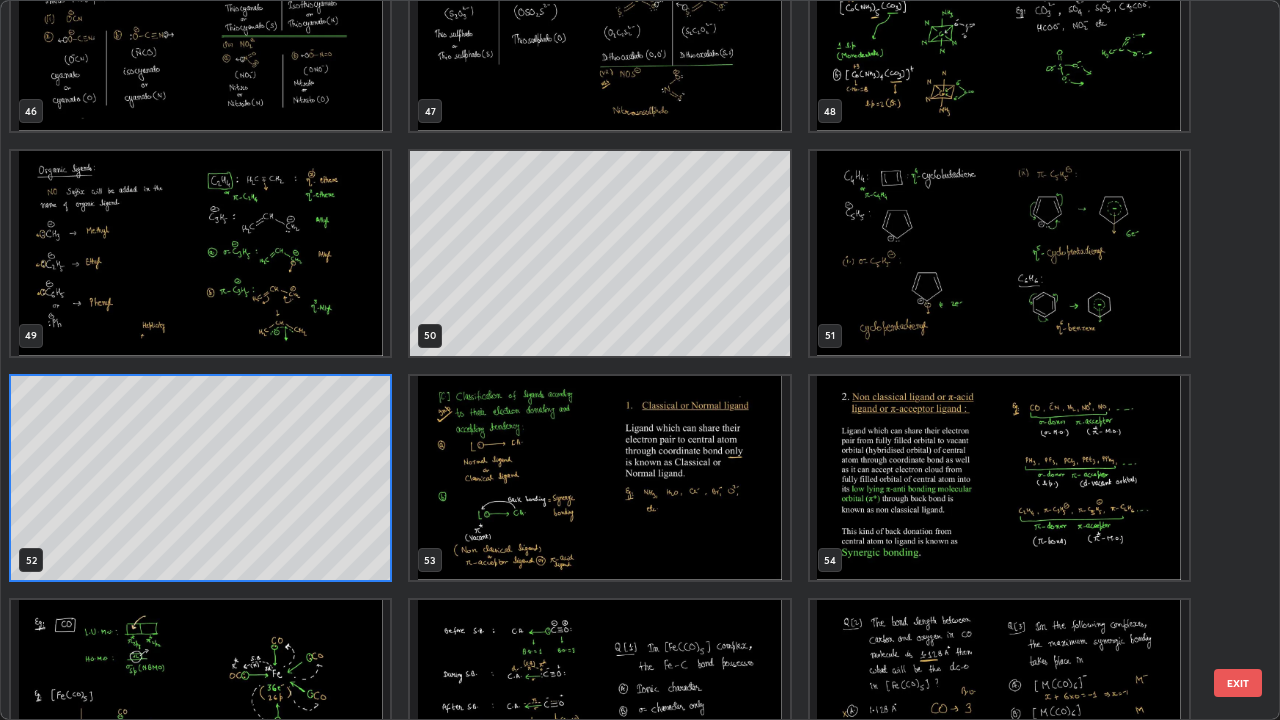 click at bounding box center [999, 478] 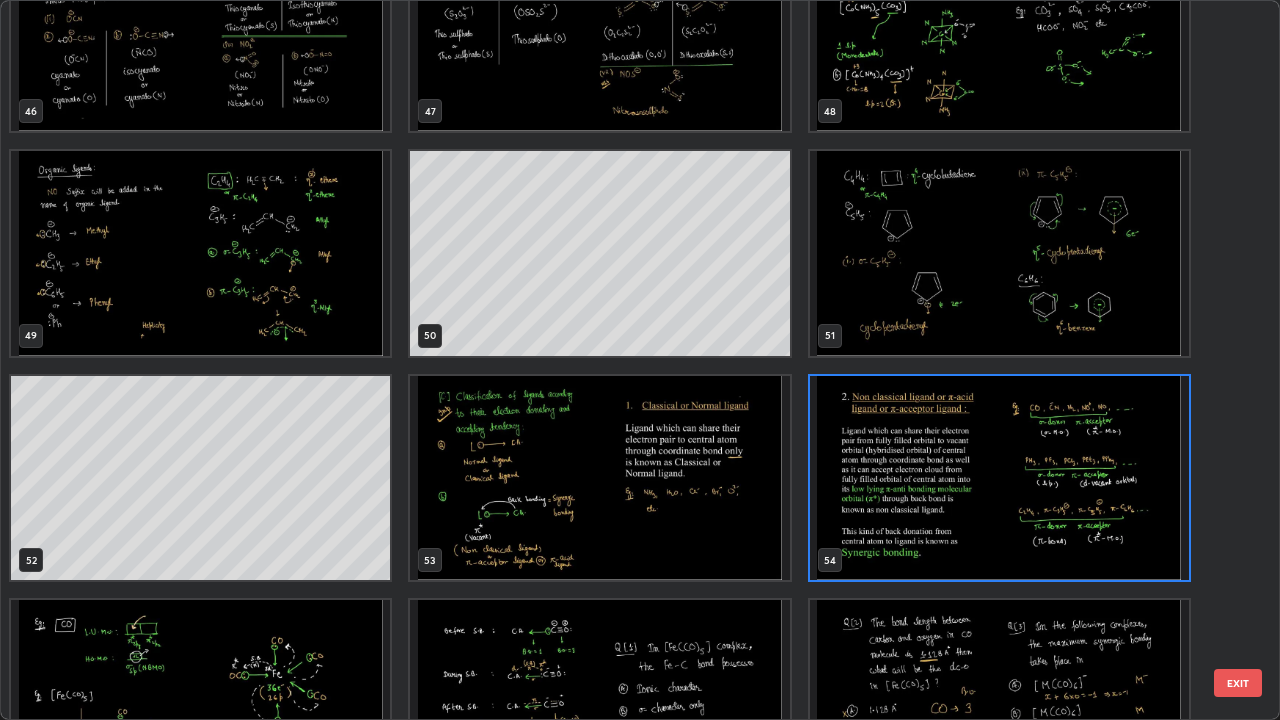 click at bounding box center [999, 478] 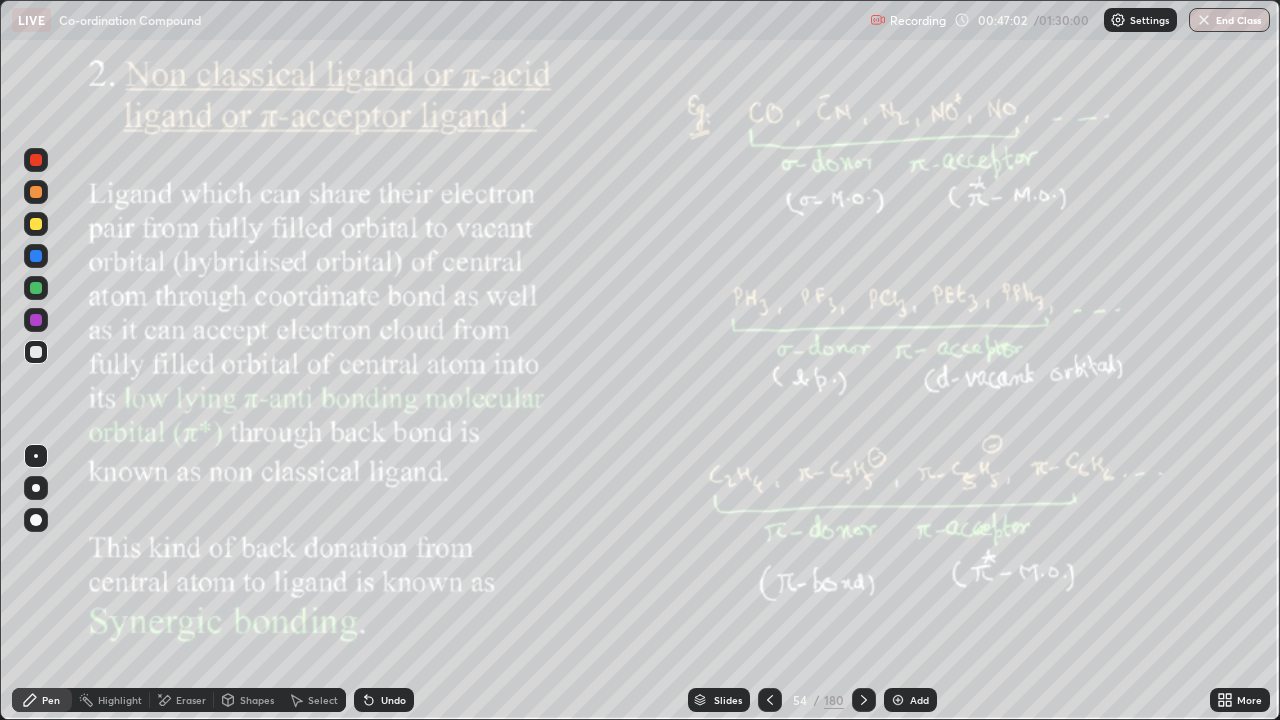 click at bounding box center [898, 700] 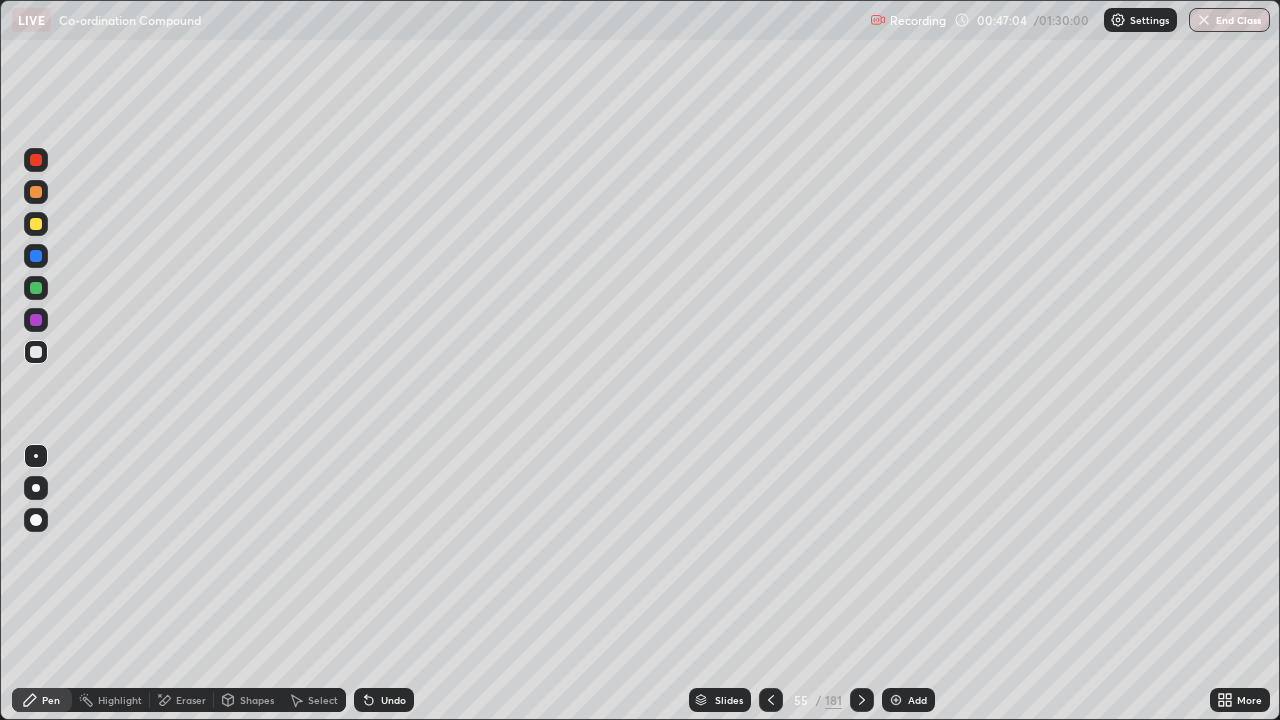 click at bounding box center (36, 224) 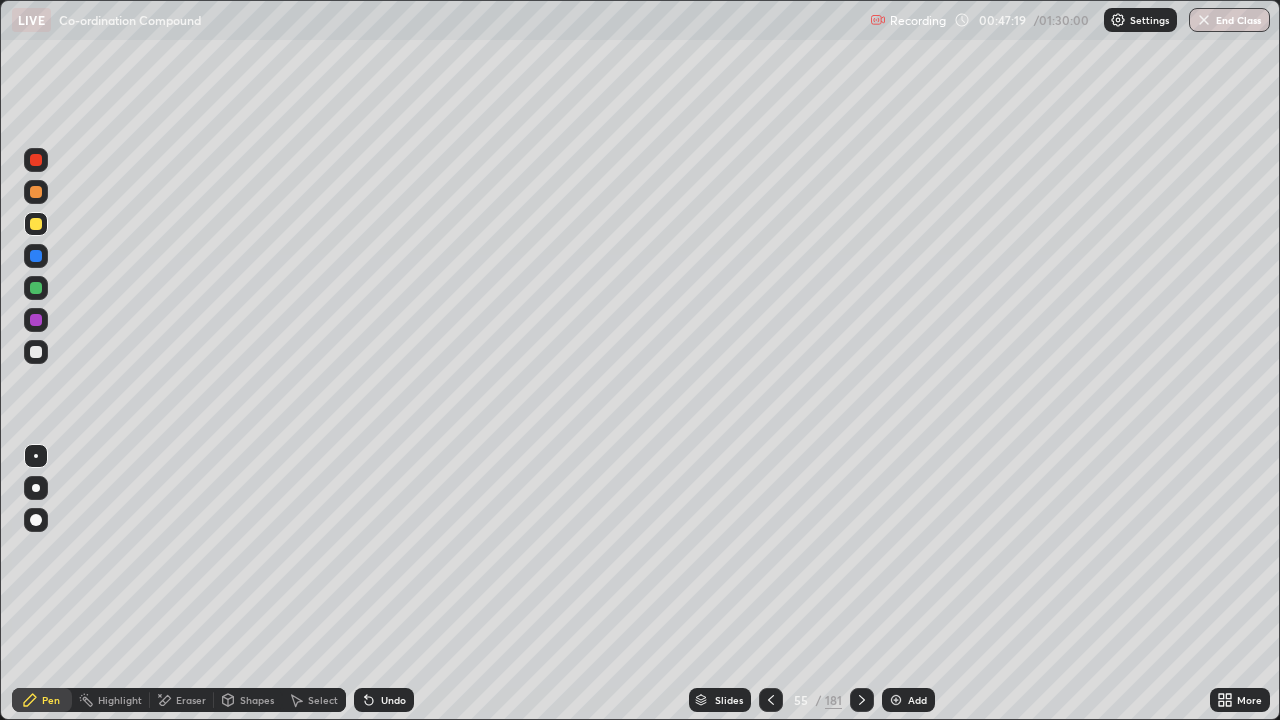 click at bounding box center (36, 352) 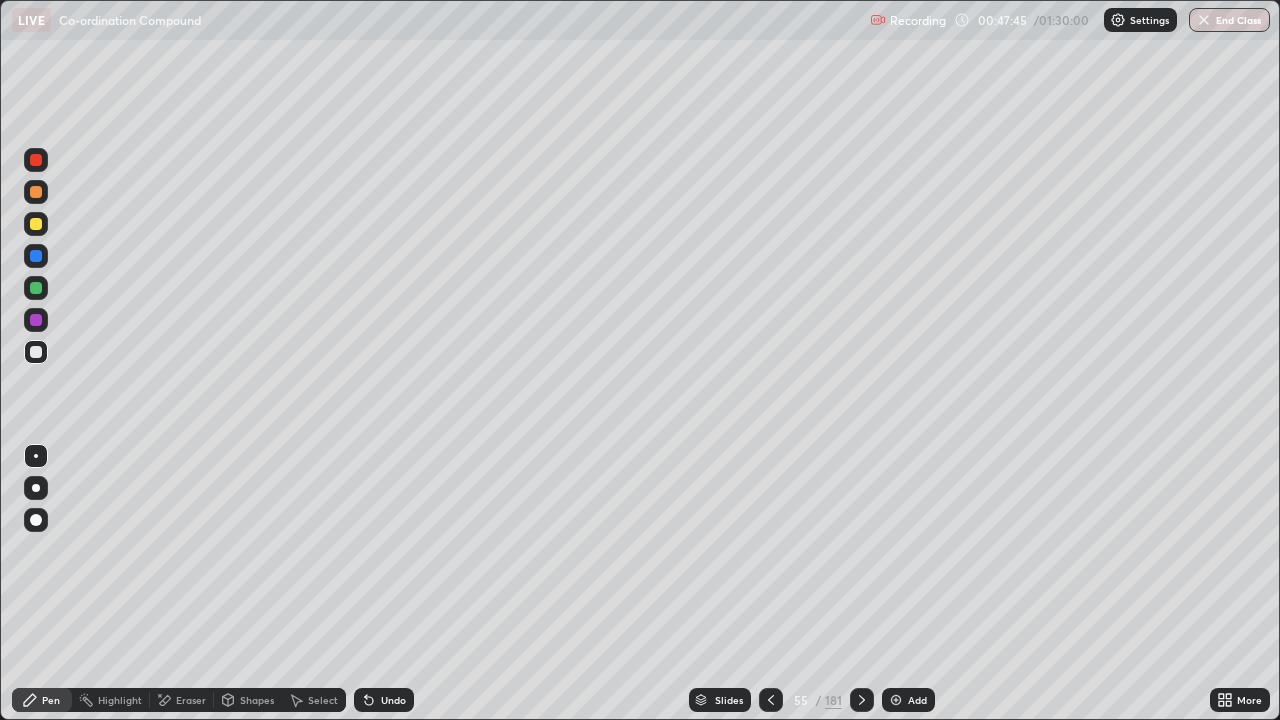 click on "Slides 55 / 181 Add" at bounding box center [812, 700] 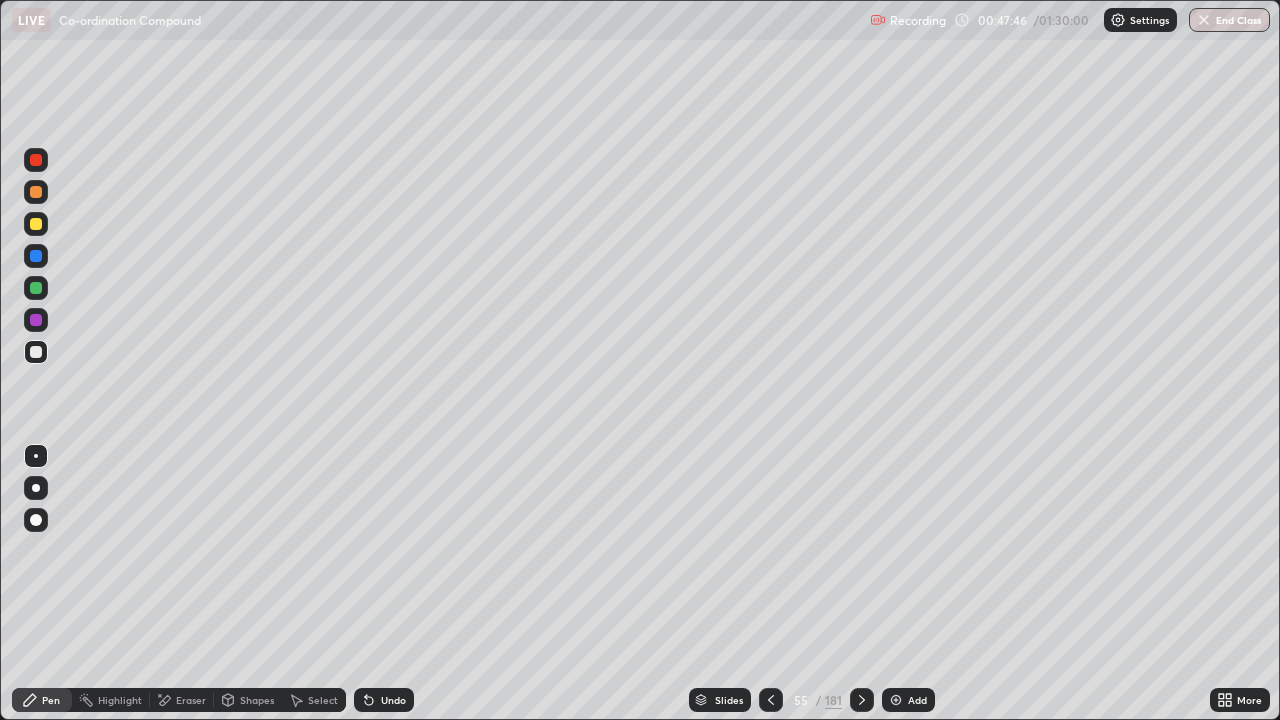 click at bounding box center (771, 700) 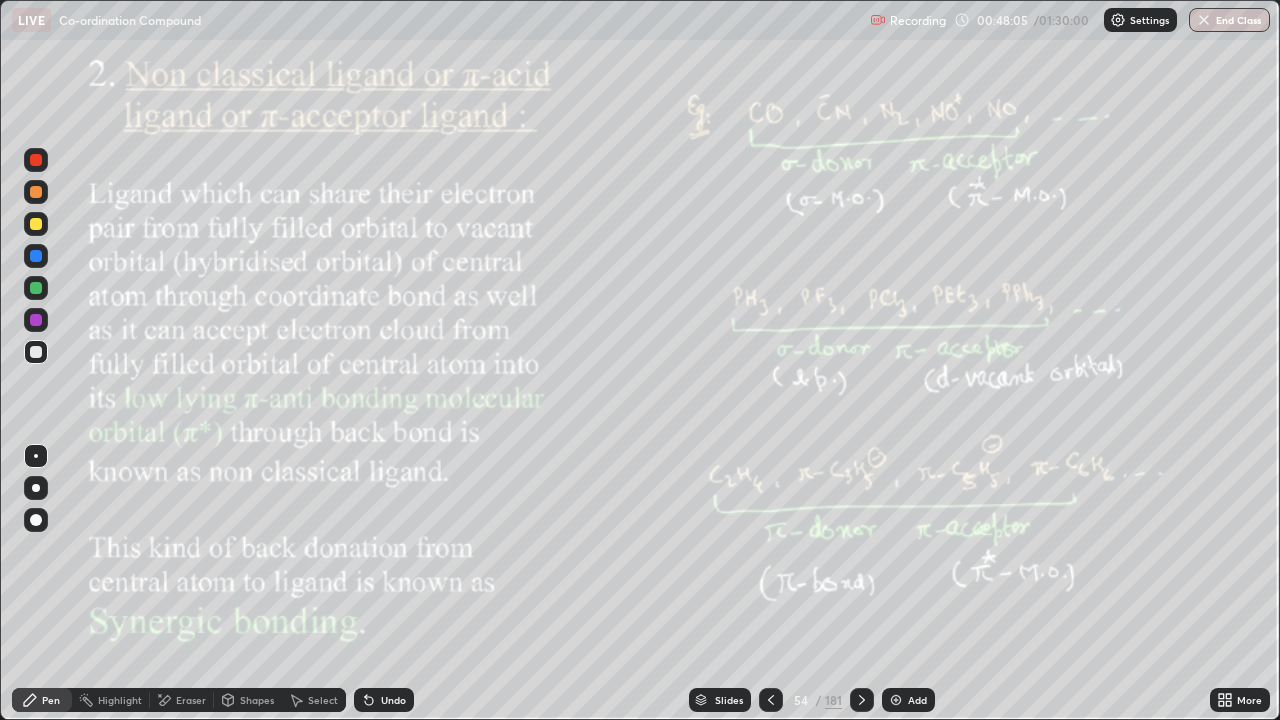 click on "Add" at bounding box center [917, 700] 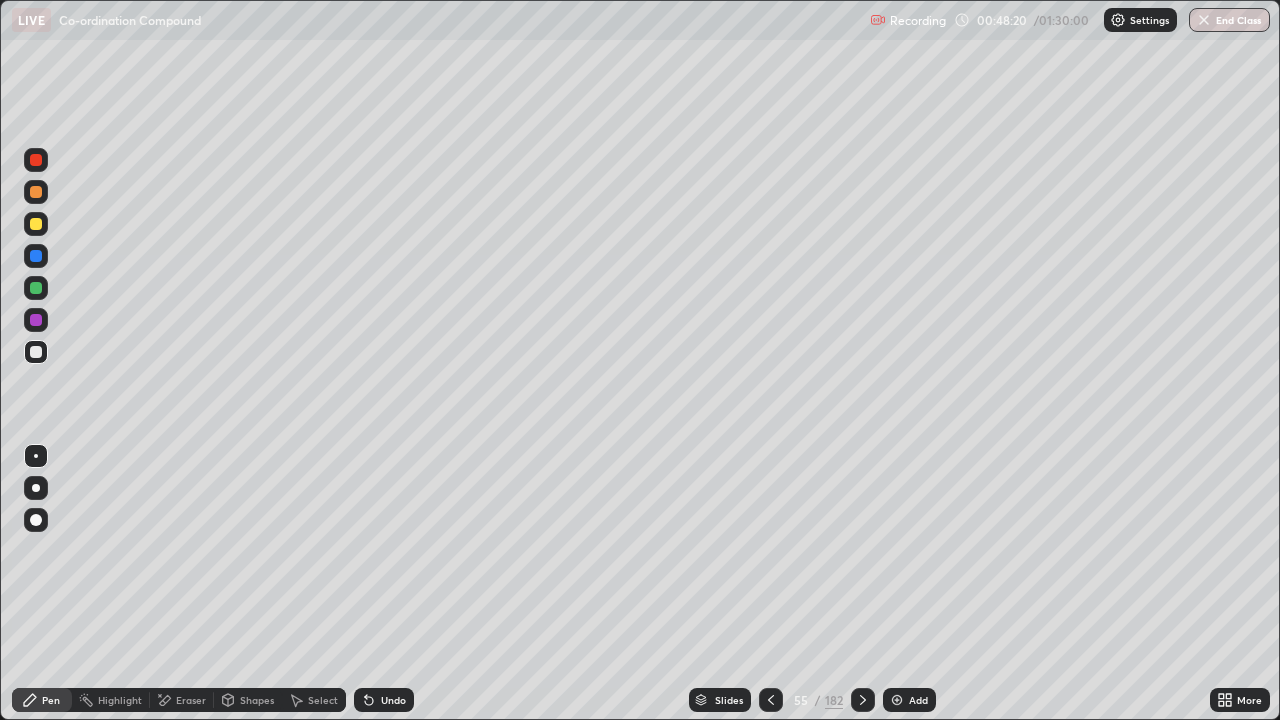 click 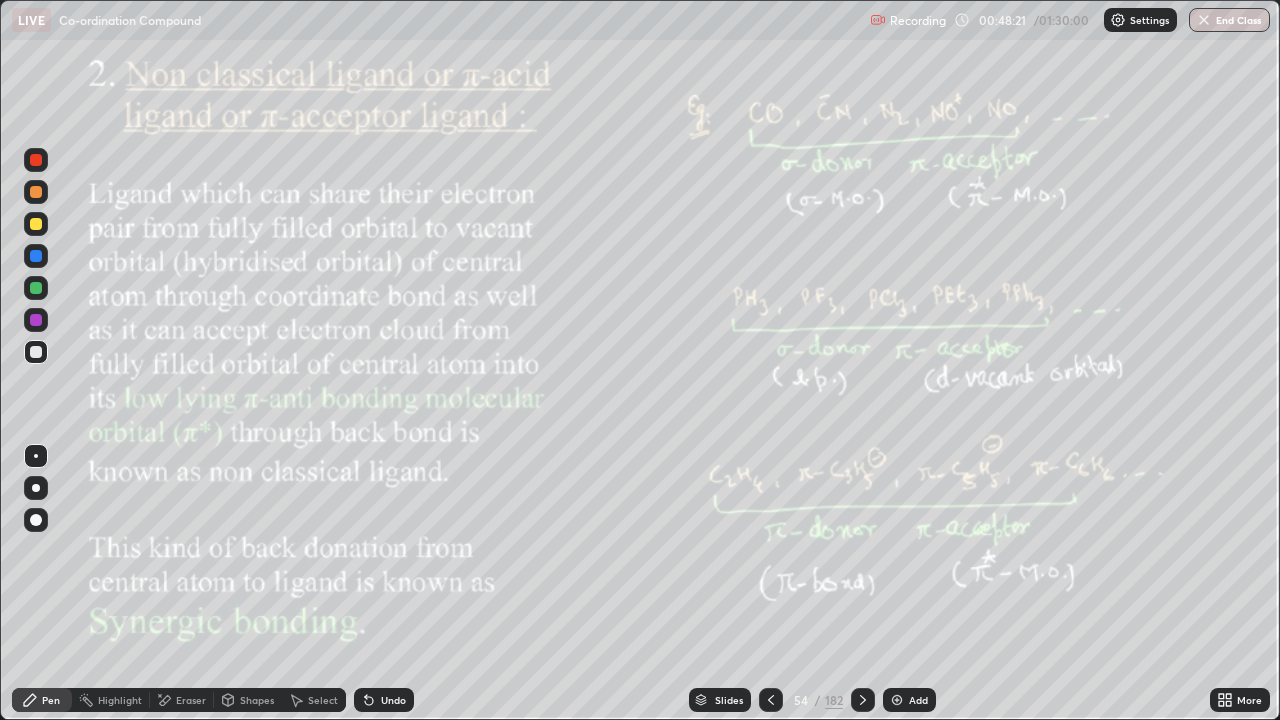 click 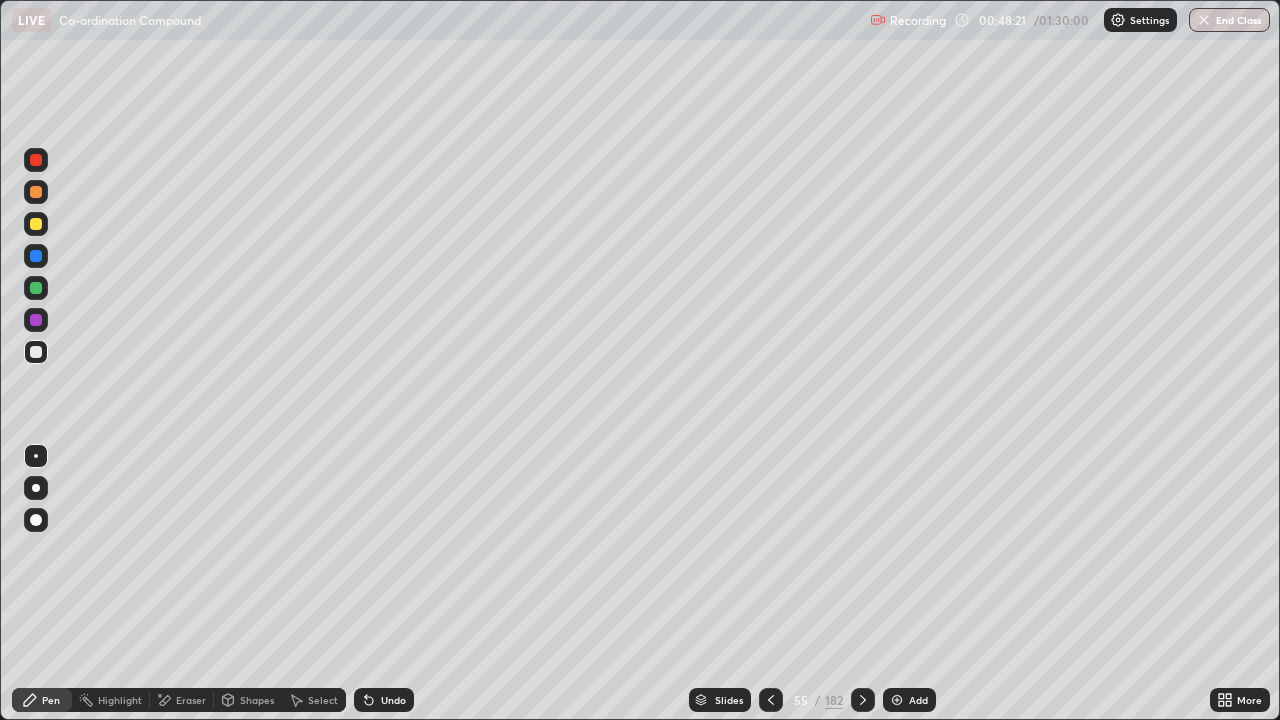 click 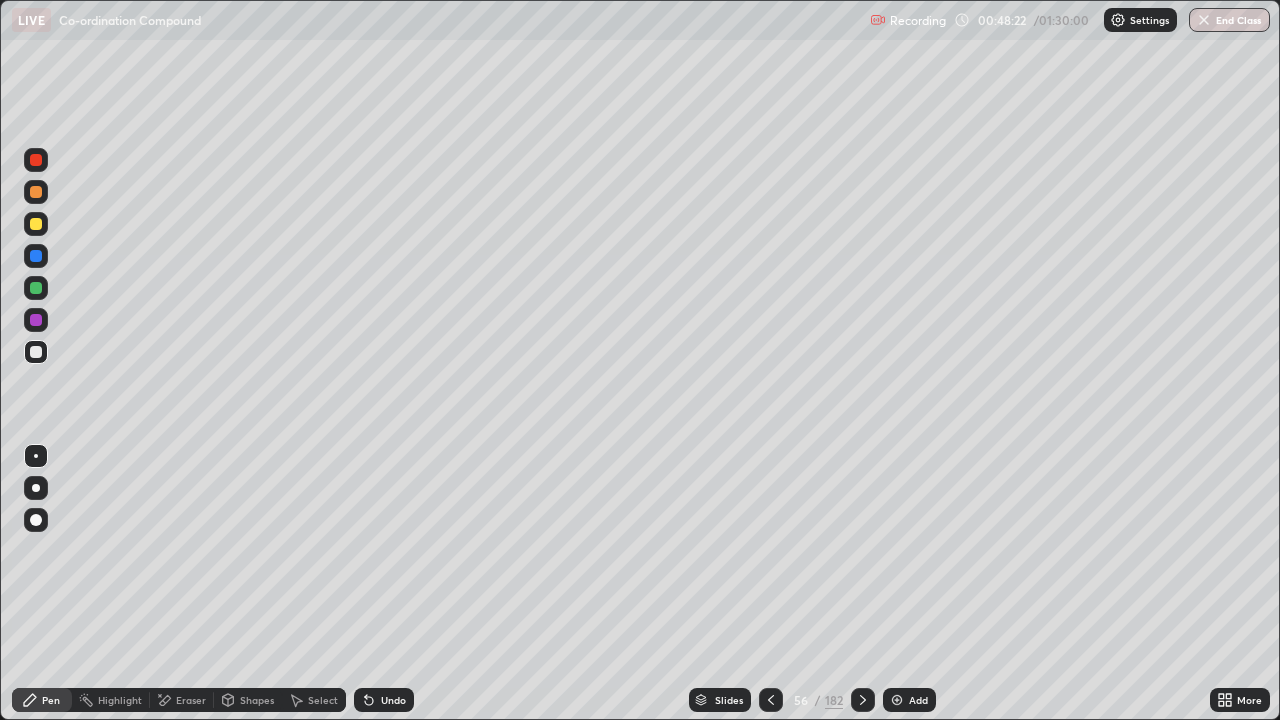 click 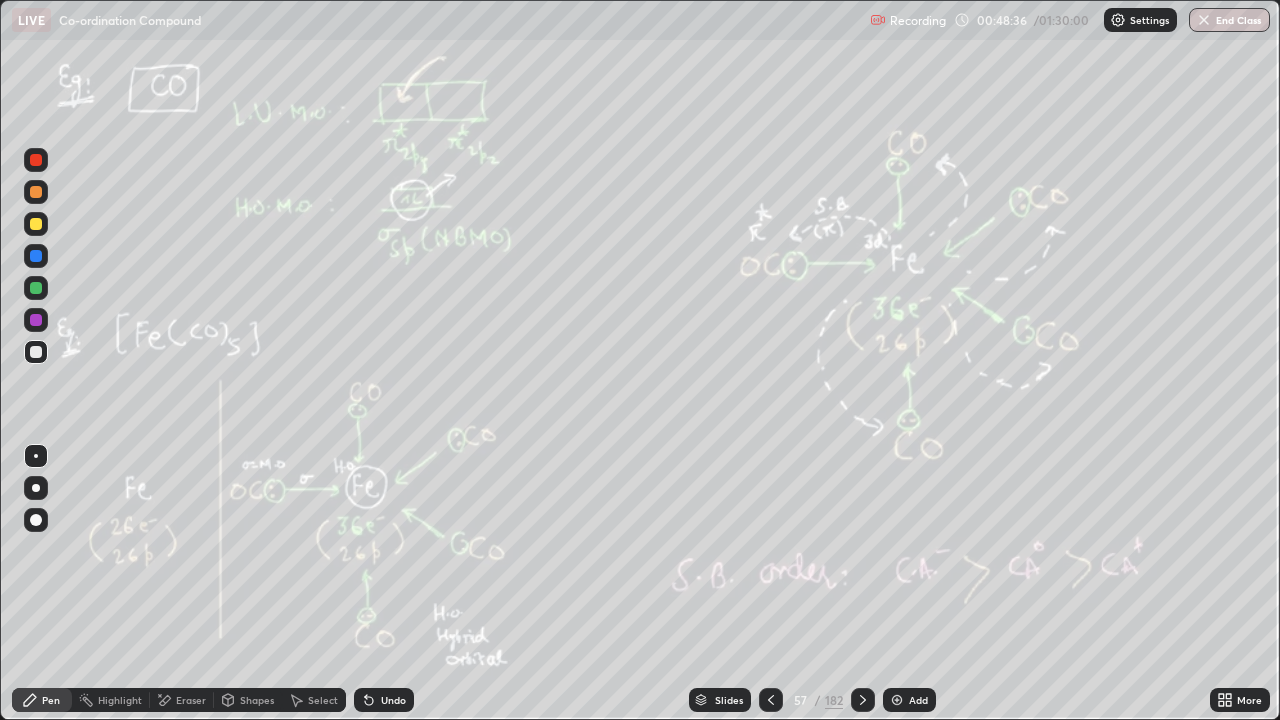 click 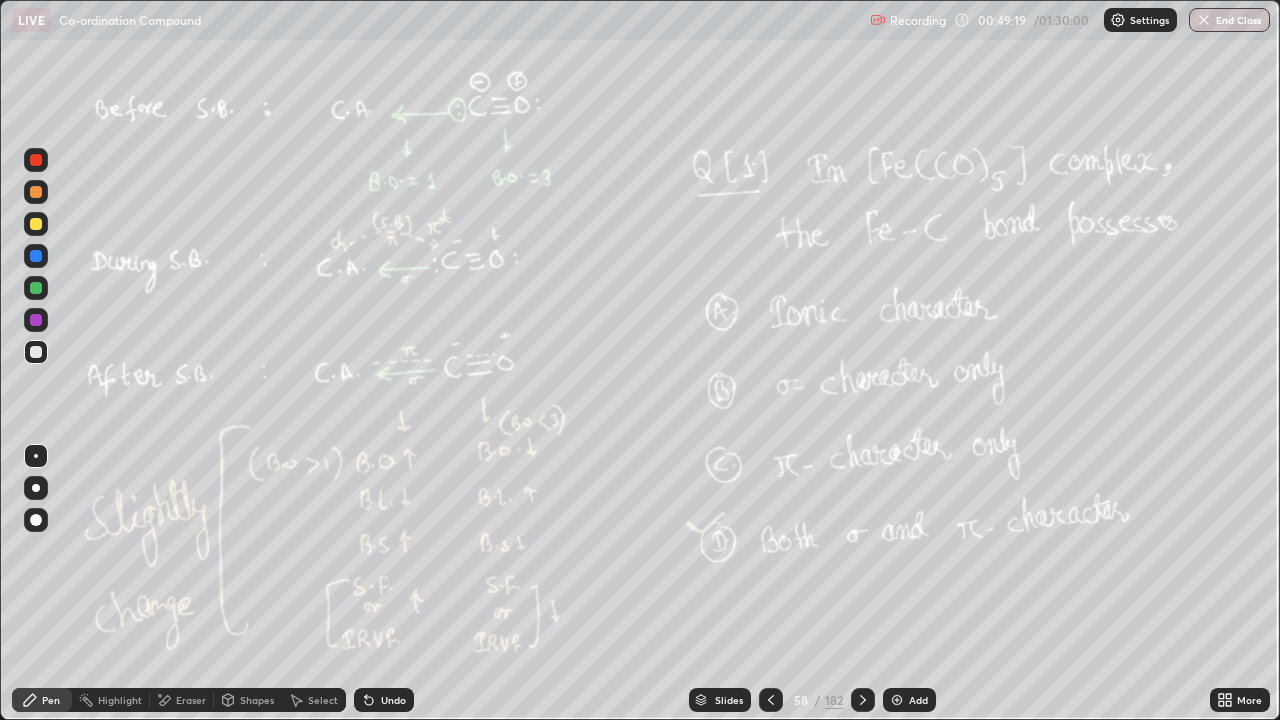 click on "58 / 182" at bounding box center (817, 700) 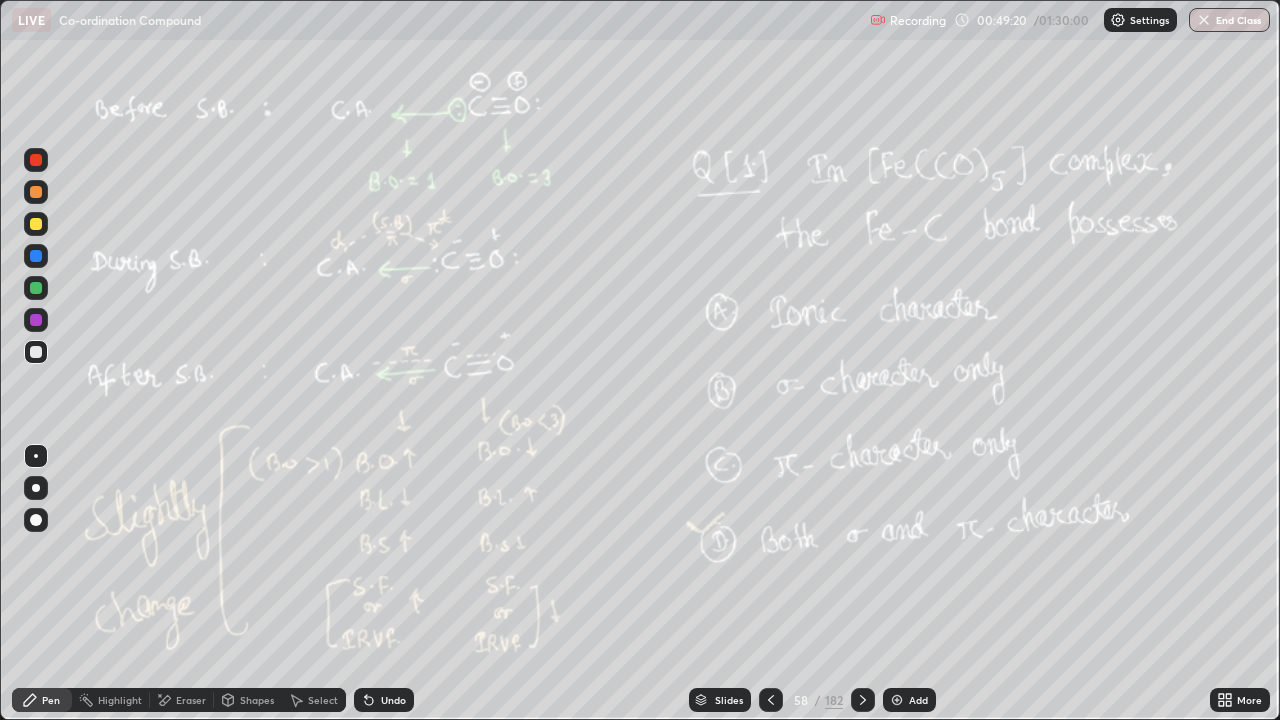 click 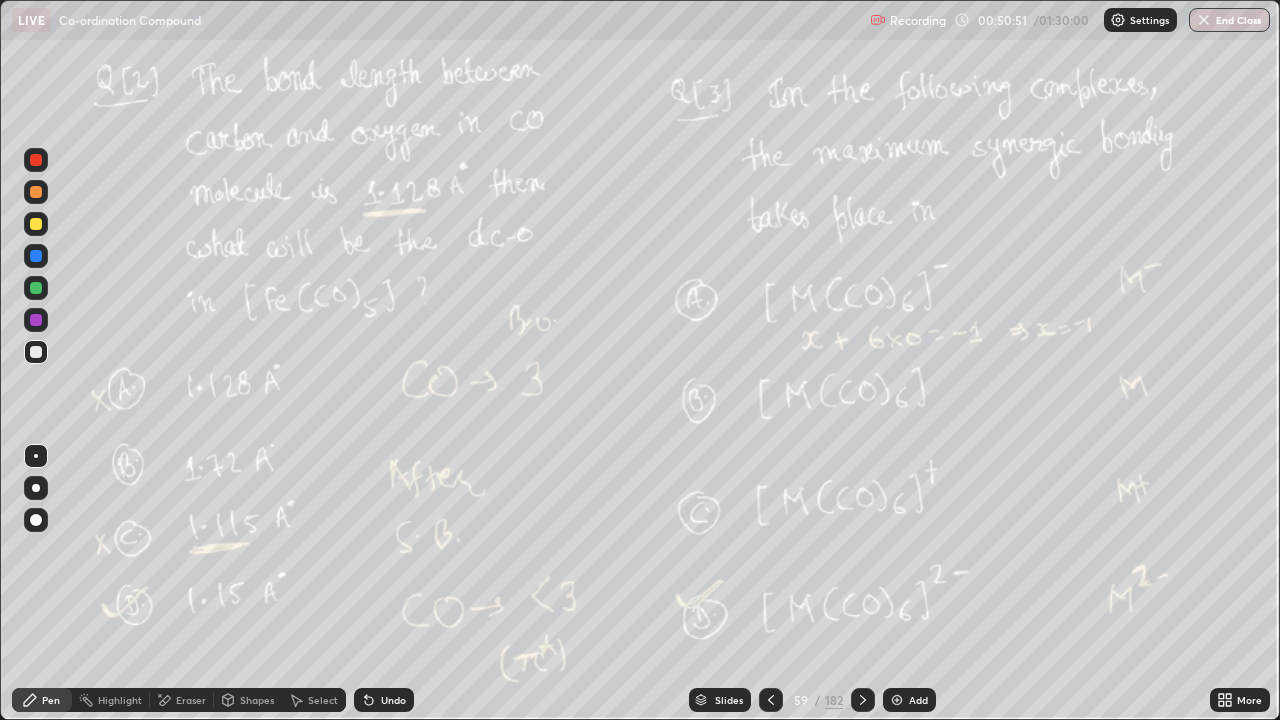 click 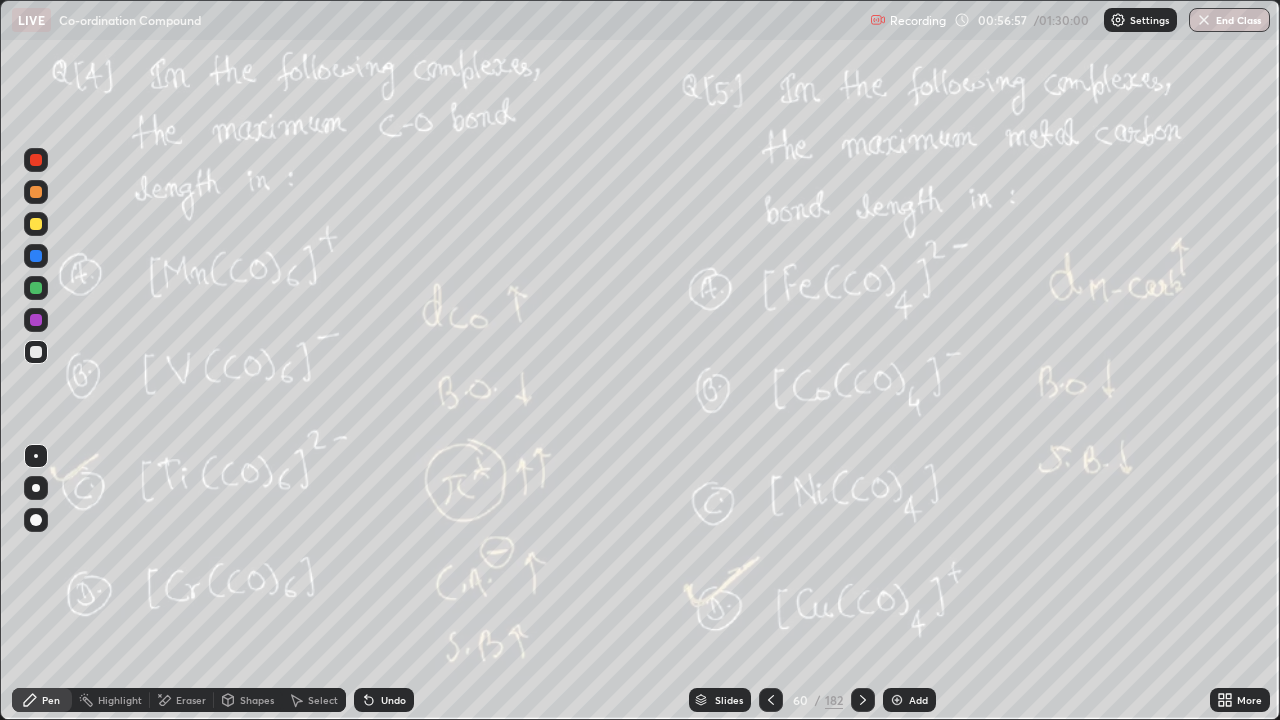 click 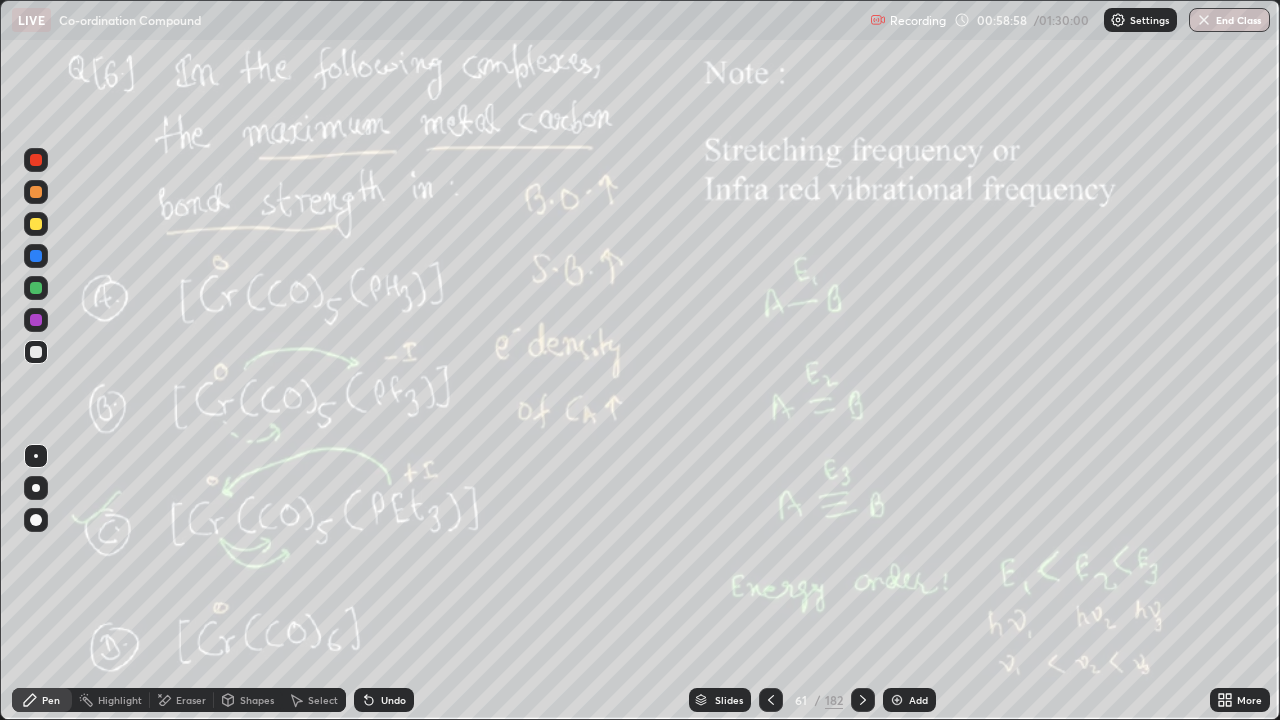 click at bounding box center [36, 352] 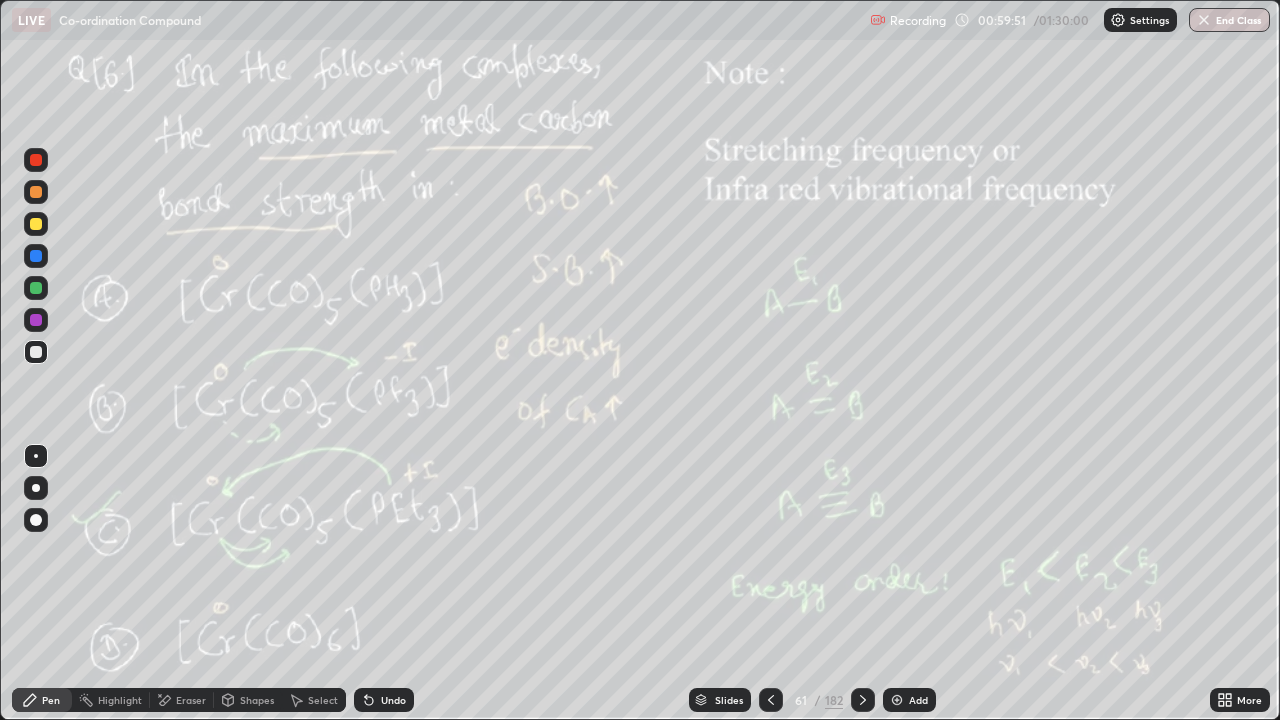 click 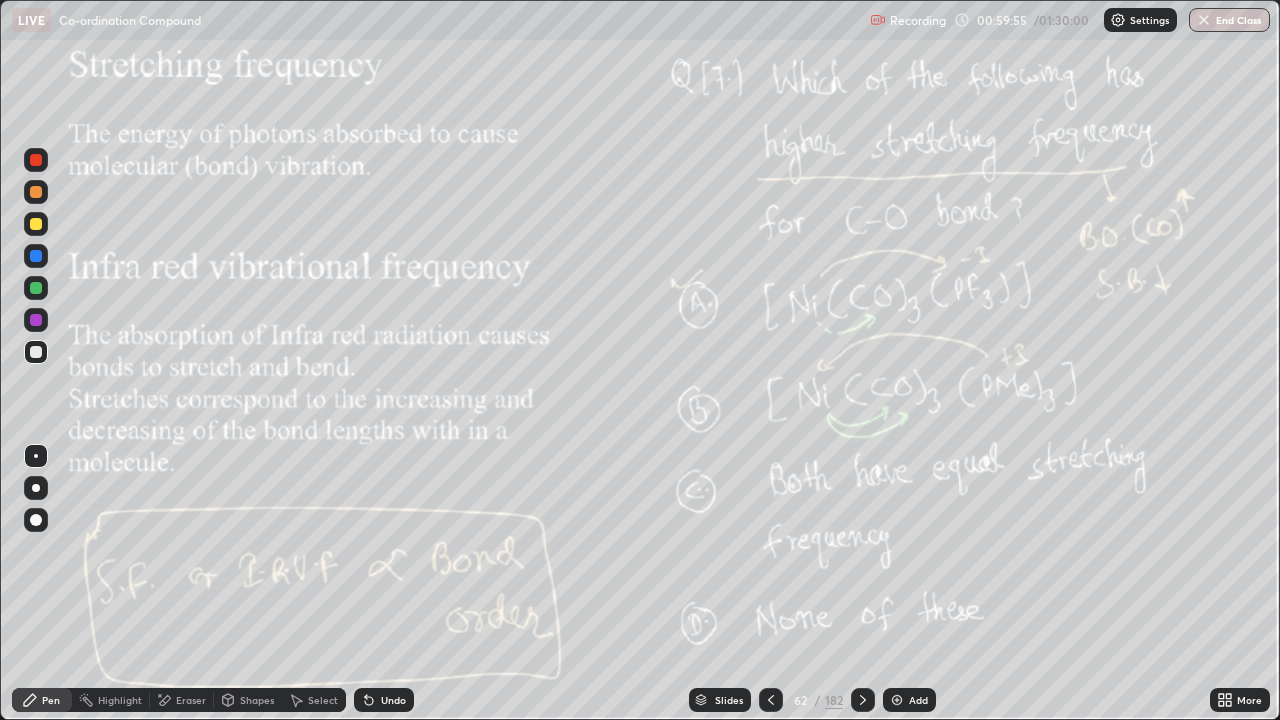 click 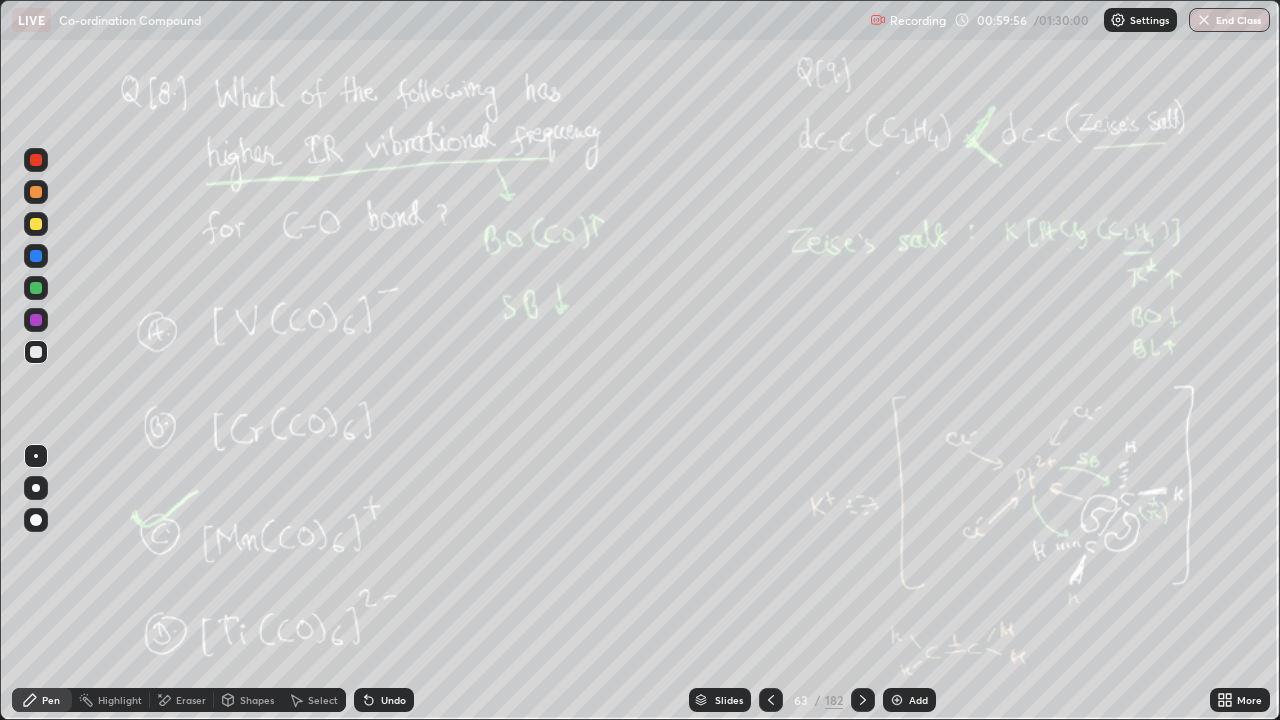 click at bounding box center (863, 700) 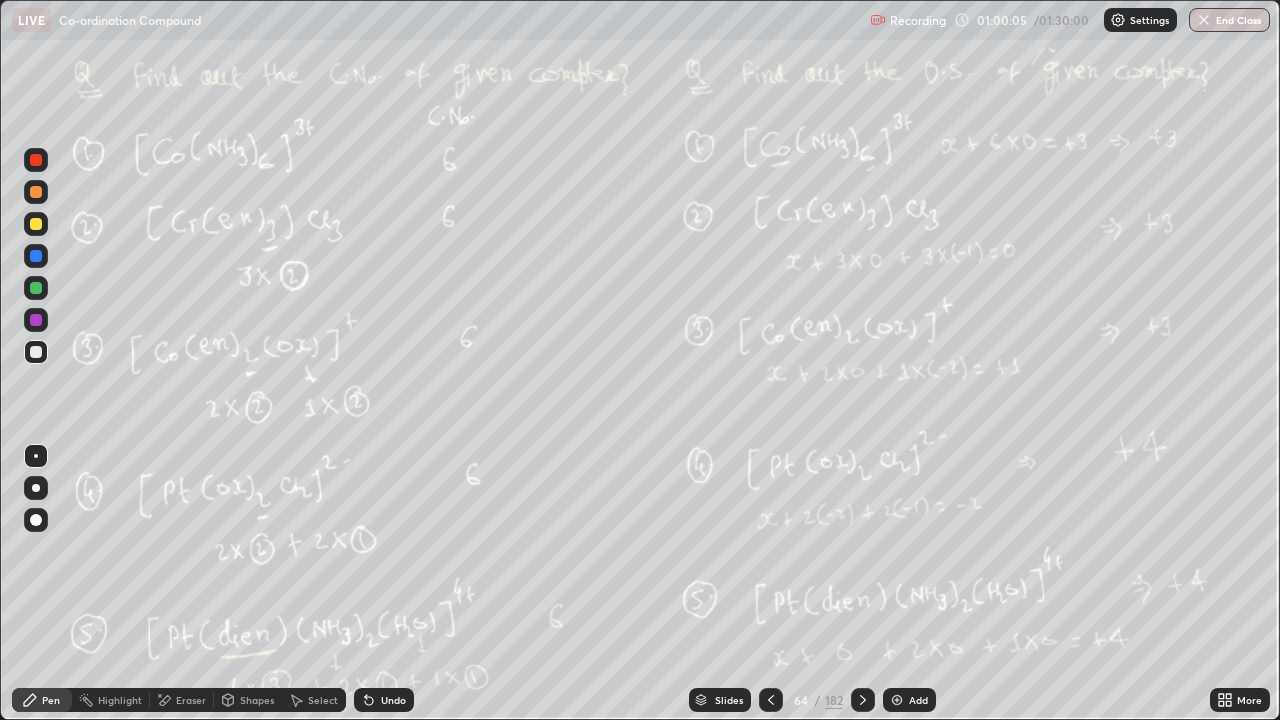 click 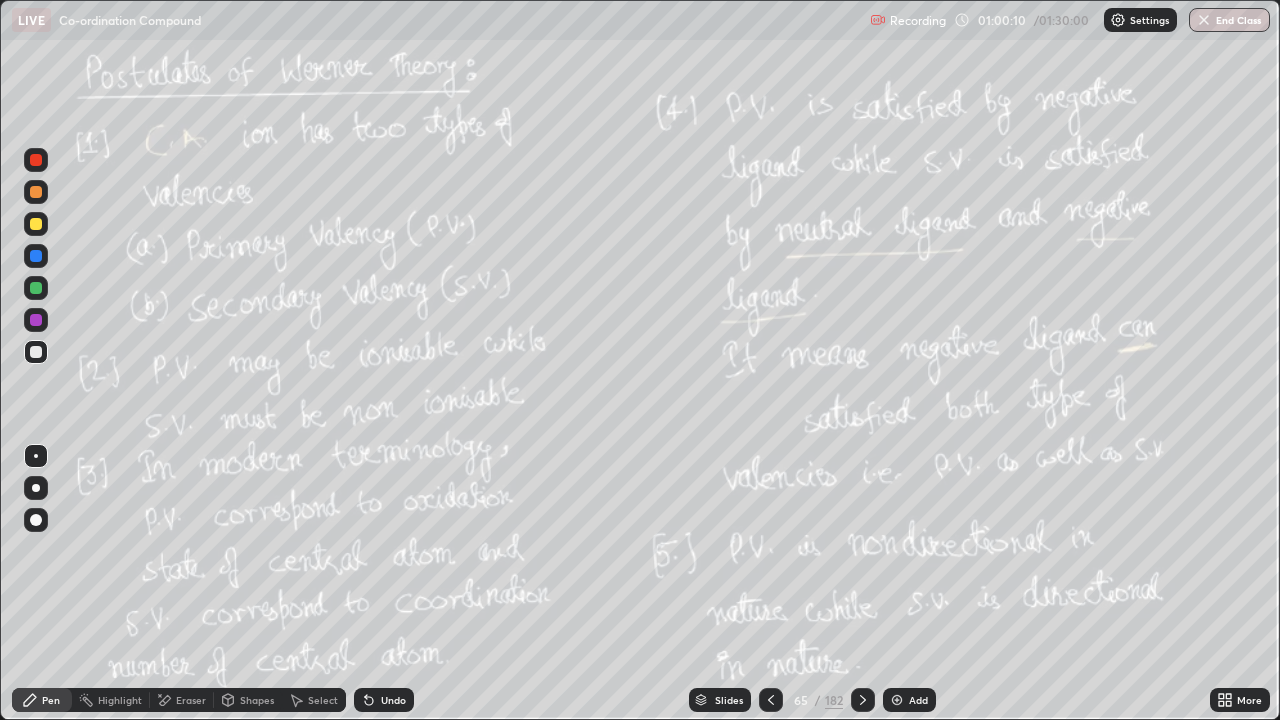 click at bounding box center (863, 700) 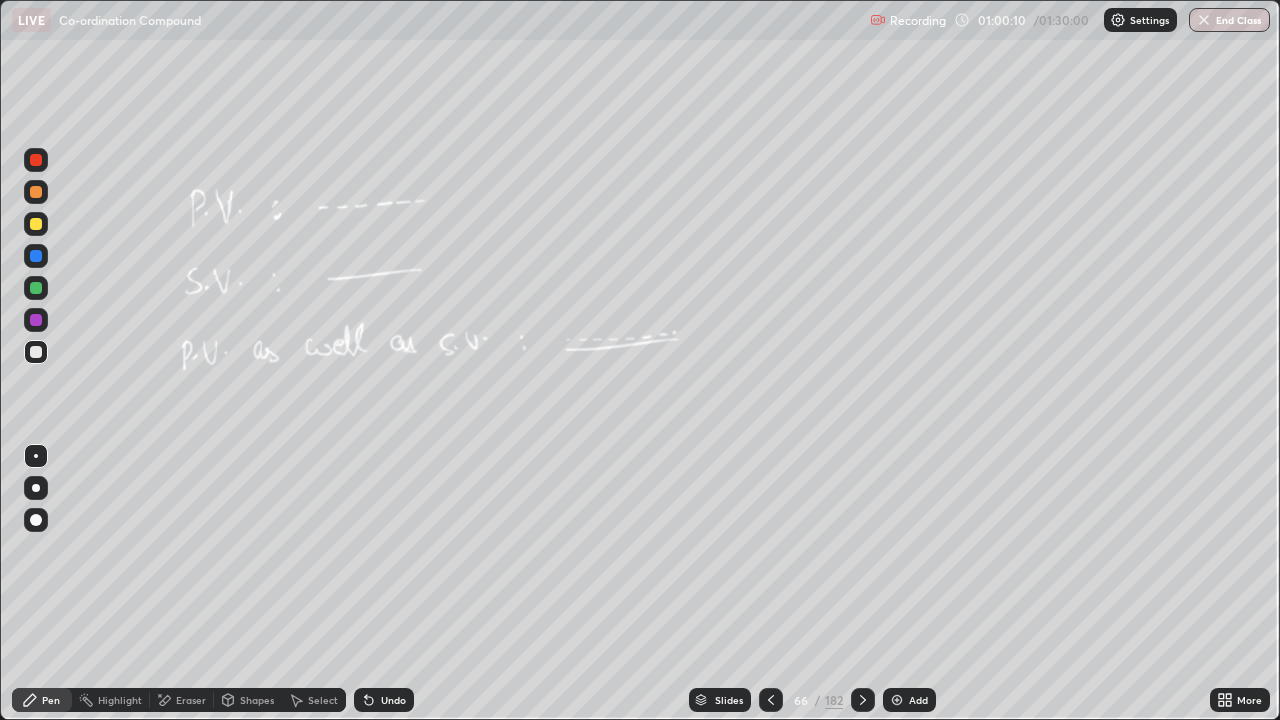 click 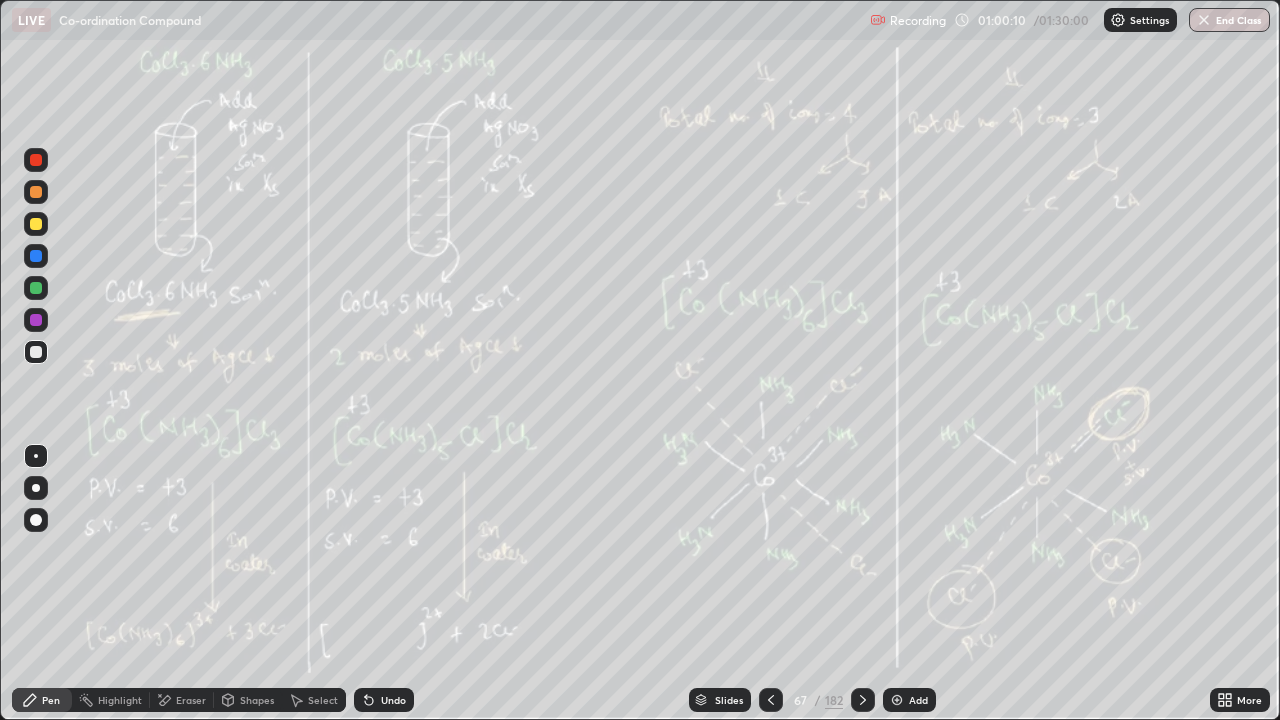 click 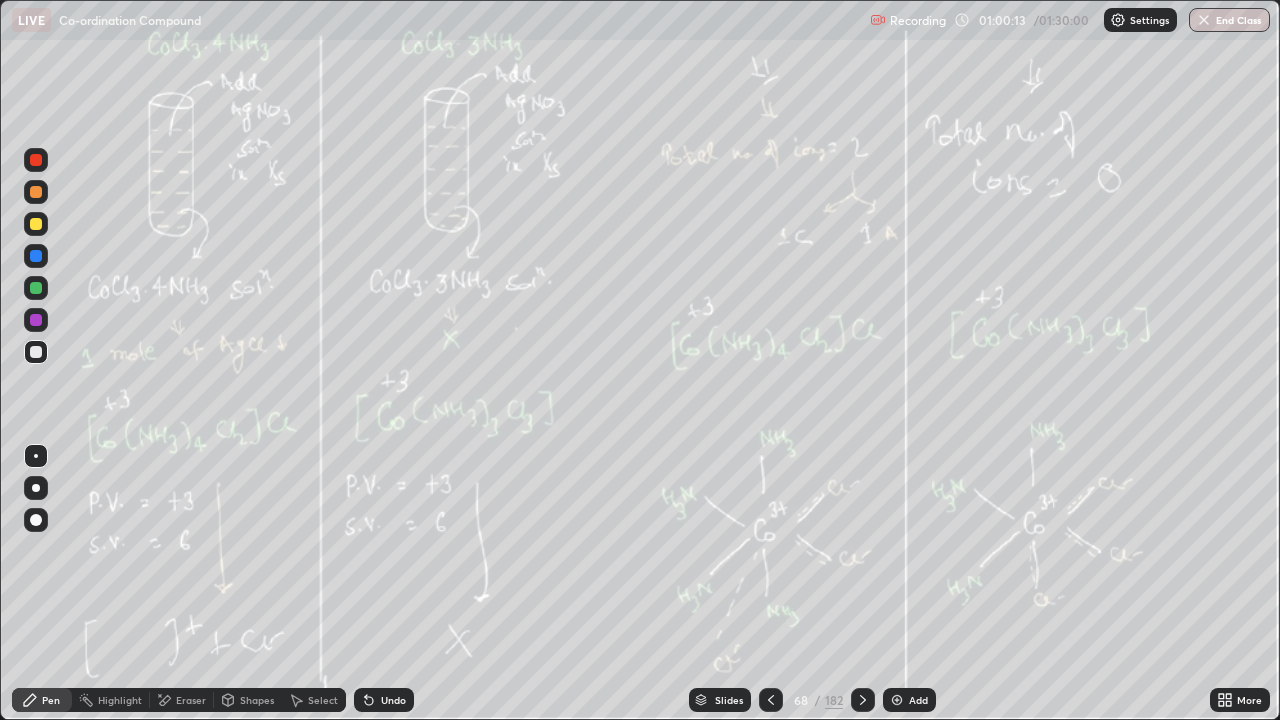 click 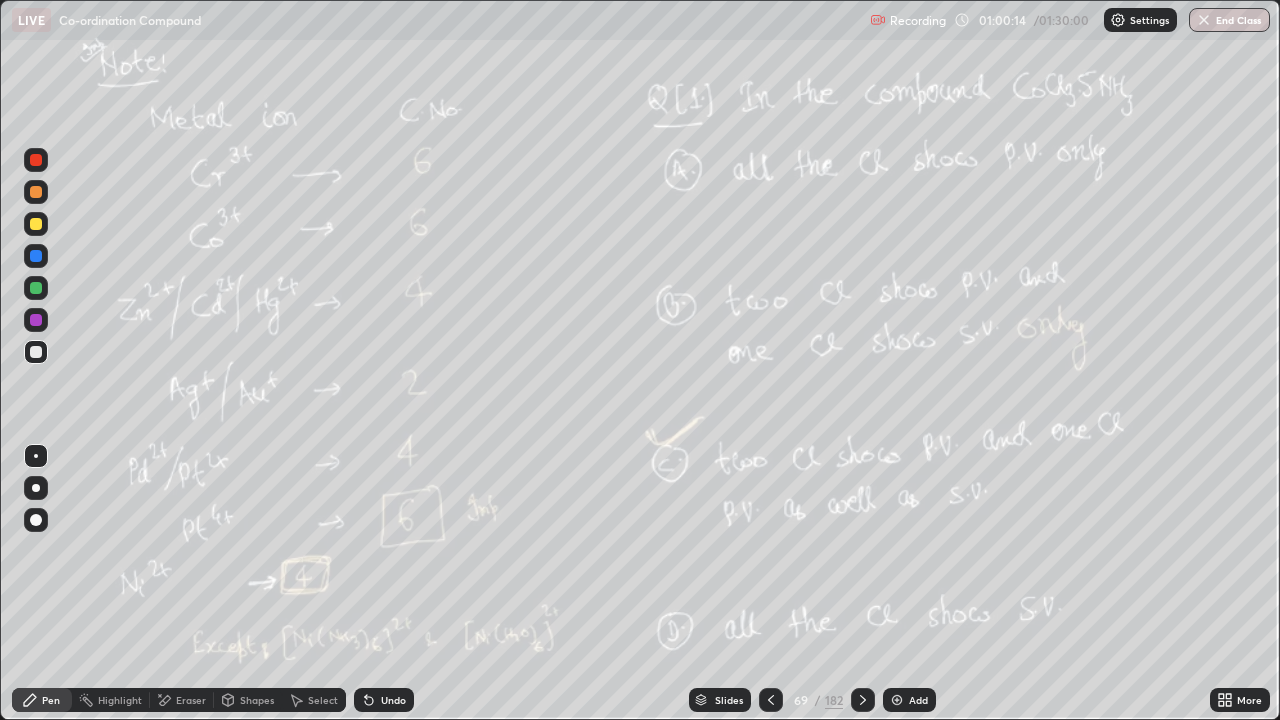 click 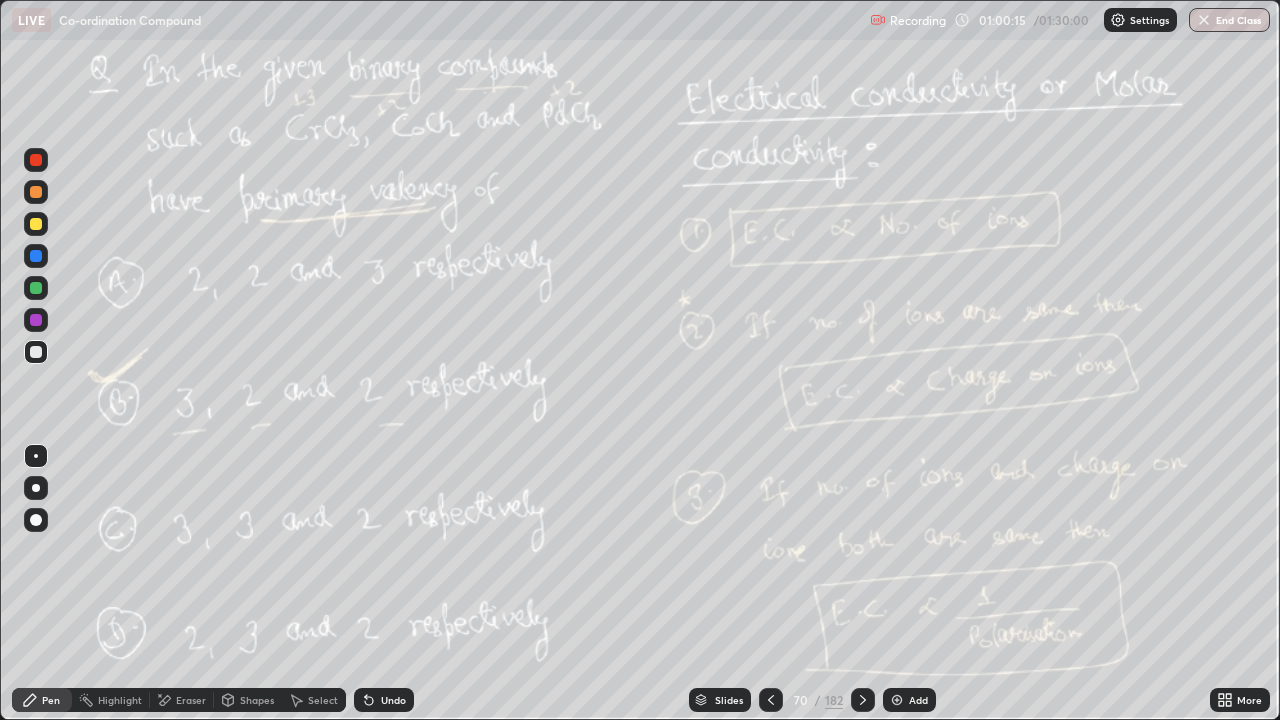 click 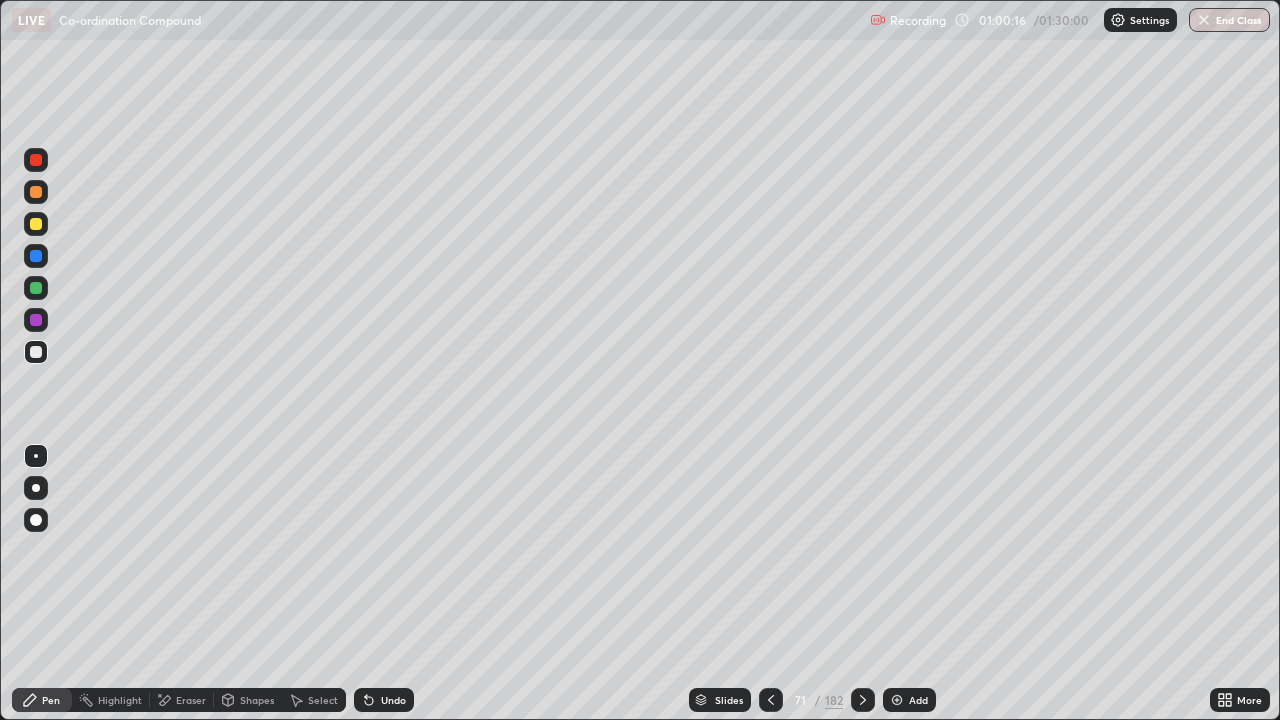 click 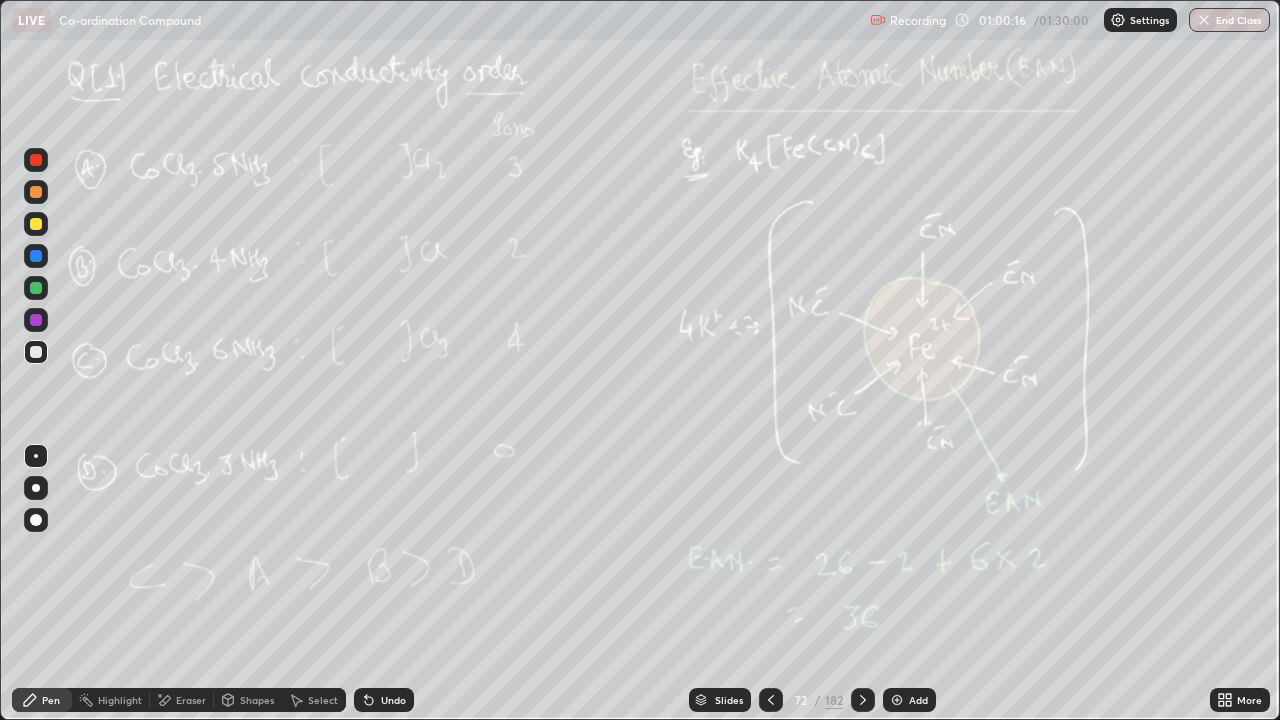 click 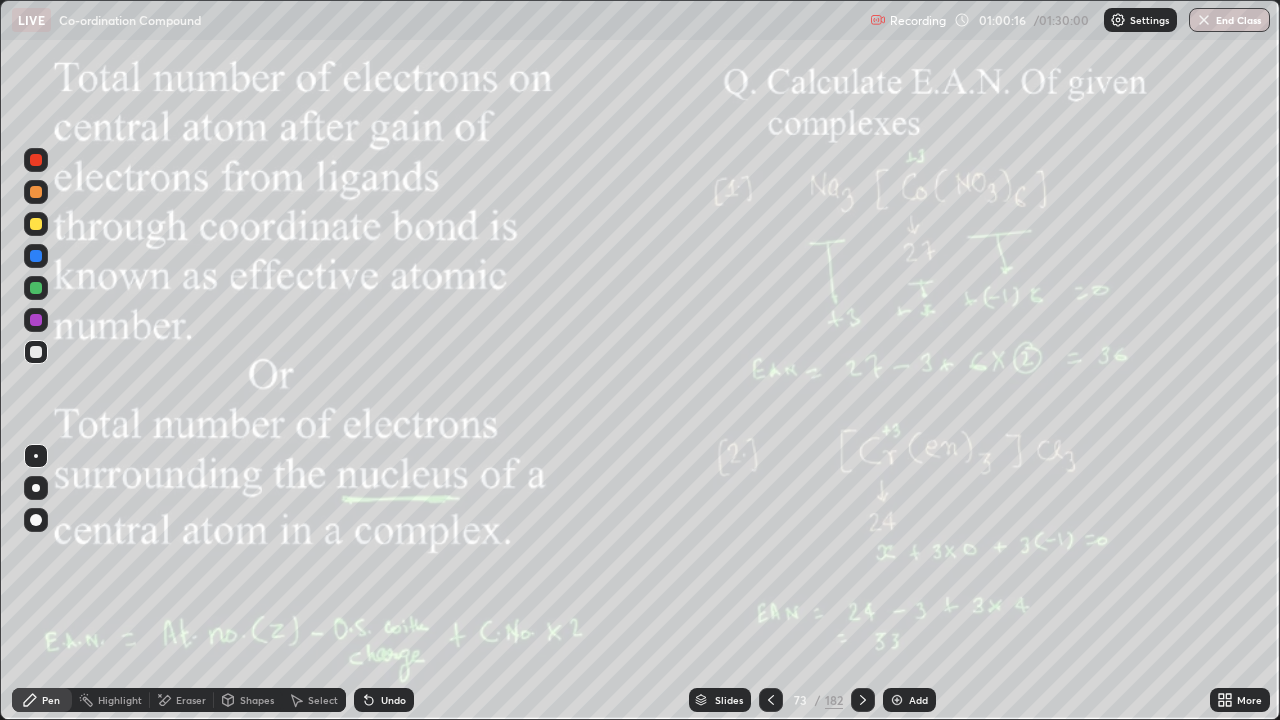 click 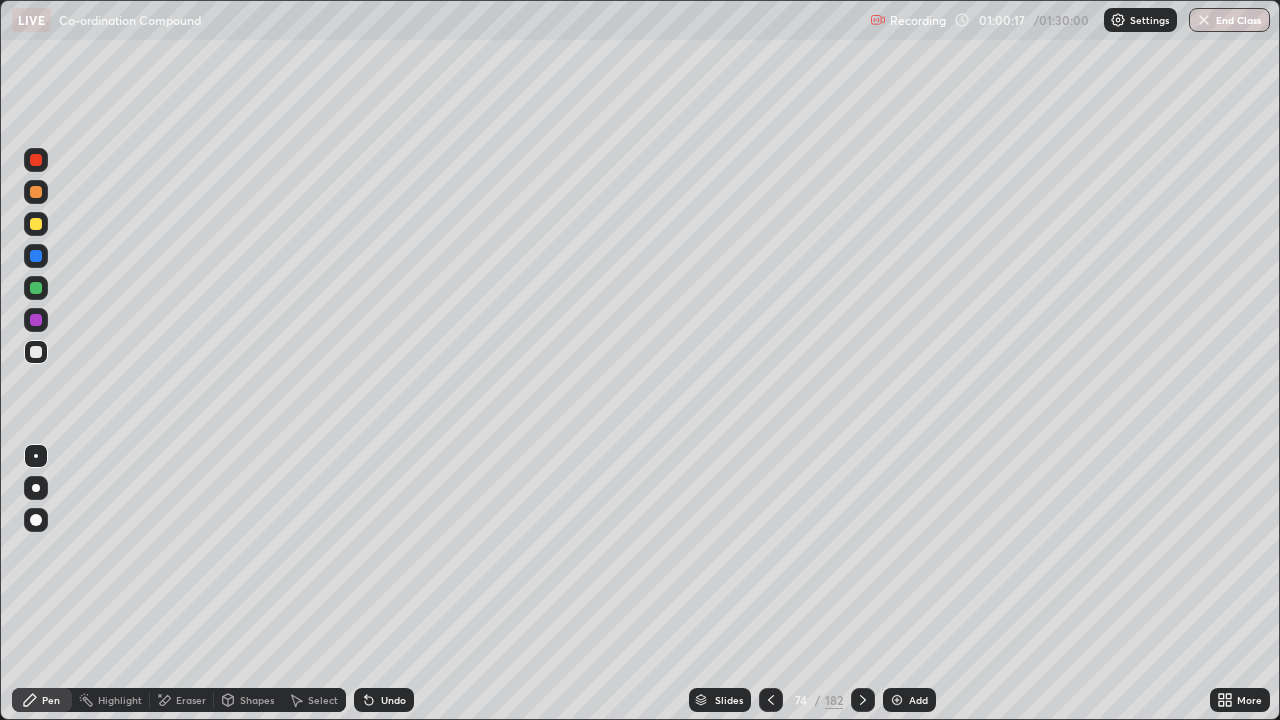 click 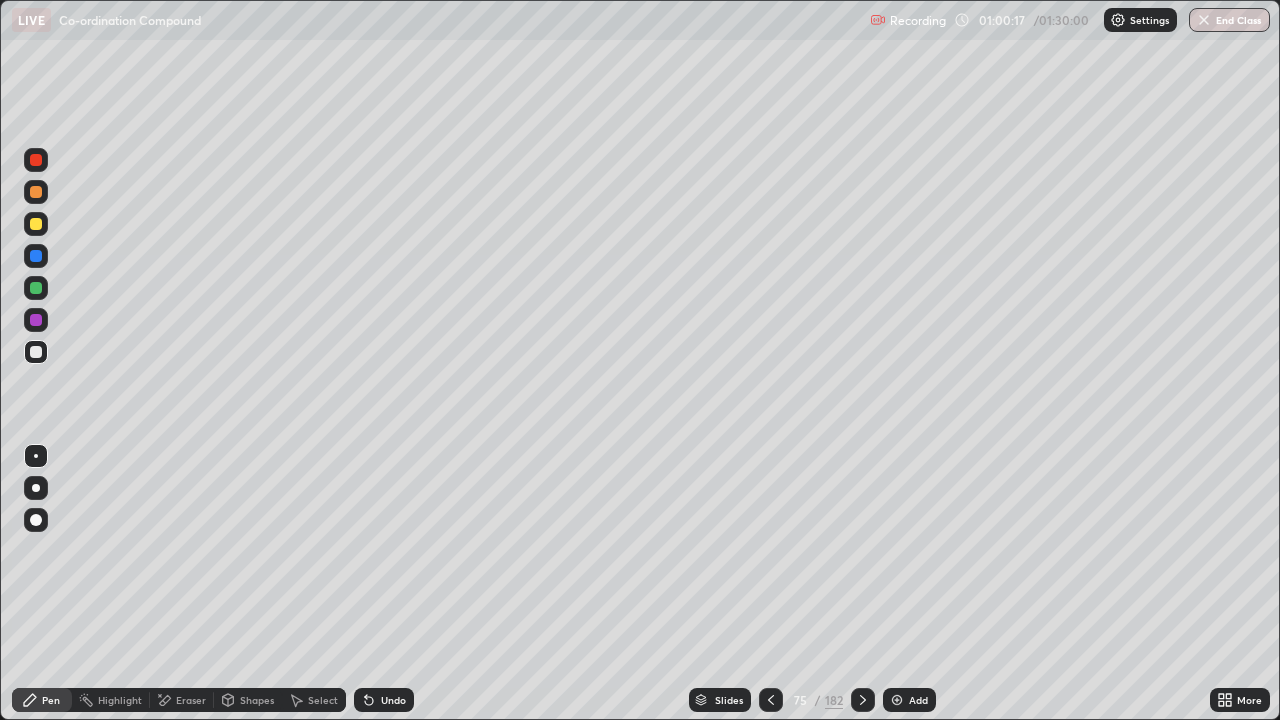 click 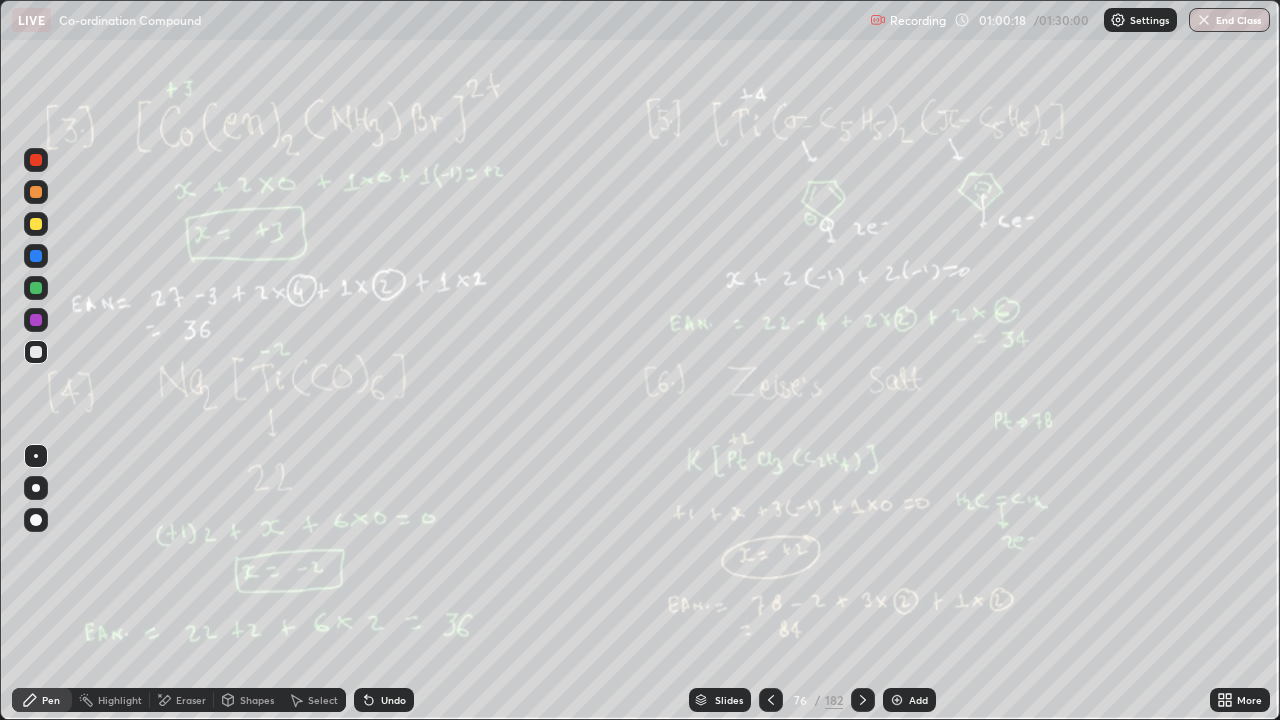 click 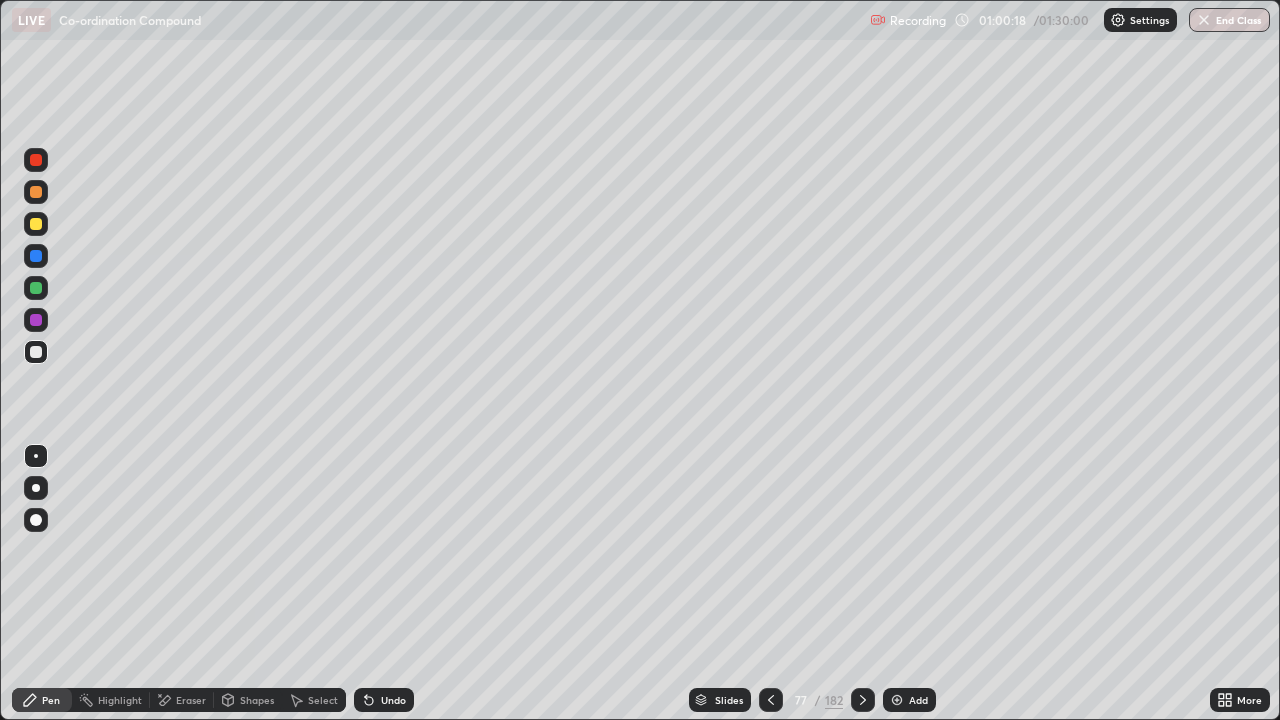 click 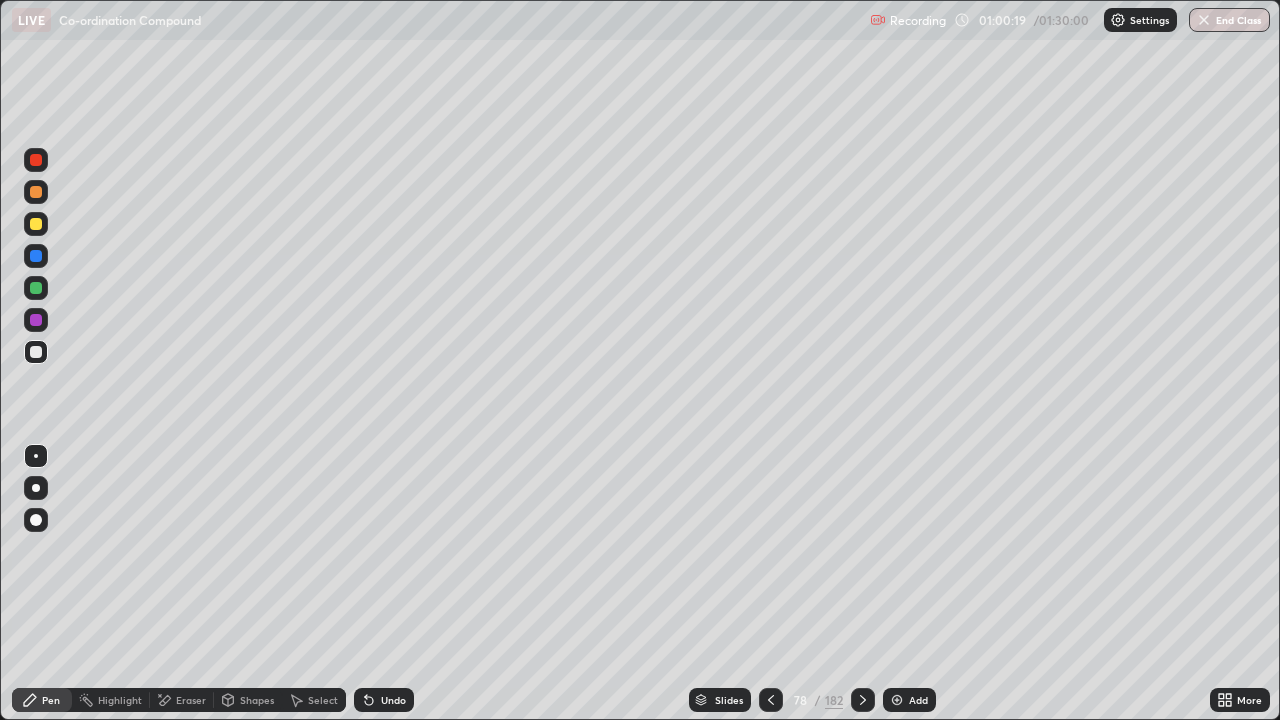 click at bounding box center [863, 700] 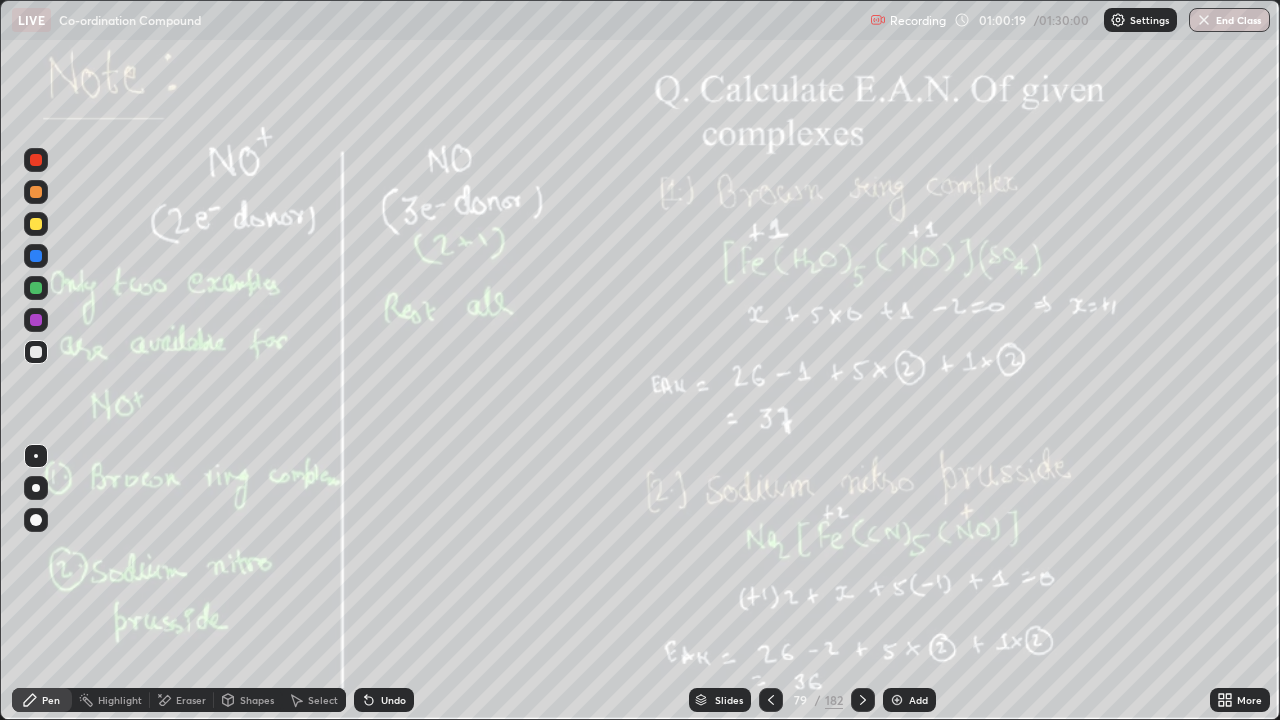 click at bounding box center [863, 700] 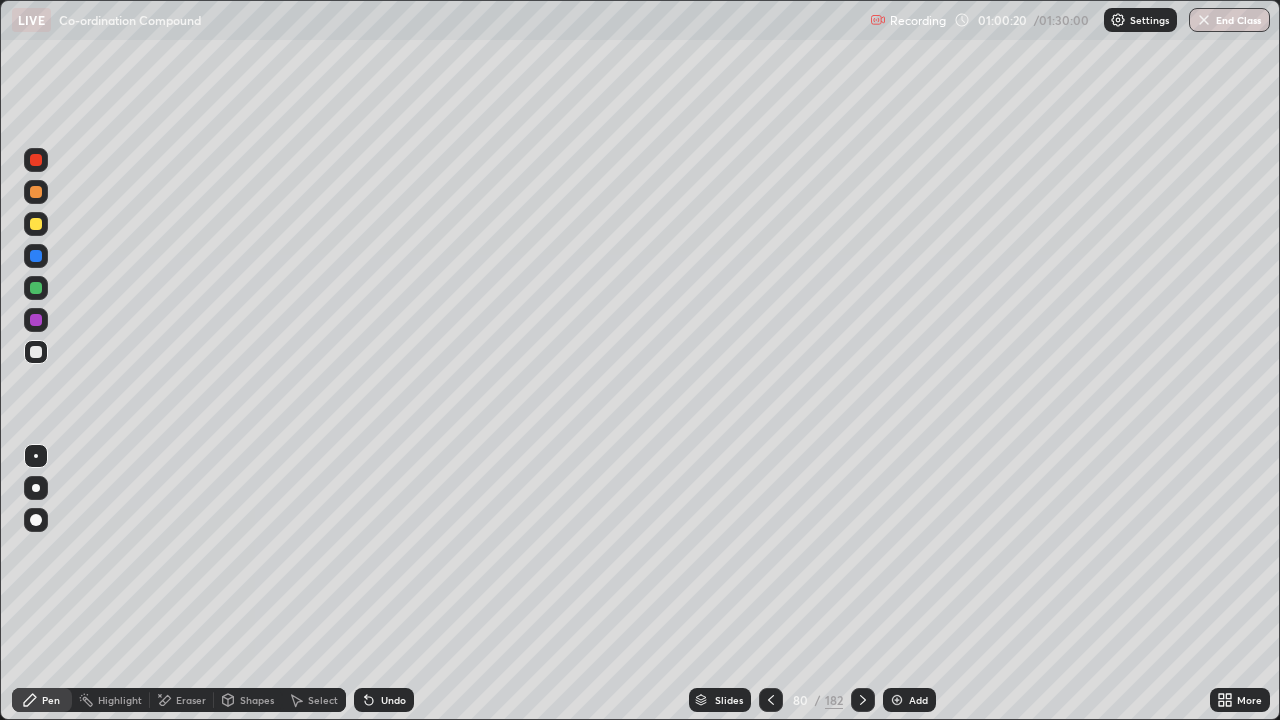 click at bounding box center [863, 700] 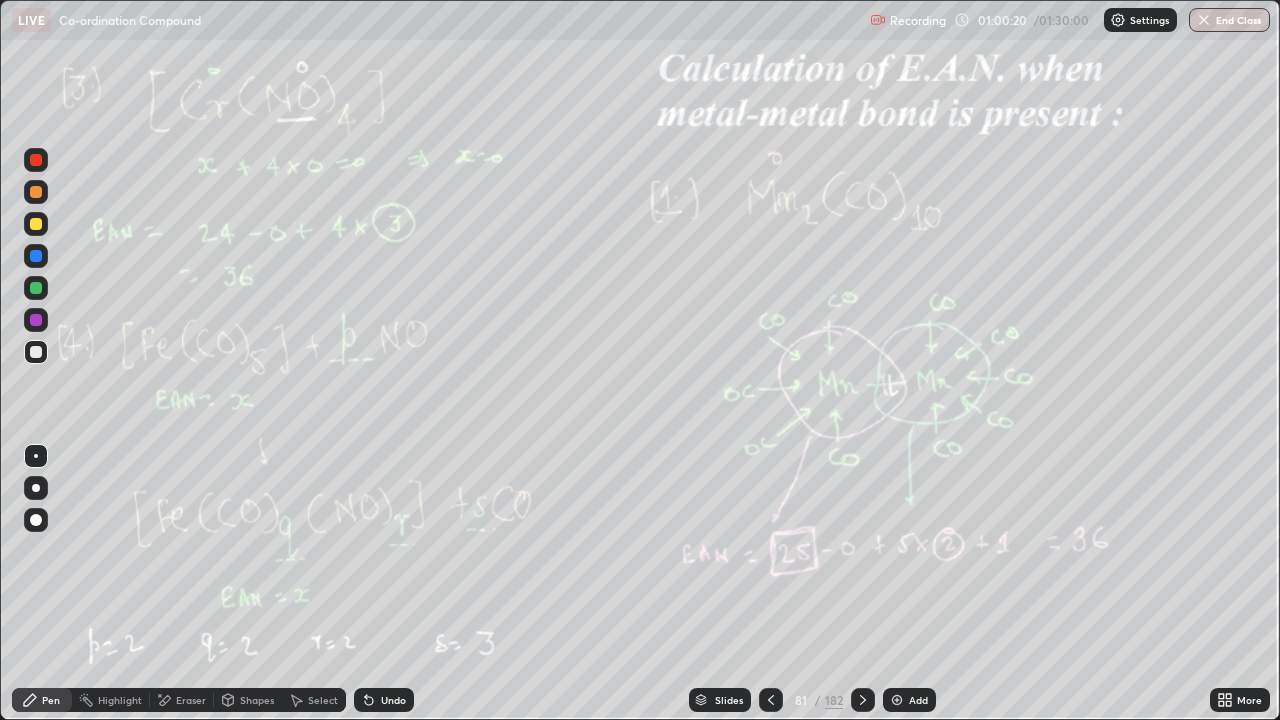 click at bounding box center (863, 700) 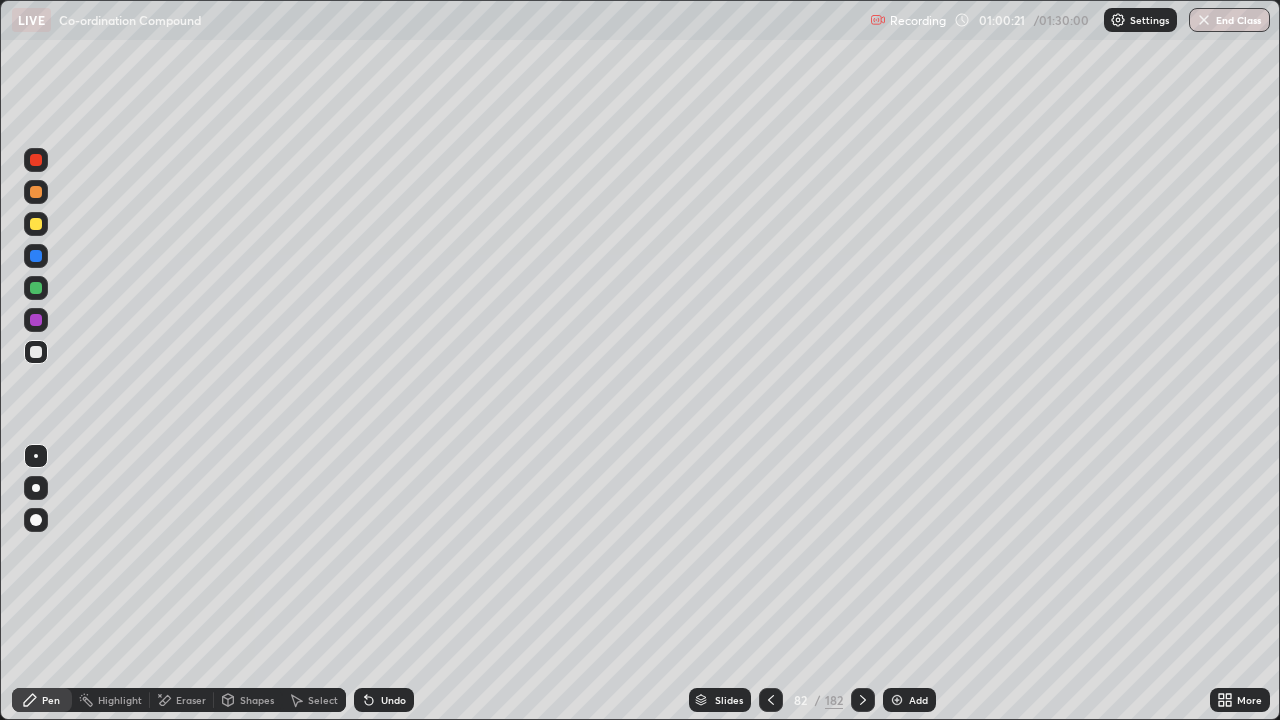 click 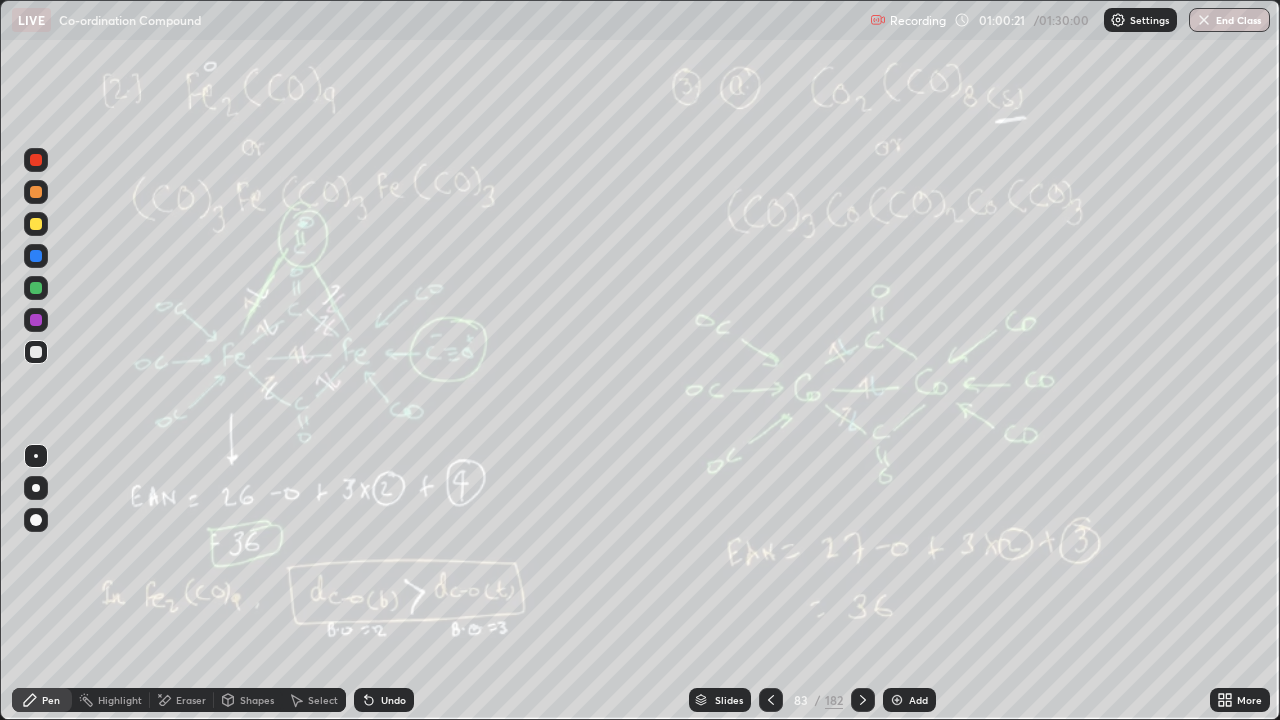 click 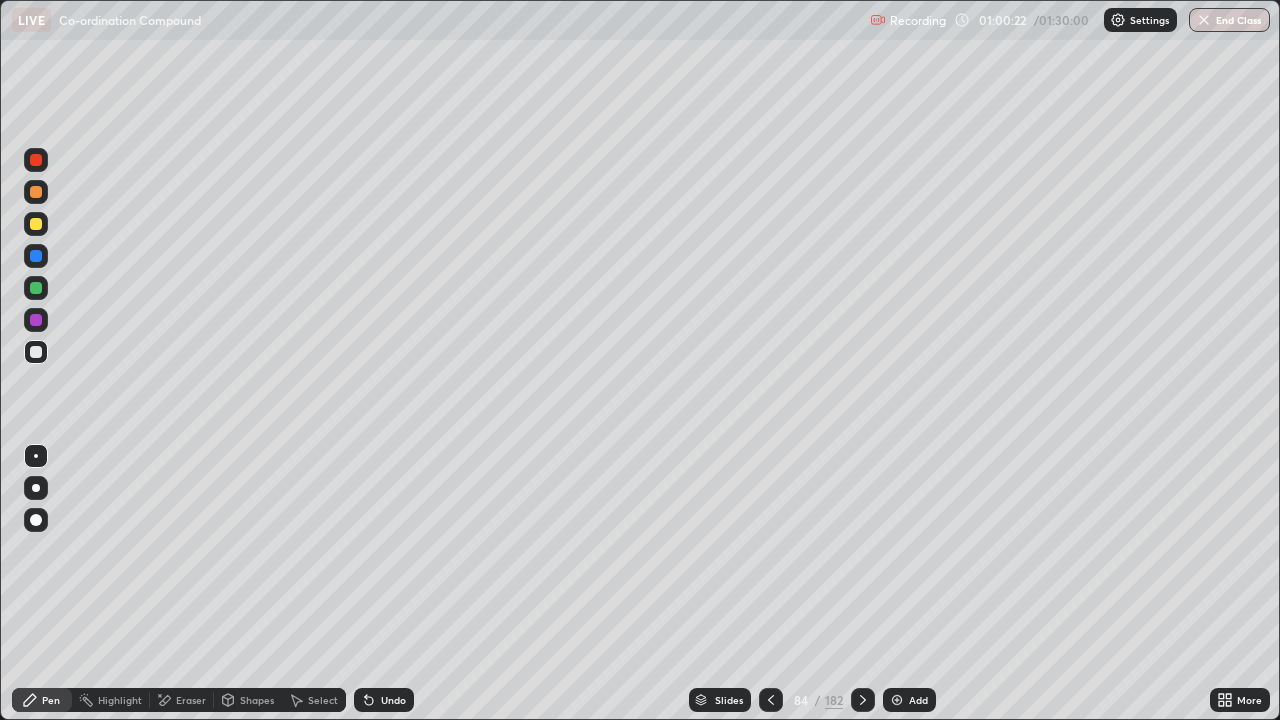 click 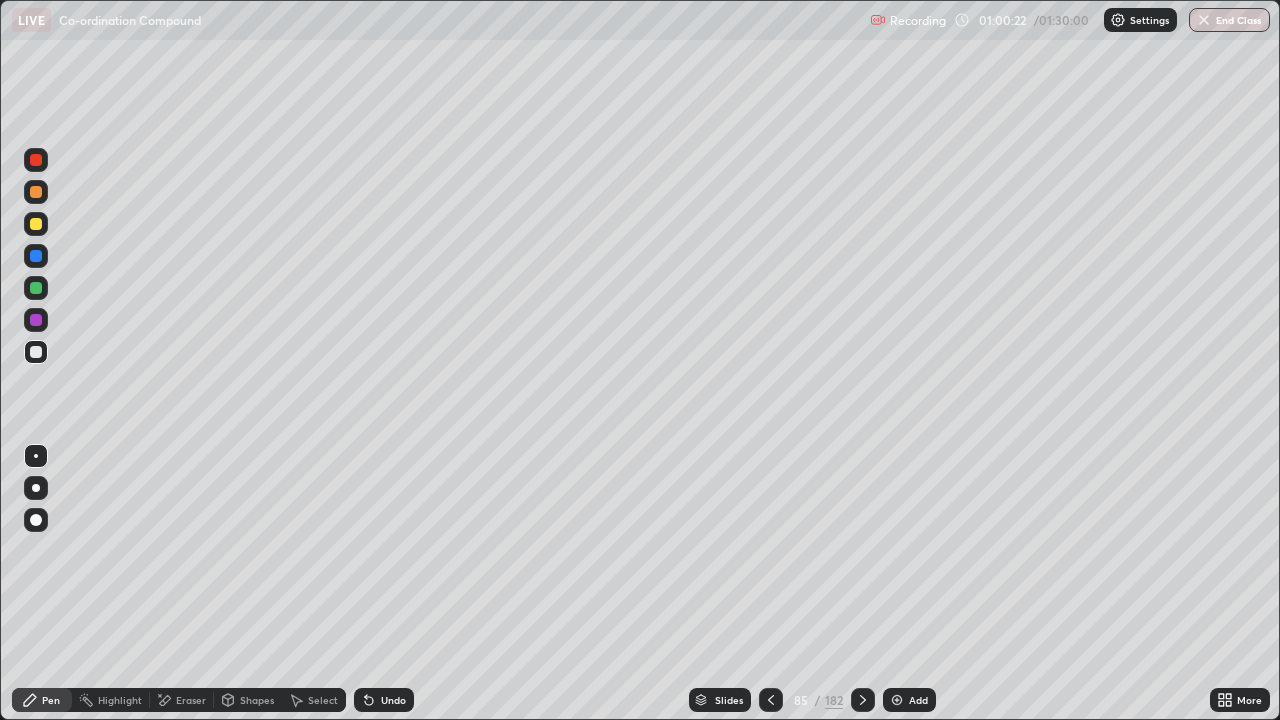 click at bounding box center [863, 700] 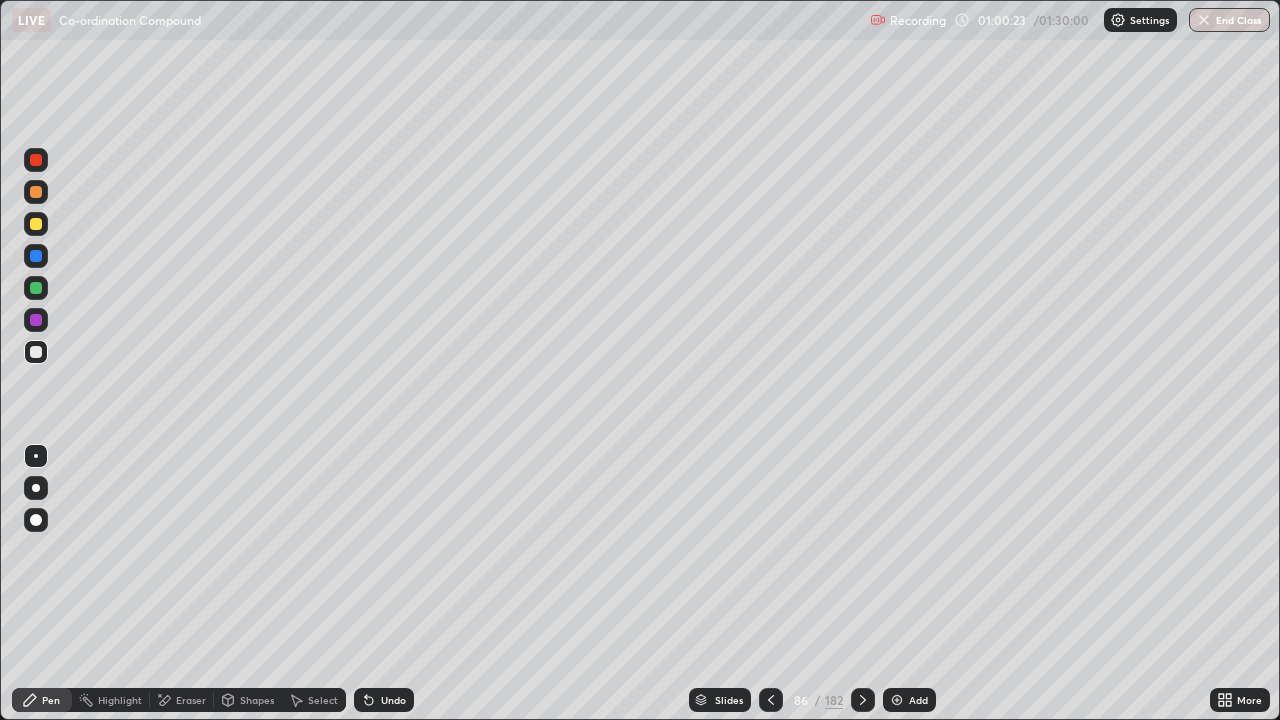 click at bounding box center (863, 700) 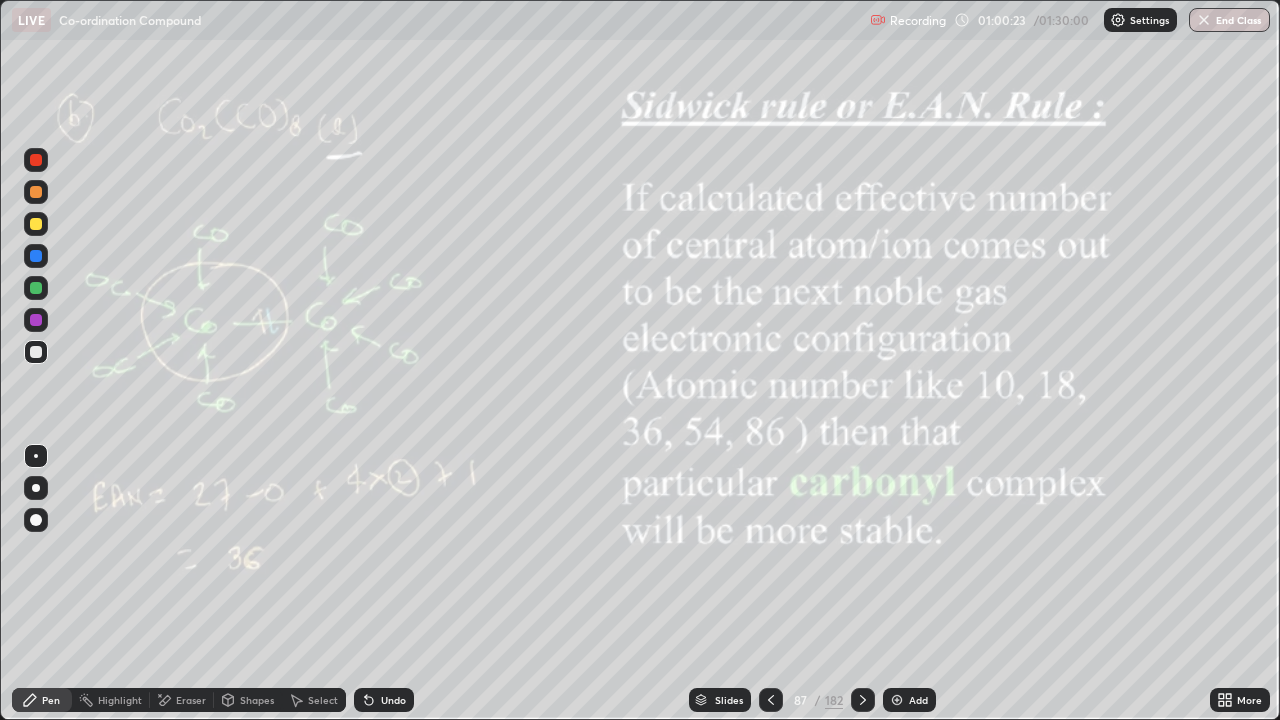 click at bounding box center (863, 700) 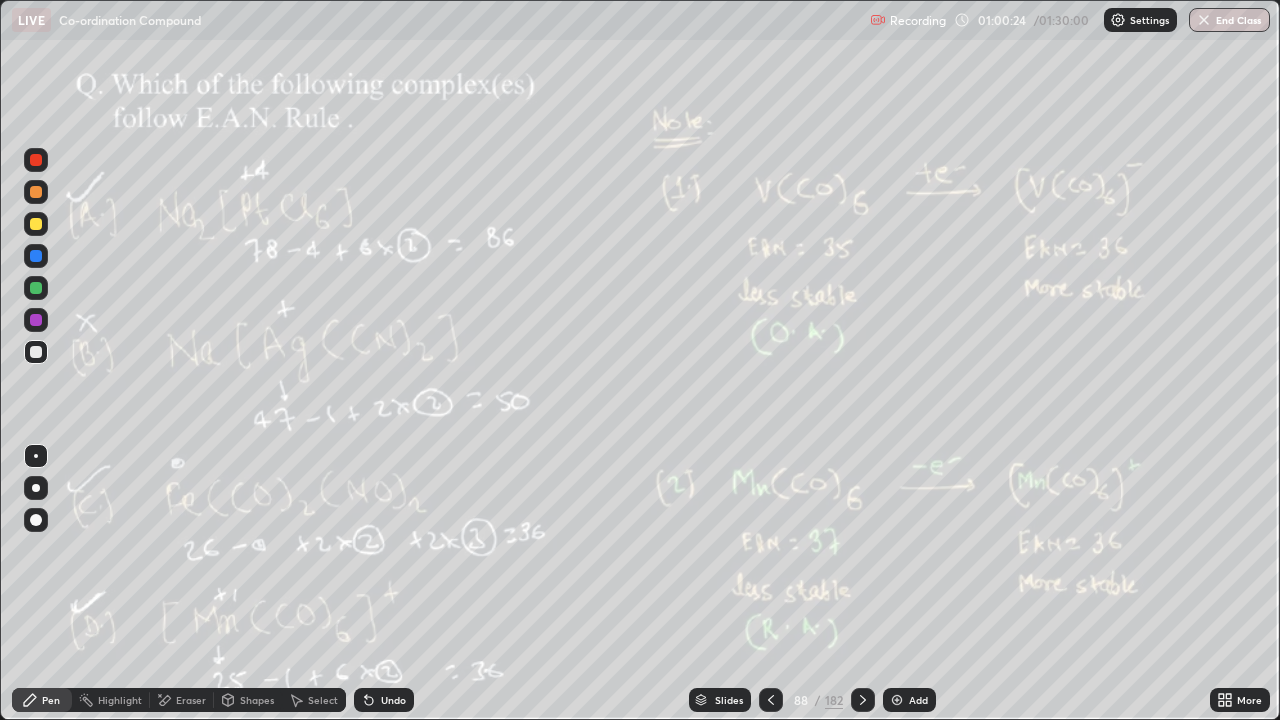 click at bounding box center (863, 700) 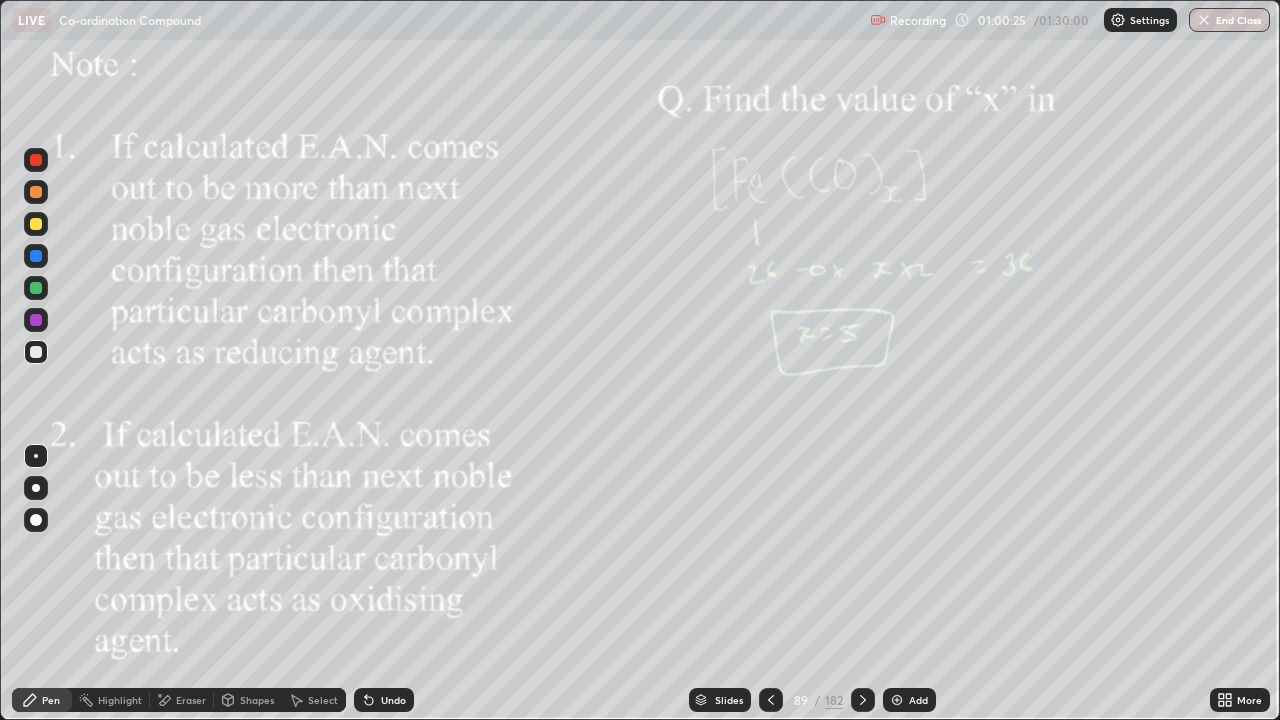 click 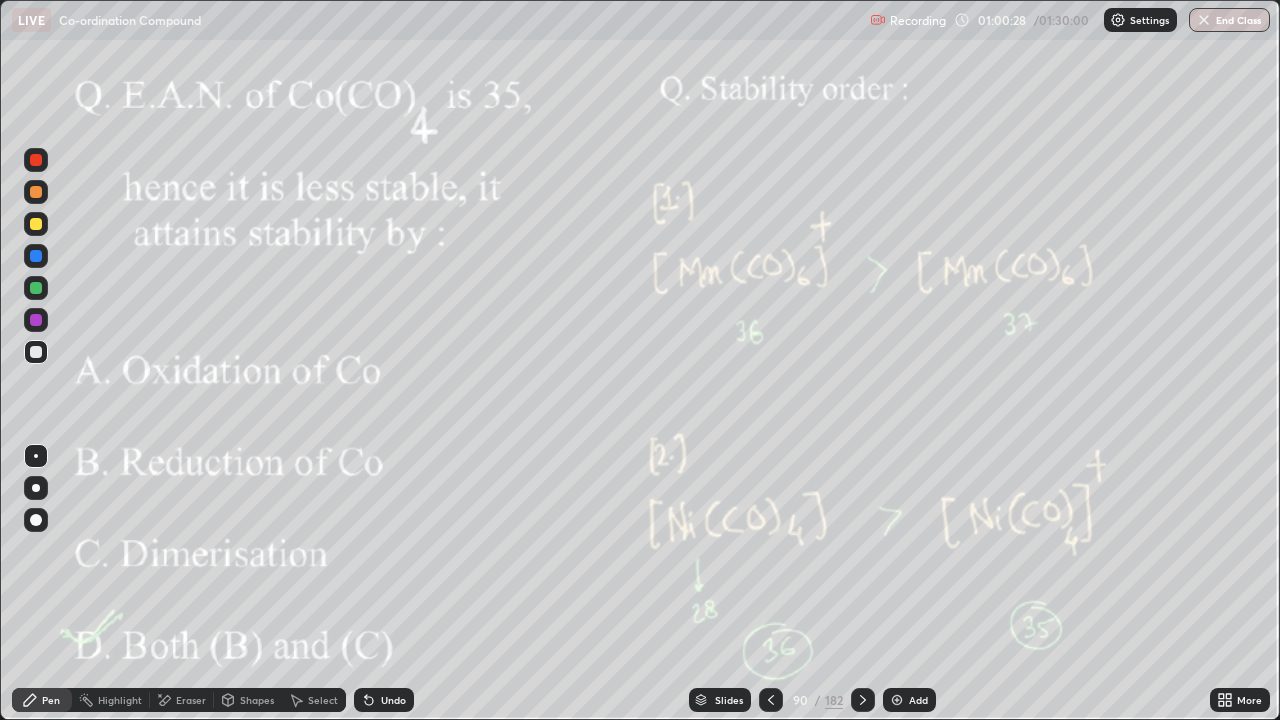 click 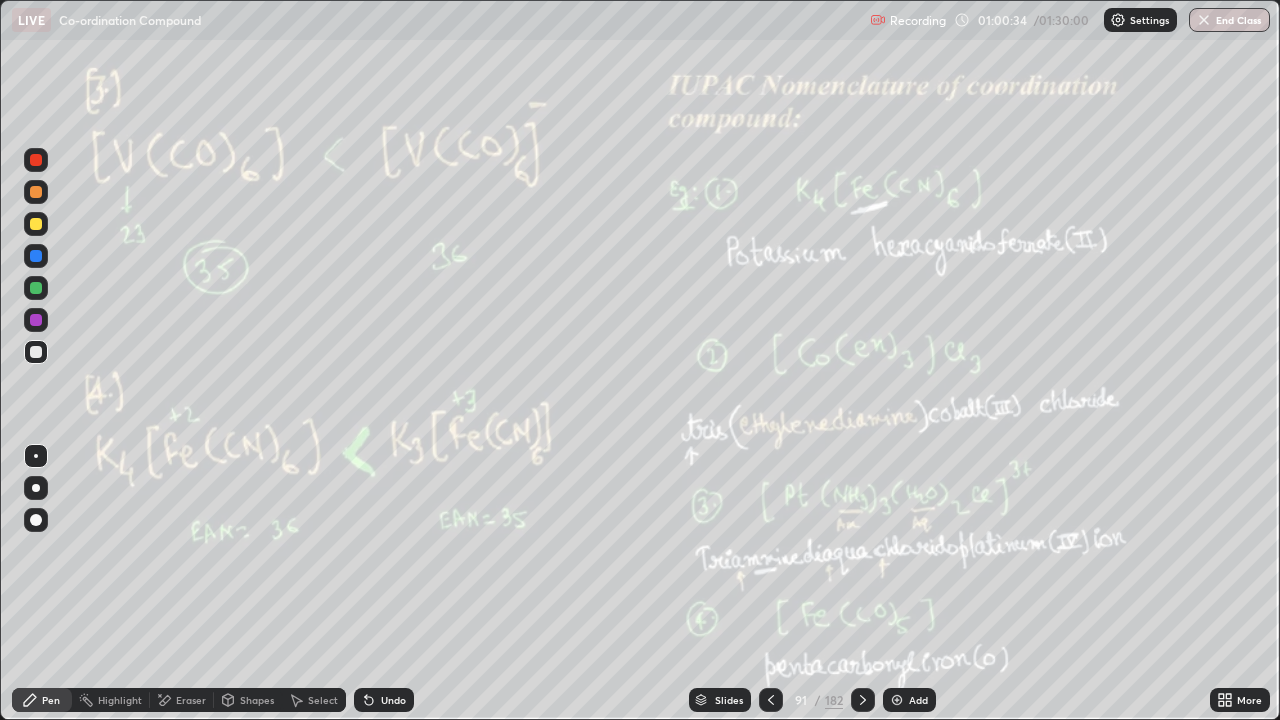 click 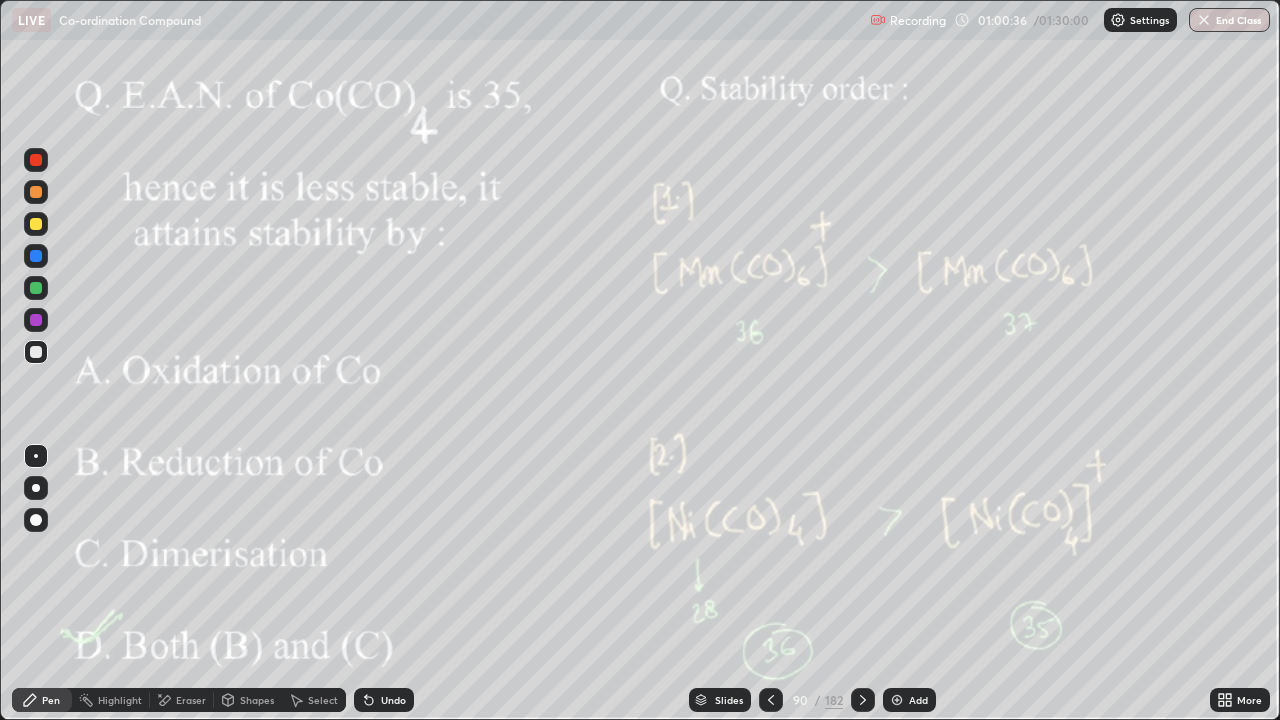 click 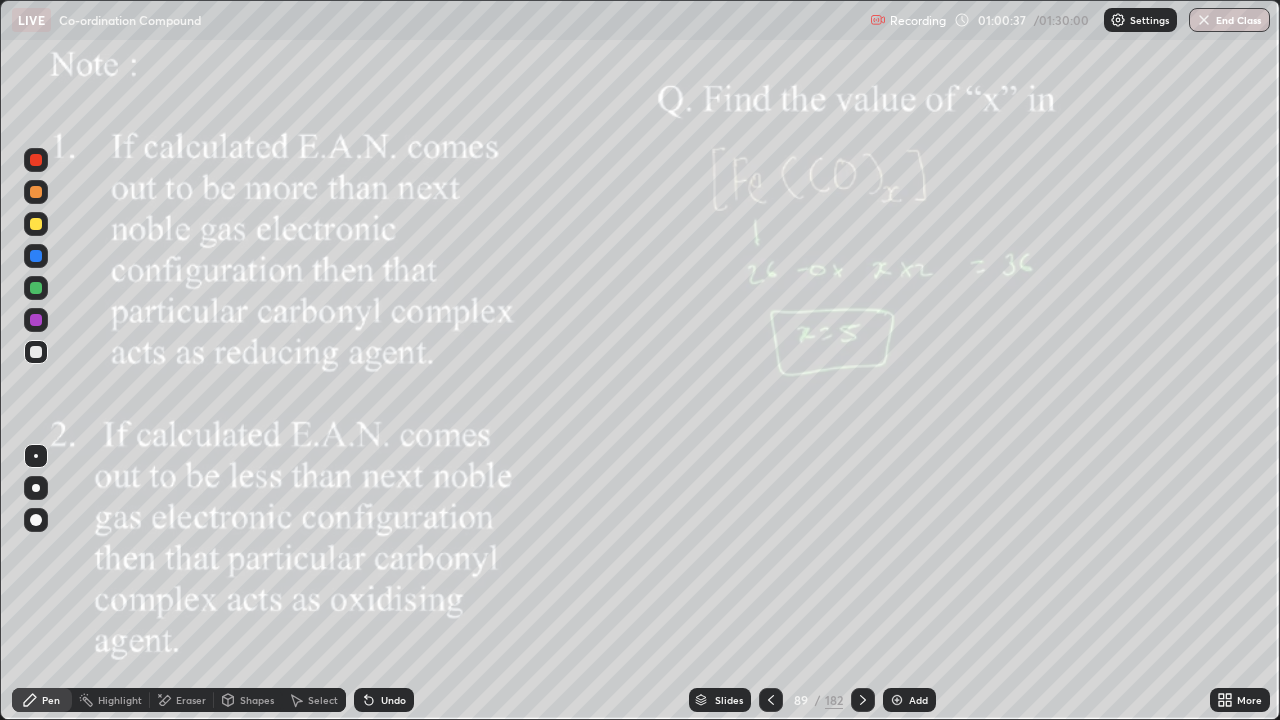 click 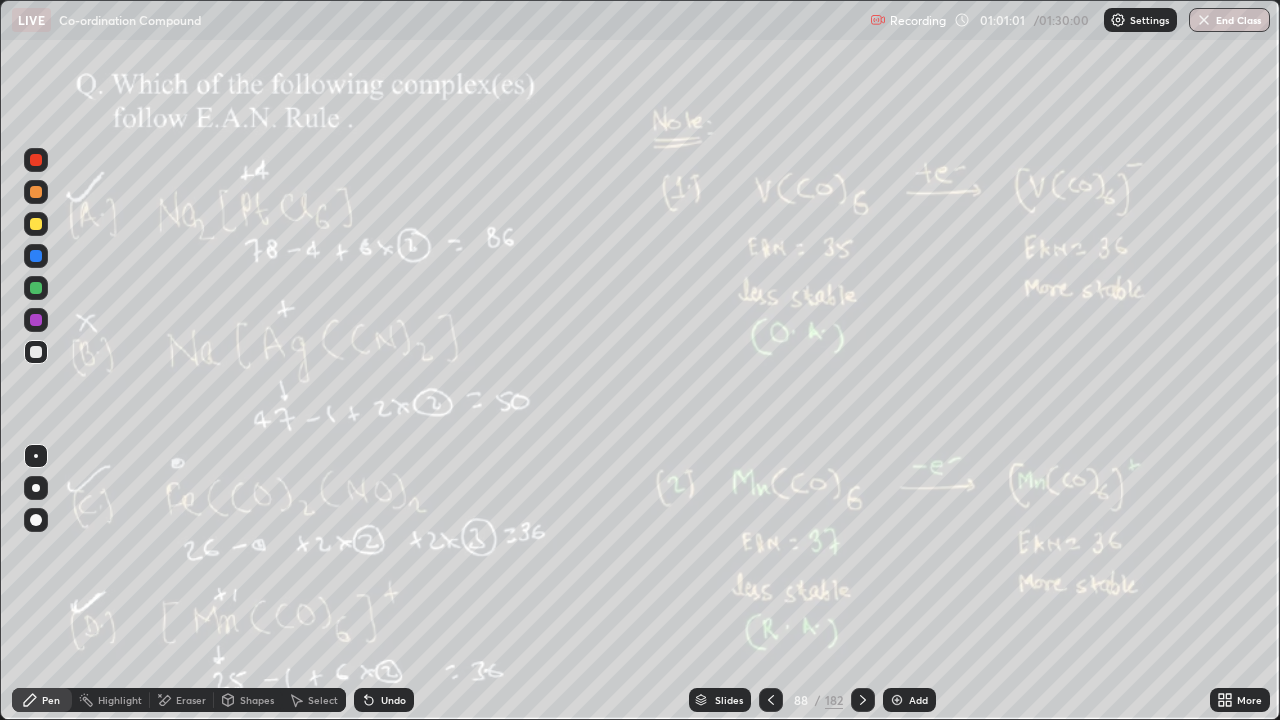 click 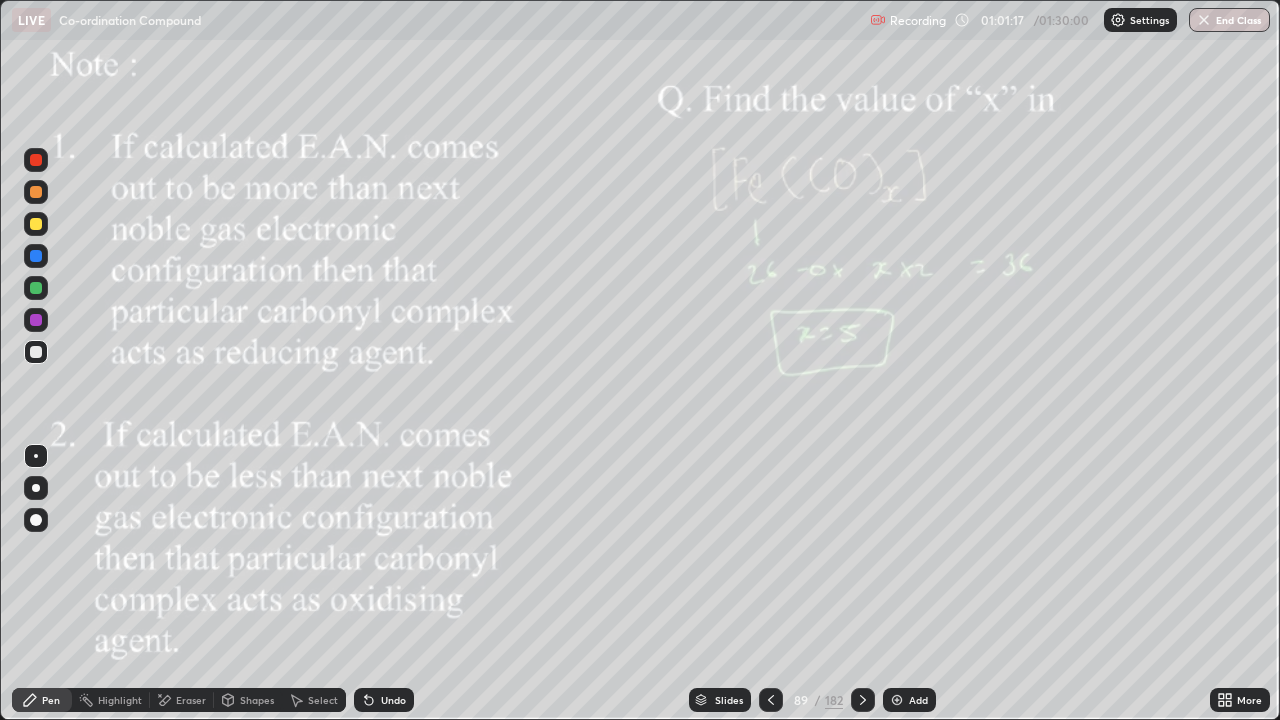 click 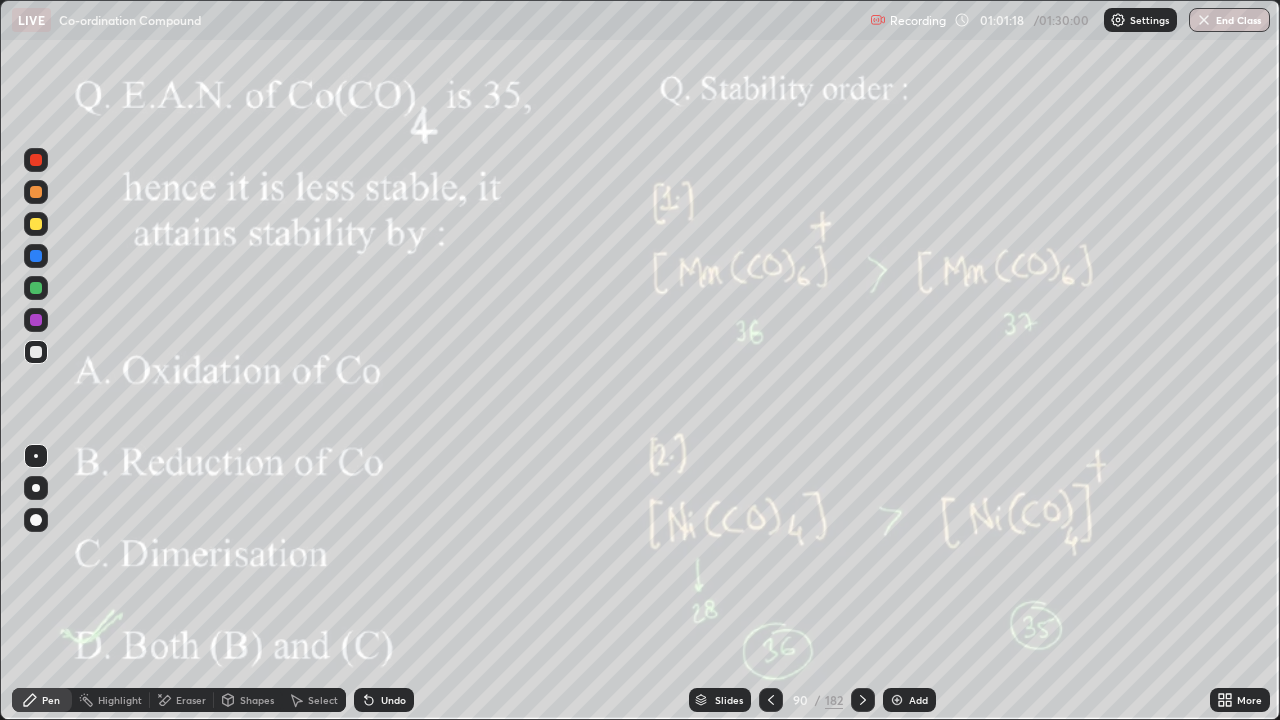 click 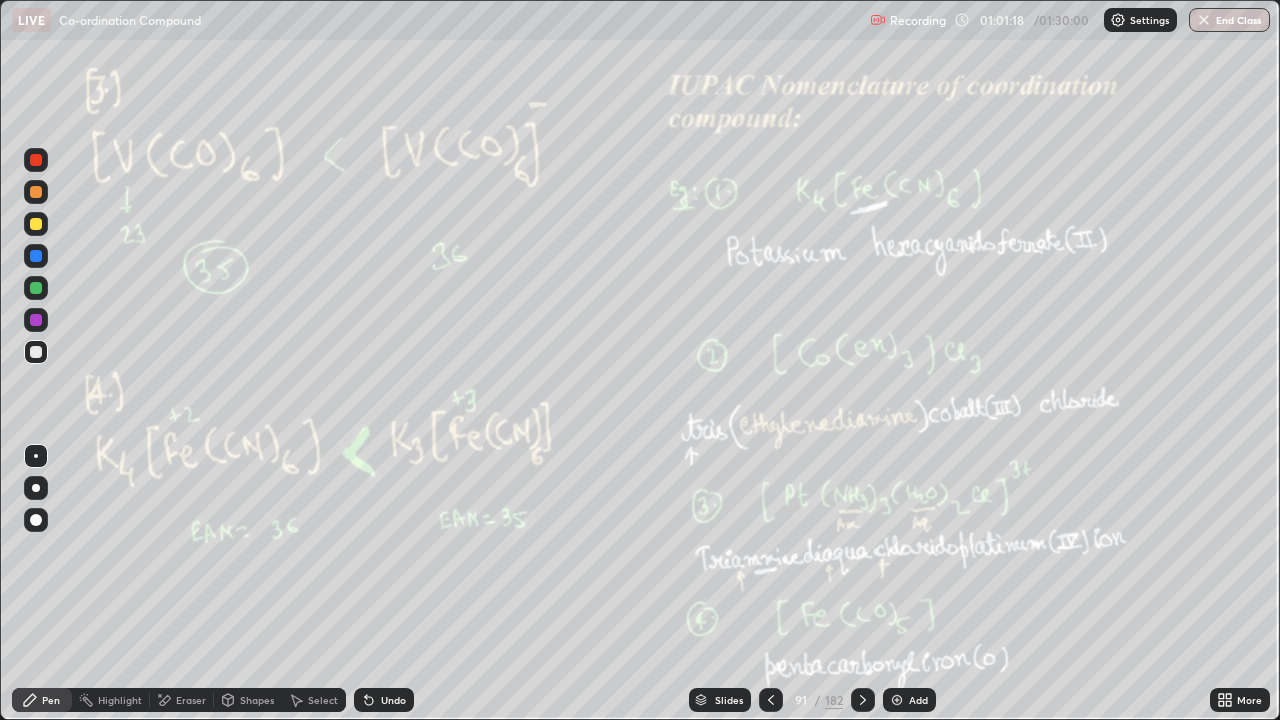 click 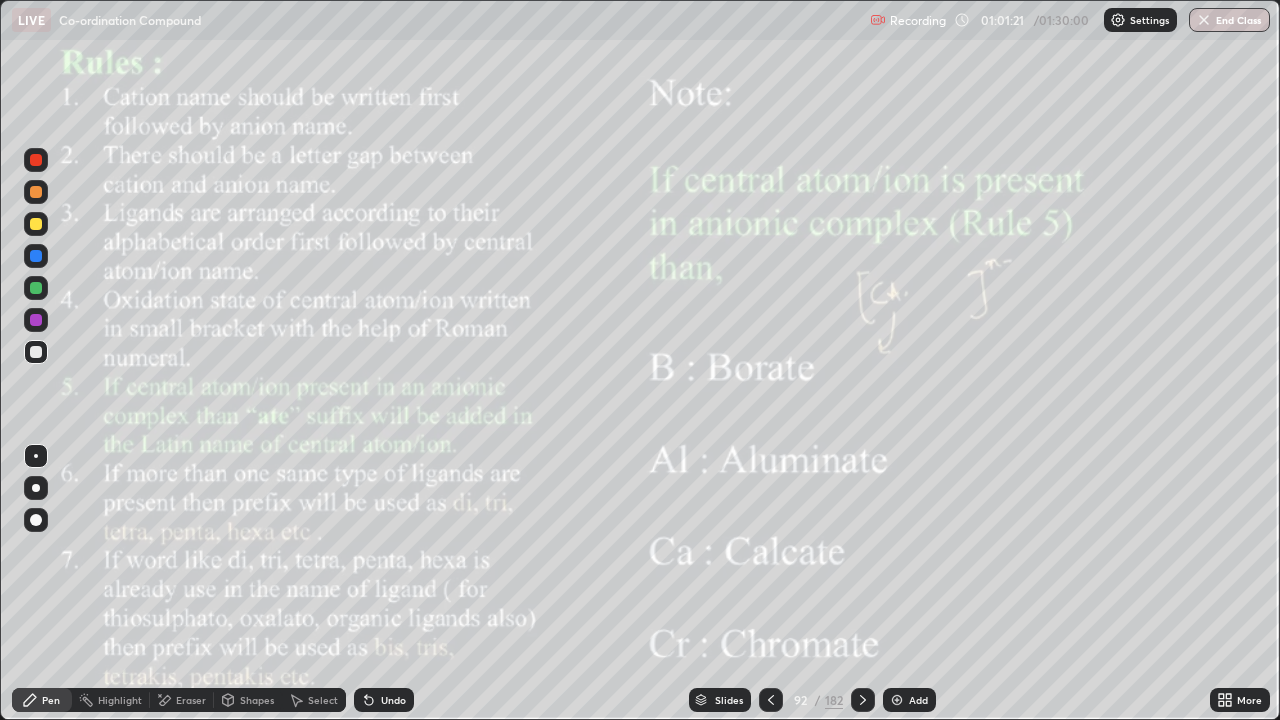 click 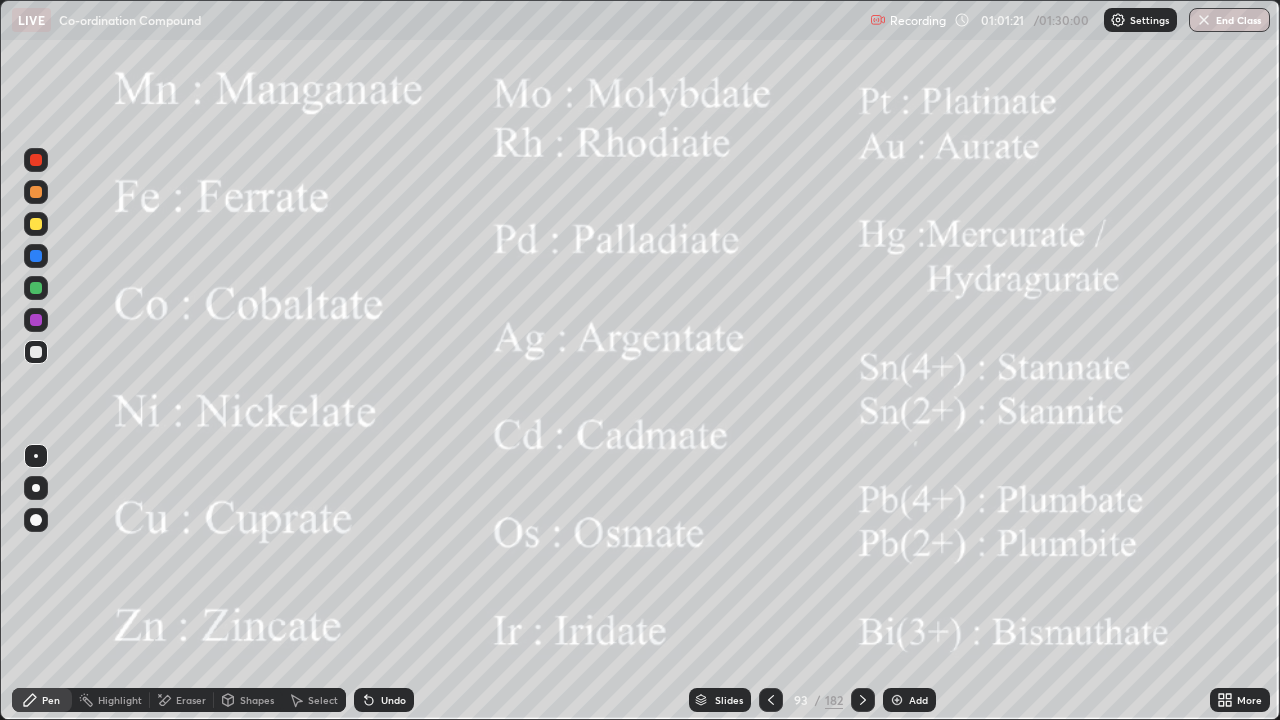 click 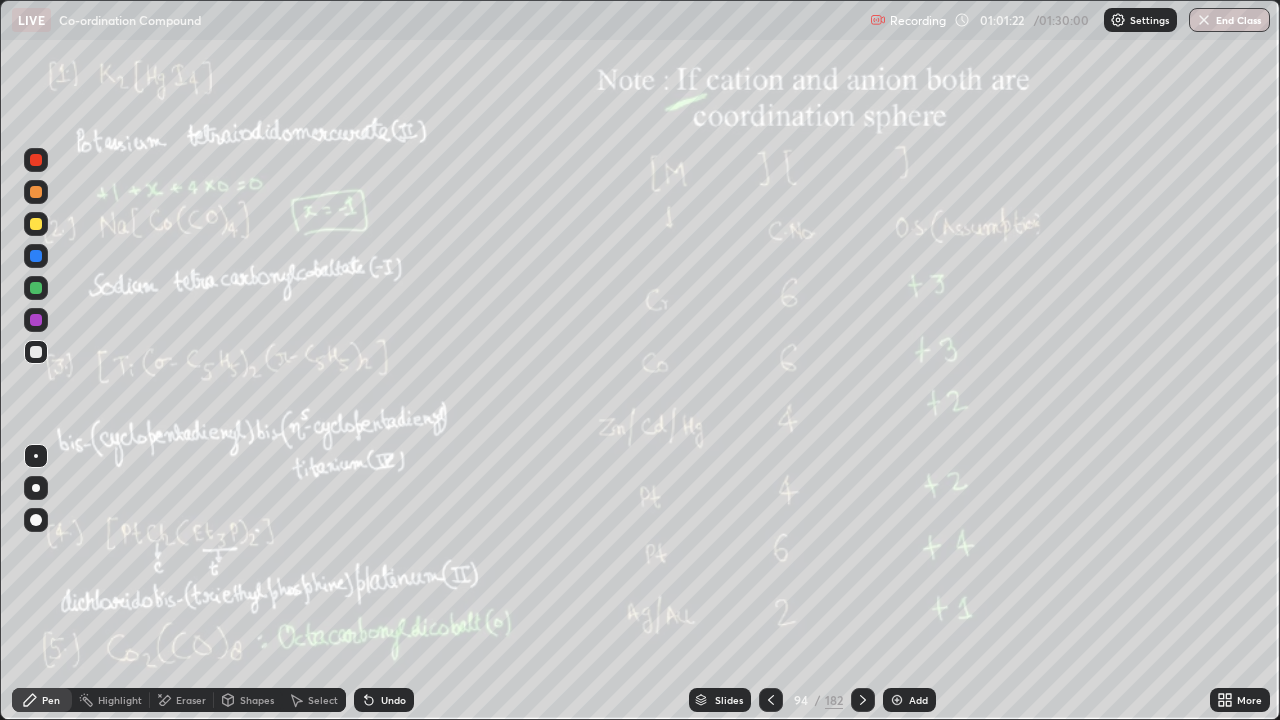 click 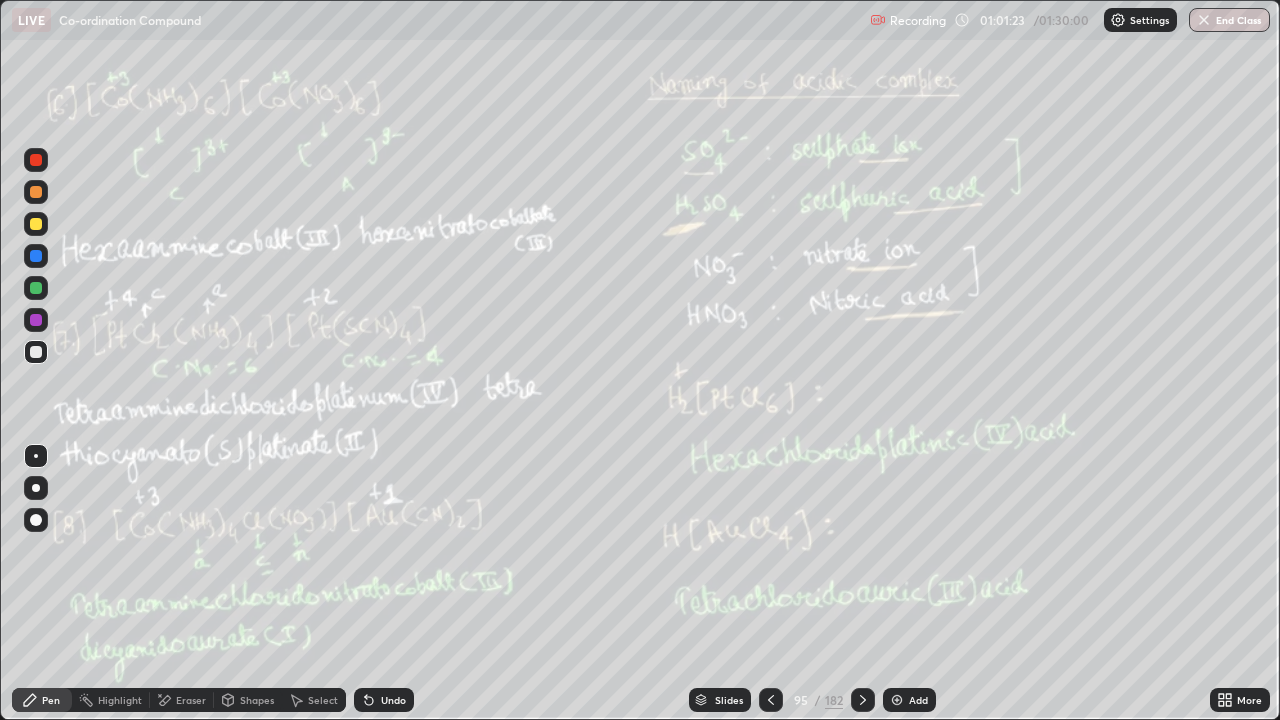 click 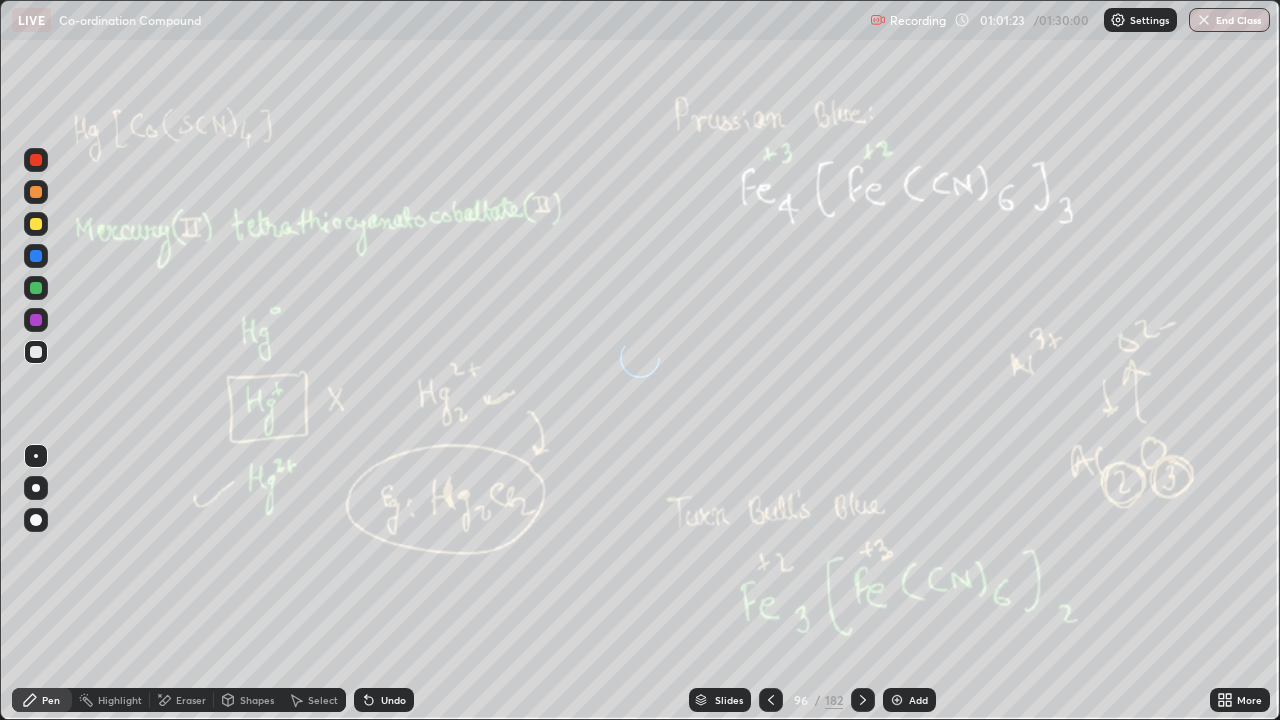 click 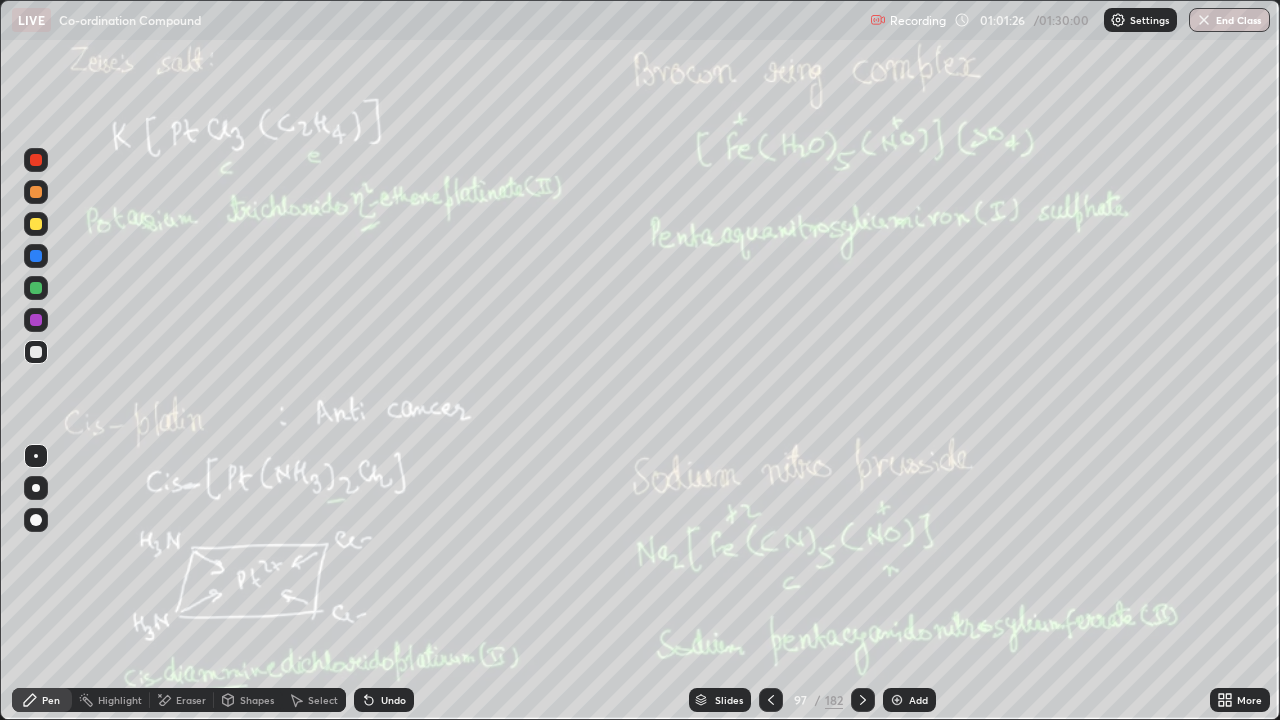 click 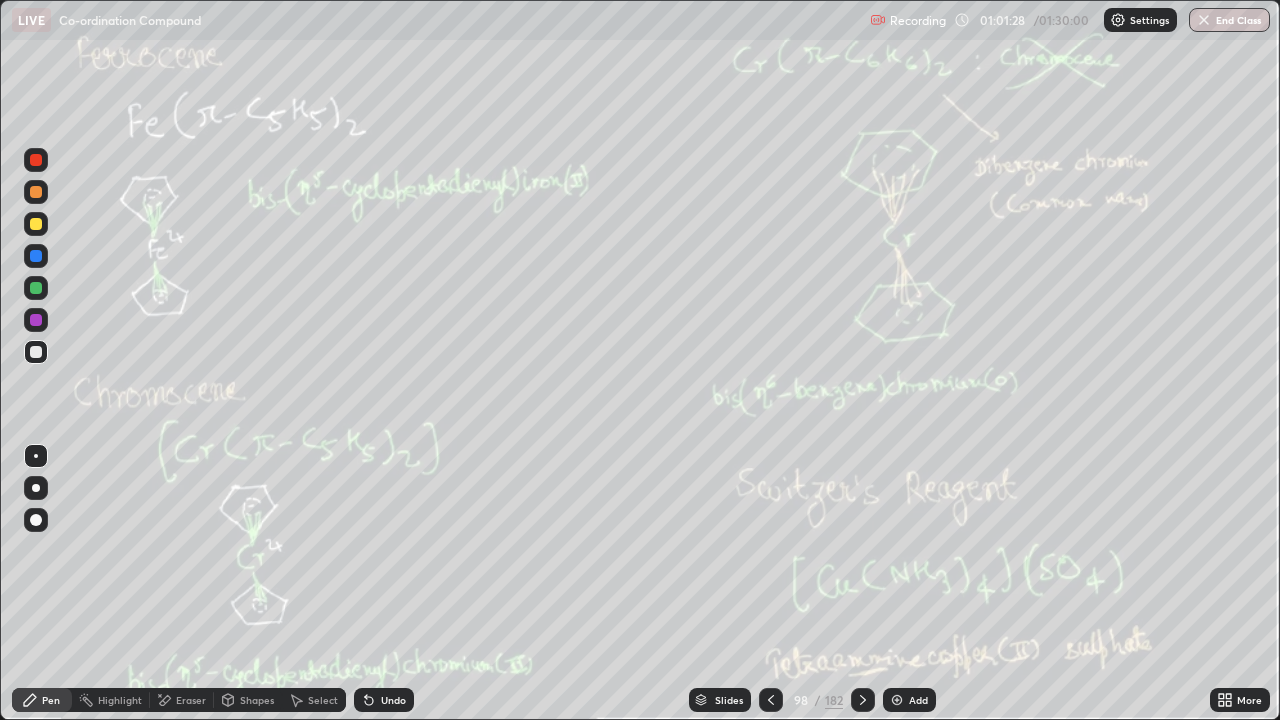click 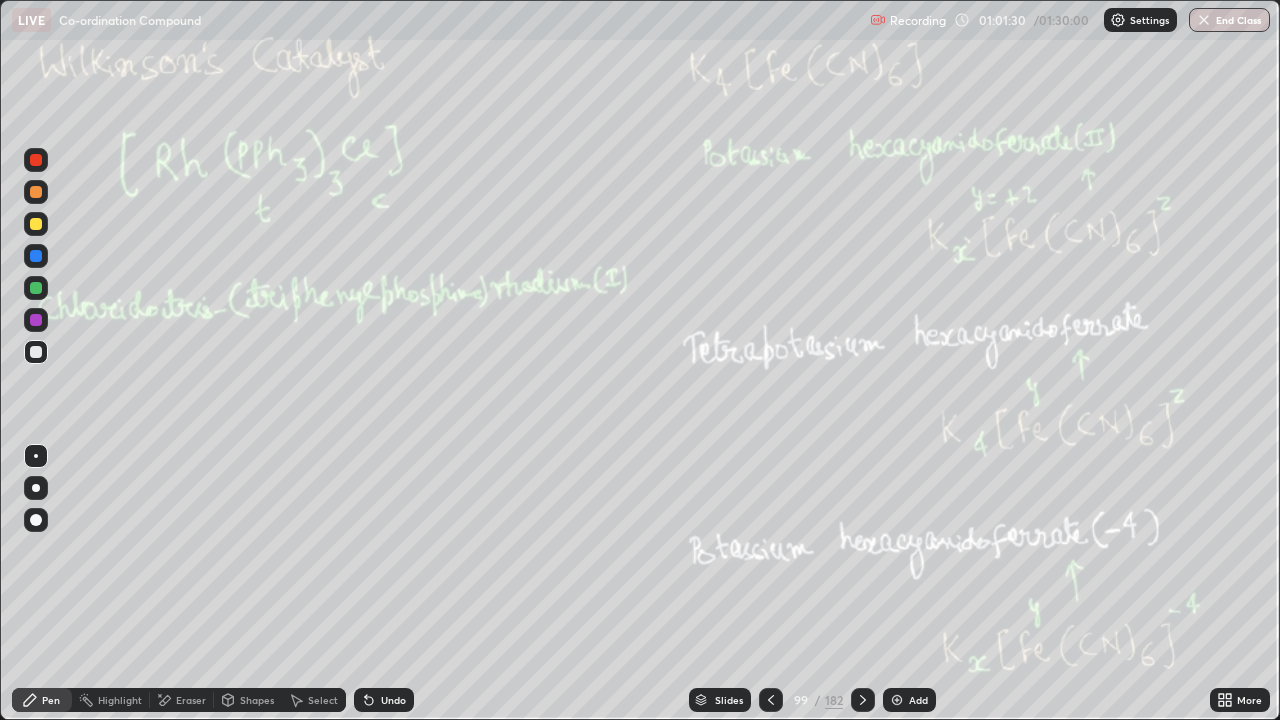 click 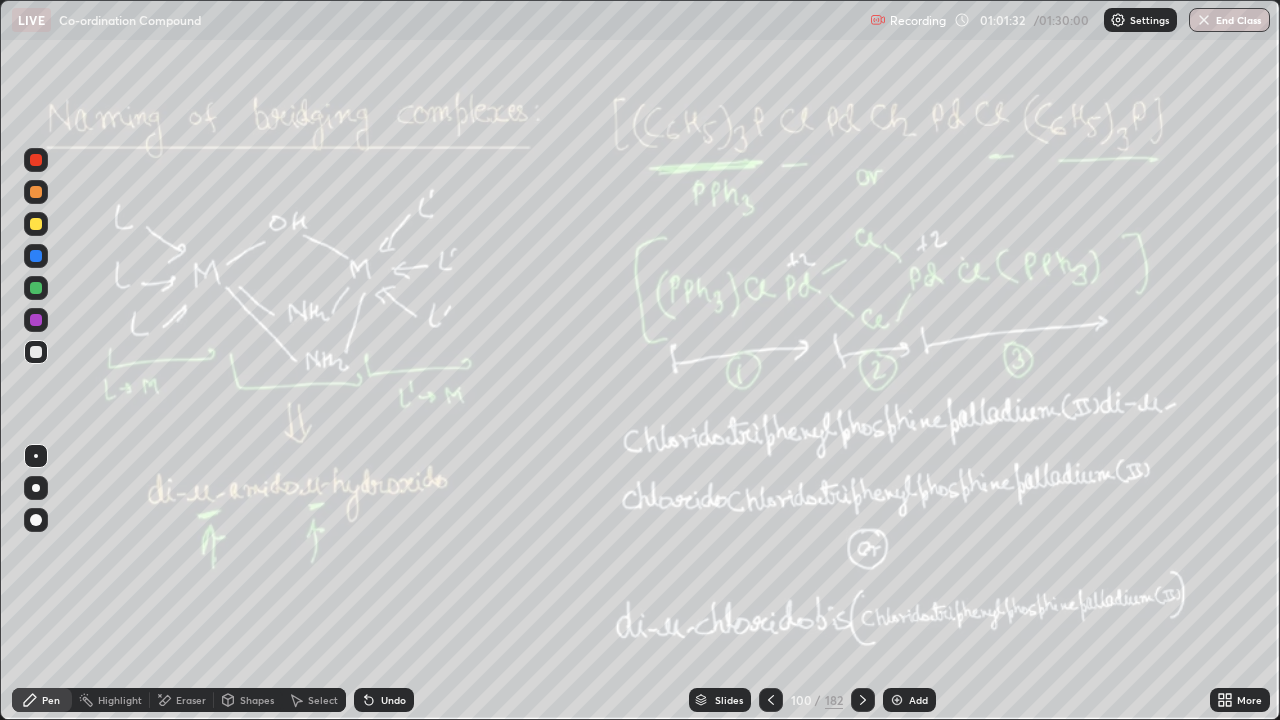 click 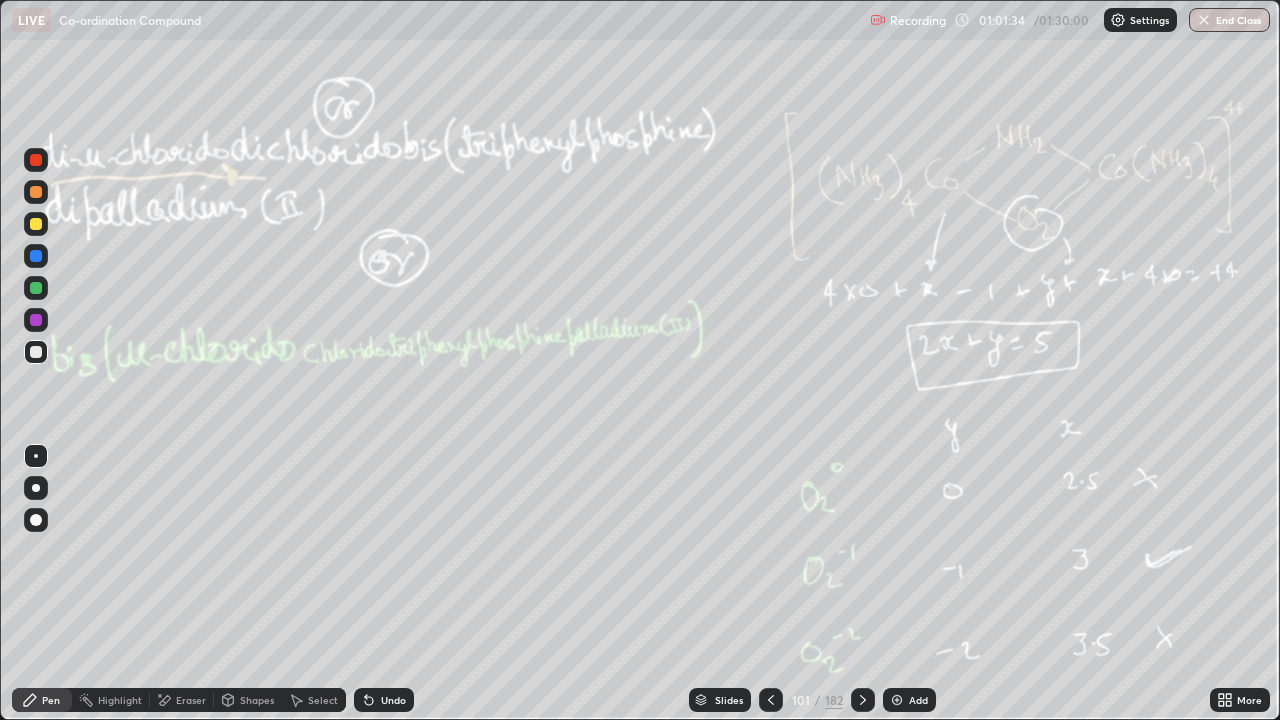 click 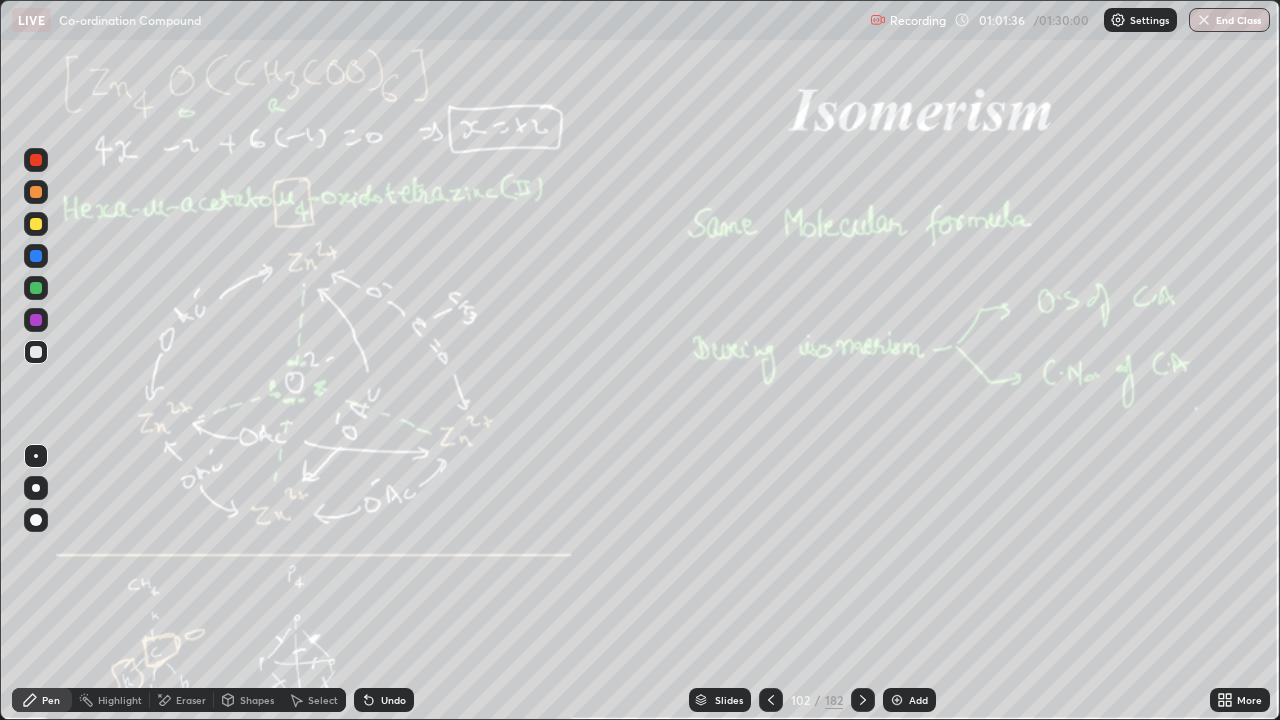 click at bounding box center (863, 700) 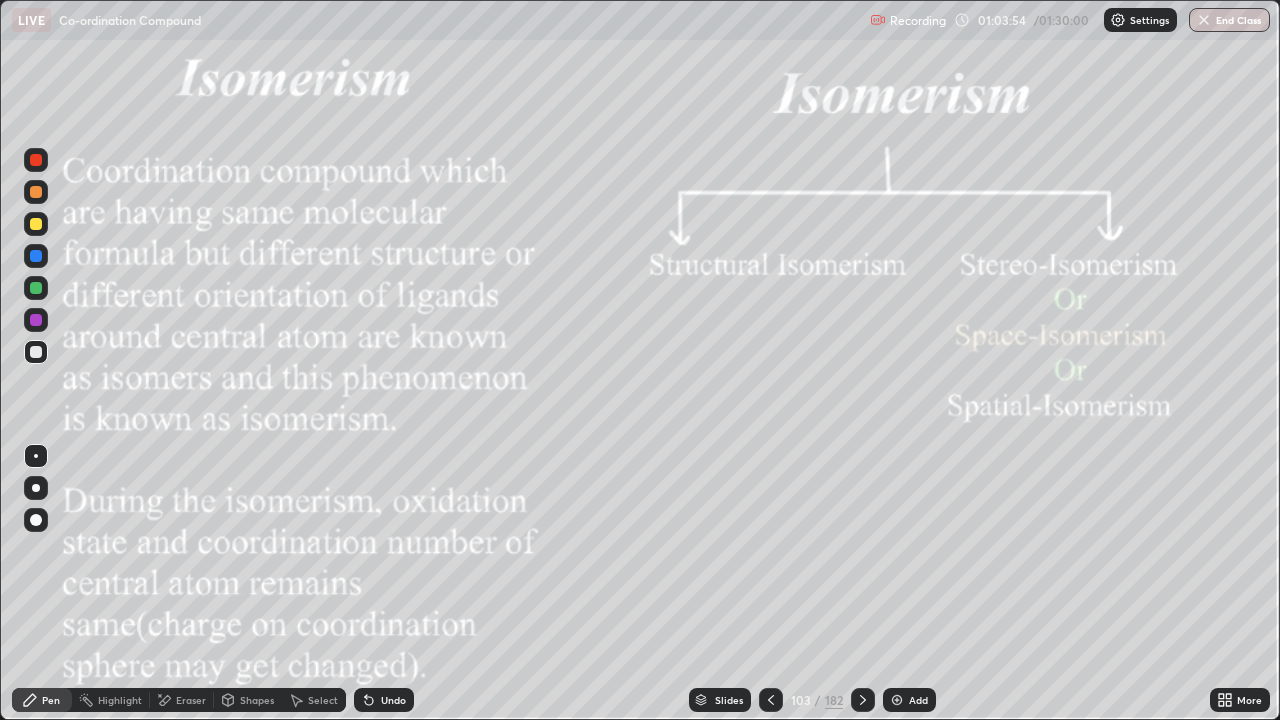 click on "More" at bounding box center (1240, 700) 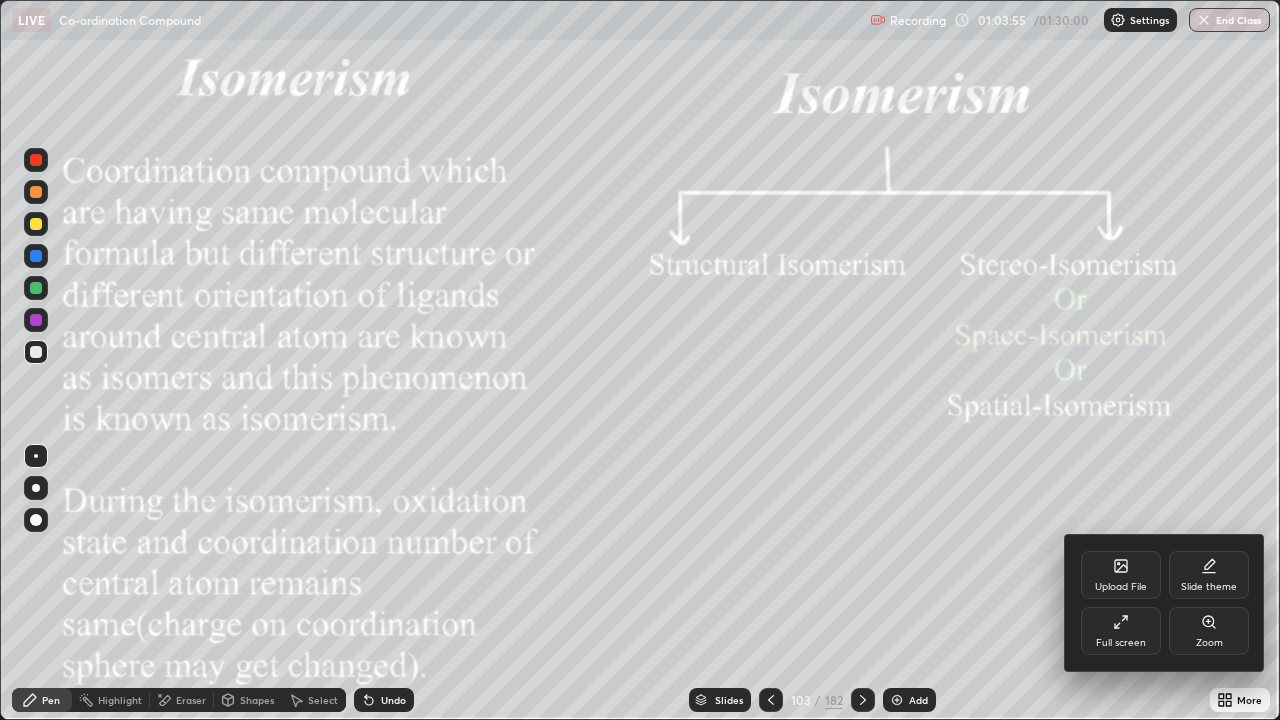 click on "Full screen" at bounding box center (1121, 643) 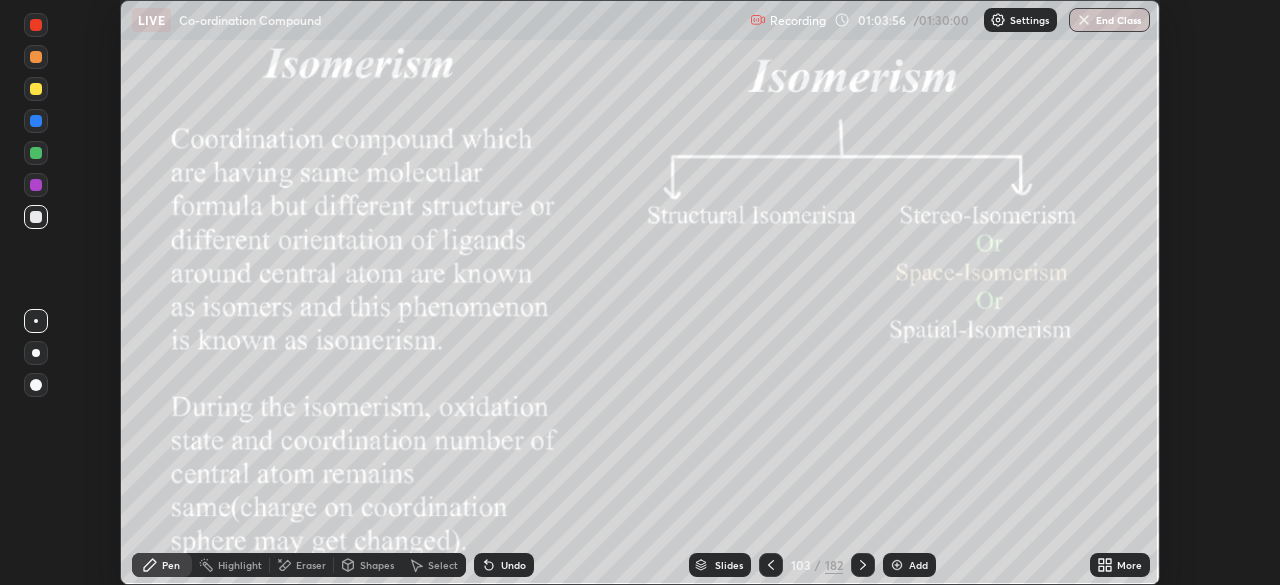 scroll, scrollTop: 585, scrollLeft: 1280, axis: both 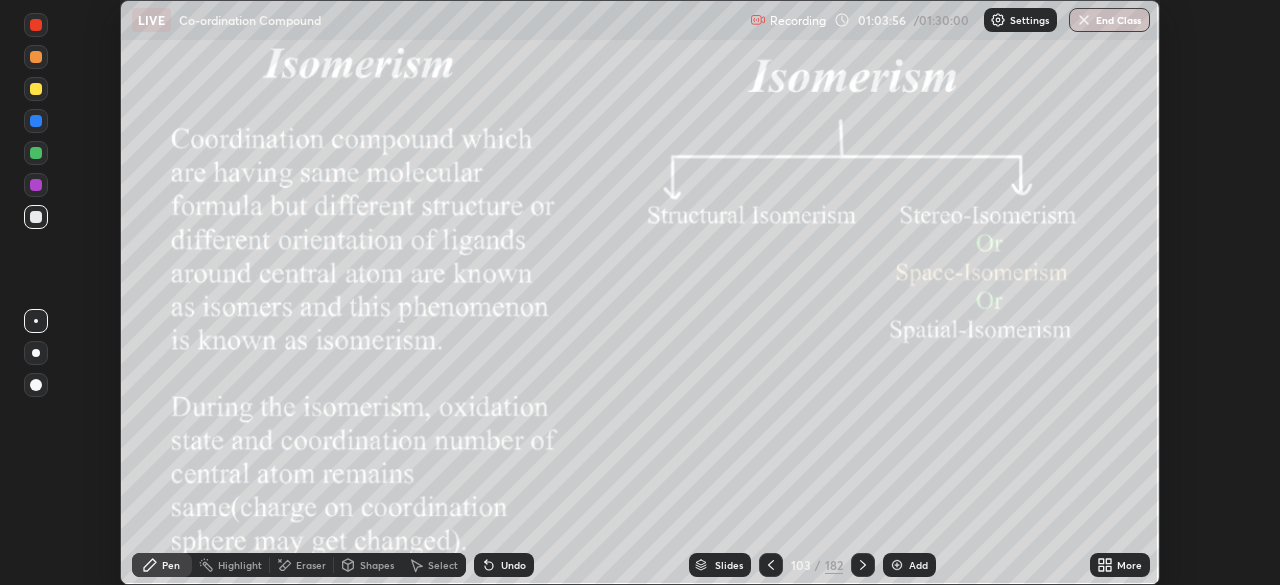 click on "More" at bounding box center (1120, 565) 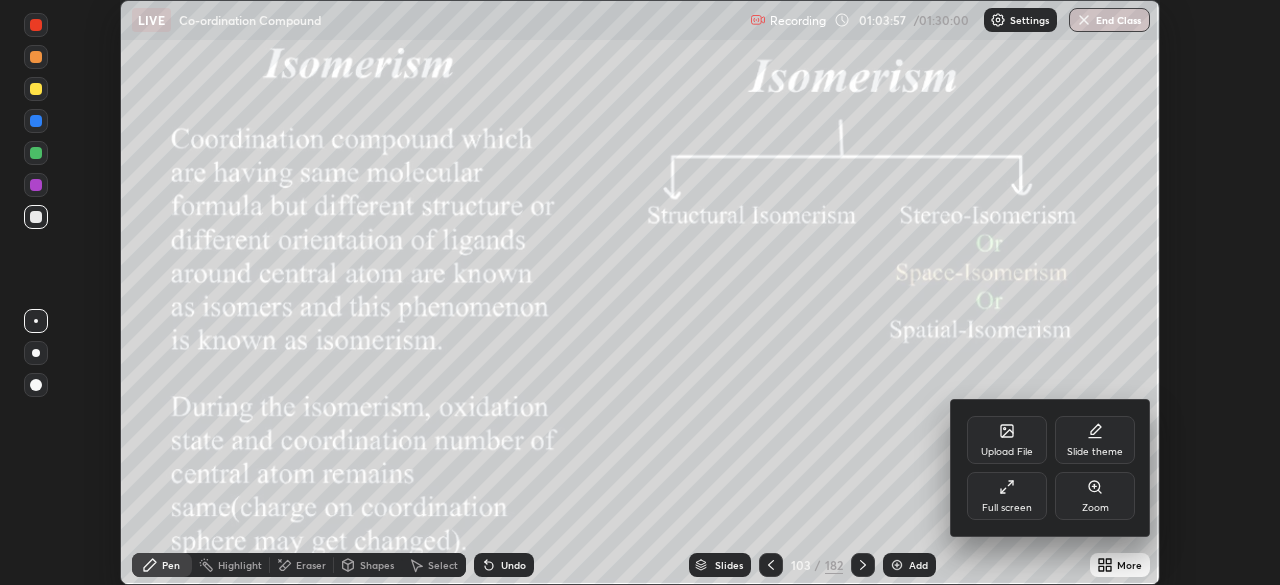 click on "Full screen" at bounding box center [1007, 508] 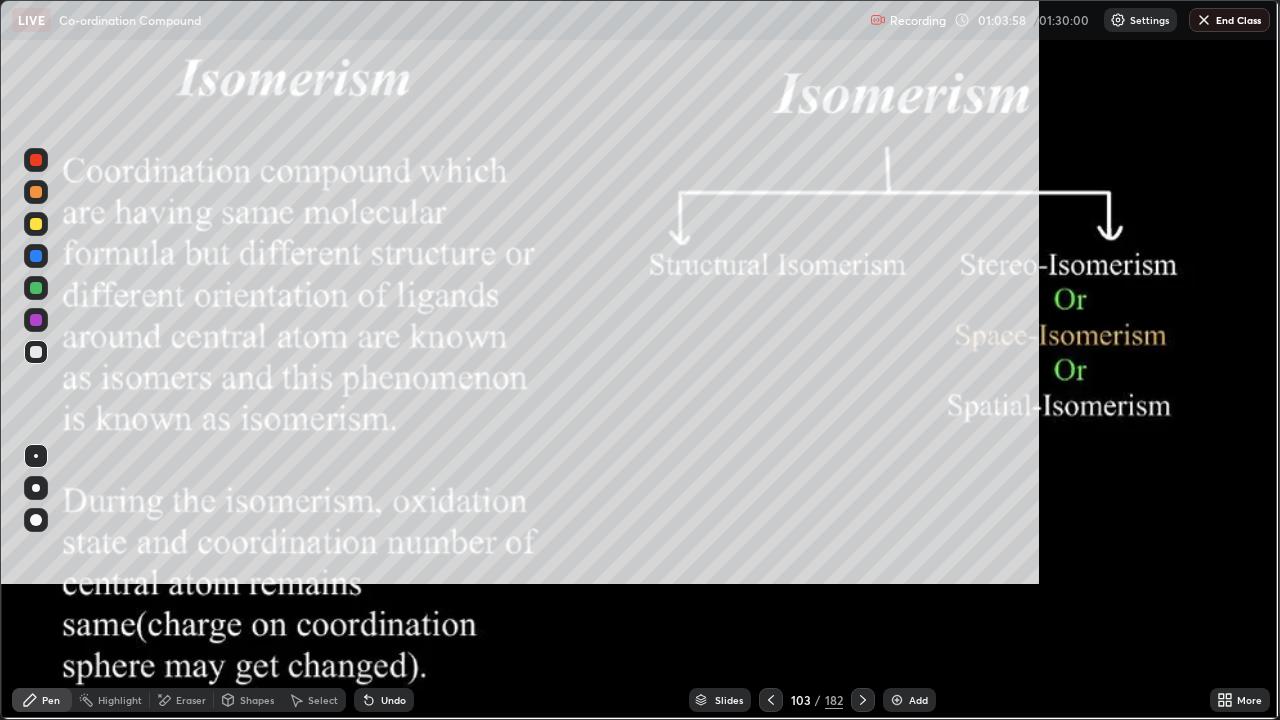 scroll, scrollTop: 99280, scrollLeft: 98720, axis: both 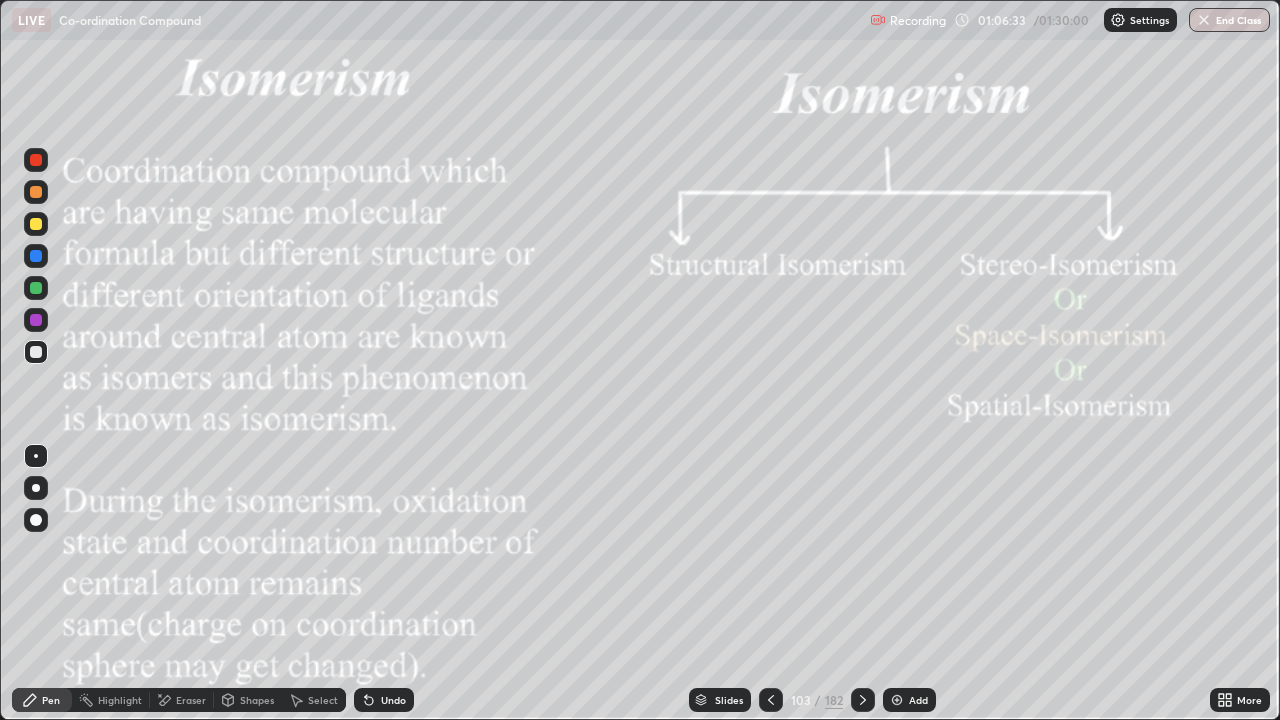 click 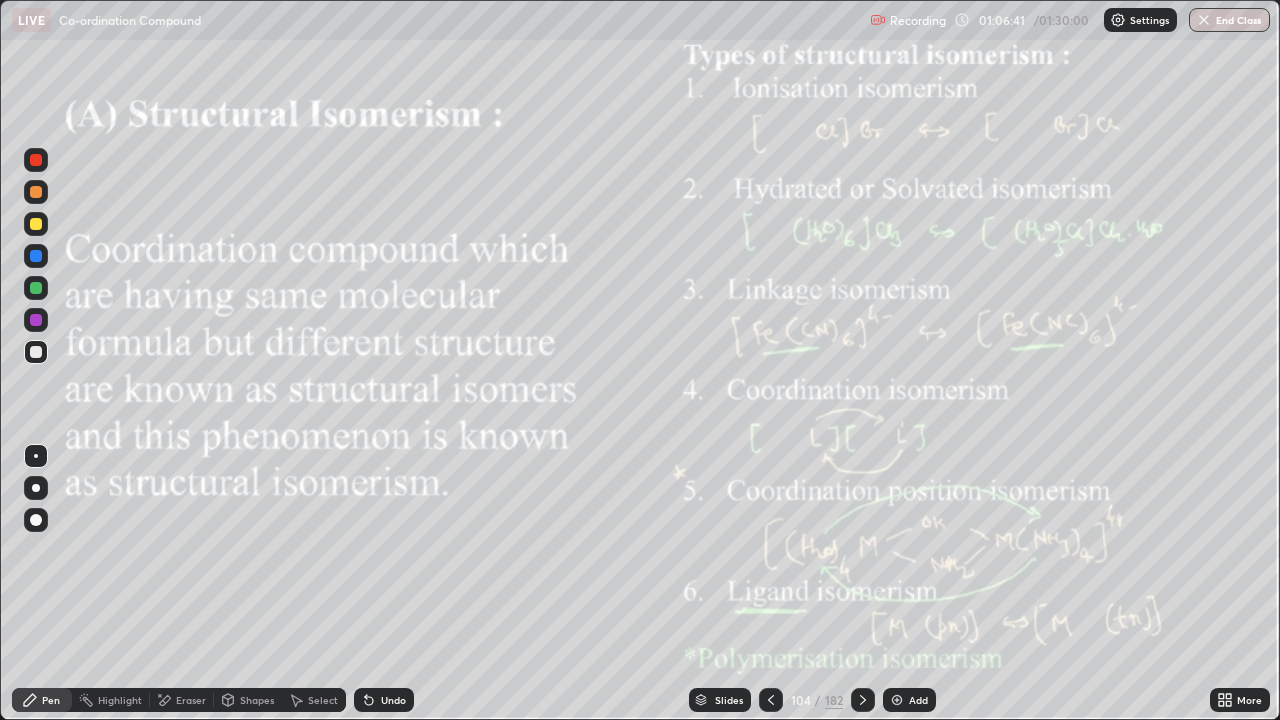 click at bounding box center (36, 352) 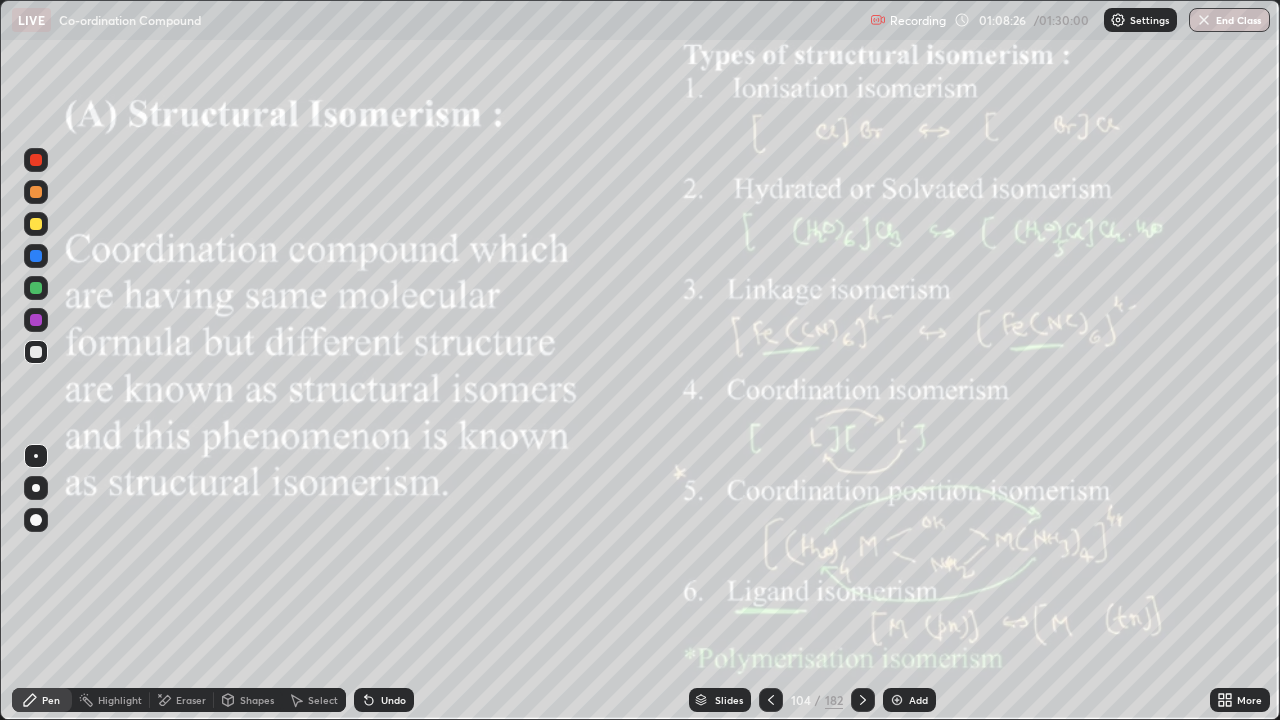 click on "Eraser" at bounding box center [191, 700] 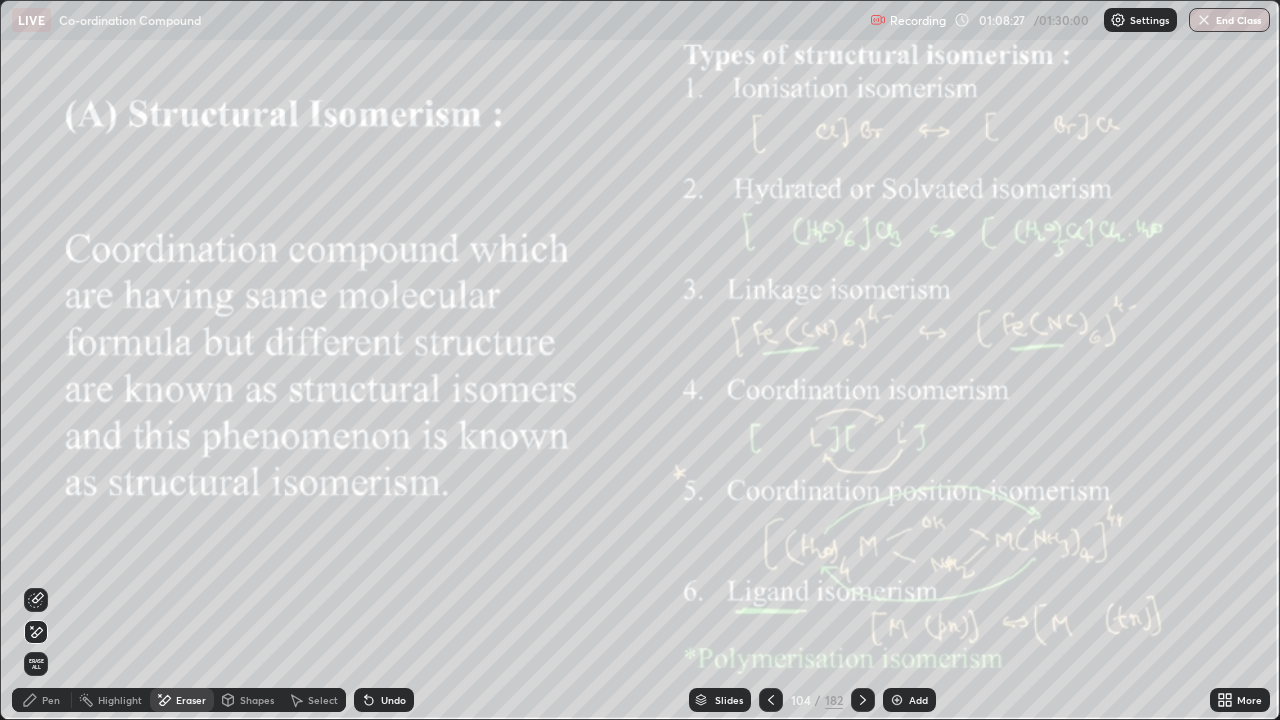 click on "Erase all" at bounding box center (36, 664) 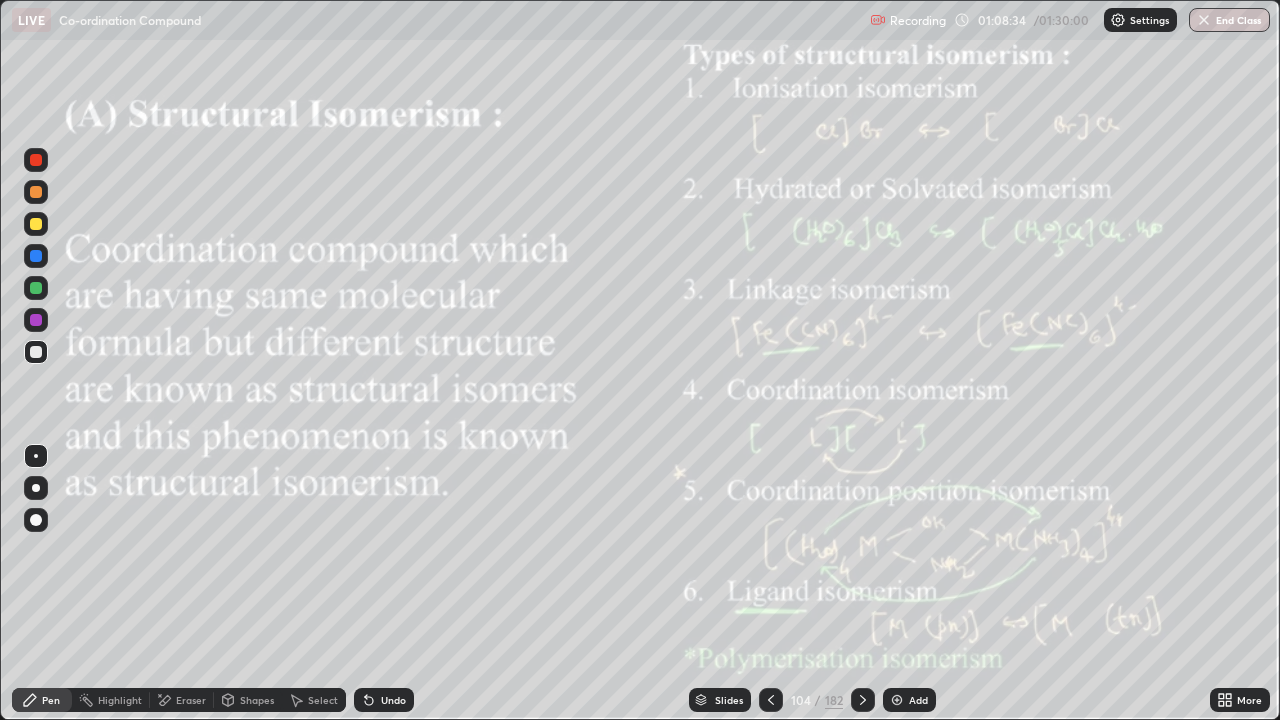 click at bounding box center (897, 700) 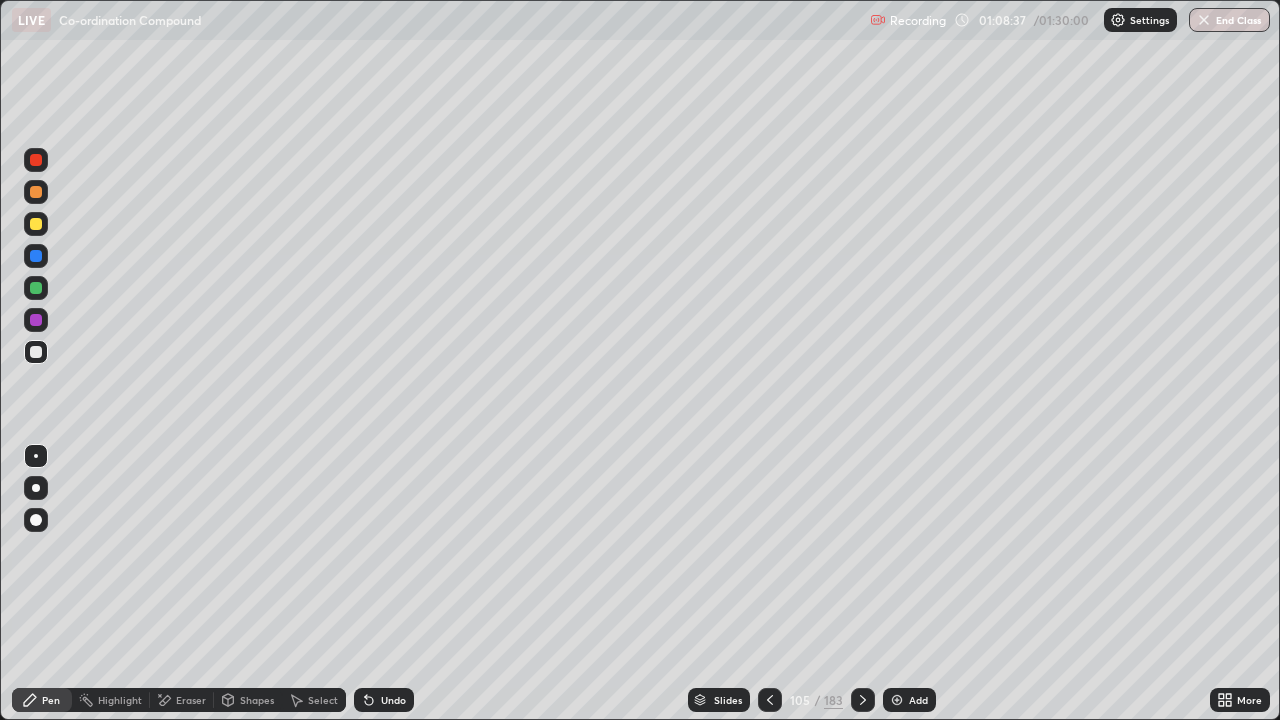 click at bounding box center [36, 192] 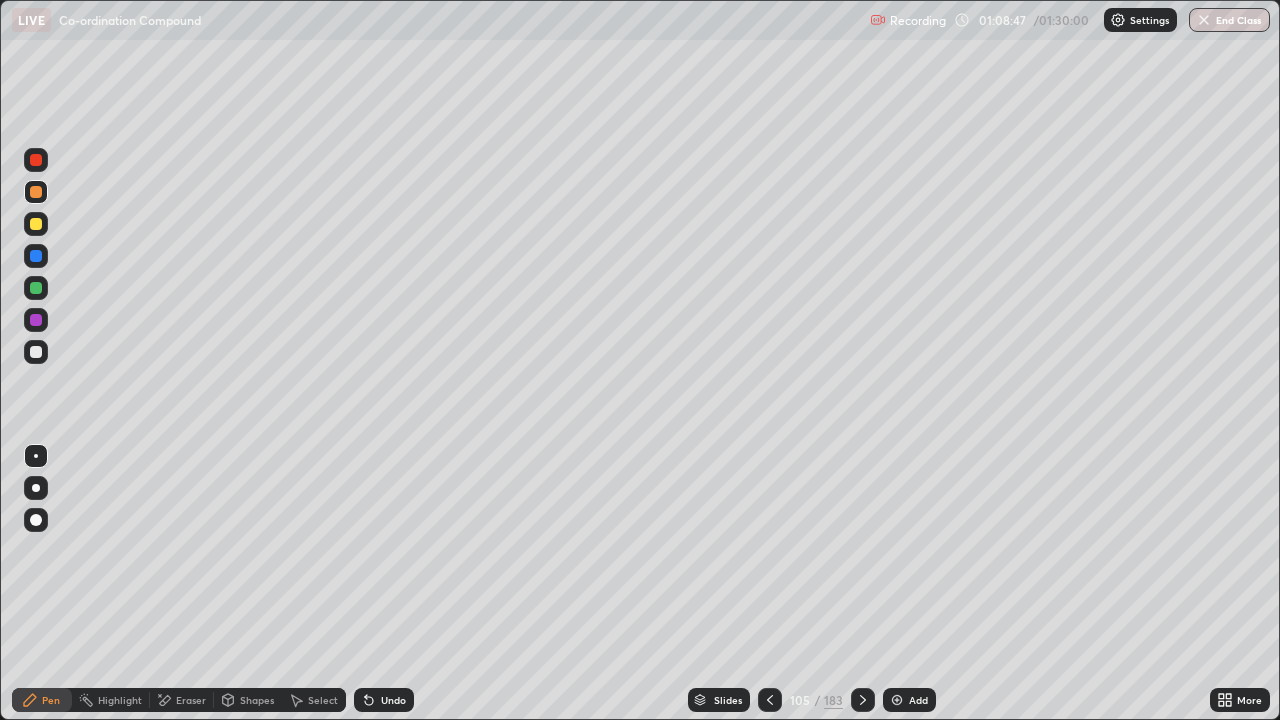 click on "Eraser" at bounding box center [191, 700] 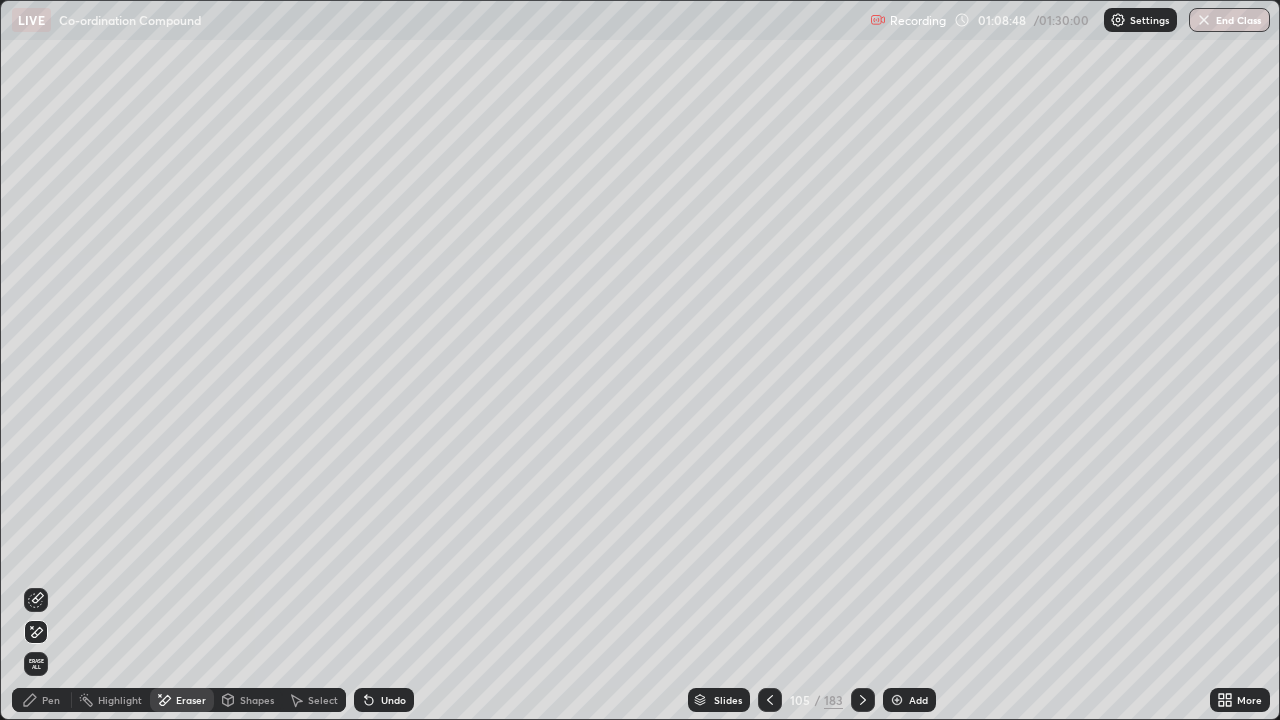 click on "Pen" at bounding box center [42, 700] 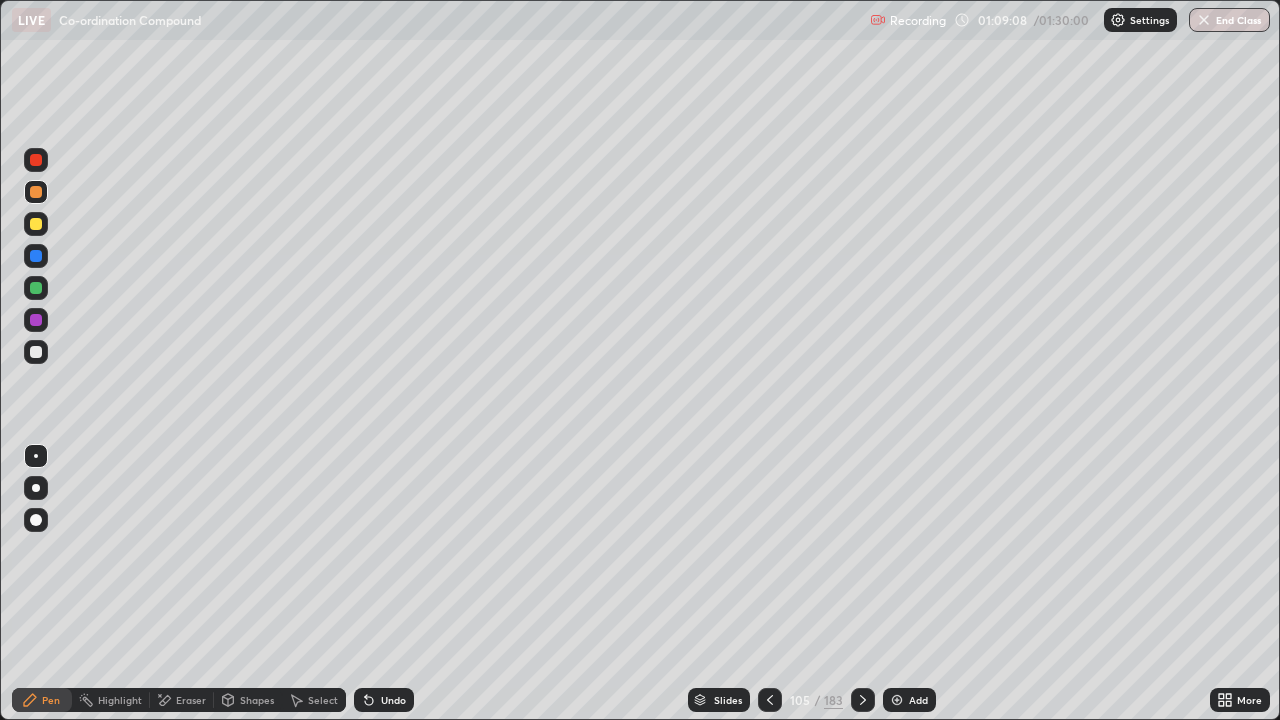 click at bounding box center [36, 352] 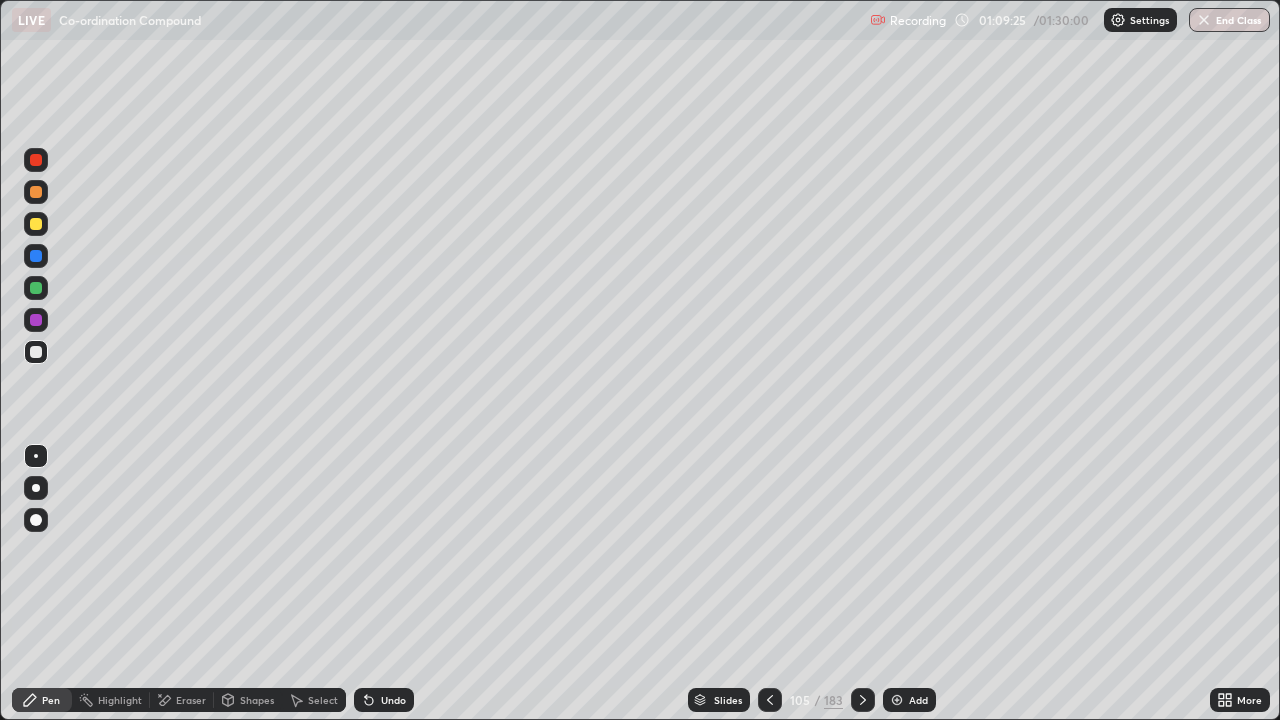 click 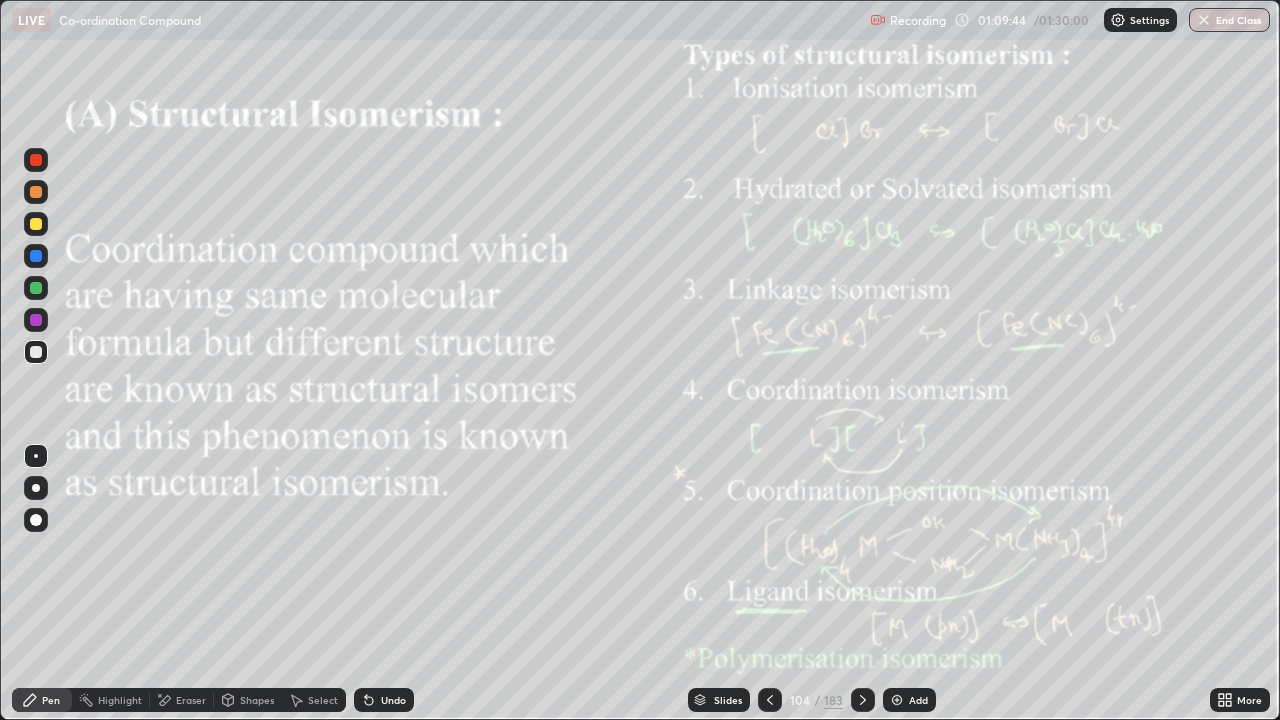 click 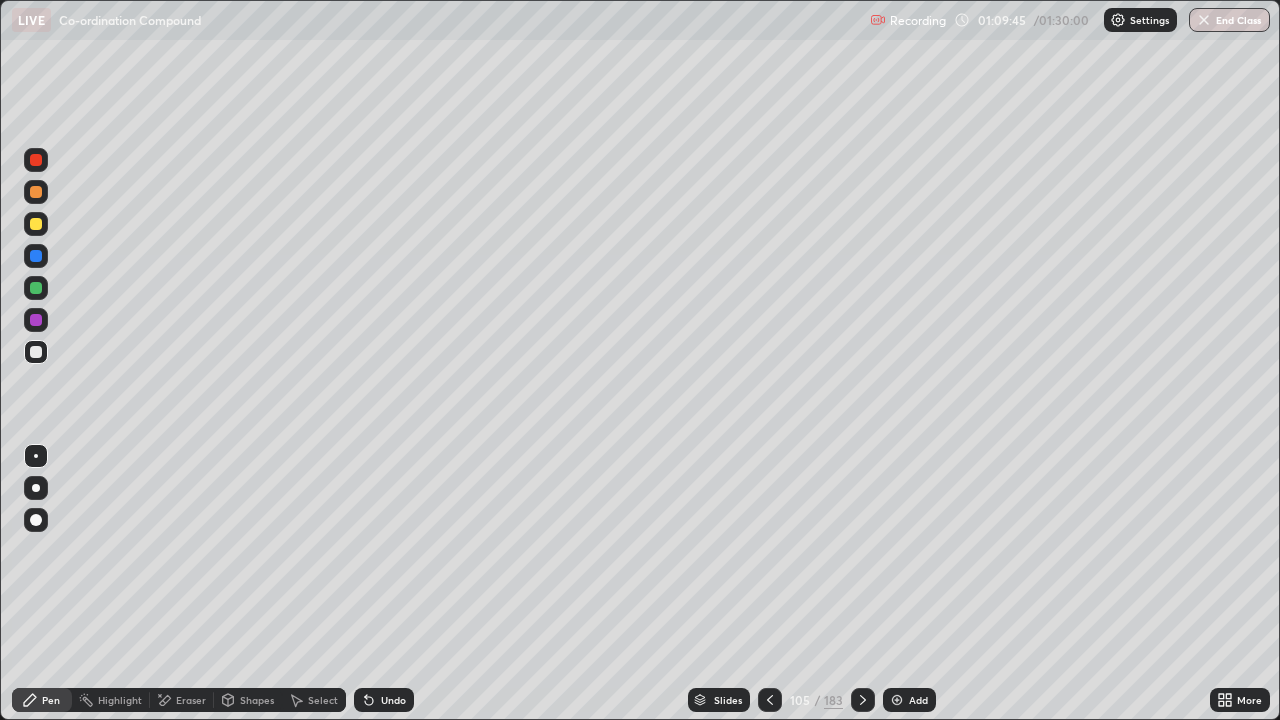 click 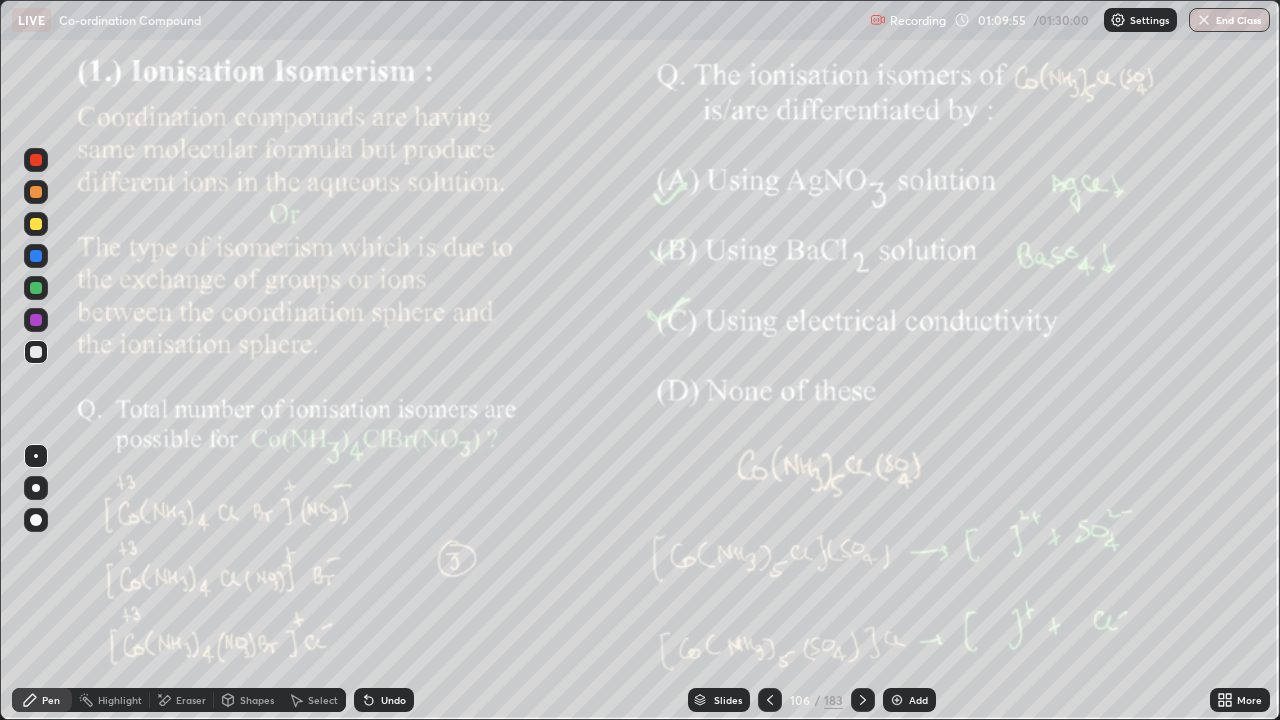click on "Add" at bounding box center (909, 700) 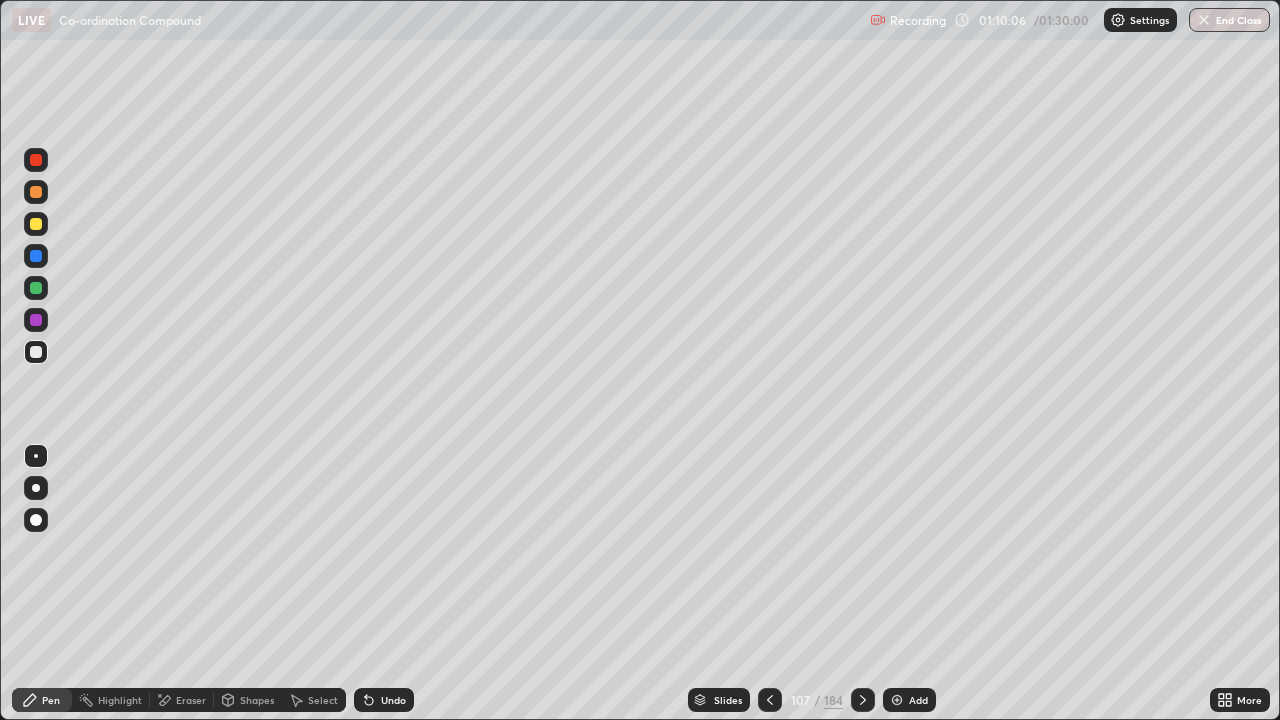 click at bounding box center (36, 352) 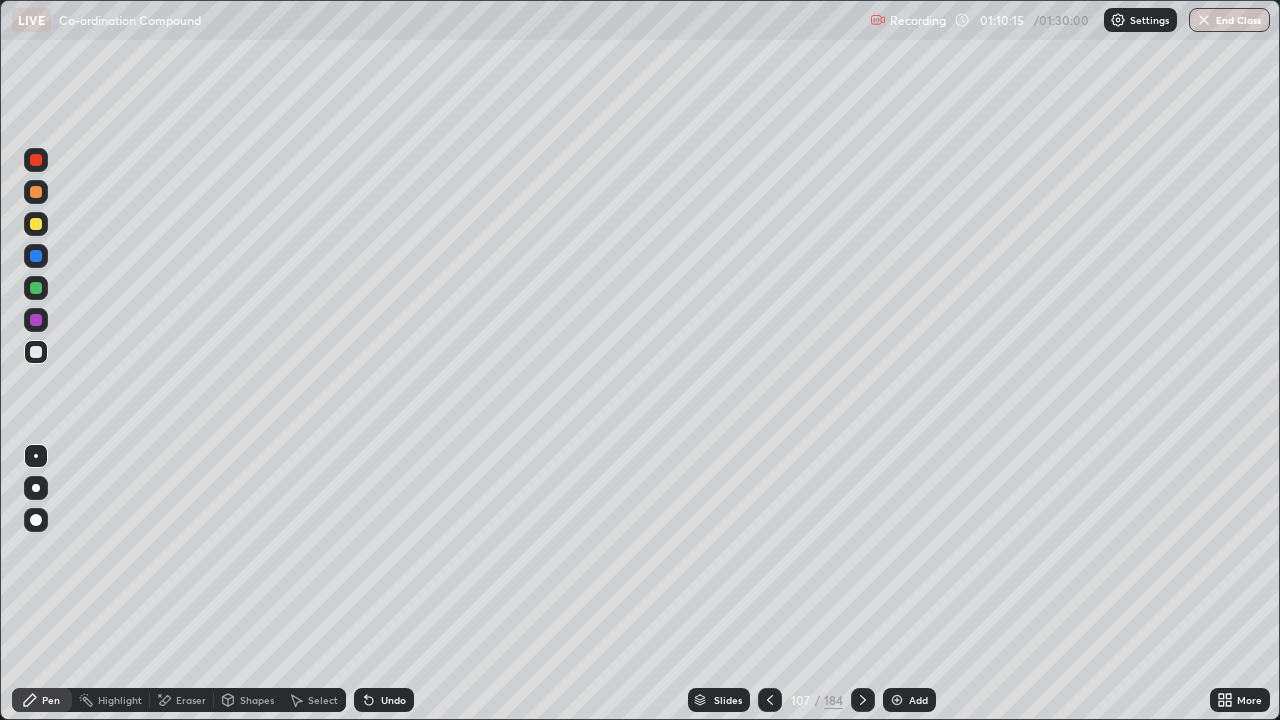 click on "Undo" at bounding box center [384, 700] 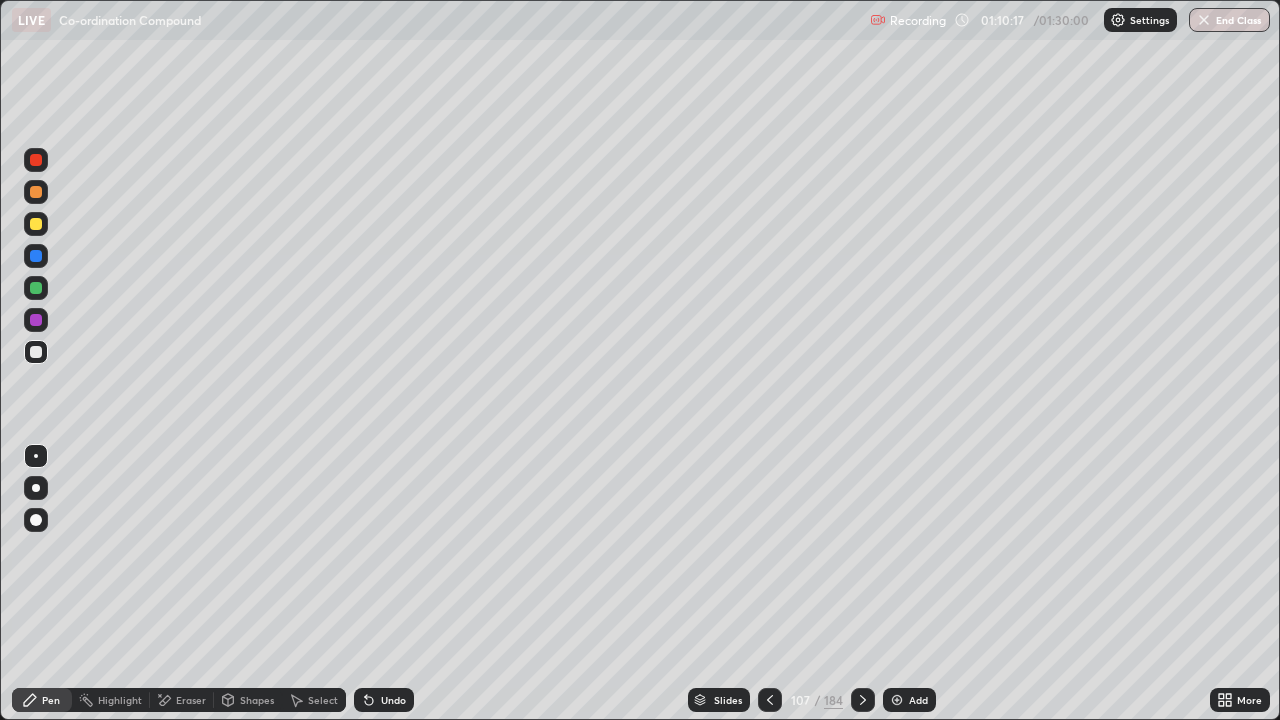 click on "Undo" at bounding box center (393, 700) 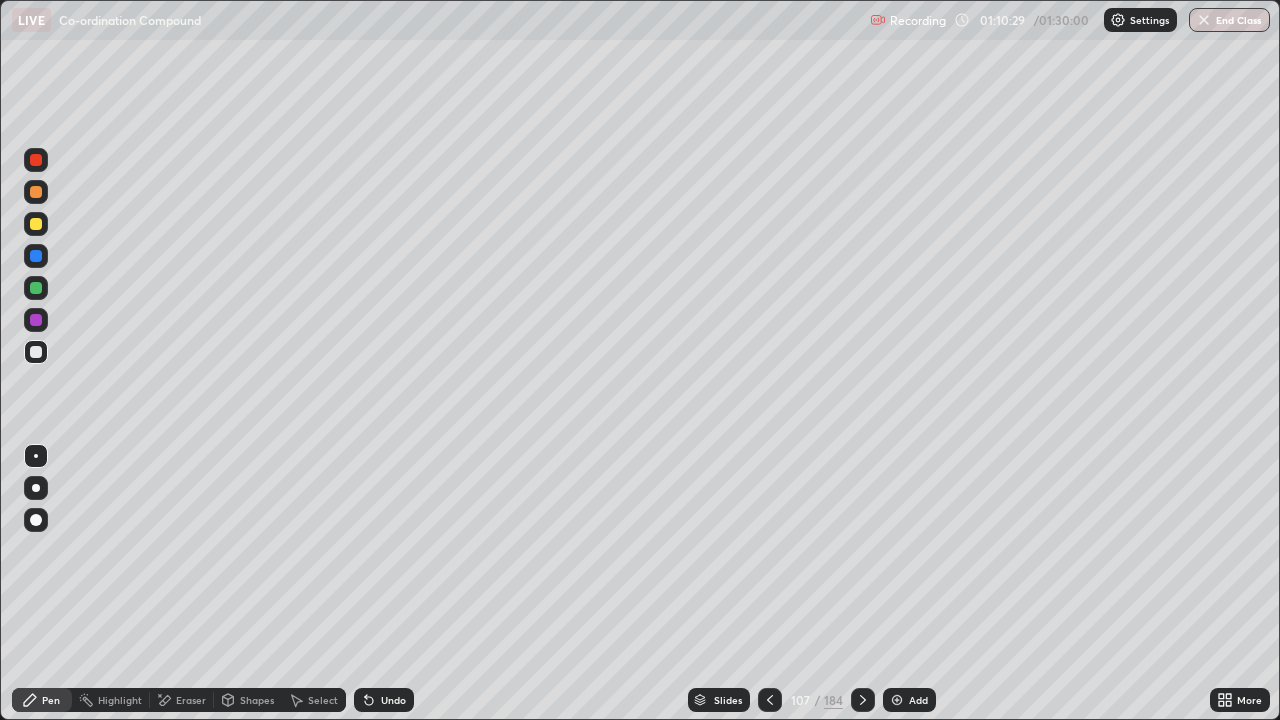 click 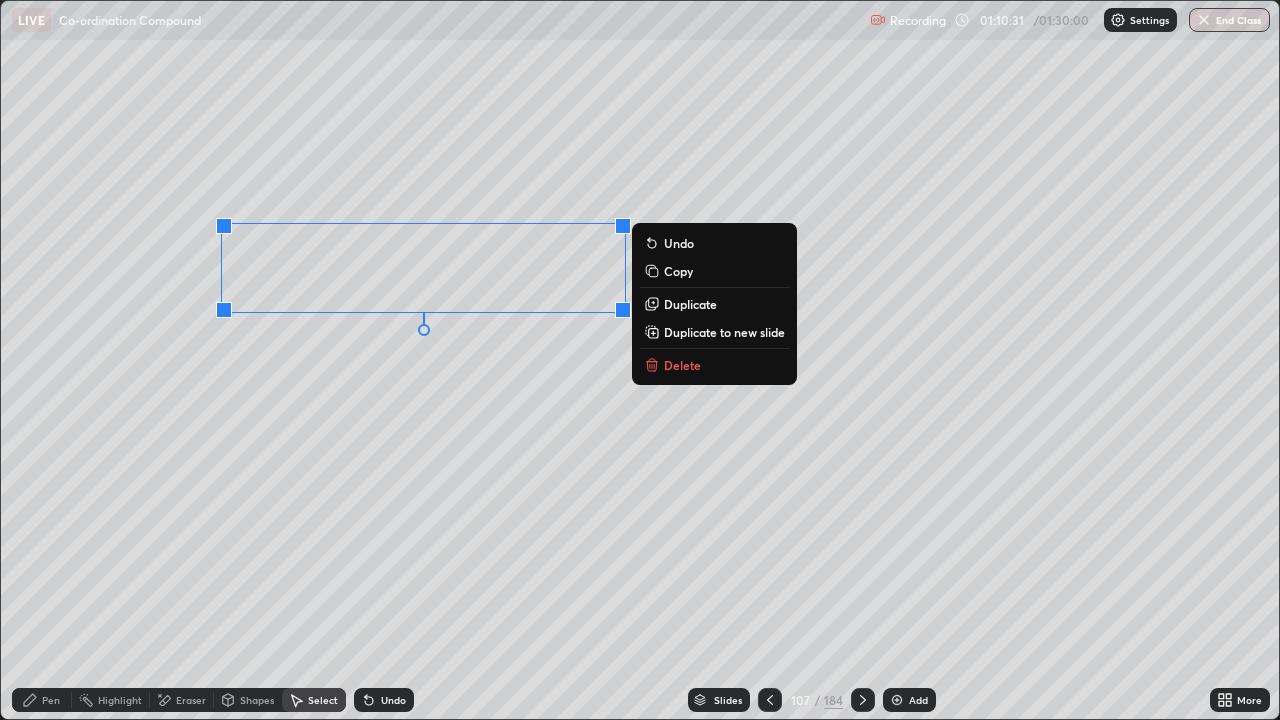 click on "Duplicate" at bounding box center (690, 304) 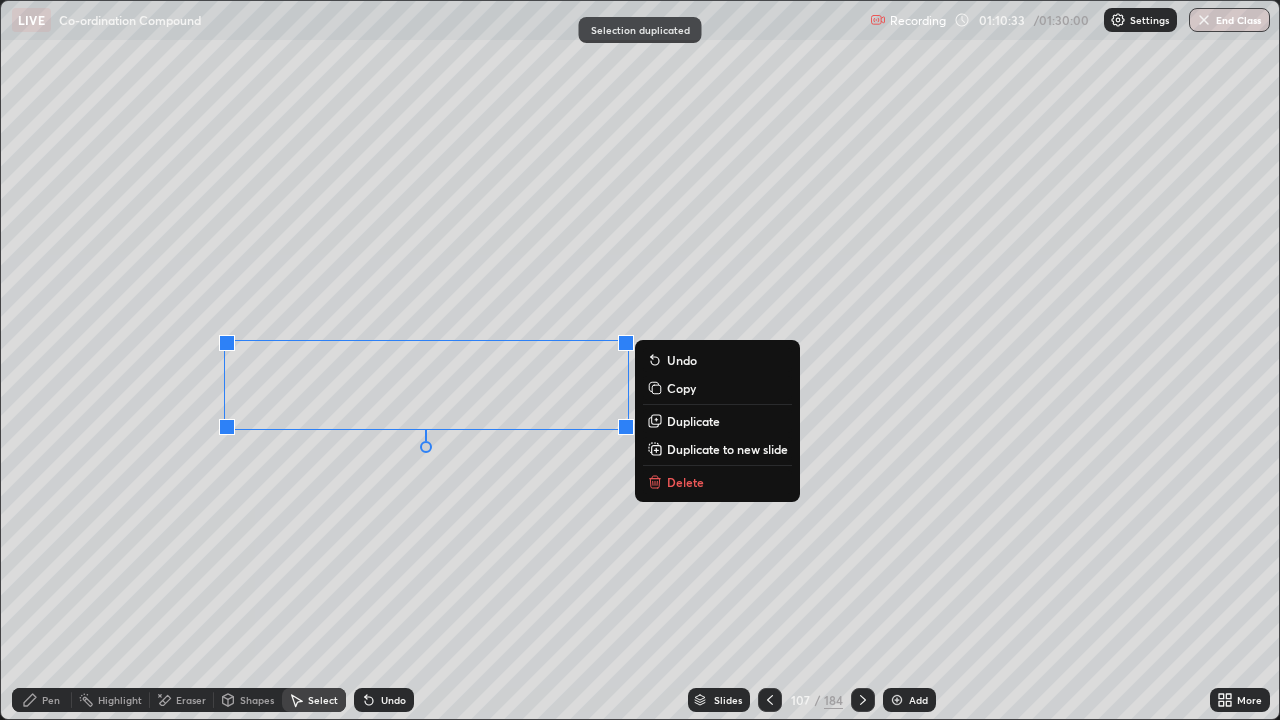 click on "Eraser" at bounding box center [191, 700] 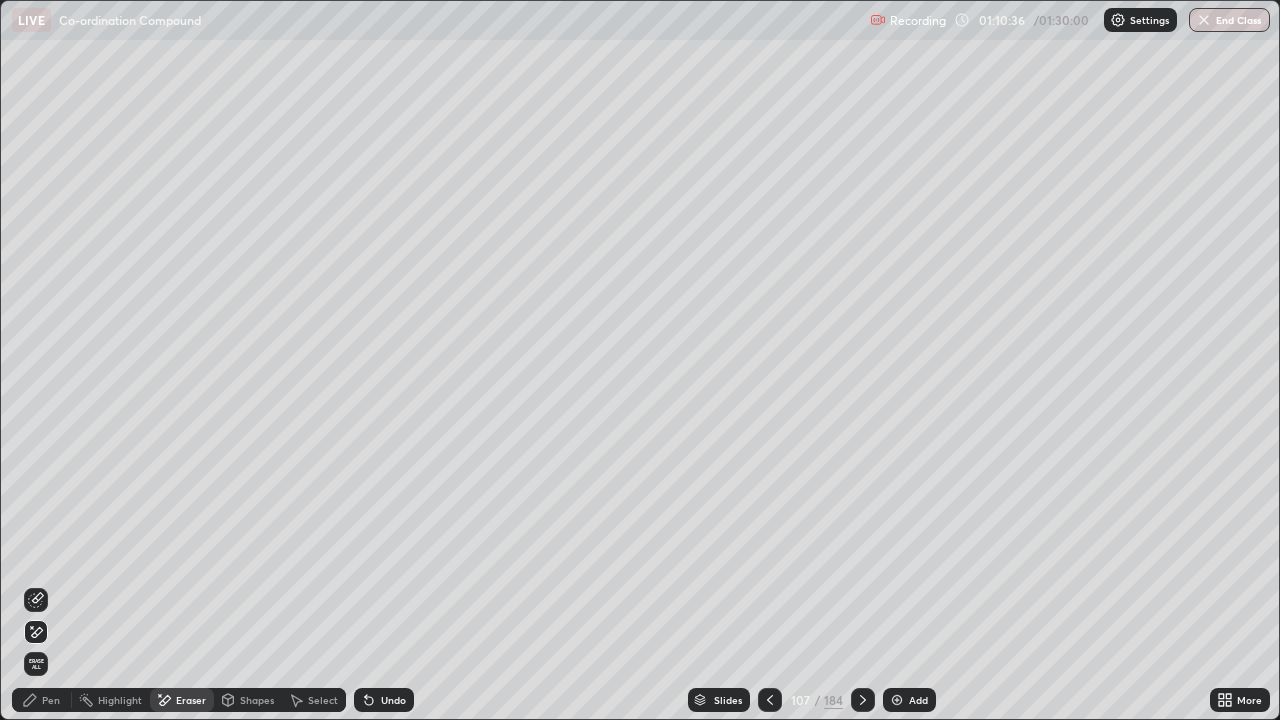 click 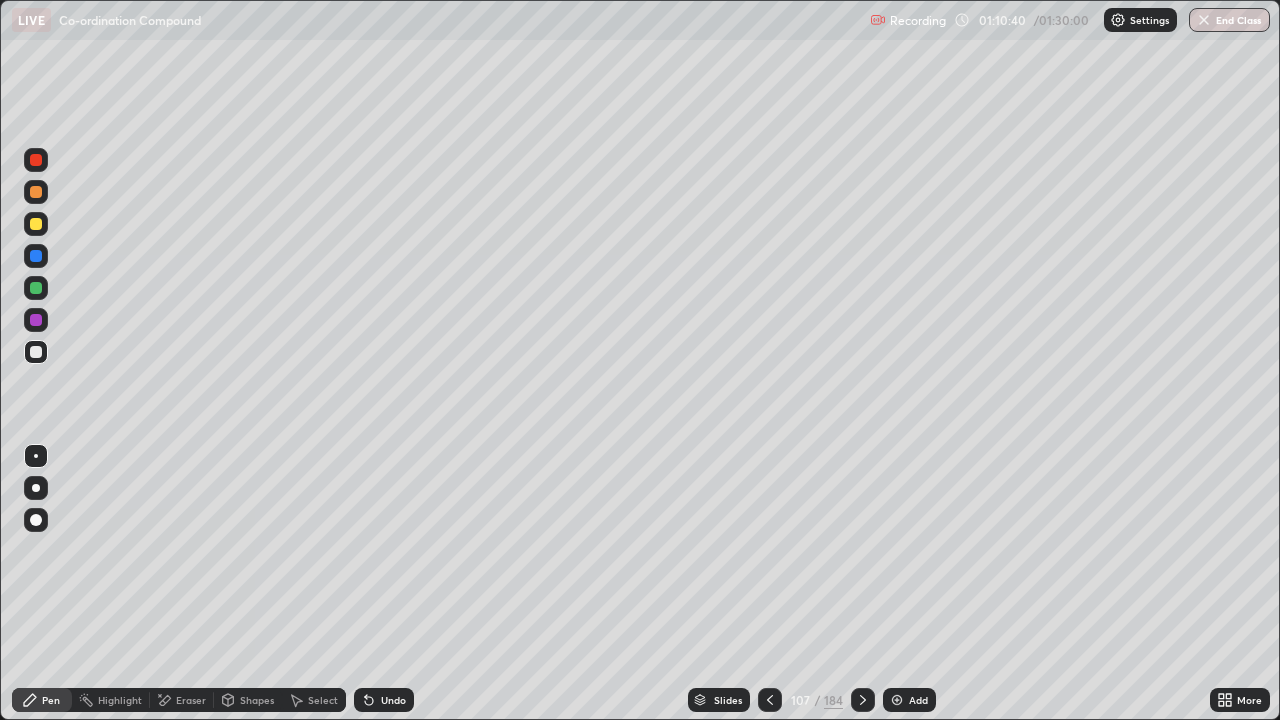 click 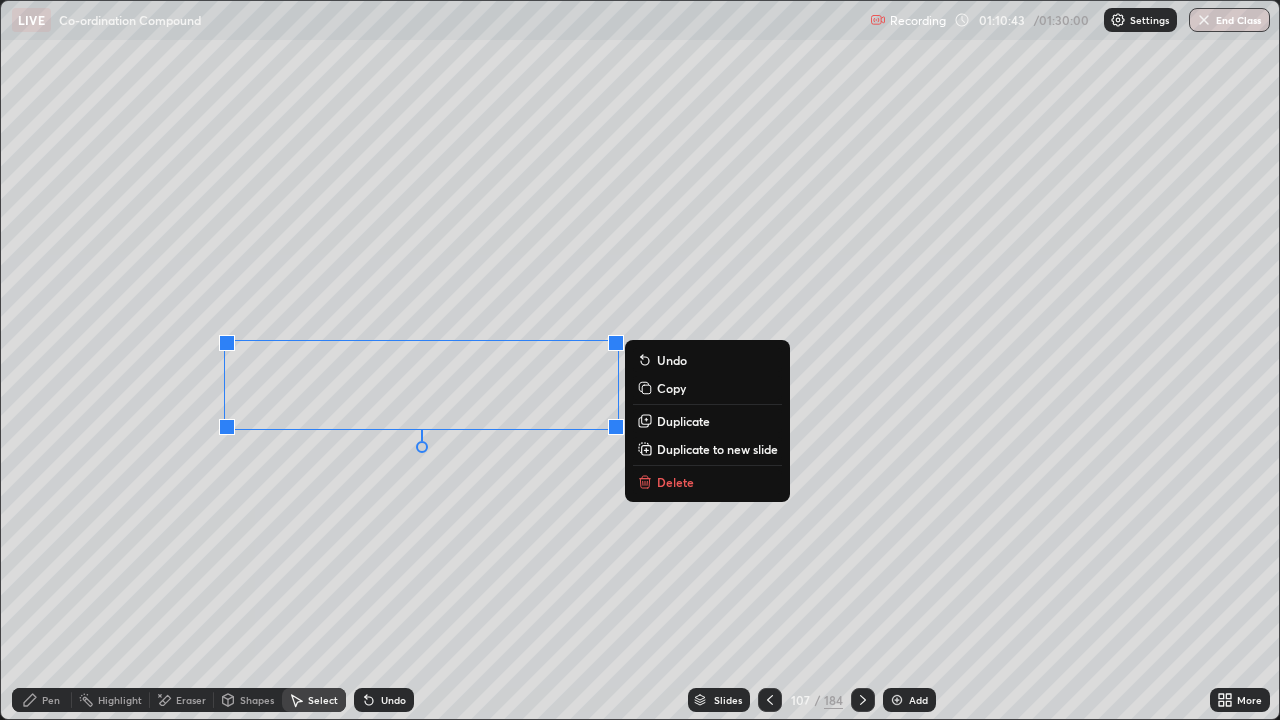 click on "Duplicate" at bounding box center [683, 421] 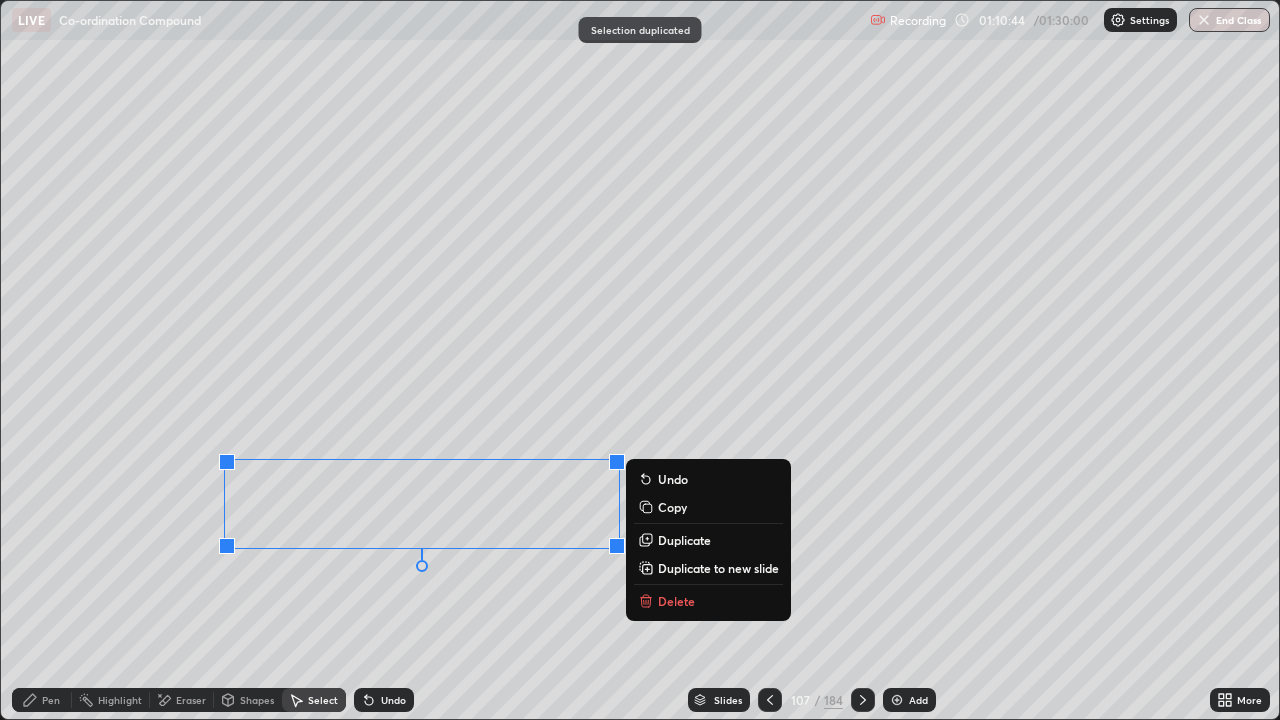 click on "Eraser" at bounding box center (191, 700) 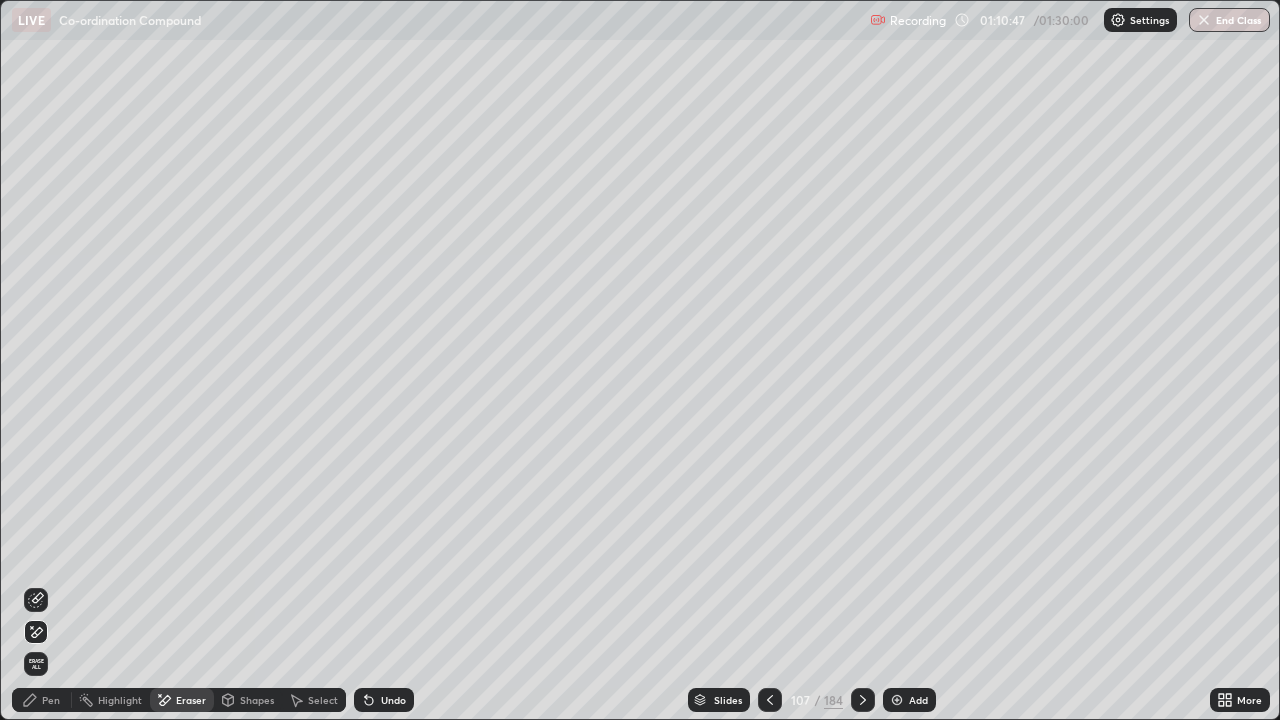 click on "Pen" at bounding box center [42, 700] 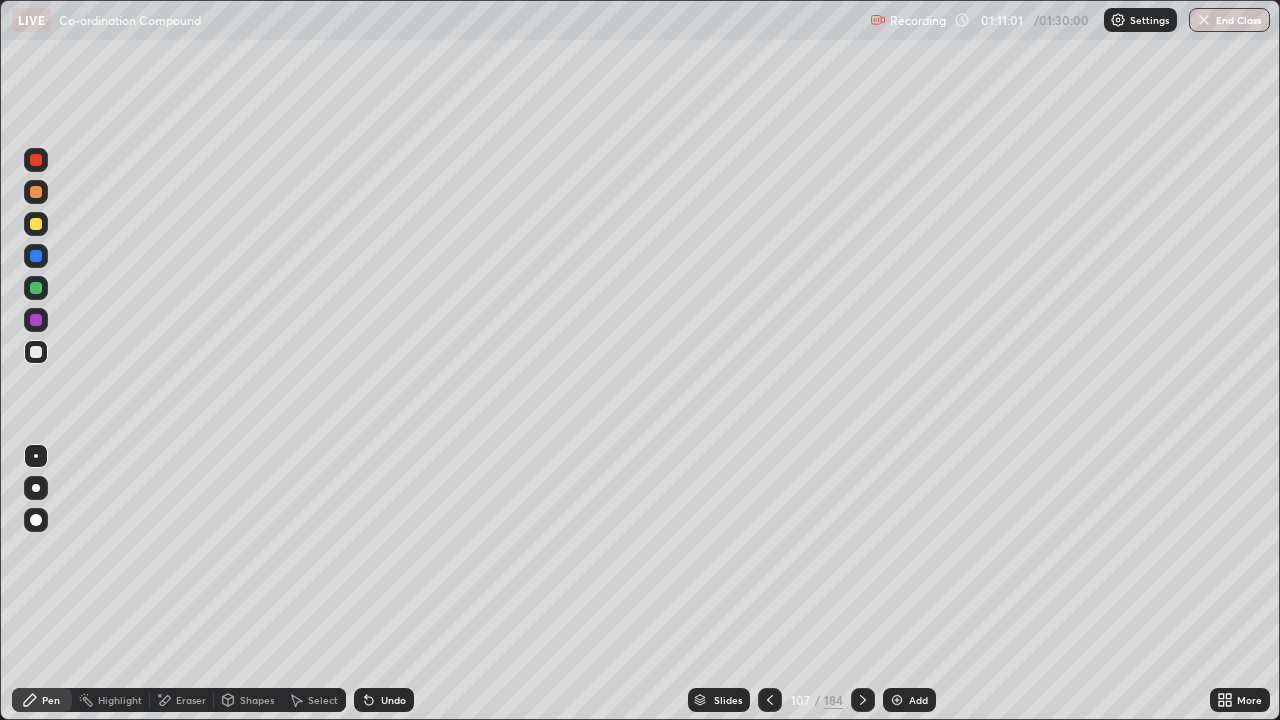click at bounding box center (770, 700) 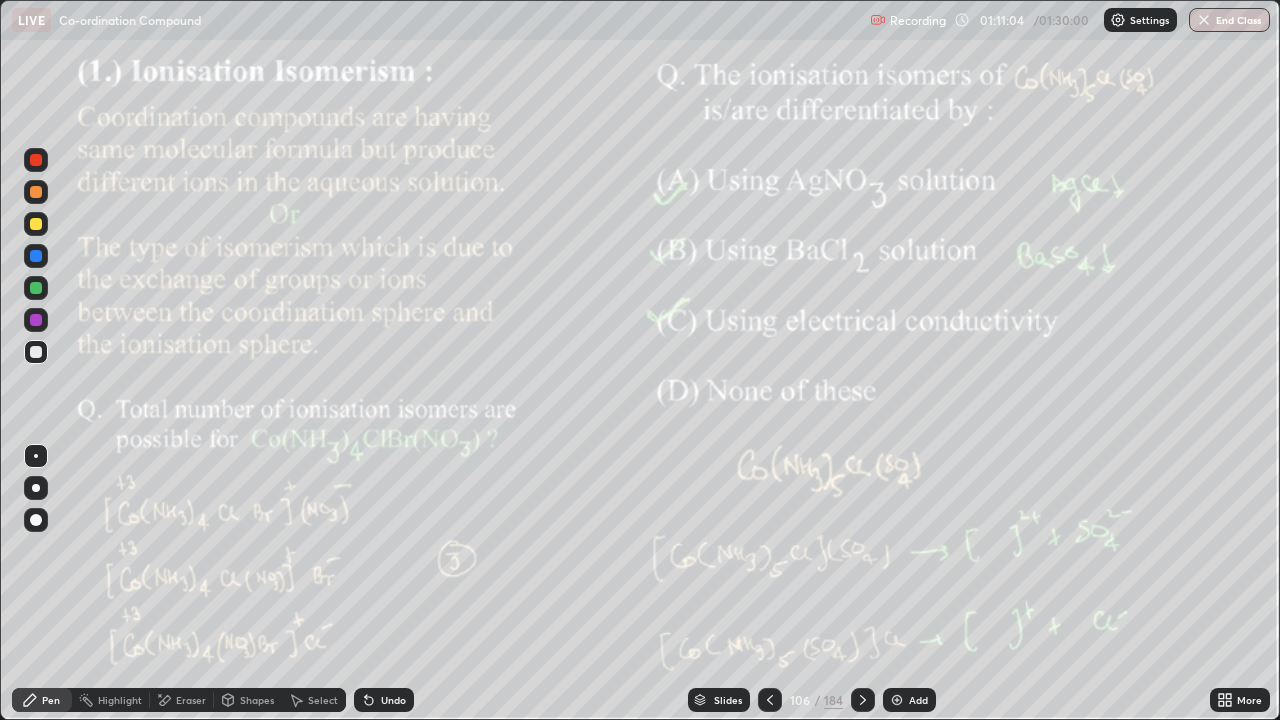 click 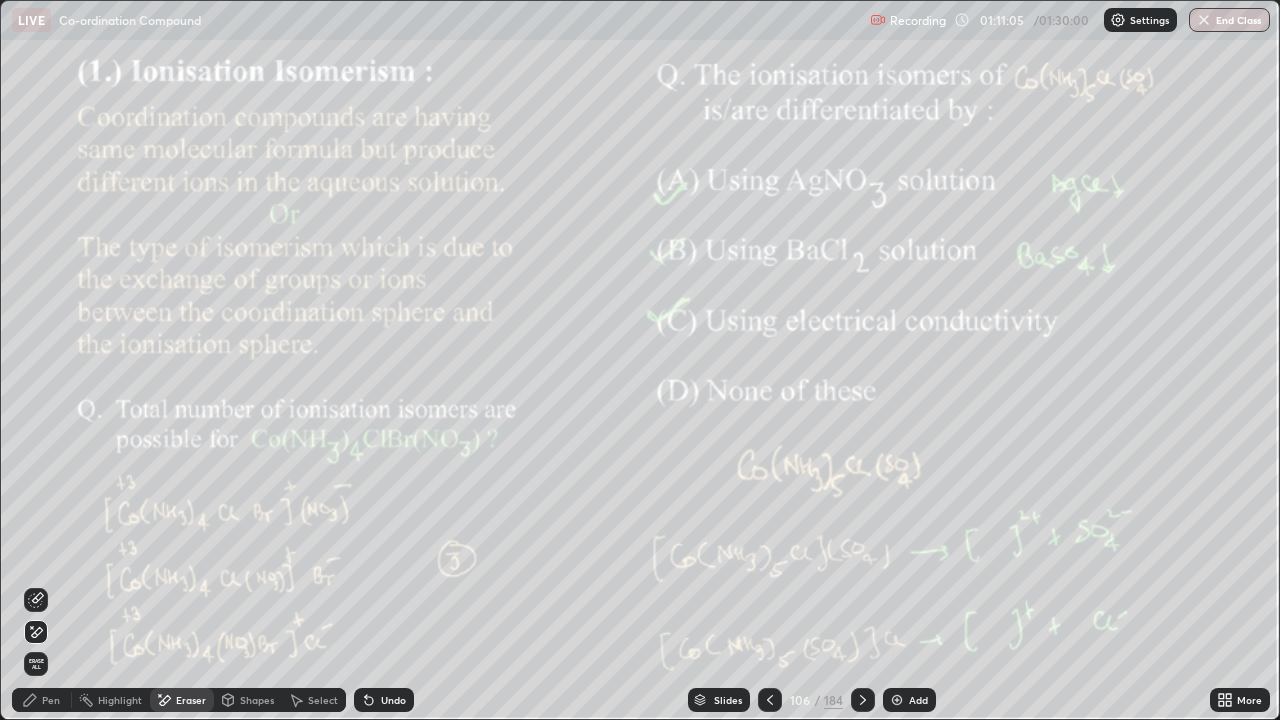 click on "Erase all" at bounding box center (36, 664) 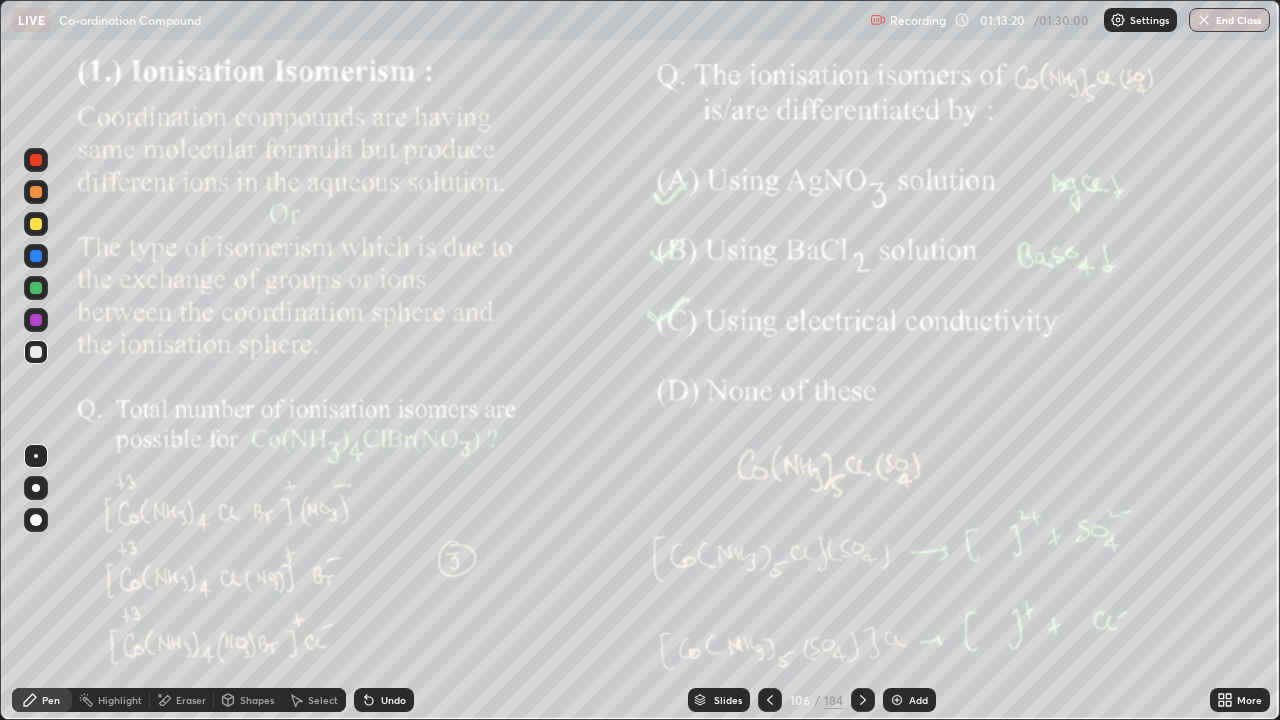 click on "106 / 184" at bounding box center [816, 700] 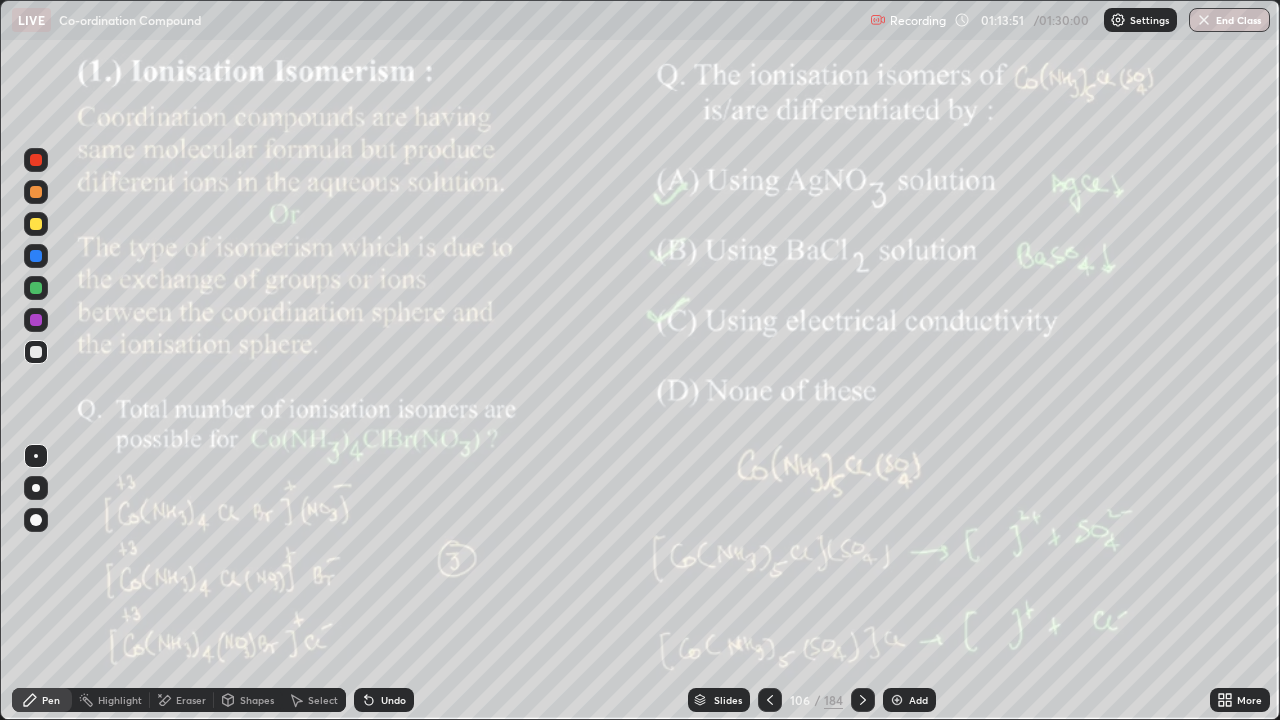 click at bounding box center [863, 700] 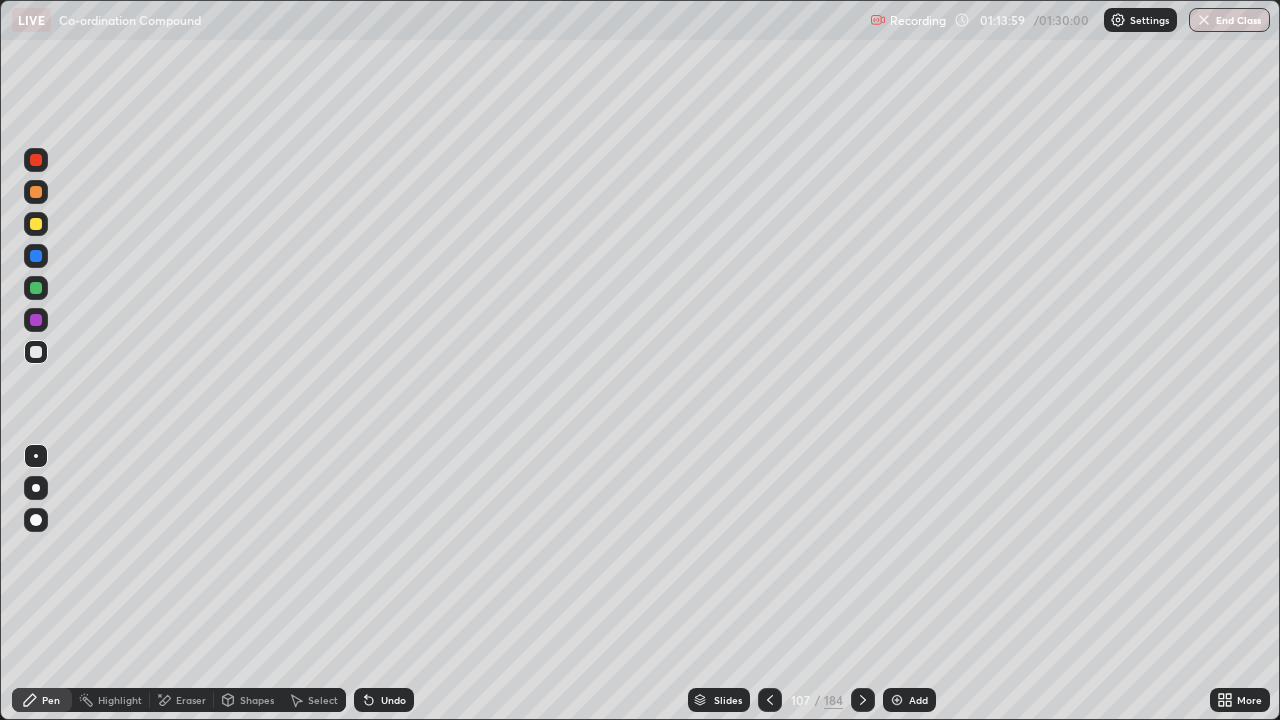 click 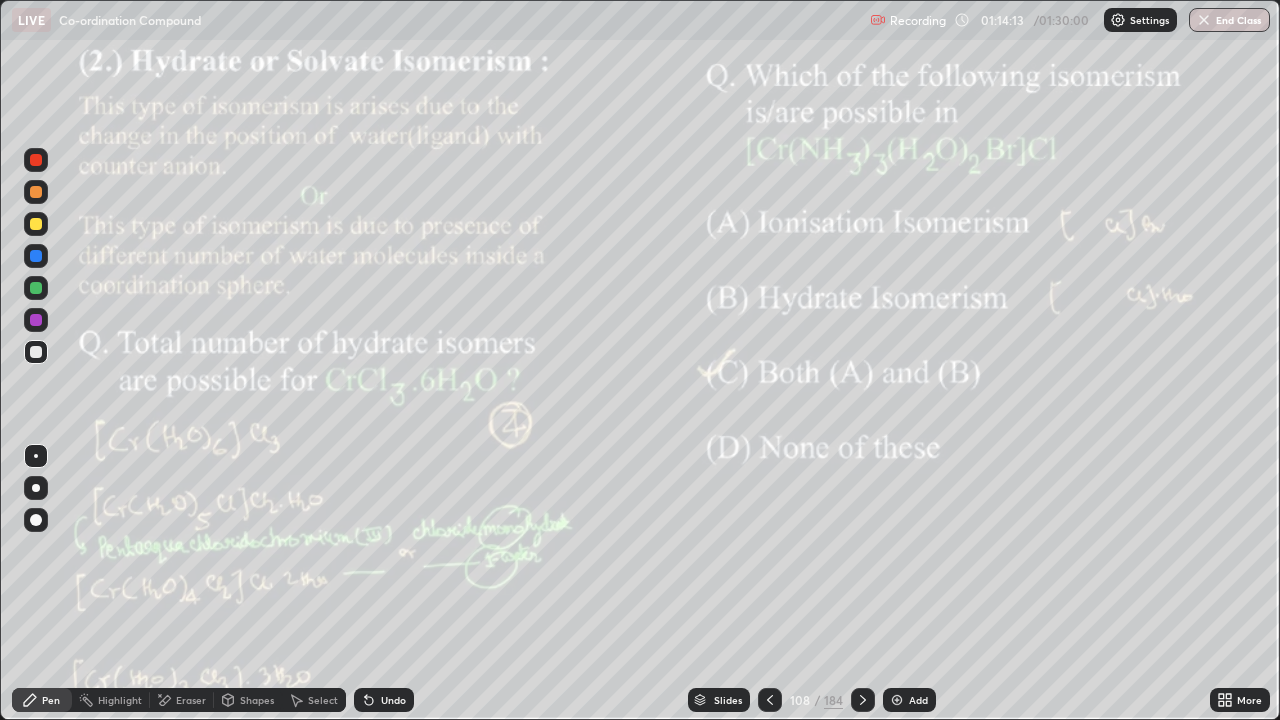click on "Eraser" at bounding box center [182, 700] 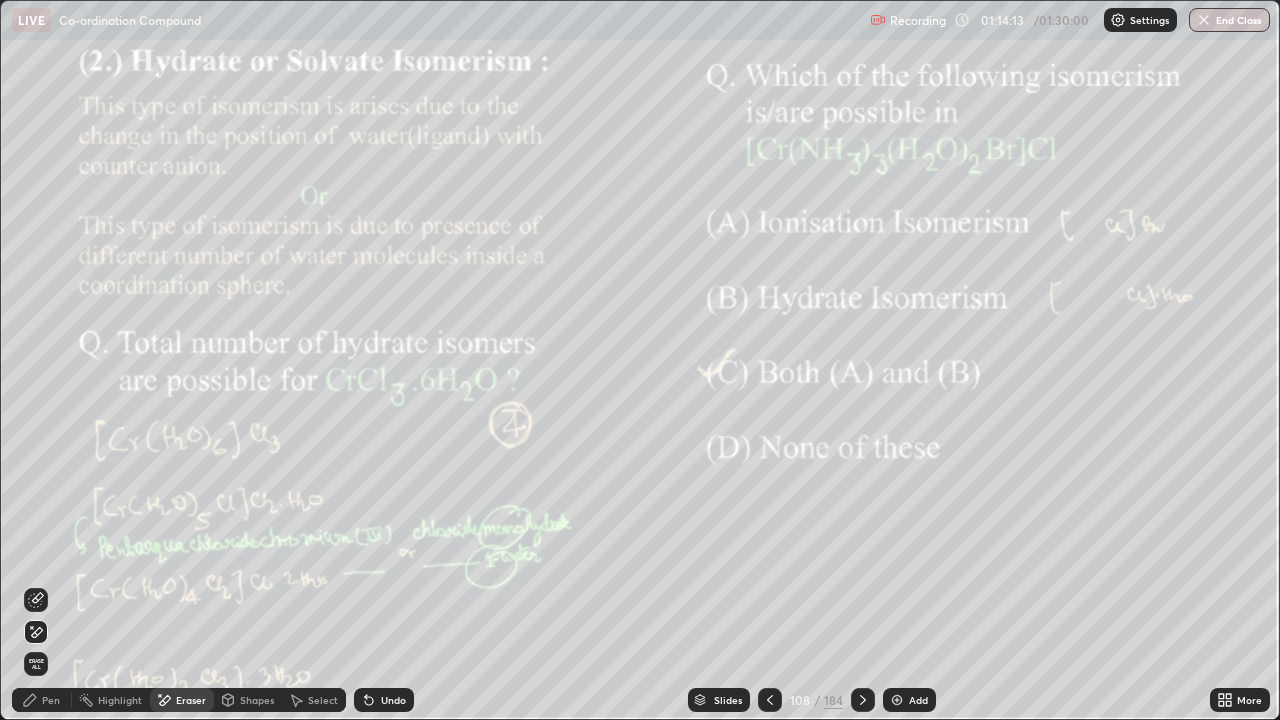 click on "Shapes" at bounding box center [248, 700] 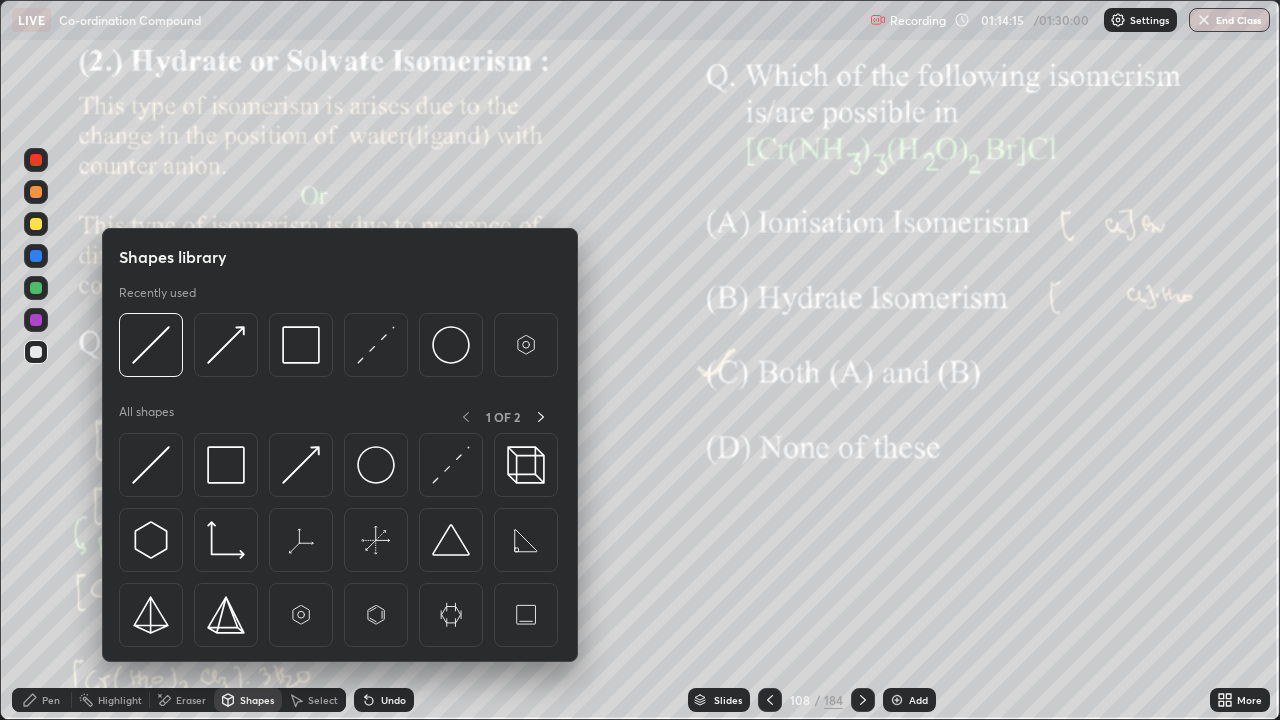 click at bounding box center (36, 412) 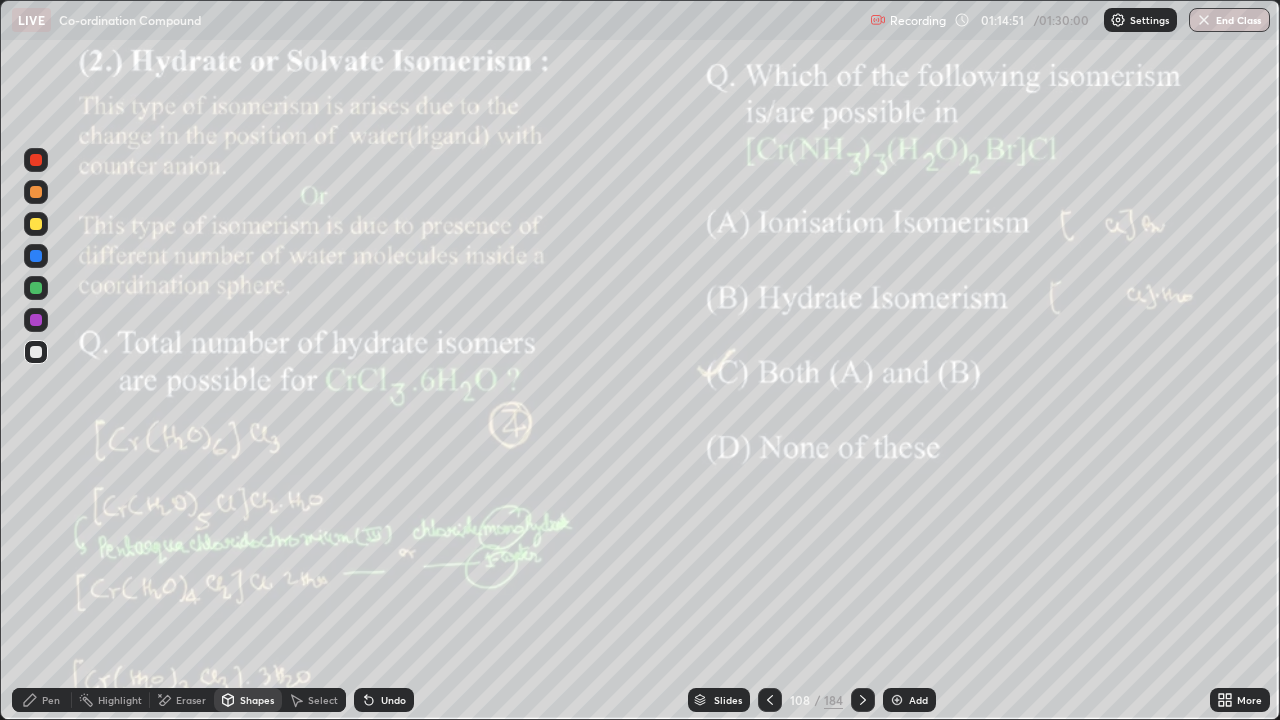 click on "Pen" at bounding box center [42, 700] 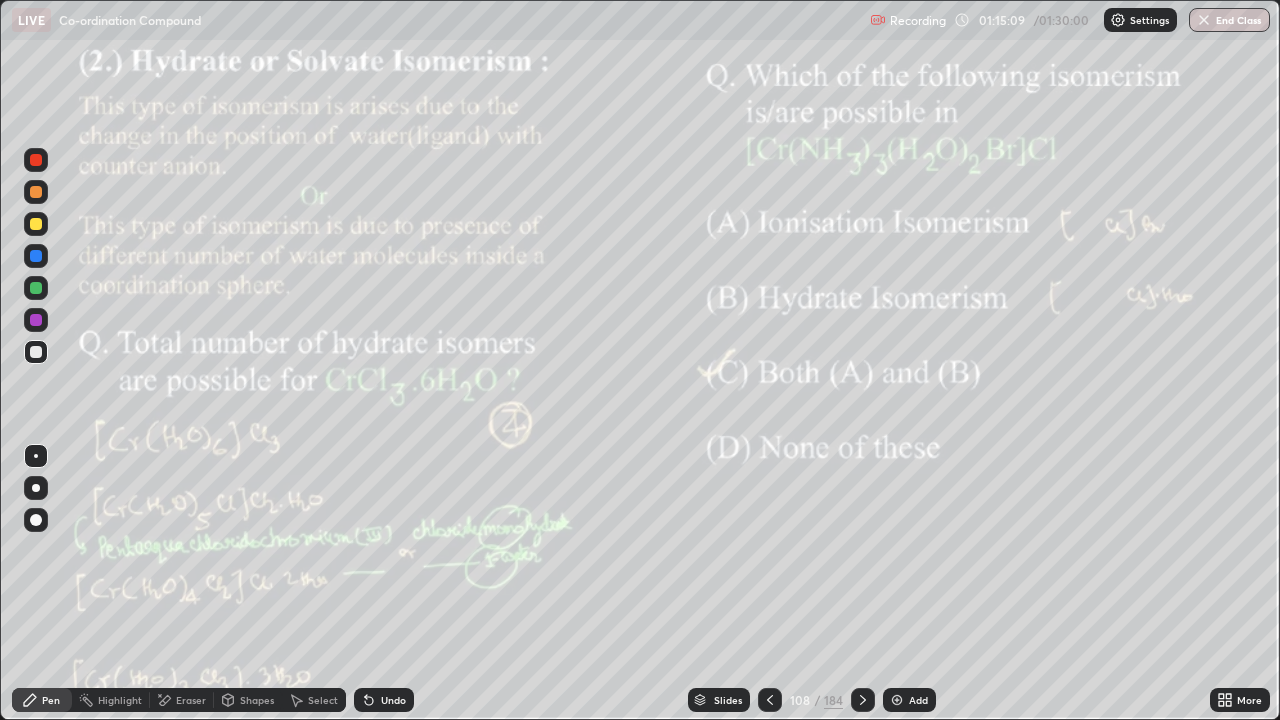 click 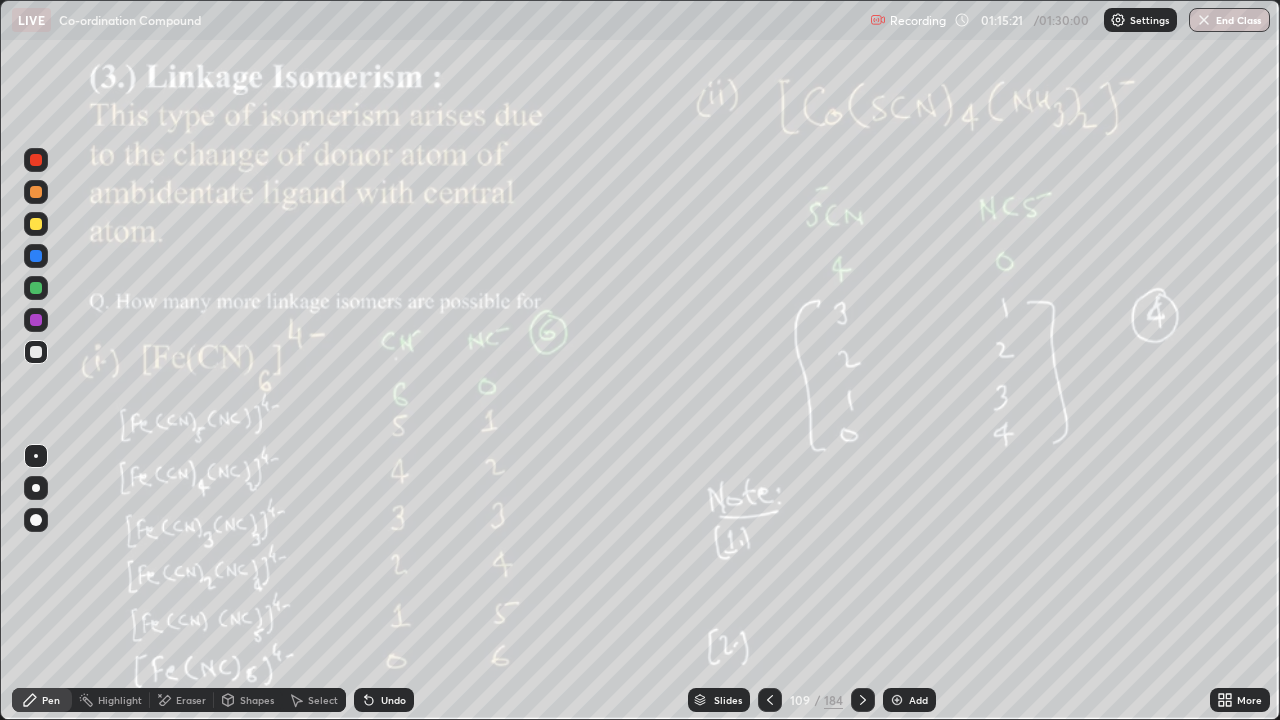 click at bounding box center (897, 700) 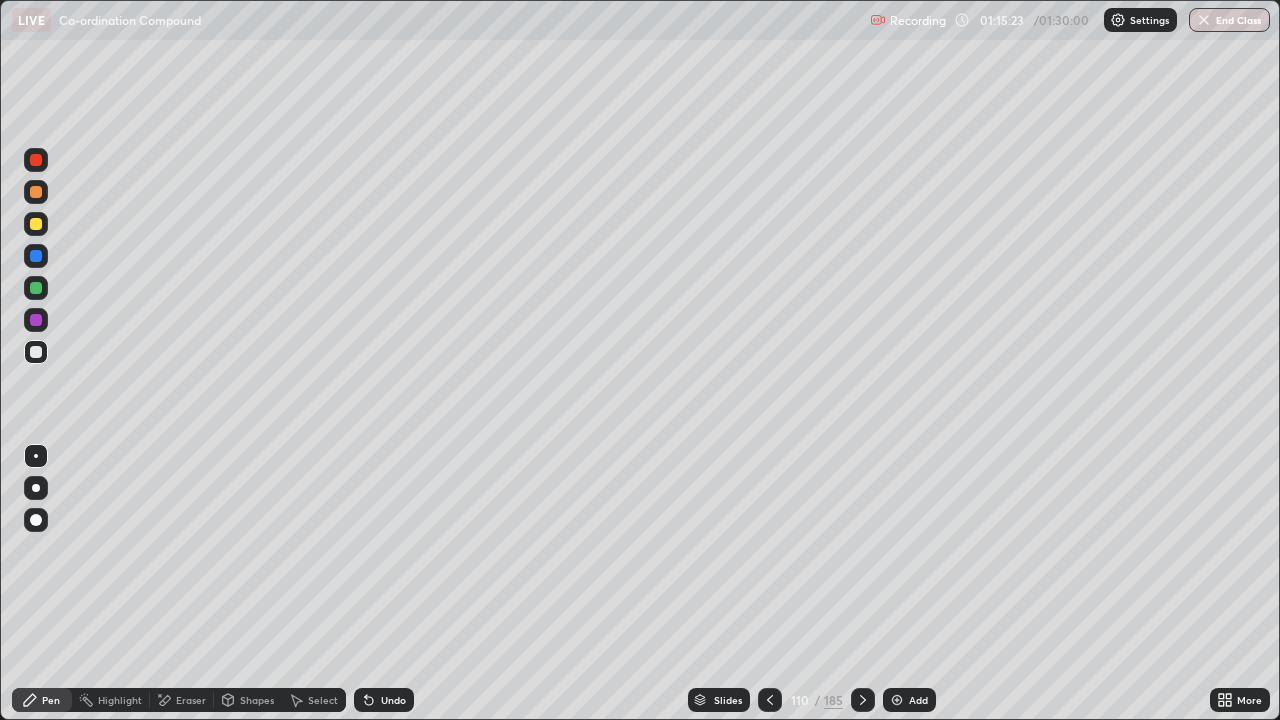 click at bounding box center [36, 192] 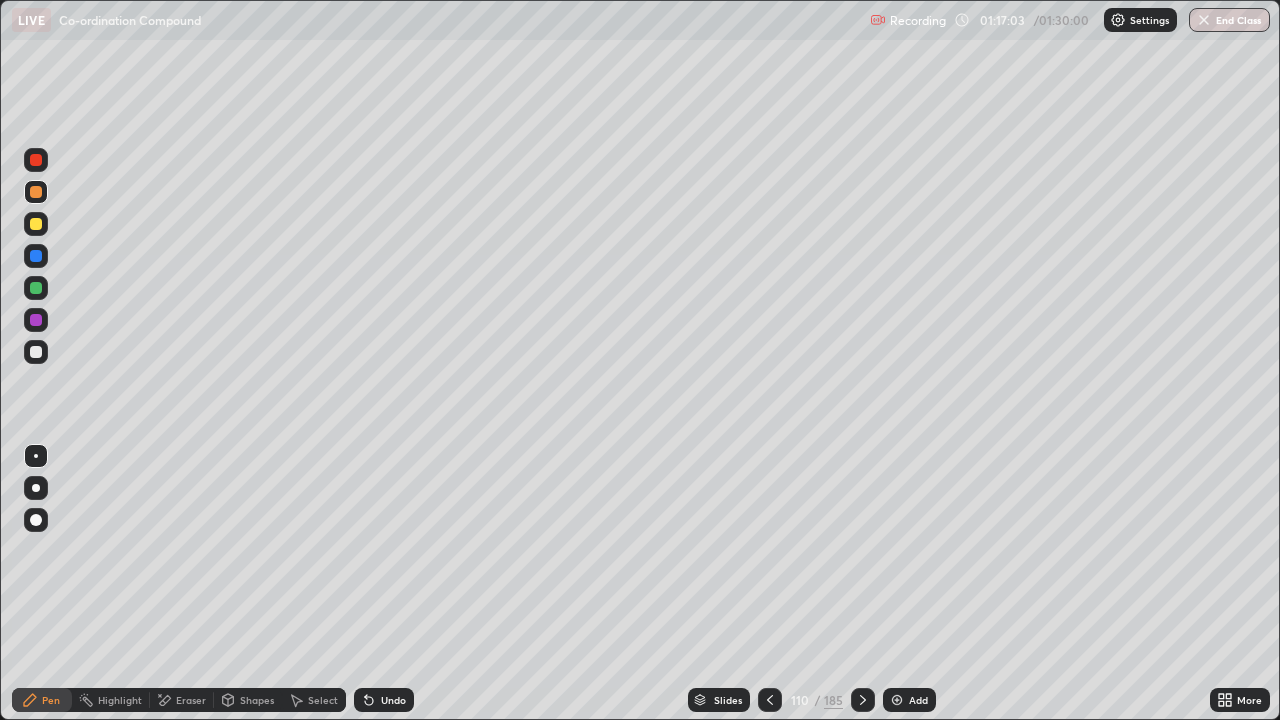 click on "End Class" at bounding box center (1229, 20) 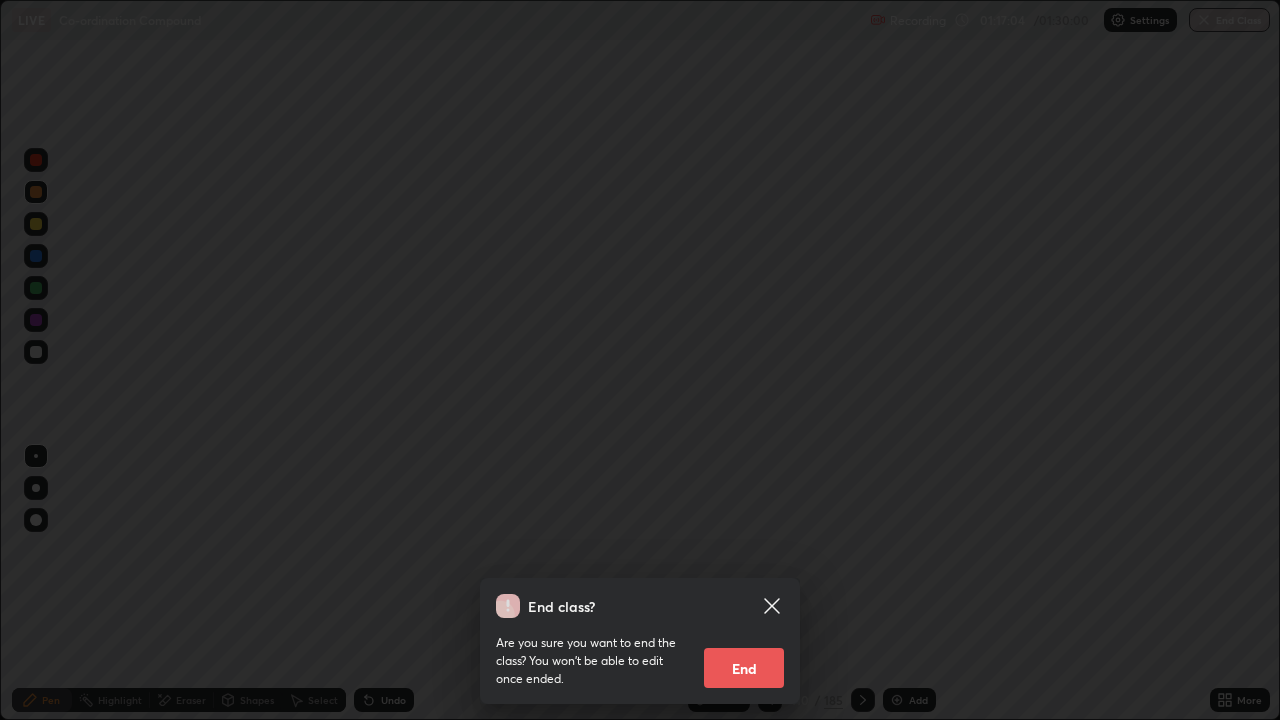 click on "End" at bounding box center (744, 668) 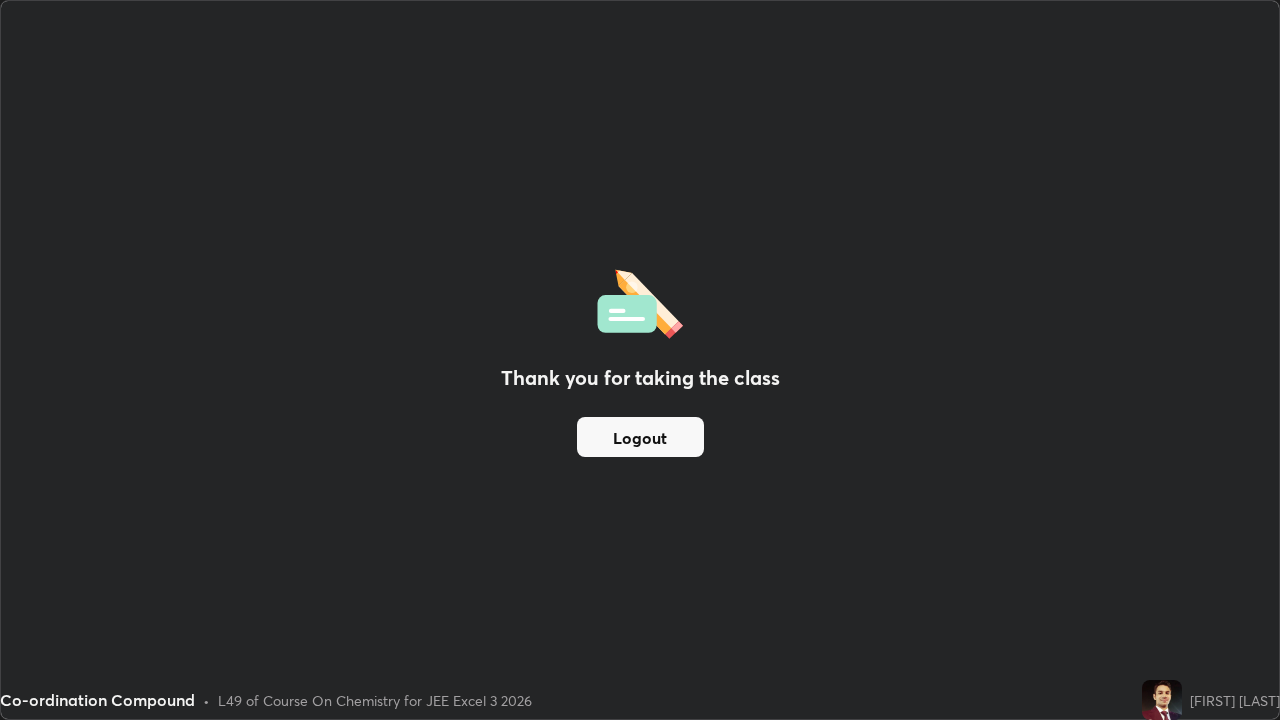 click on "Logout" at bounding box center [640, 437] 